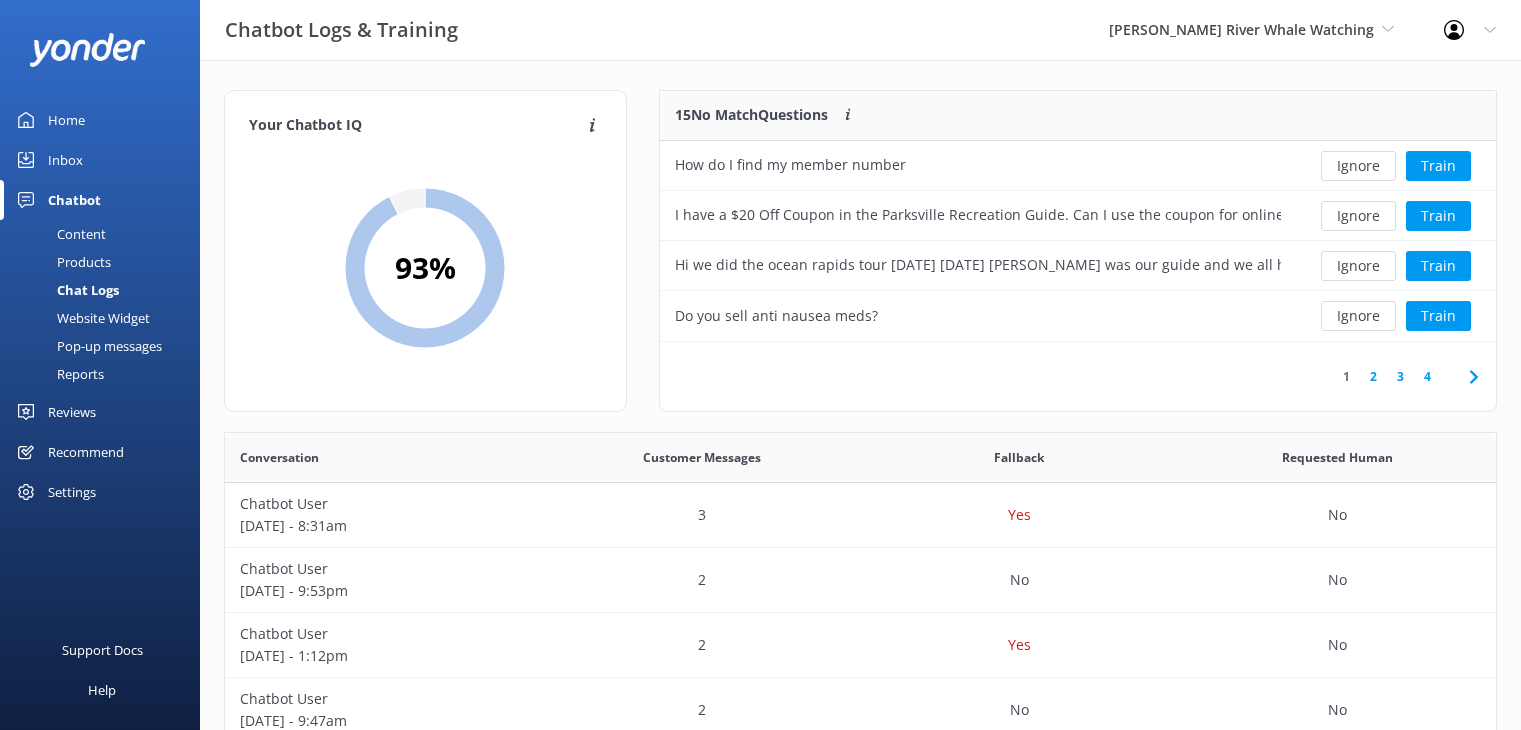 scroll, scrollTop: 0, scrollLeft: 0, axis: both 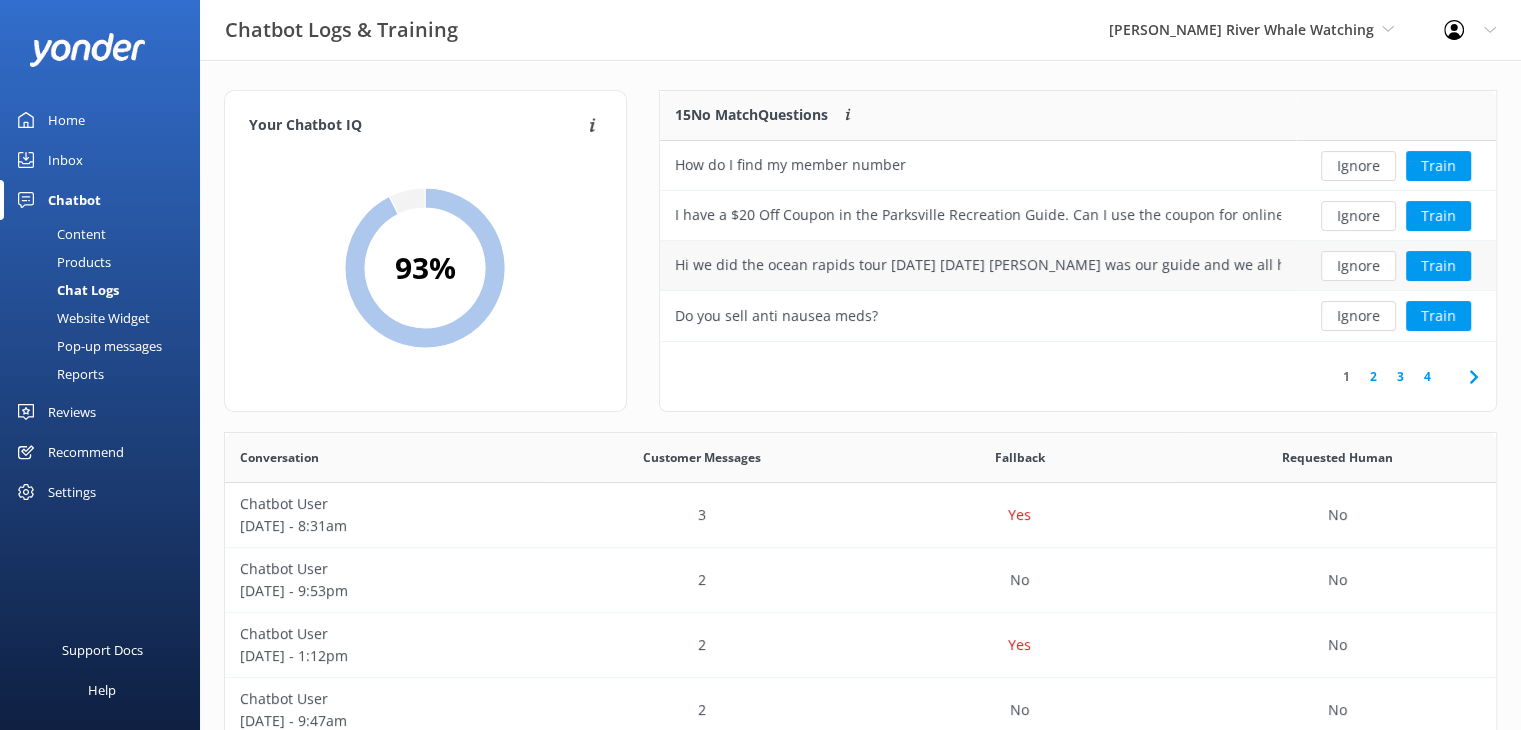 click on "Hi we did the ocean rapids tour [DATE] [DATE] [PERSON_NAME] was our guide and we all had a terrific tour. His knowledge and skilful driving took on an adventure that exceeded all expectations. Please pass our thanks to [PERSON_NAME], [PERSON_NAME] and all the staff. [PERSON_NAME] Family" at bounding box center [978, 265] 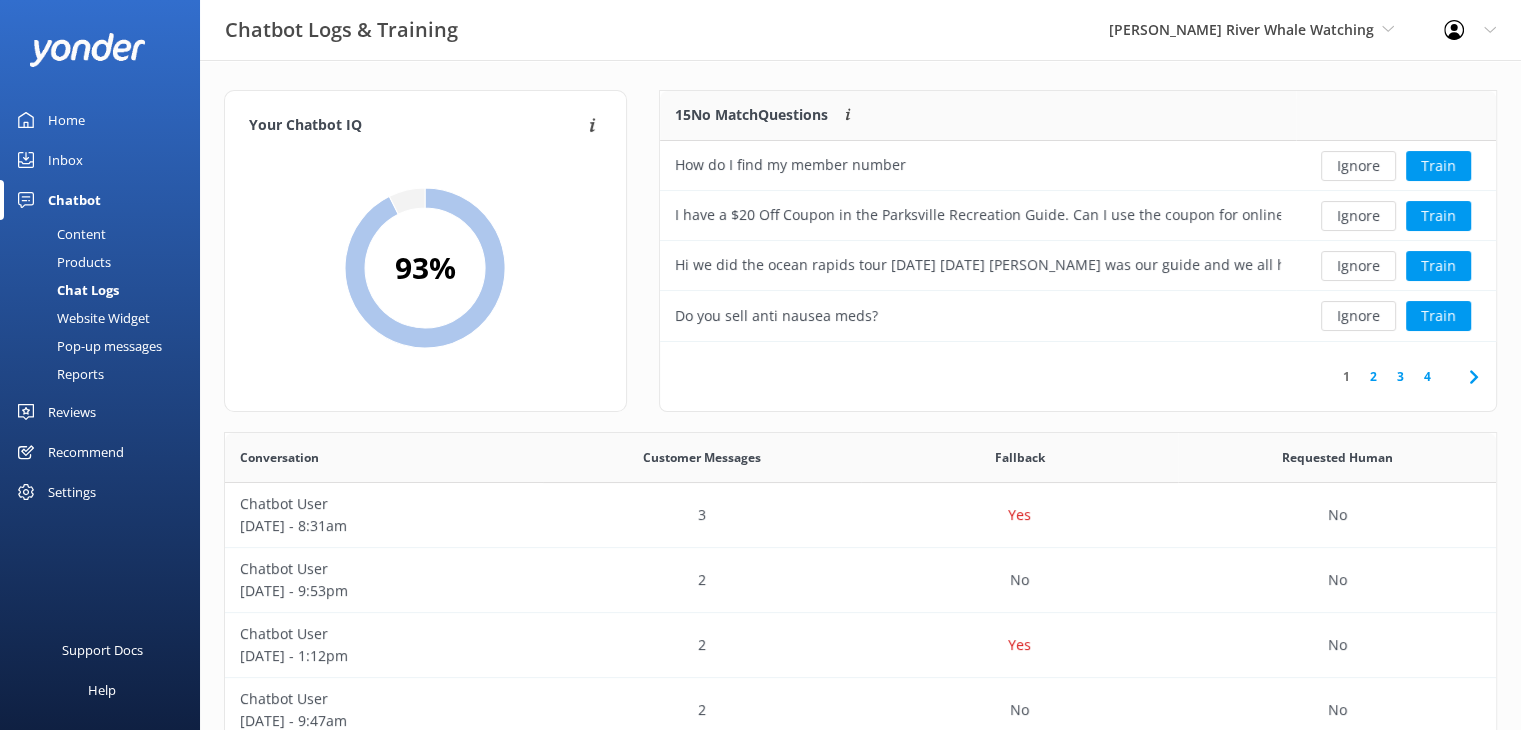 click on "2" at bounding box center [1373, 376] 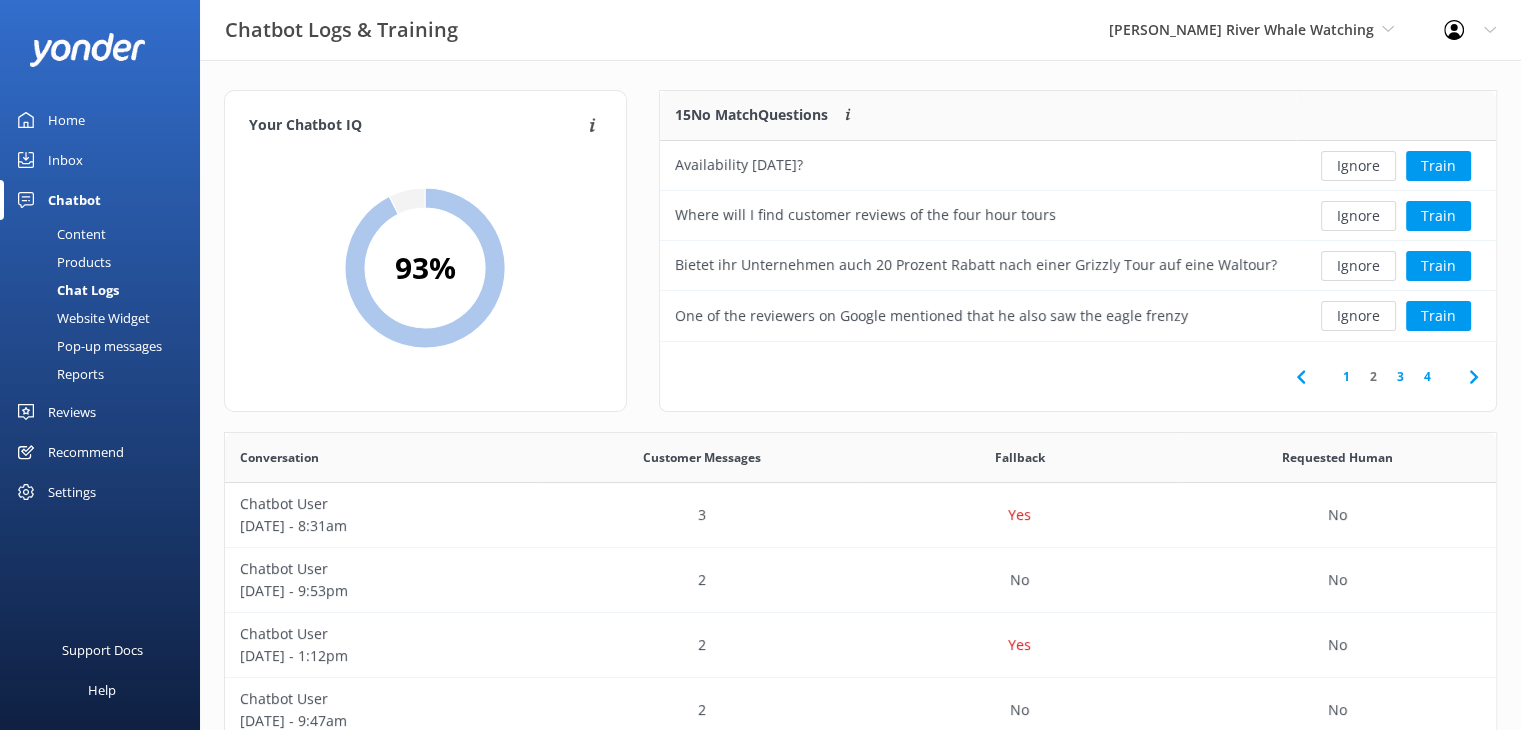 click on "3" at bounding box center [1400, 376] 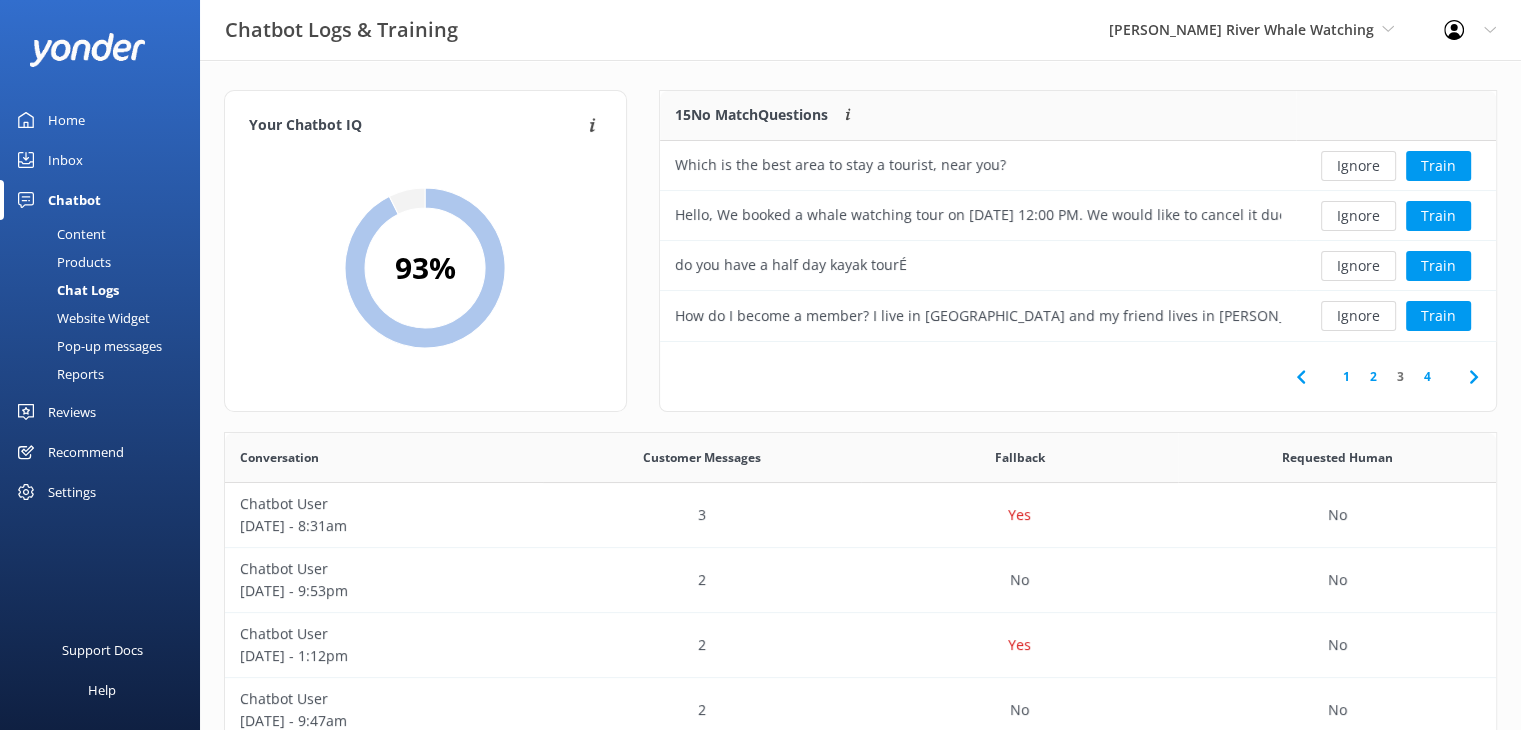 click on "4" at bounding box center [1427, 376] 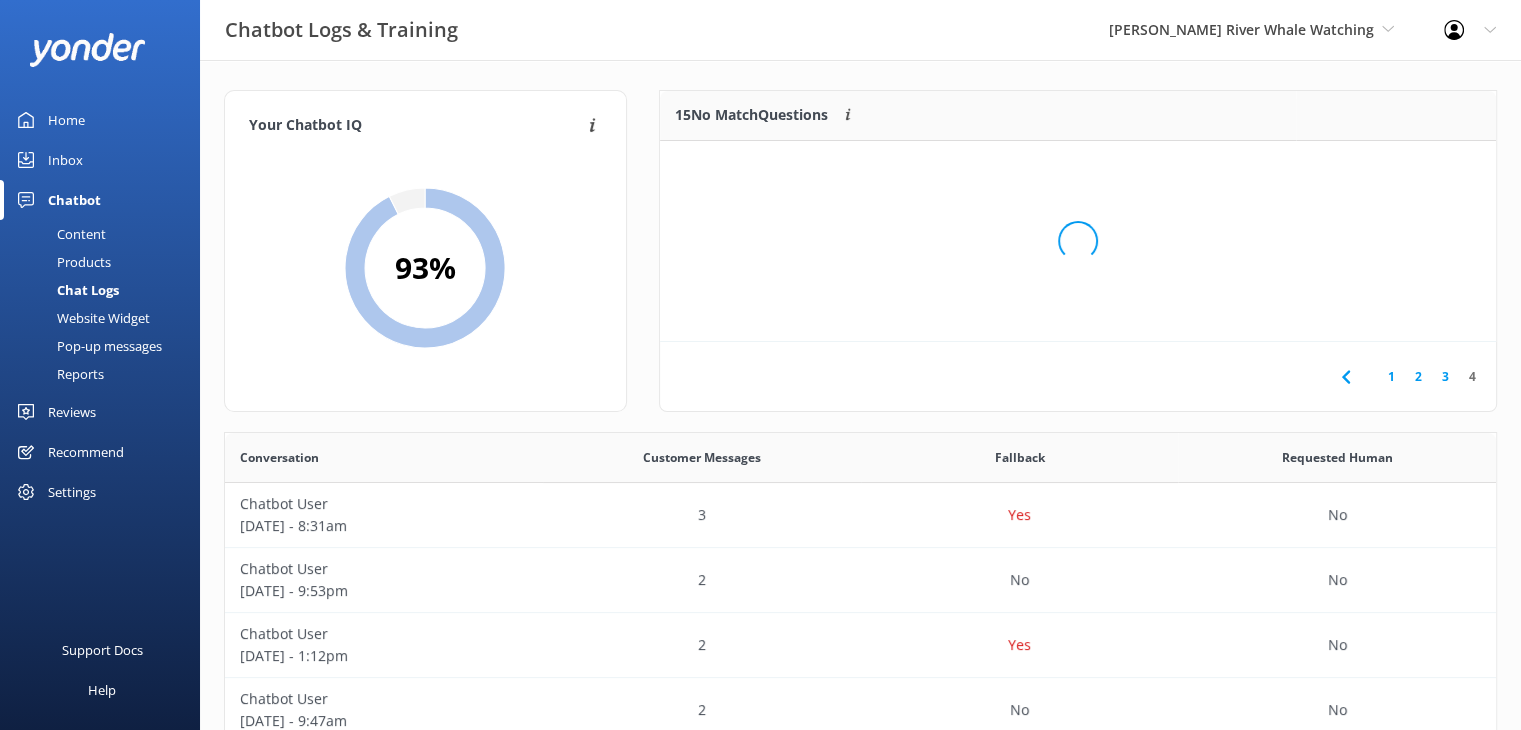scroll, scrollTop: 185, scrollLeft: 821, axis: both 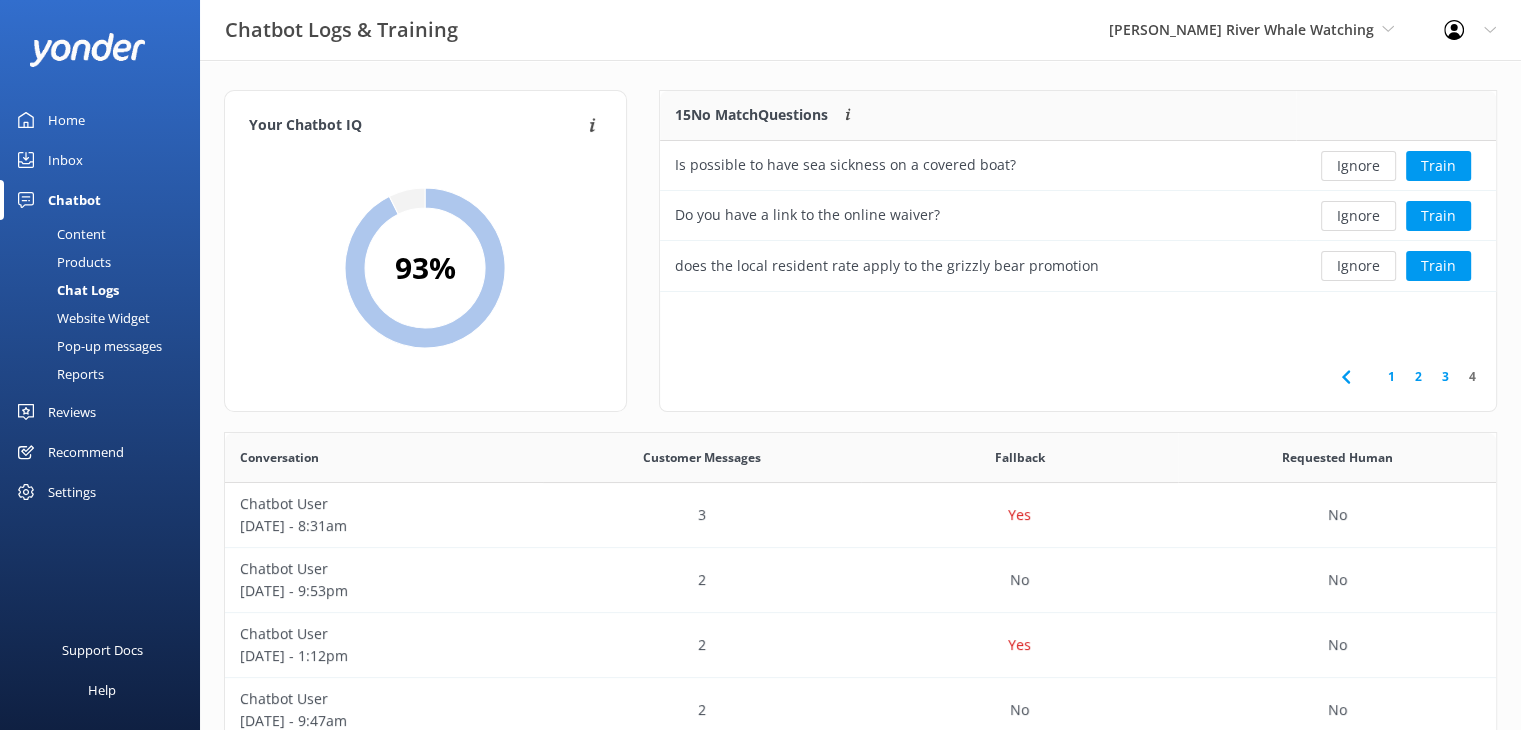 click on "3" at bounding box center [1445, 376] 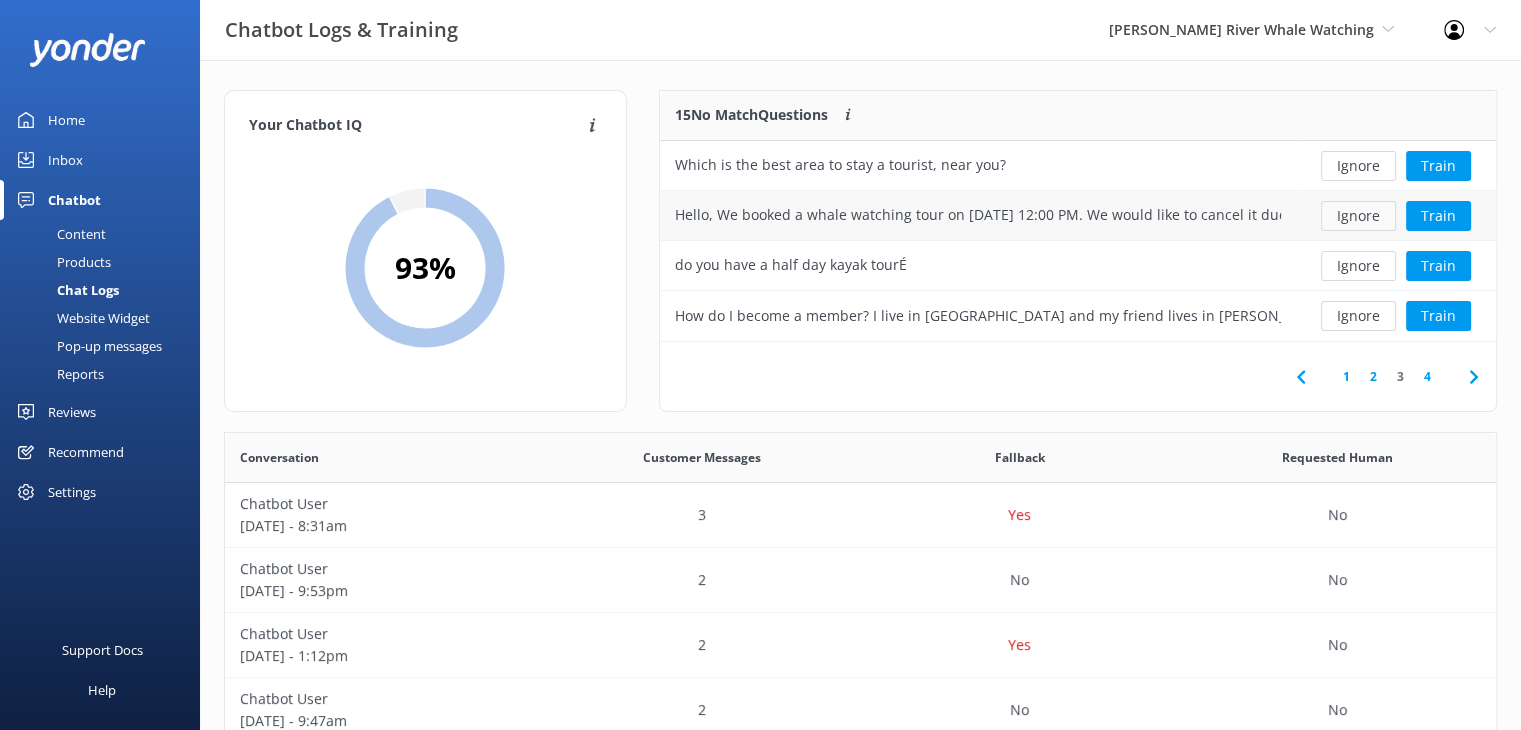 click on "Ignore" at bounding box center (1358, 216) 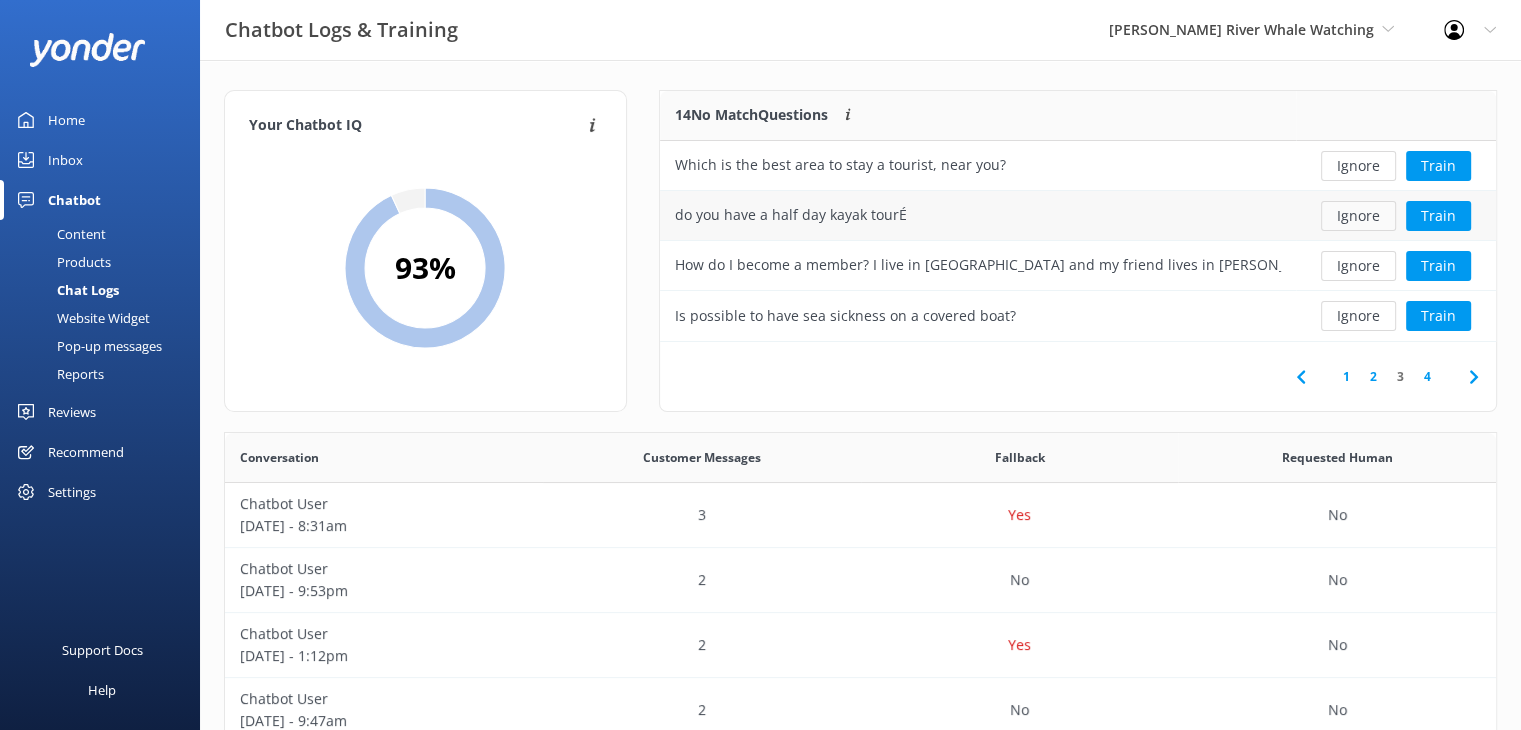 click on "Ignore" at bounding box center [1358, 216] 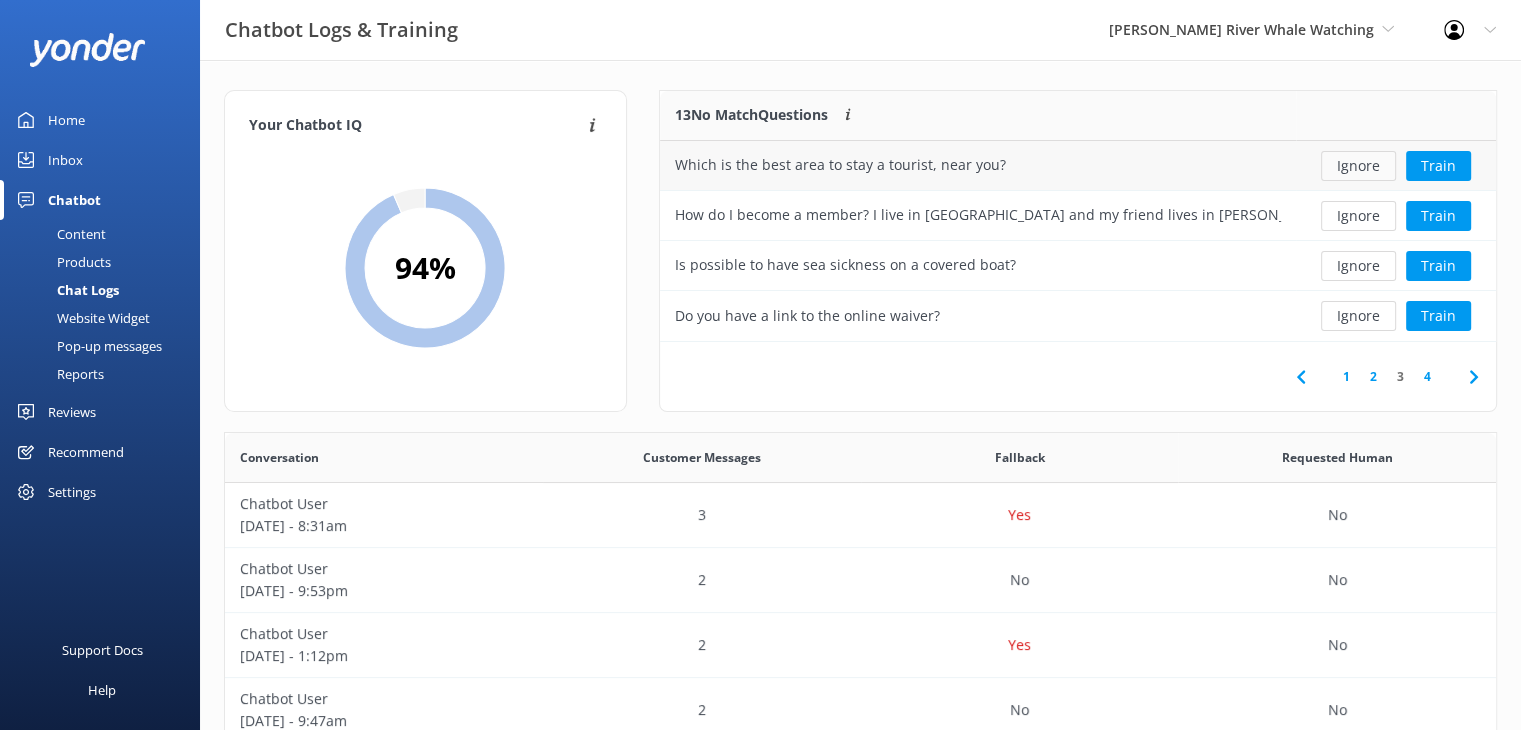 click on "Ignore" at bounding box center (1358, 166) 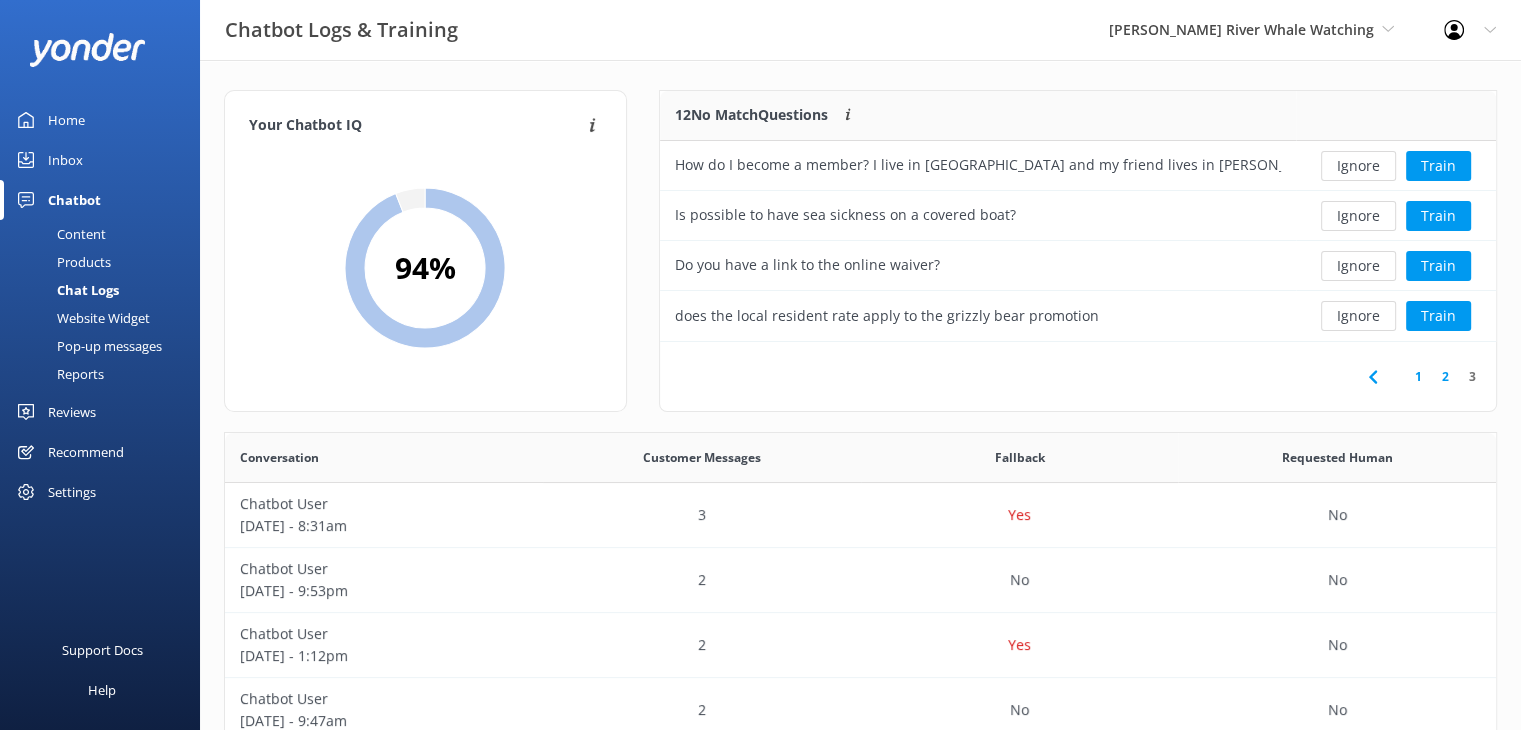 click on "2" at bounding box center (1445, 376) 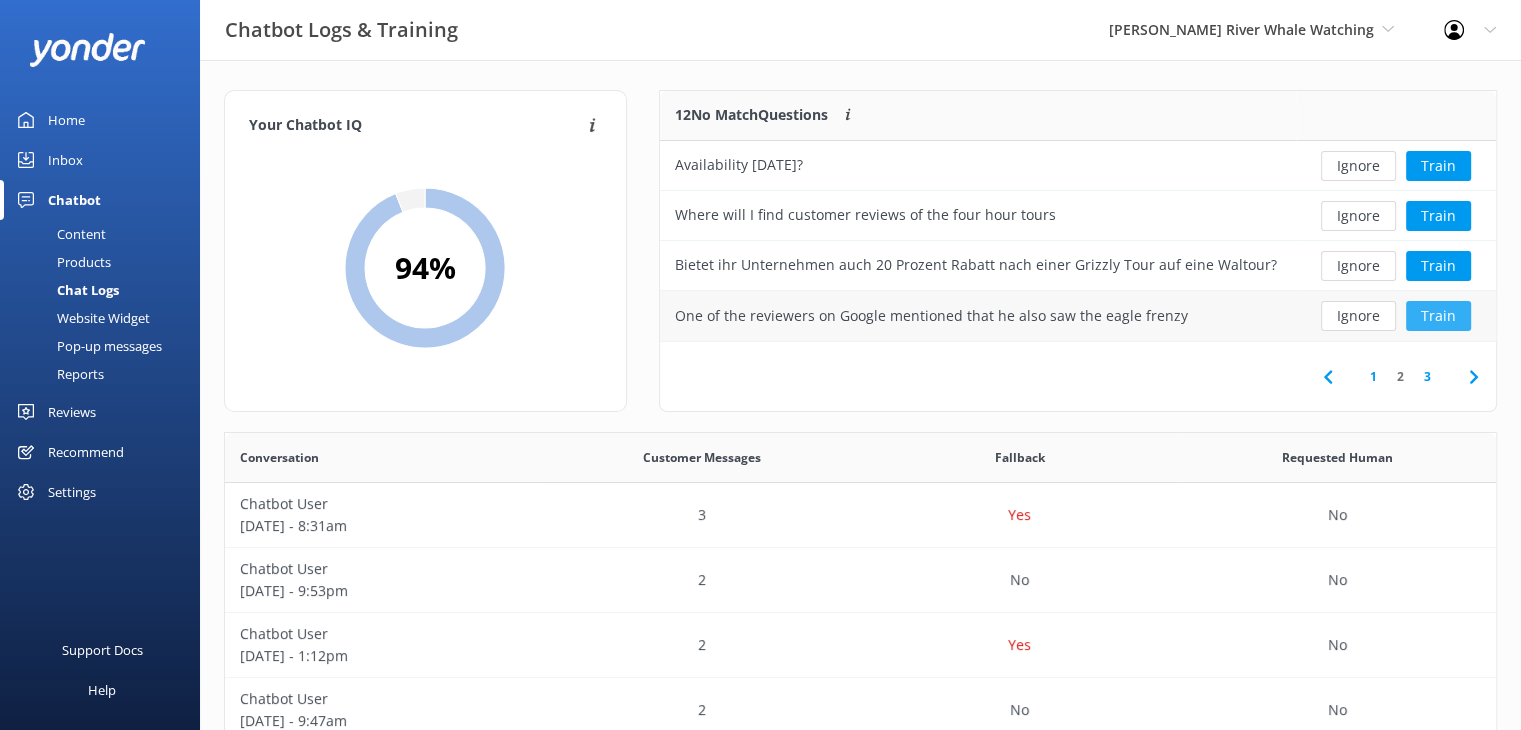 click on "Train" at bounding box center (1438, 316) 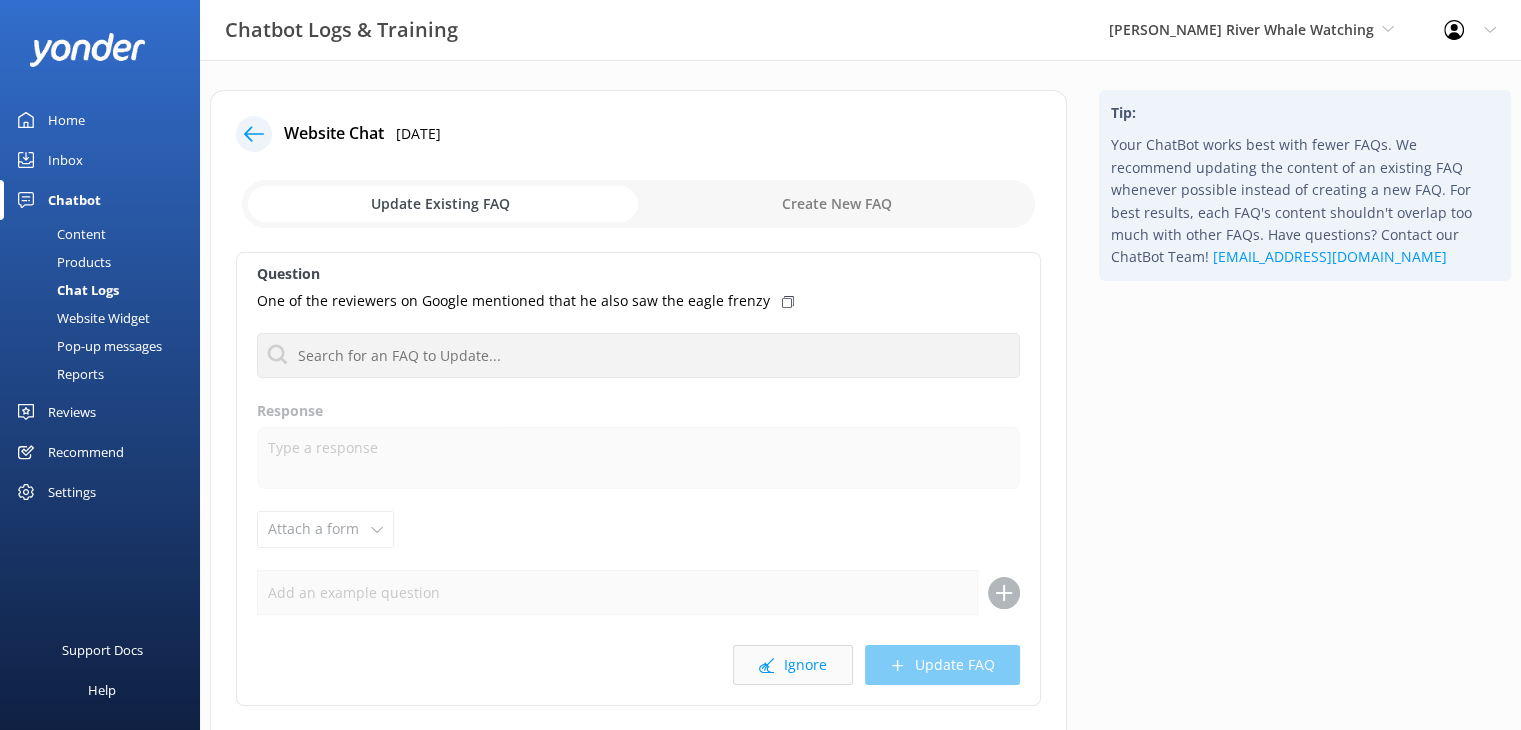 click on "Ignore" at bounding box center (793, 665) 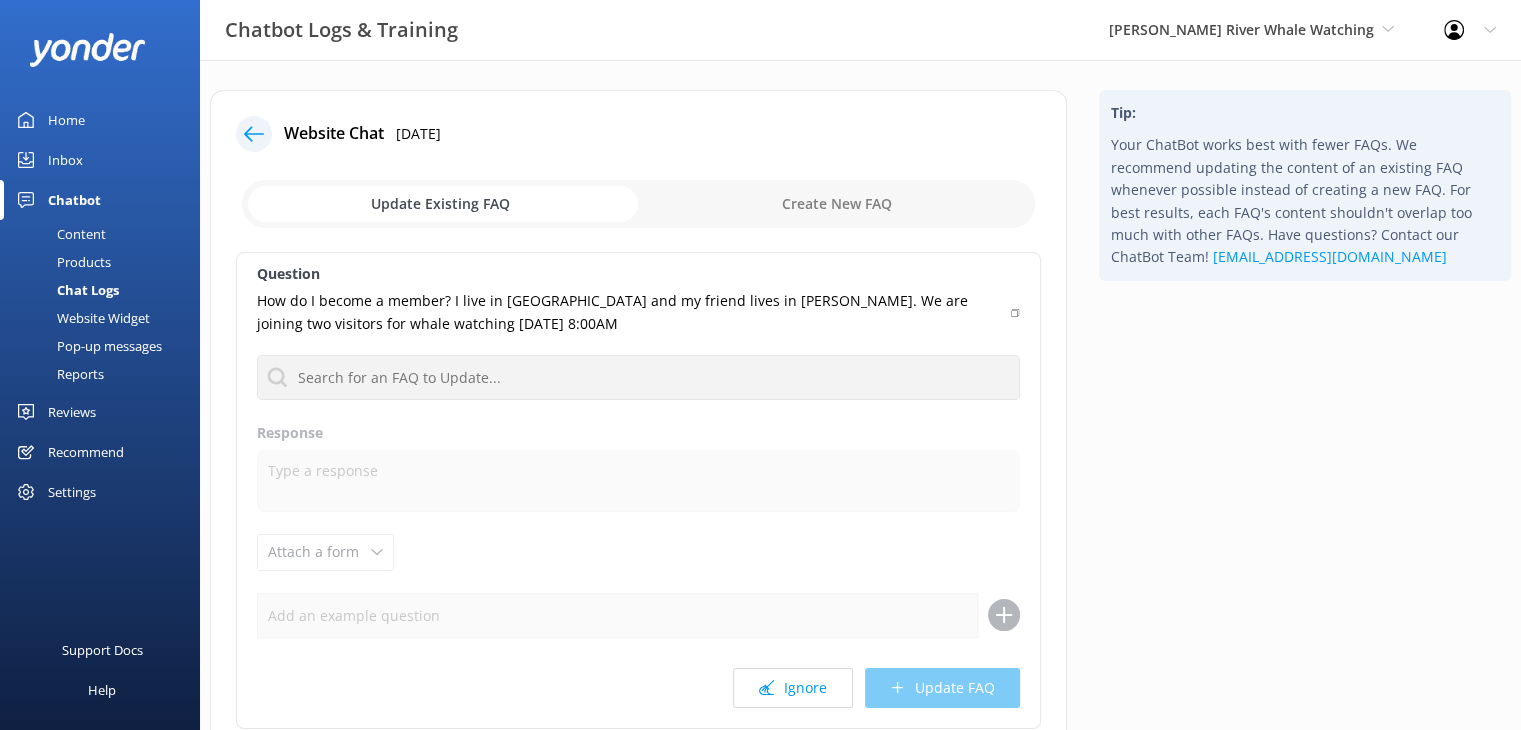 click on "Home" at bounding box center [66, 120] 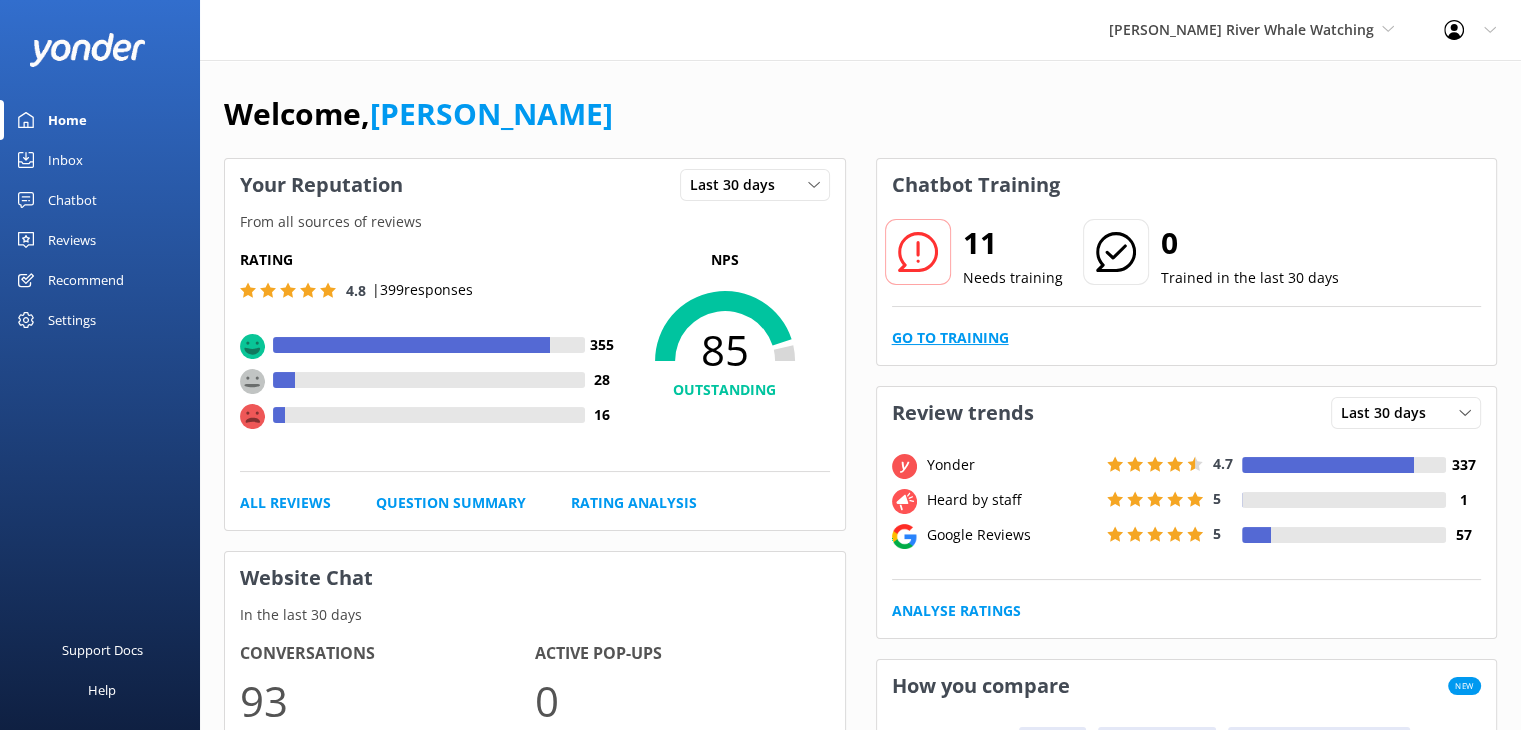 click on "Go to Training" at bounding box center (950, 338) 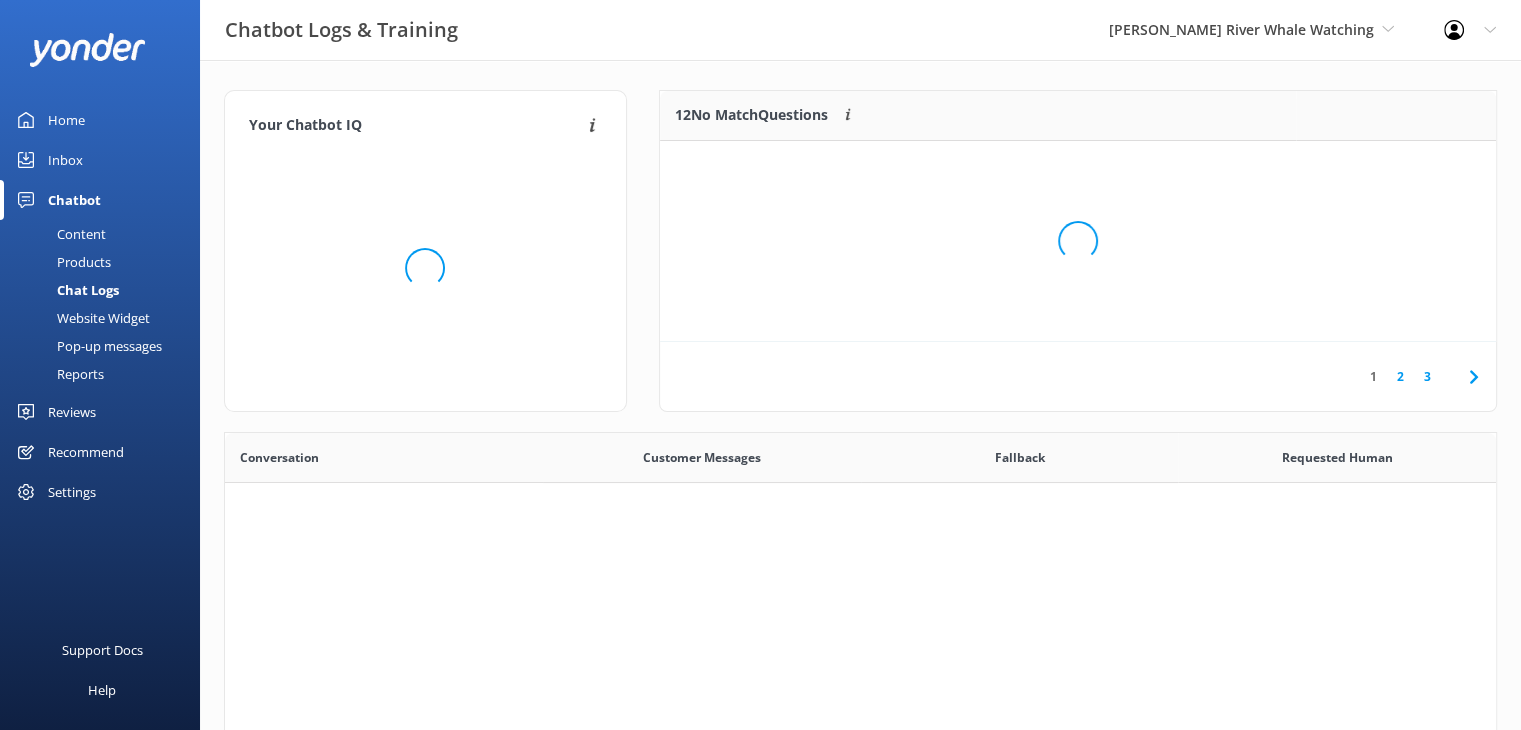 scroll, scrollTop: 16, scrollLeft: 16, axis: both 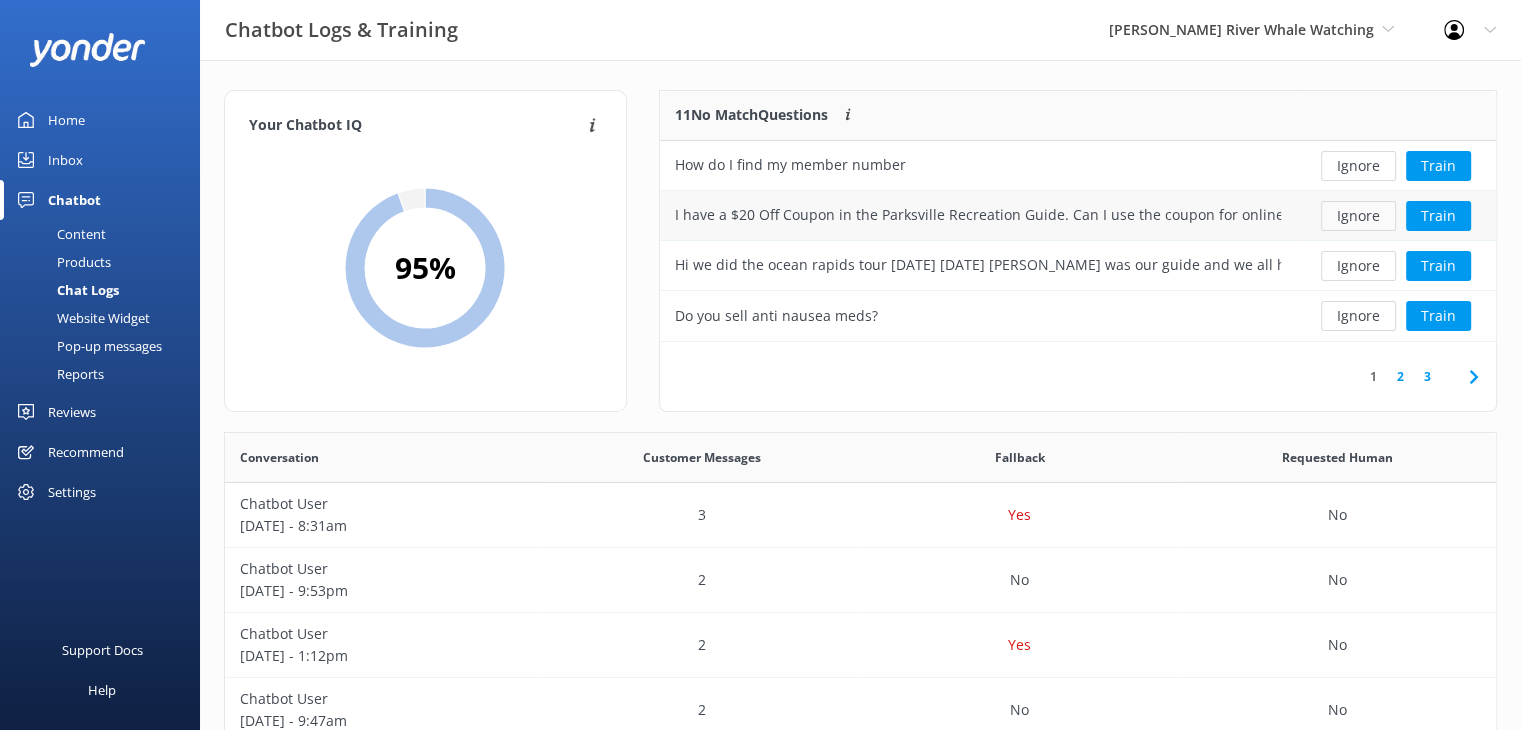 click on "Ignore" at bounding box center [1358, 216] 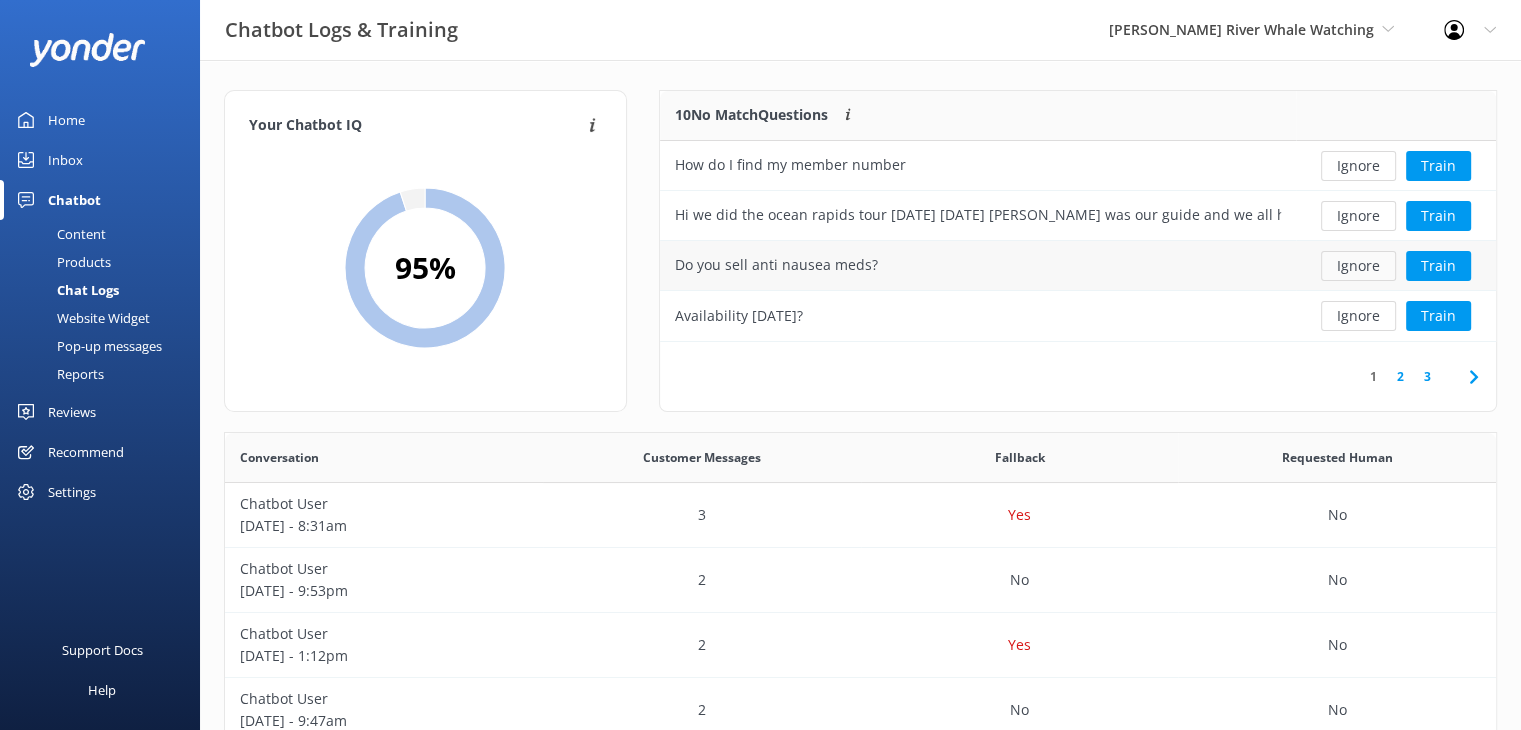 click on "Ignore" at bounding box center [1358, 266] 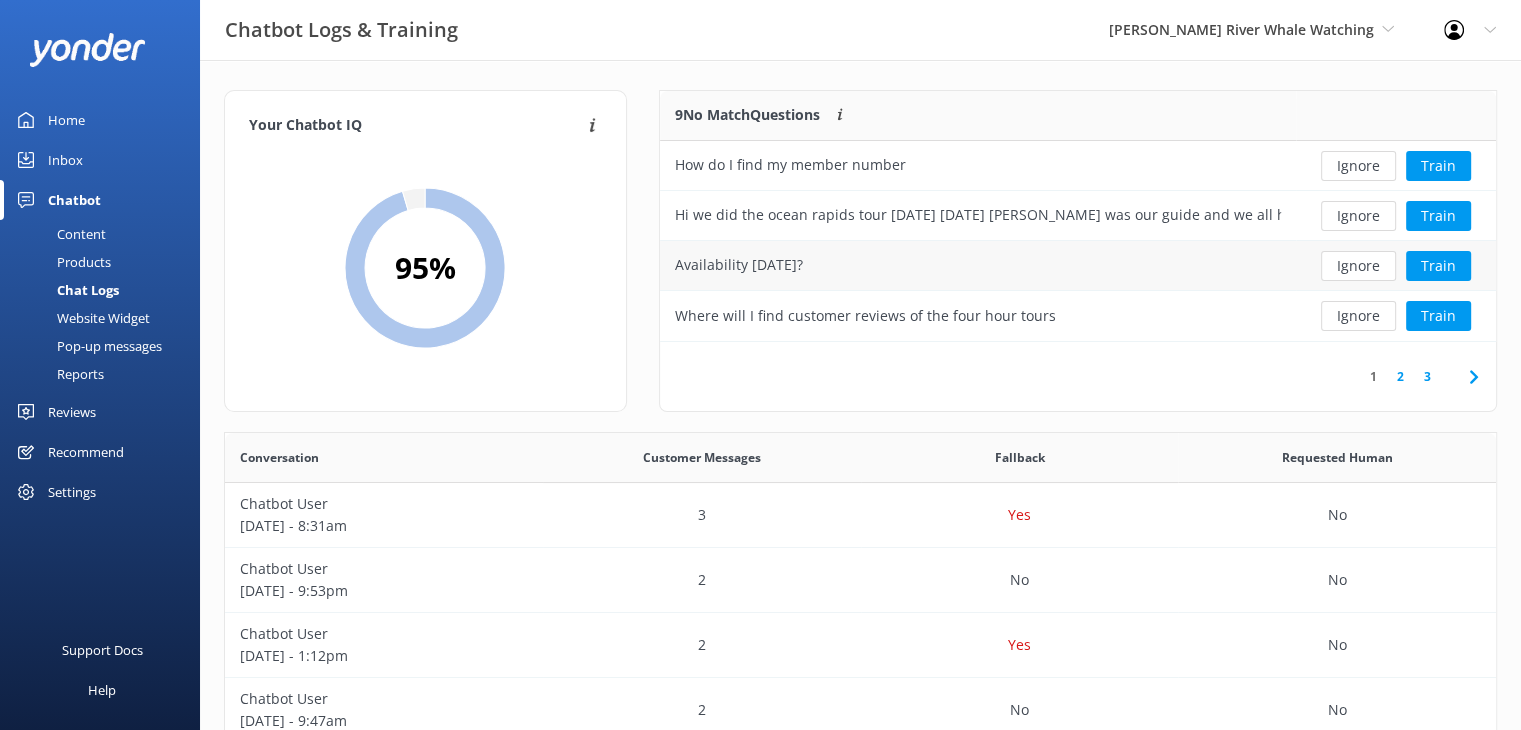 click on "Availability [DATE]?" at bounding box center [978, 266] 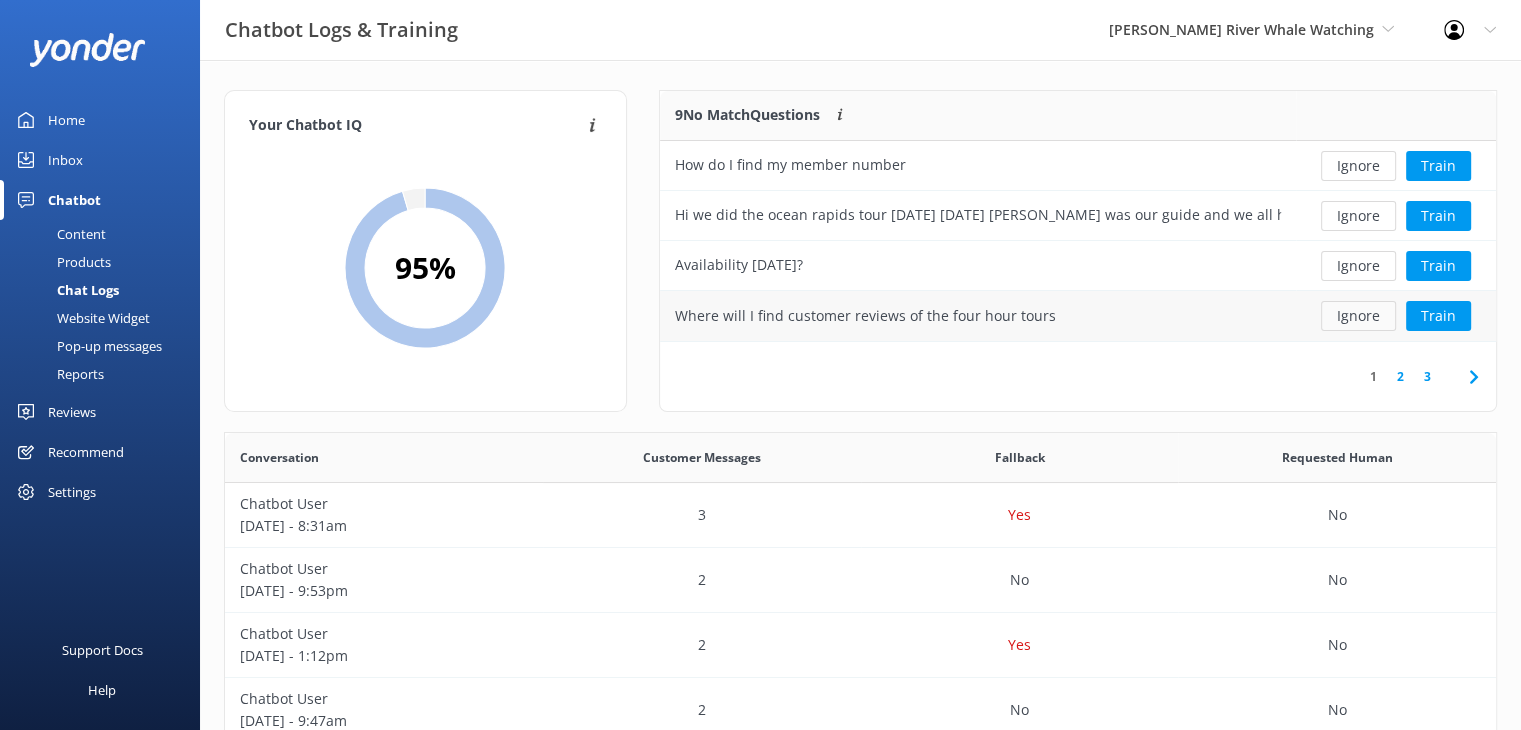 click on "Ignore" at bounding box center [1358, 316] 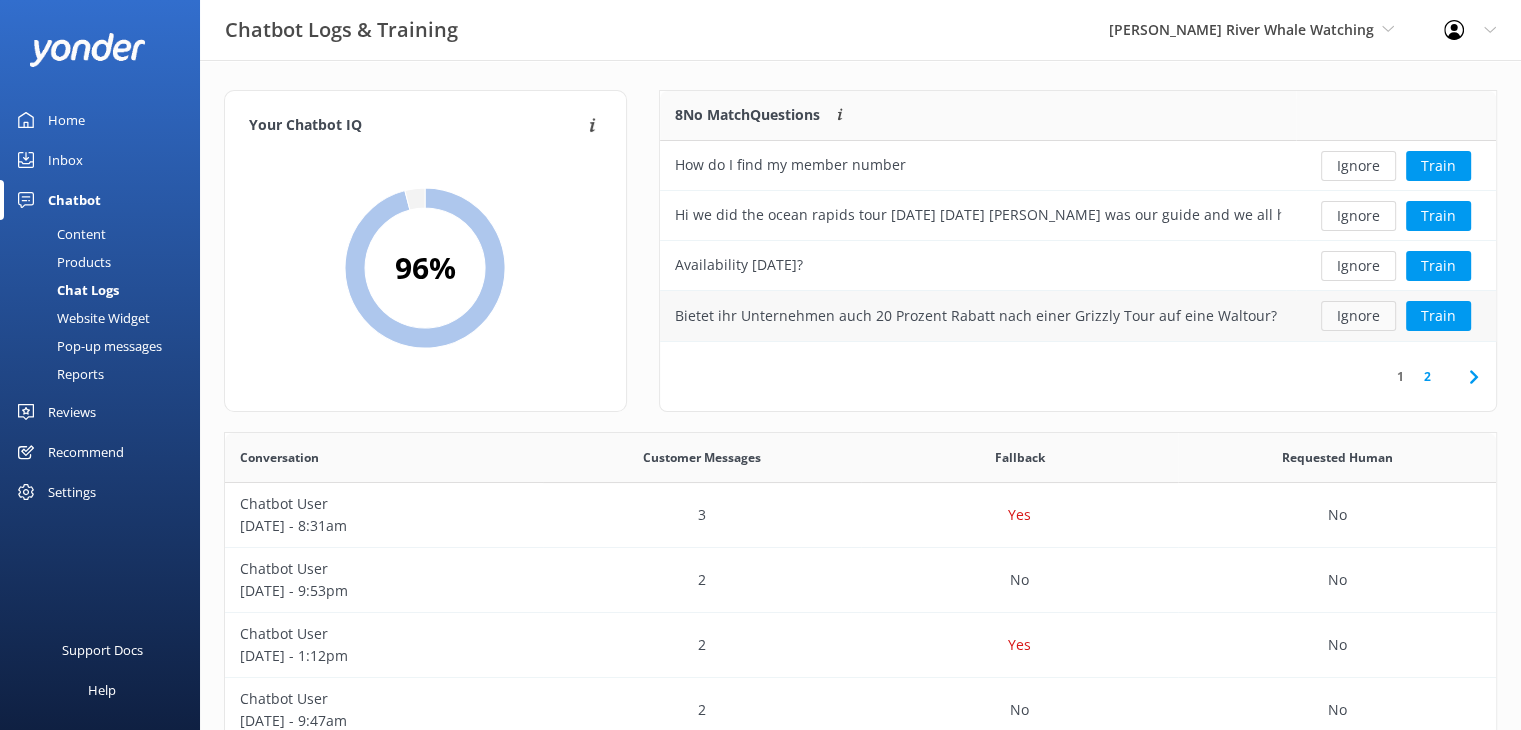 click on "Ignore" at bounding box center (1358, 316) 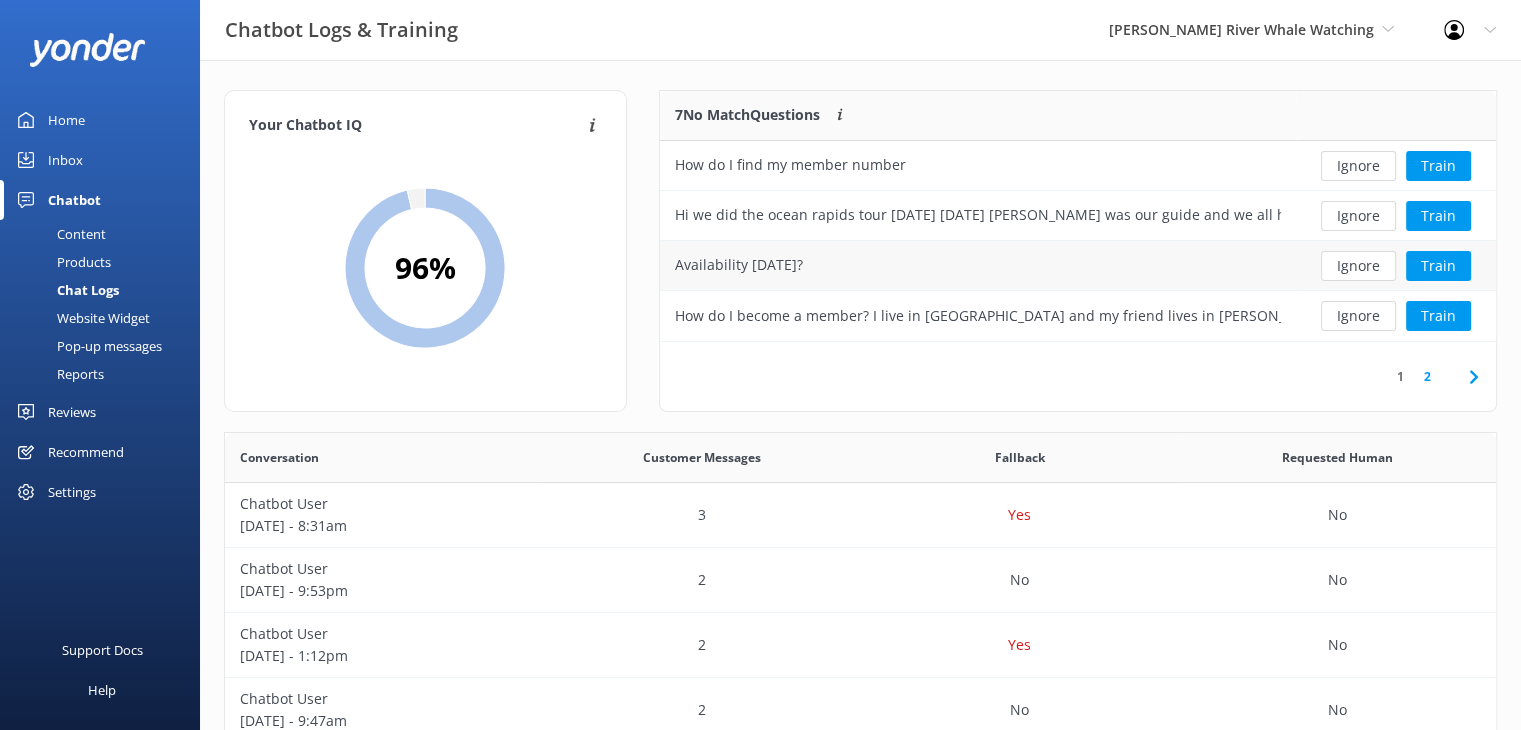 click on "Availability [DATE]?" at bounding box center (978, 266) 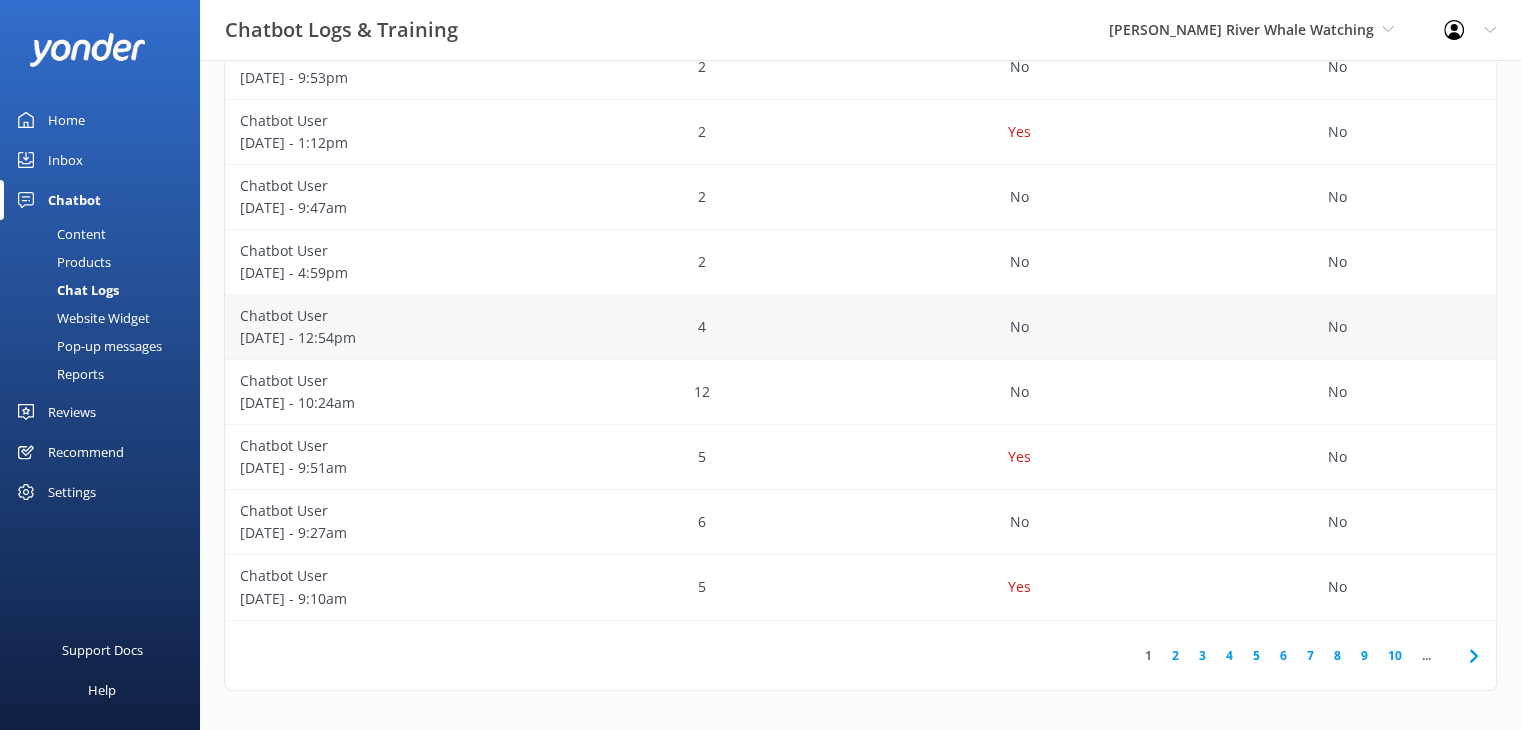 scroll, scrollTop: 0, scrollLeft: 0, axis: both 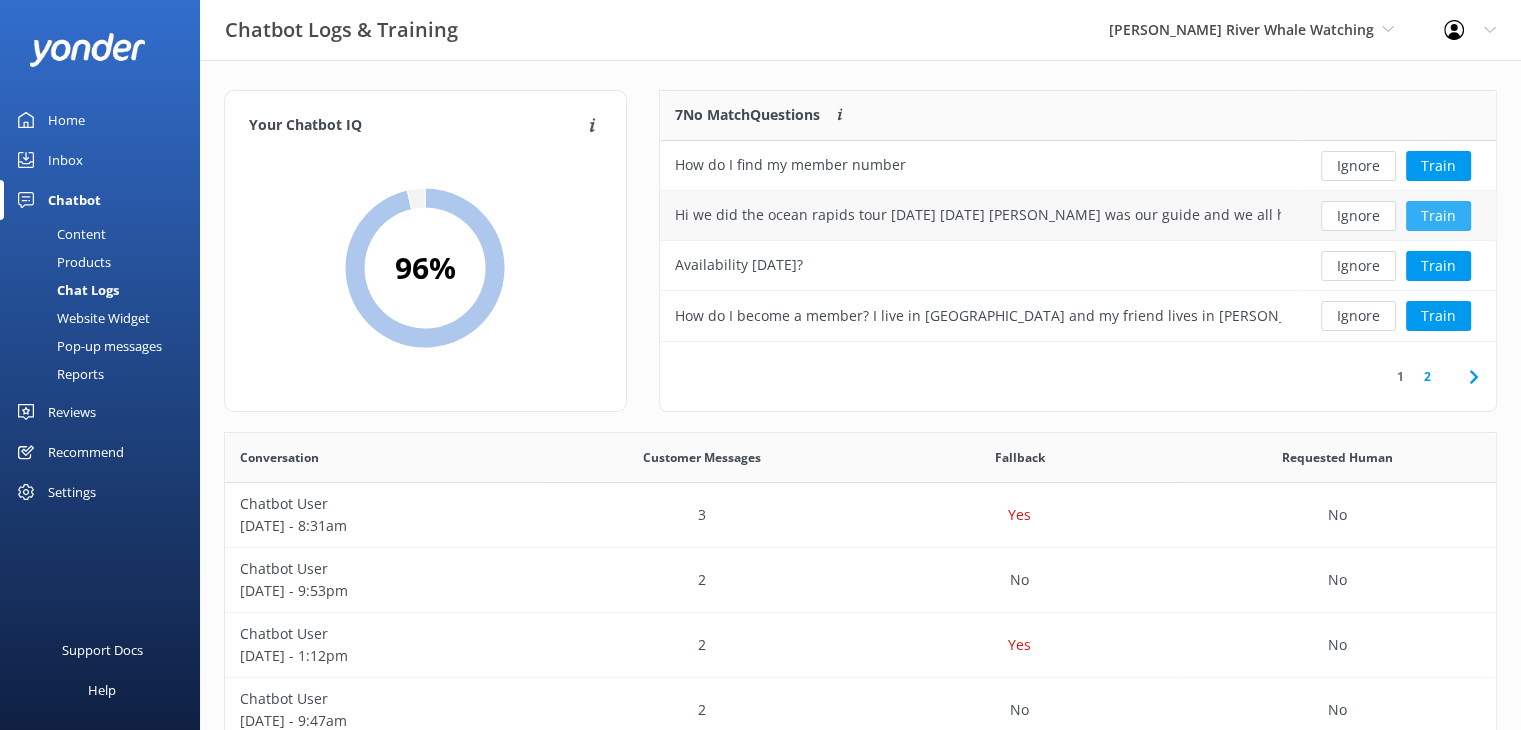 click on "Train" at bounding box center (1438, 216) 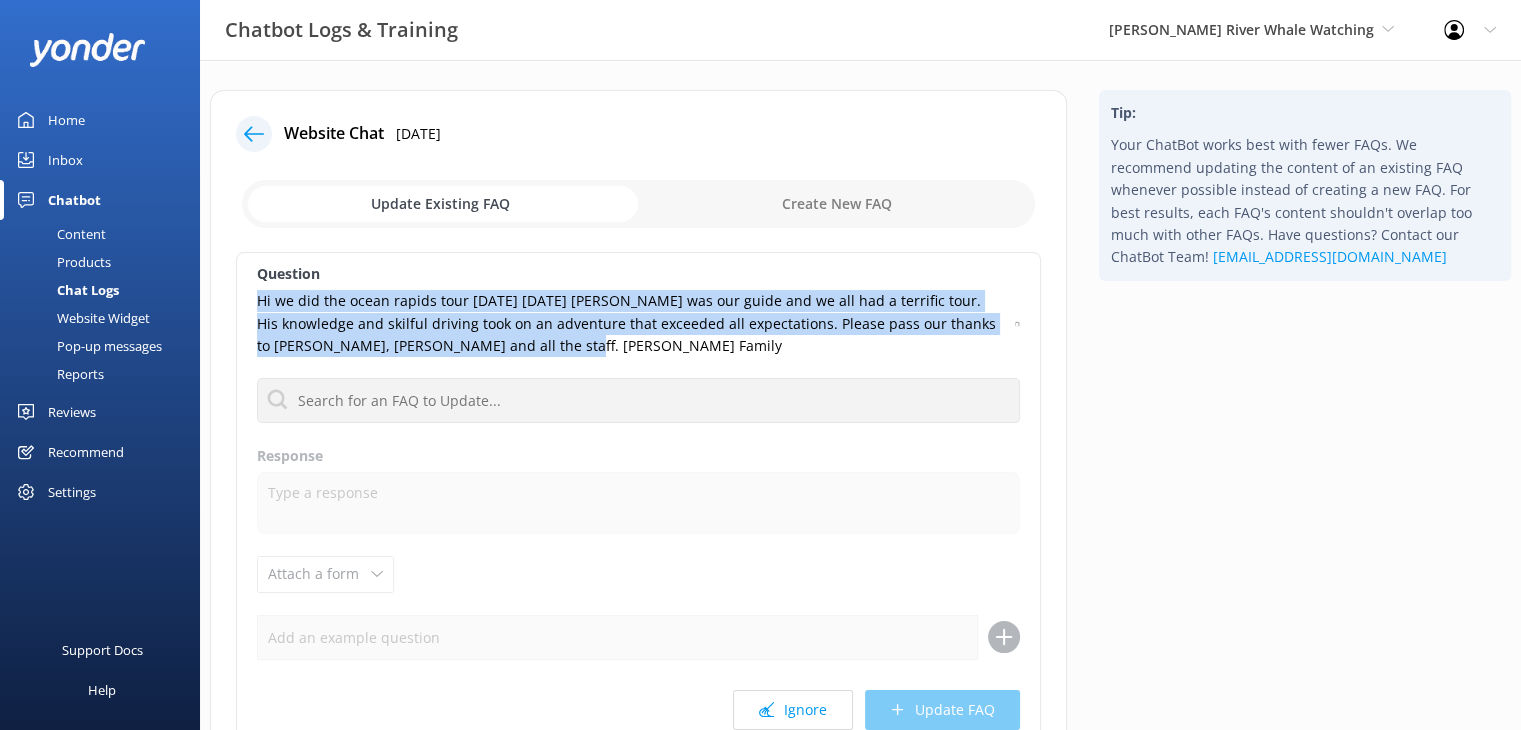 drag, startPoint x: 584, startPoint y: 349, endPoint x: 257, endPoint y: 304, distance: 330.08182 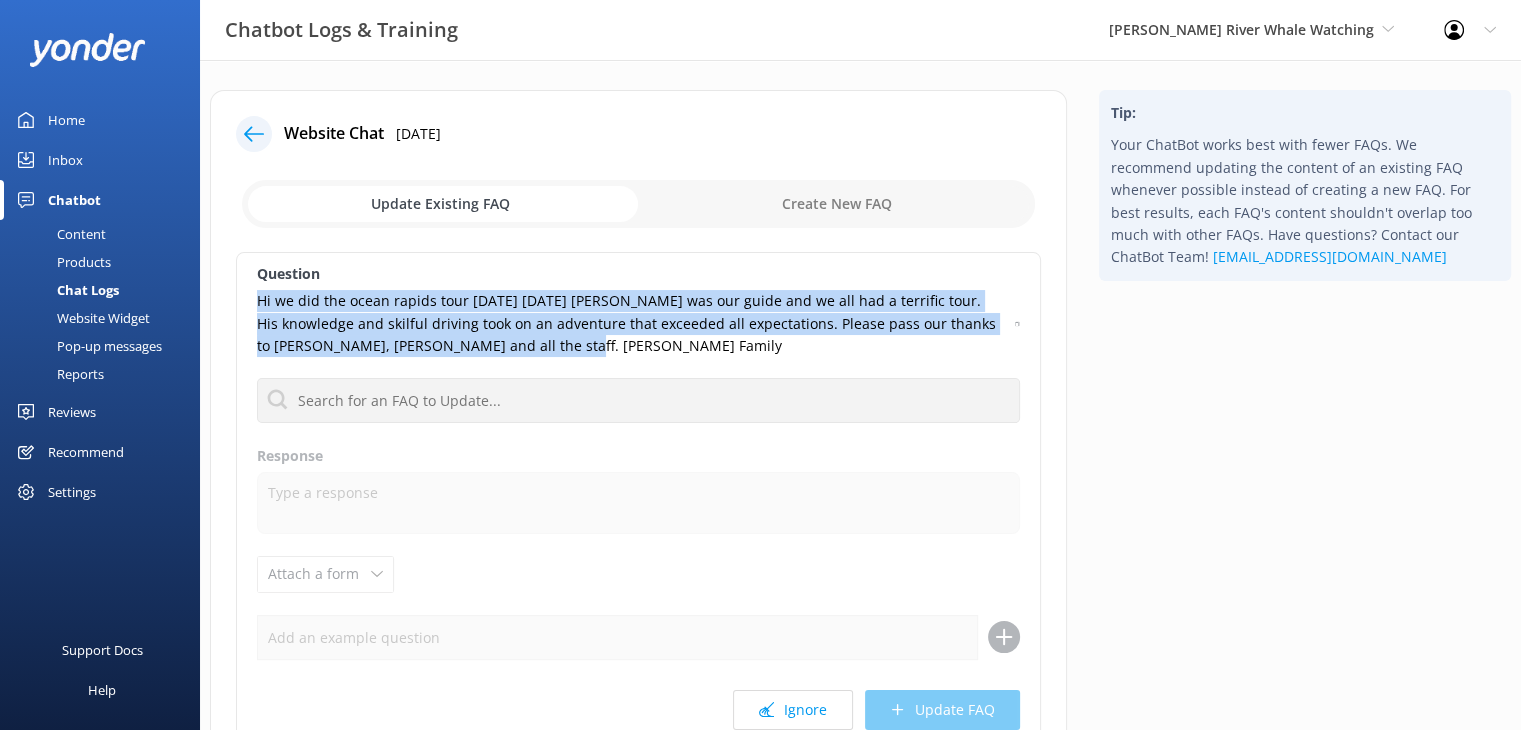 click on "Hi we did the ocean rapids tour [DATE] [DATE] [PERSON_NAME] was our guide and we all had a terrific tour. His knowledge and skilful driving took on an adventure that exceeded all expectations. Please pass our thanks to [PERSON_NAME], [PERSON_NAME] and all the staff. [PERSON_NAME] Family" at bounding box center (630, 323) 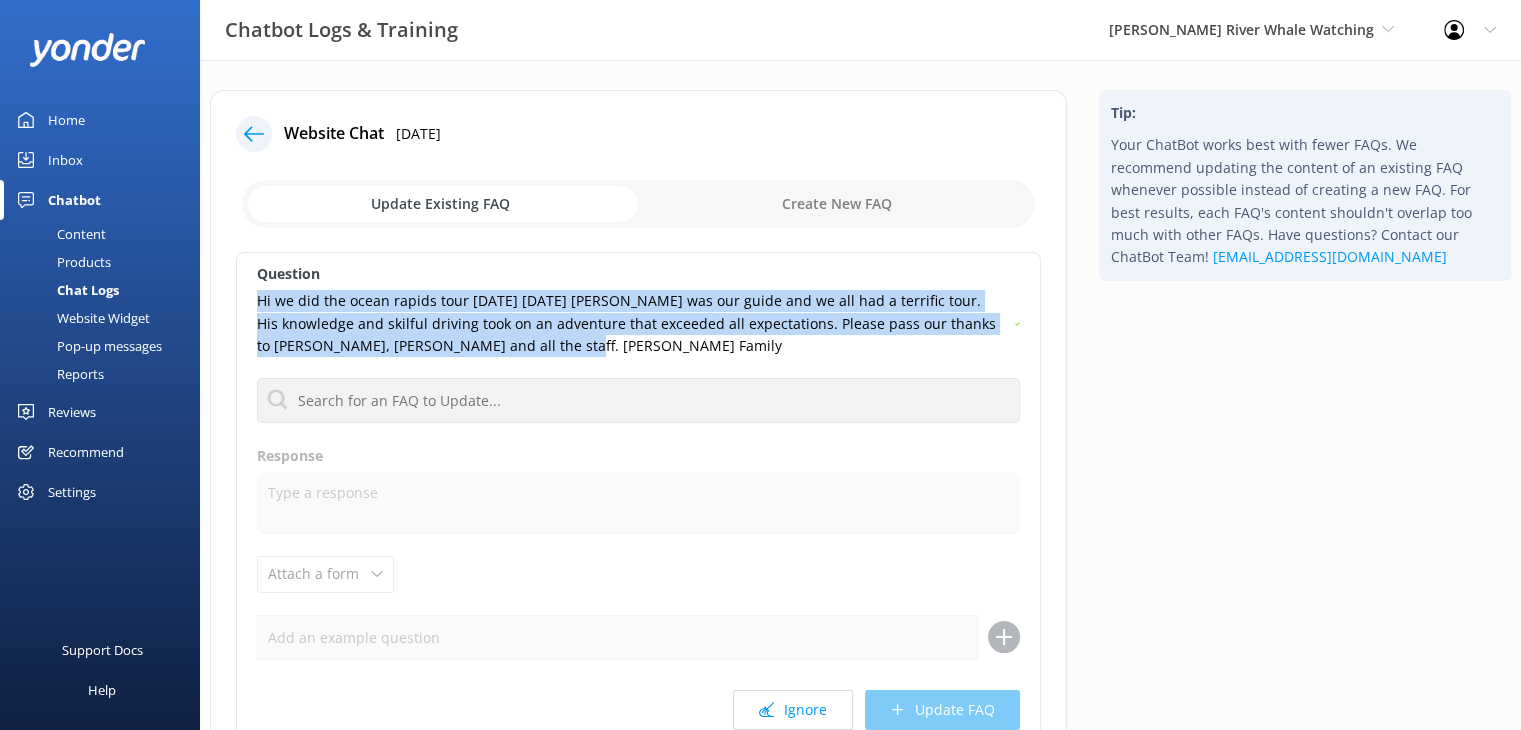 copy on "Hi we did the ocean rapids tour [DATE] [DATE] [PERSON_NAME] was our guide and we all had a terrific tour. His knowledge and skilful driving took on an adventure that exceeded all expectations. Please pass our thanks to [PERSON_NAME], [PERSON_NAME] and all the staff. [PERSON_NAME] Family" 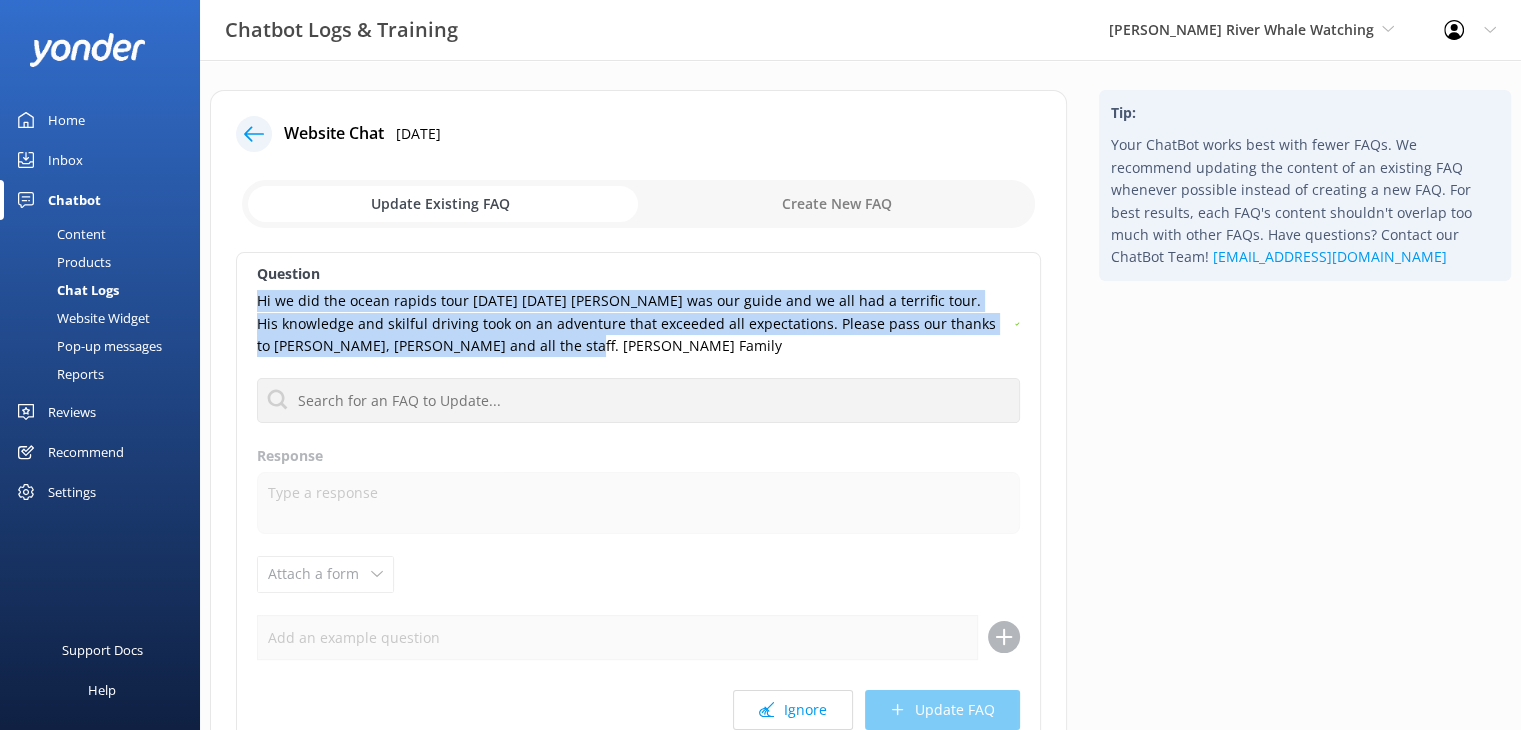 click on "Reviews" at bounding box center (72, 412) 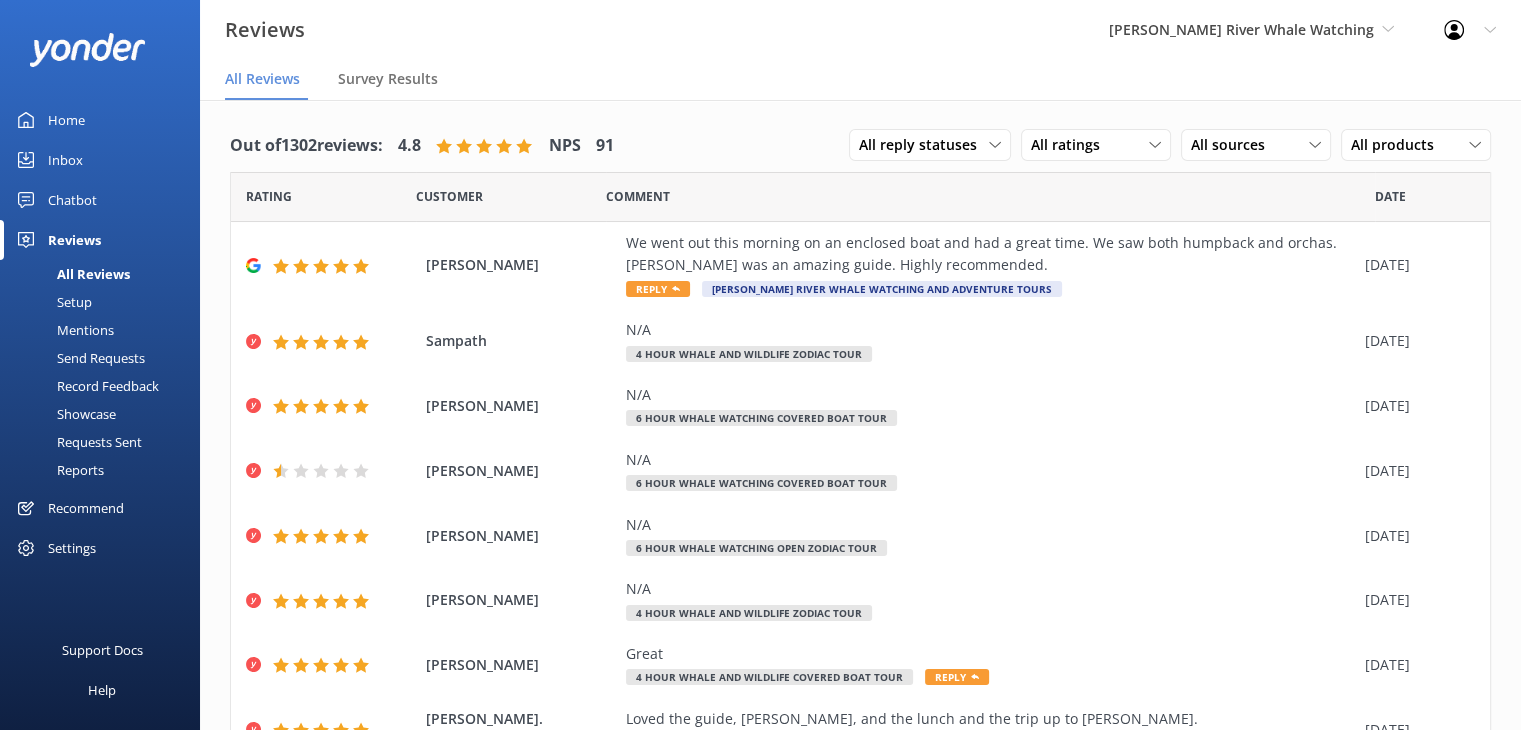 click on "Record Feedback" at bounding box center (85, 386) 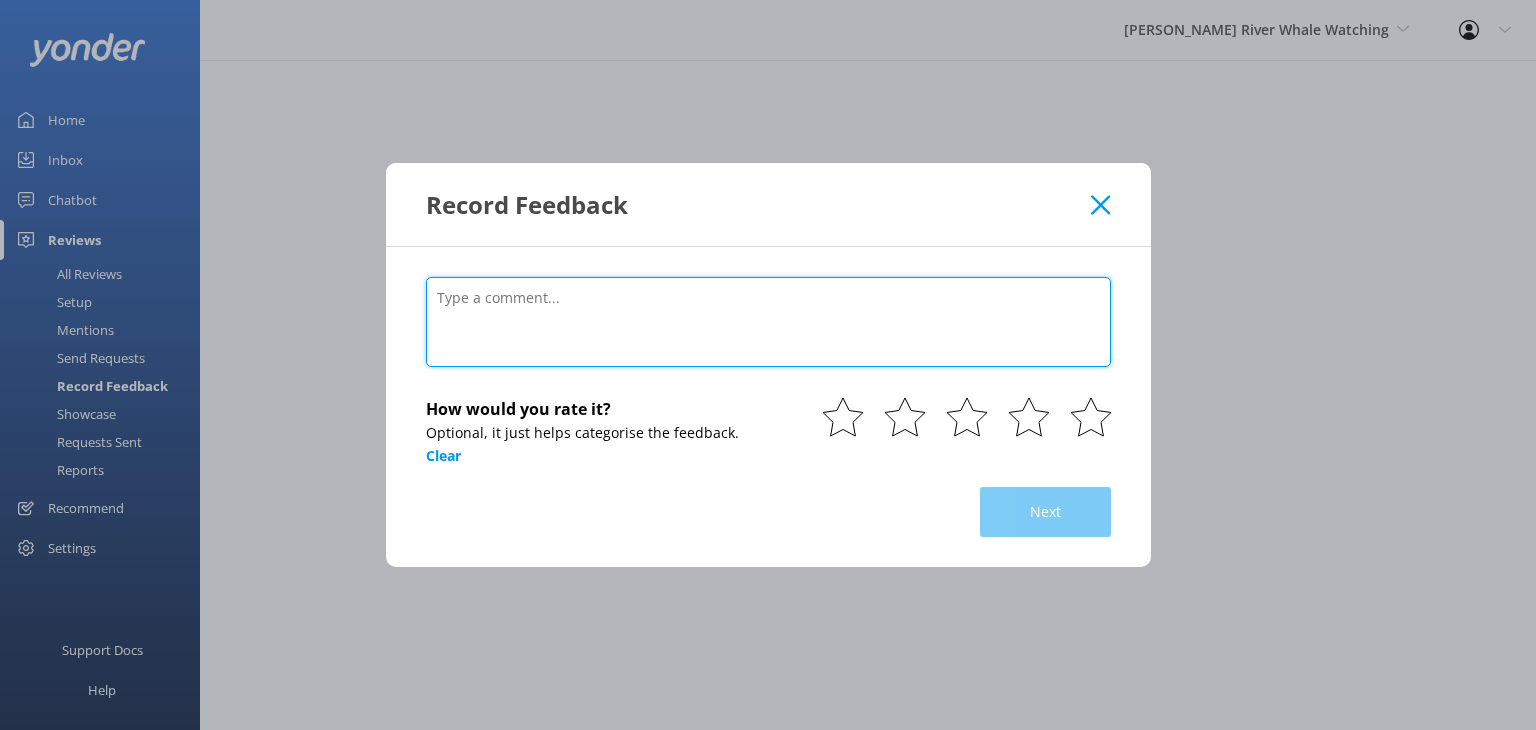 click at bounding box center (768, 322) 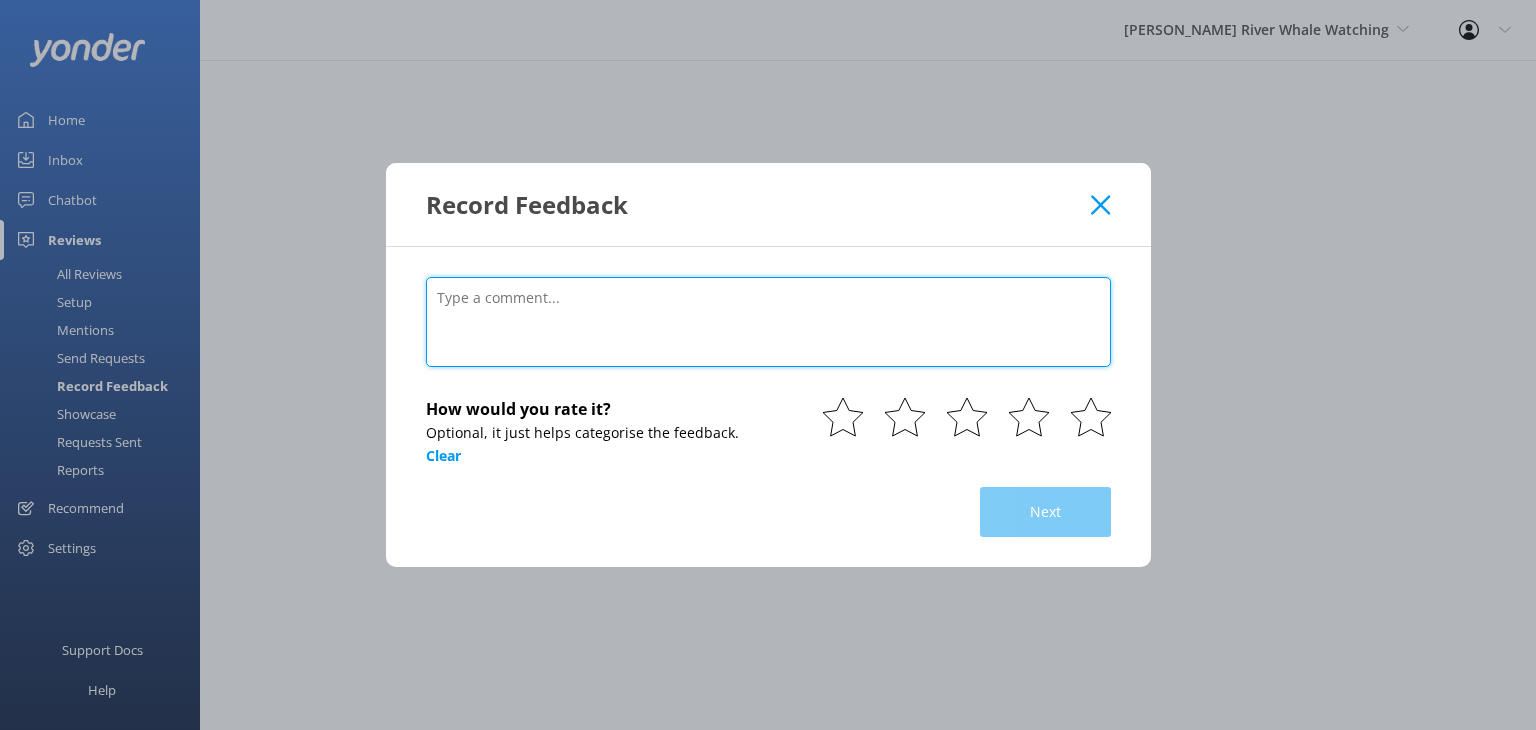 paste on "Hi we did the ocean rapids tour [DATE] [DATE] [PERSON_NAME] was our guide and we all had a terrific tour. His knowledge and skilful driving took on an adventure that exceeded all expectations. Please pass our thanks to [PERSON_NAME], [PERSON_NAME] and all the staff. [PERSON_NAME] Family" 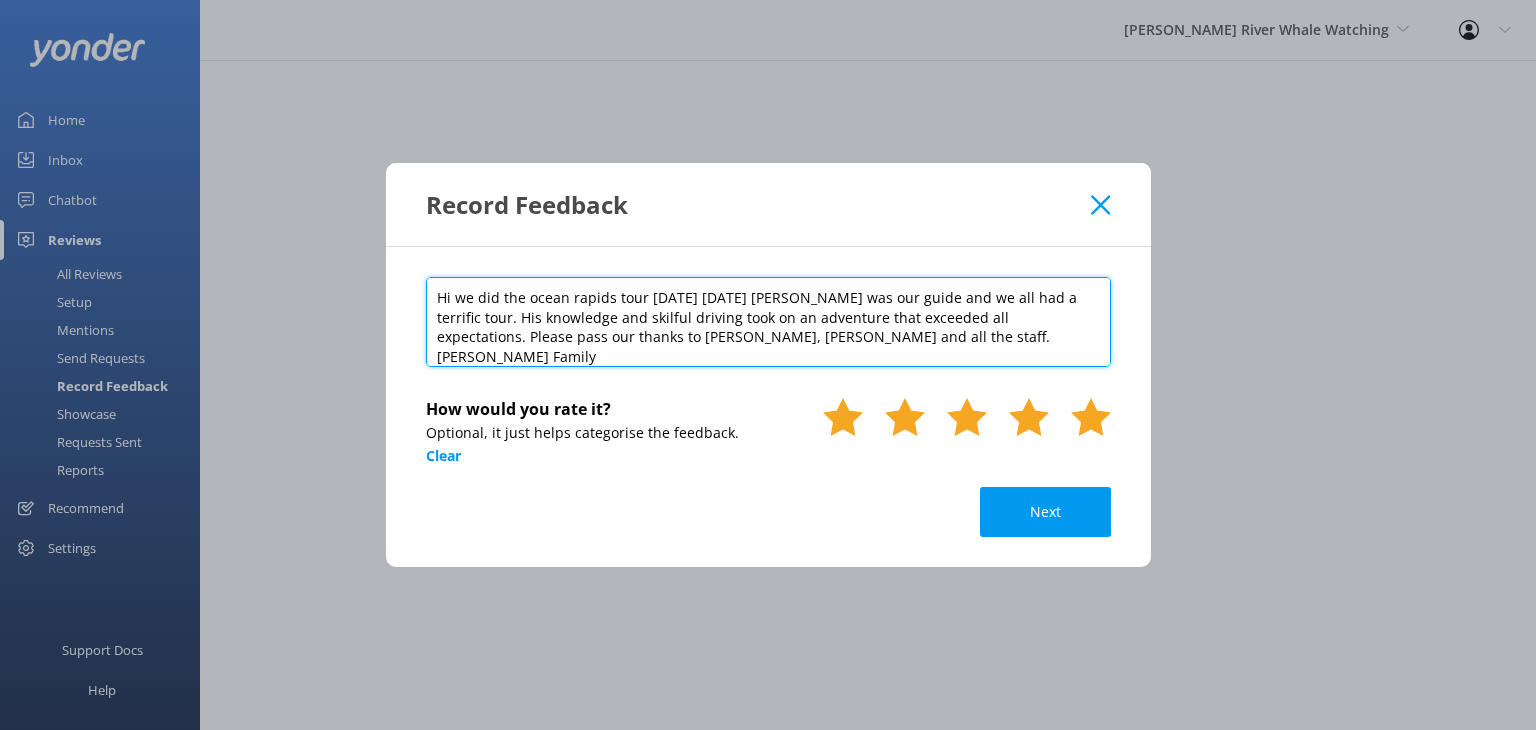 type on "Hi we did the ocean rapids tour [DATE] [DATE] [PERSON_NAME] was our guide and we all had a terrific tour. His knowledge and skilful driving took on an adventure that exceeded all expectations. Please pass our thanks to [PERSON_NAME], [PERSON_NAME] and all the staff. [PERSON_NAME] Family" 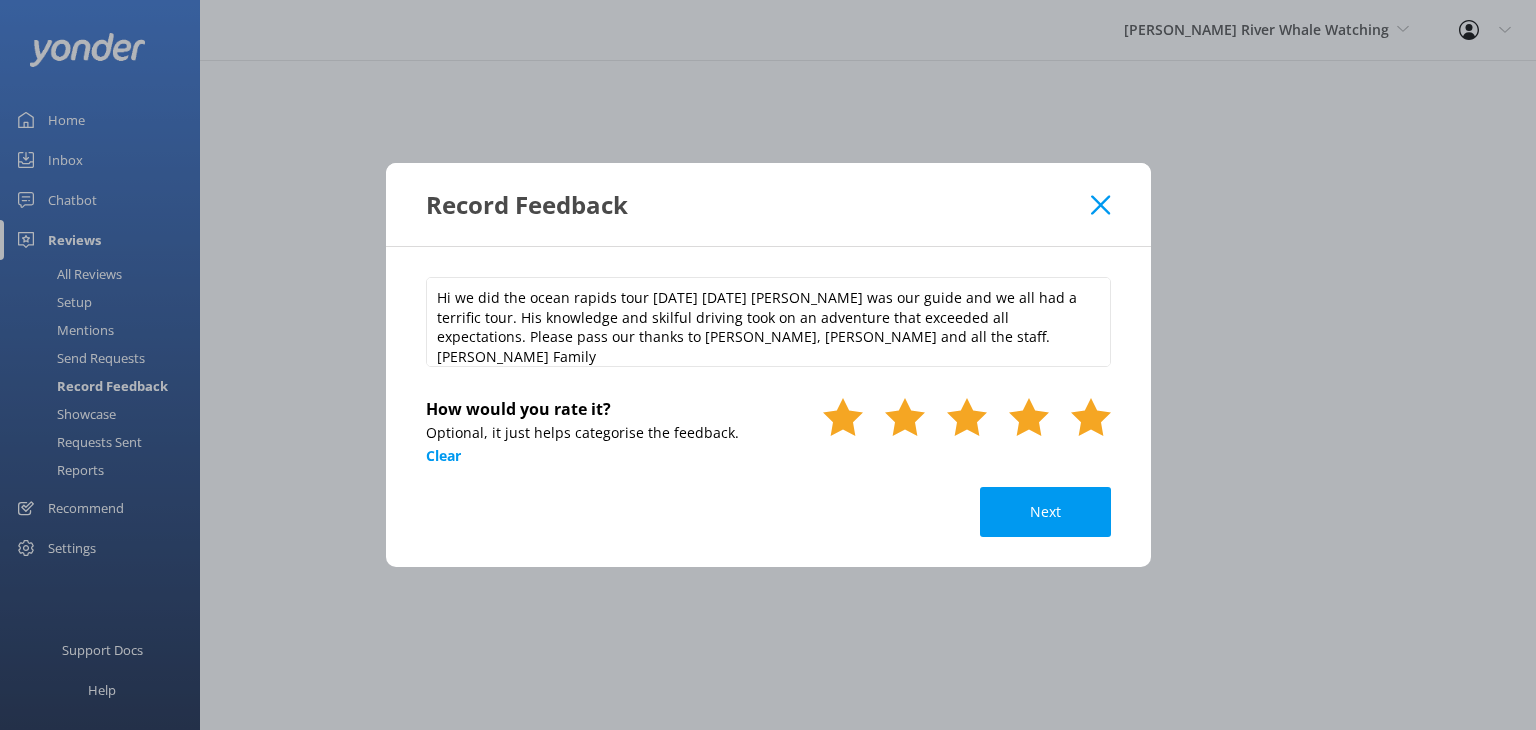 click 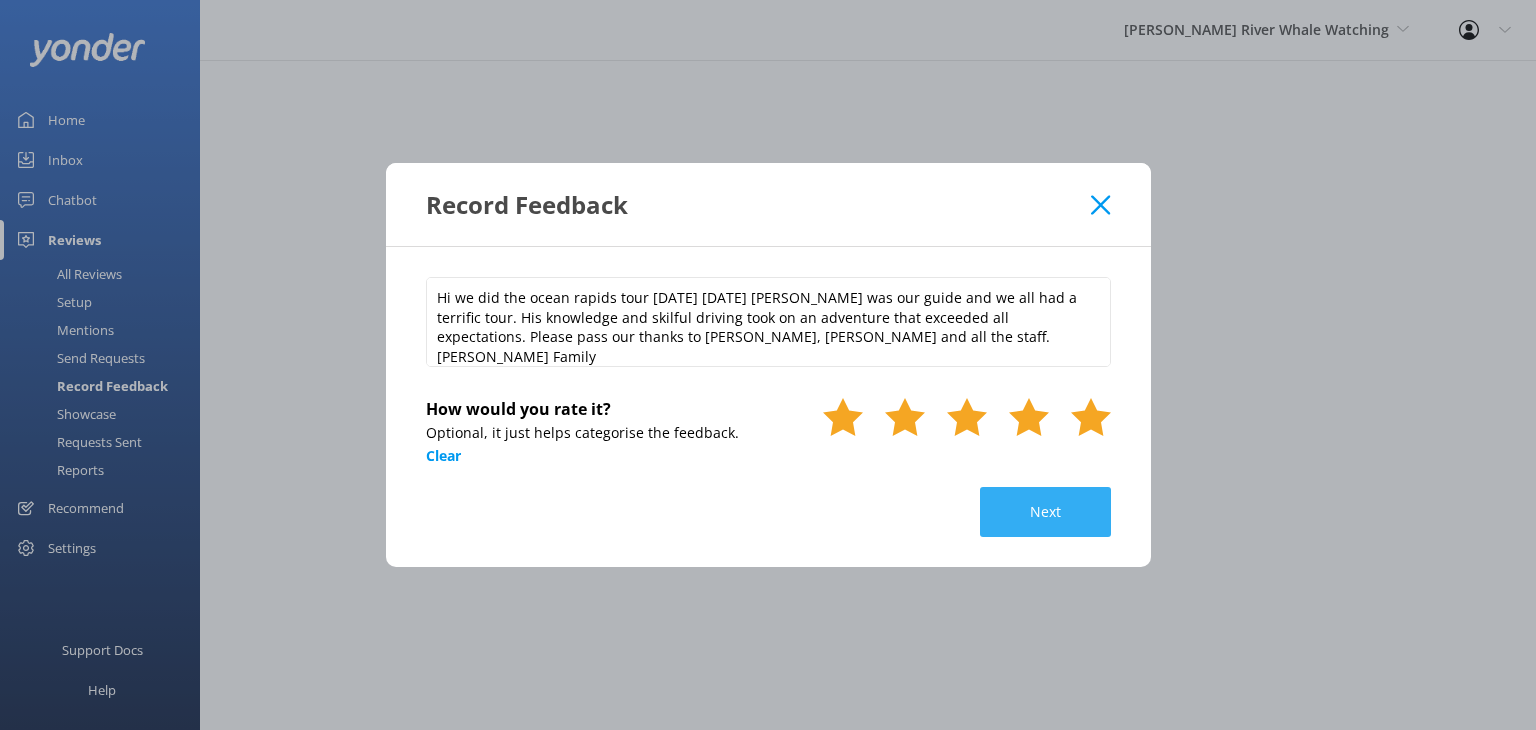 click on "Next" at bounding box center (1045, 512) 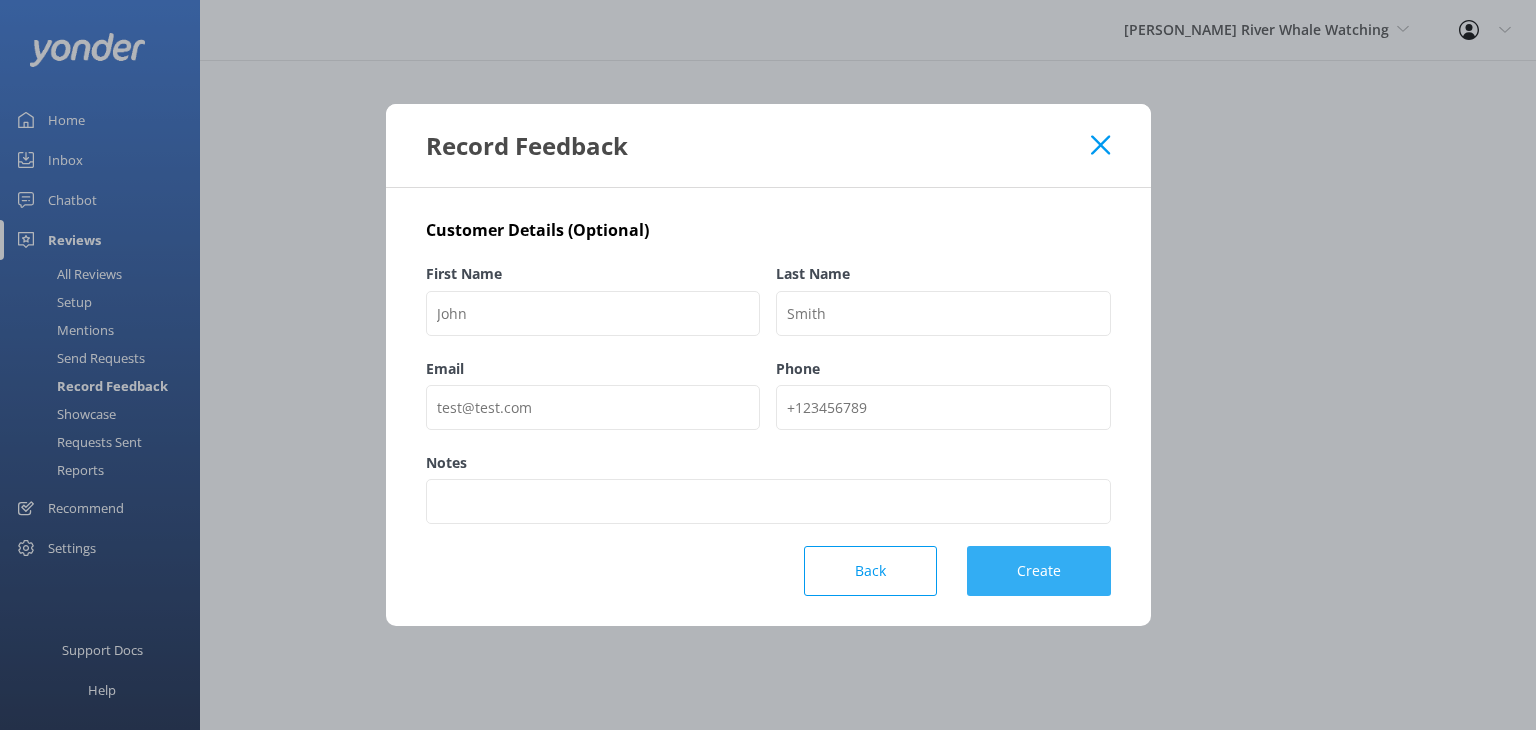 click on "Create" at bounding box center (1039, 571) 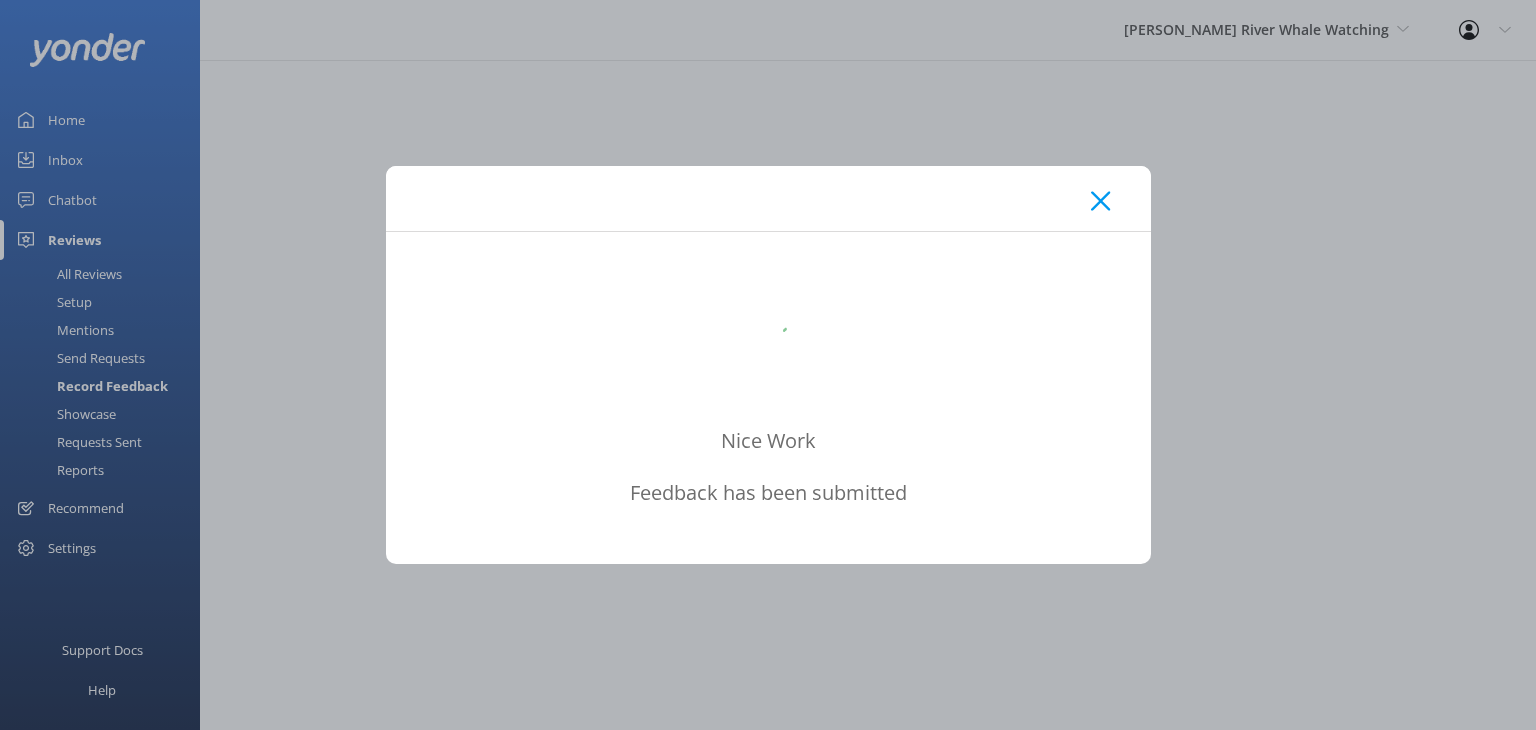 click 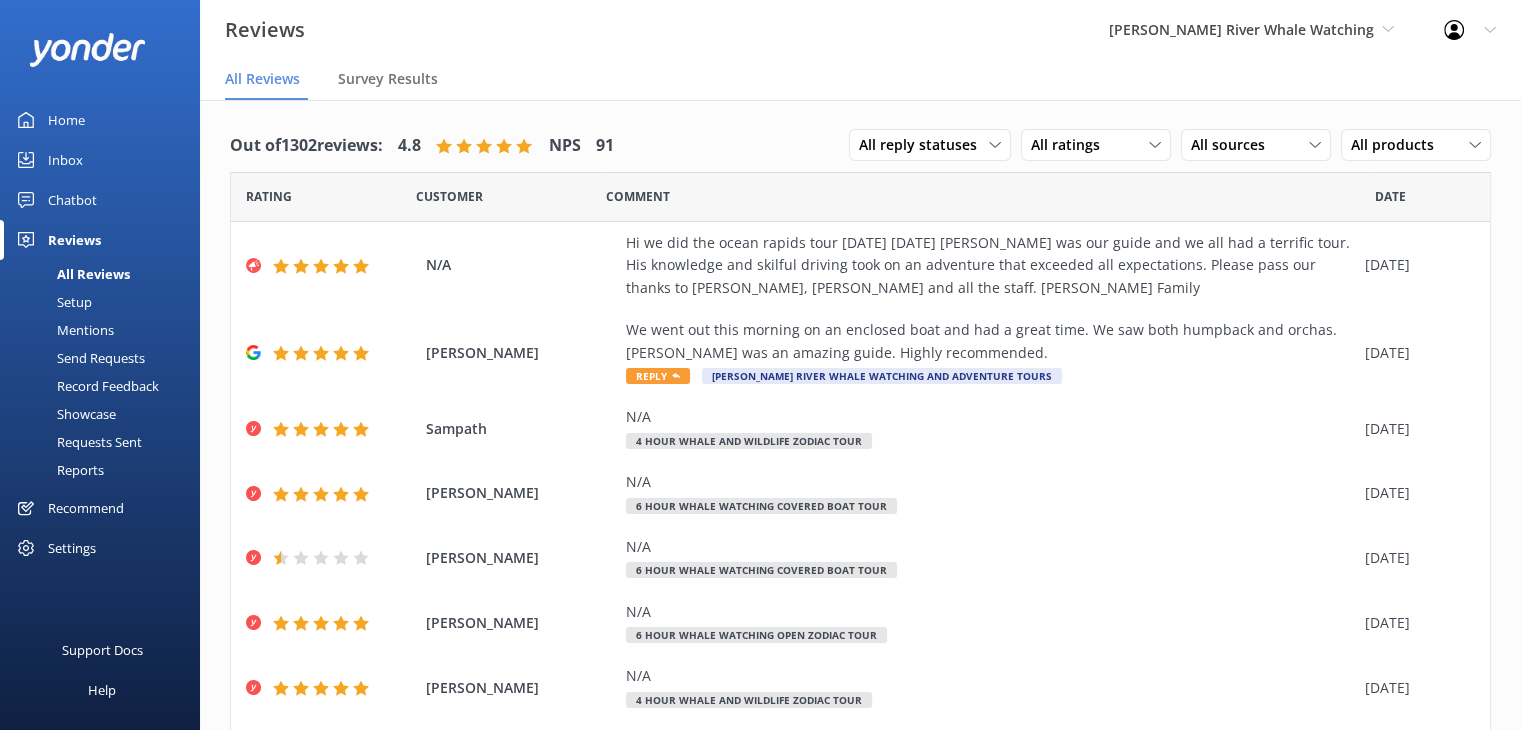click on "Home" at bounding box center (66, 120) 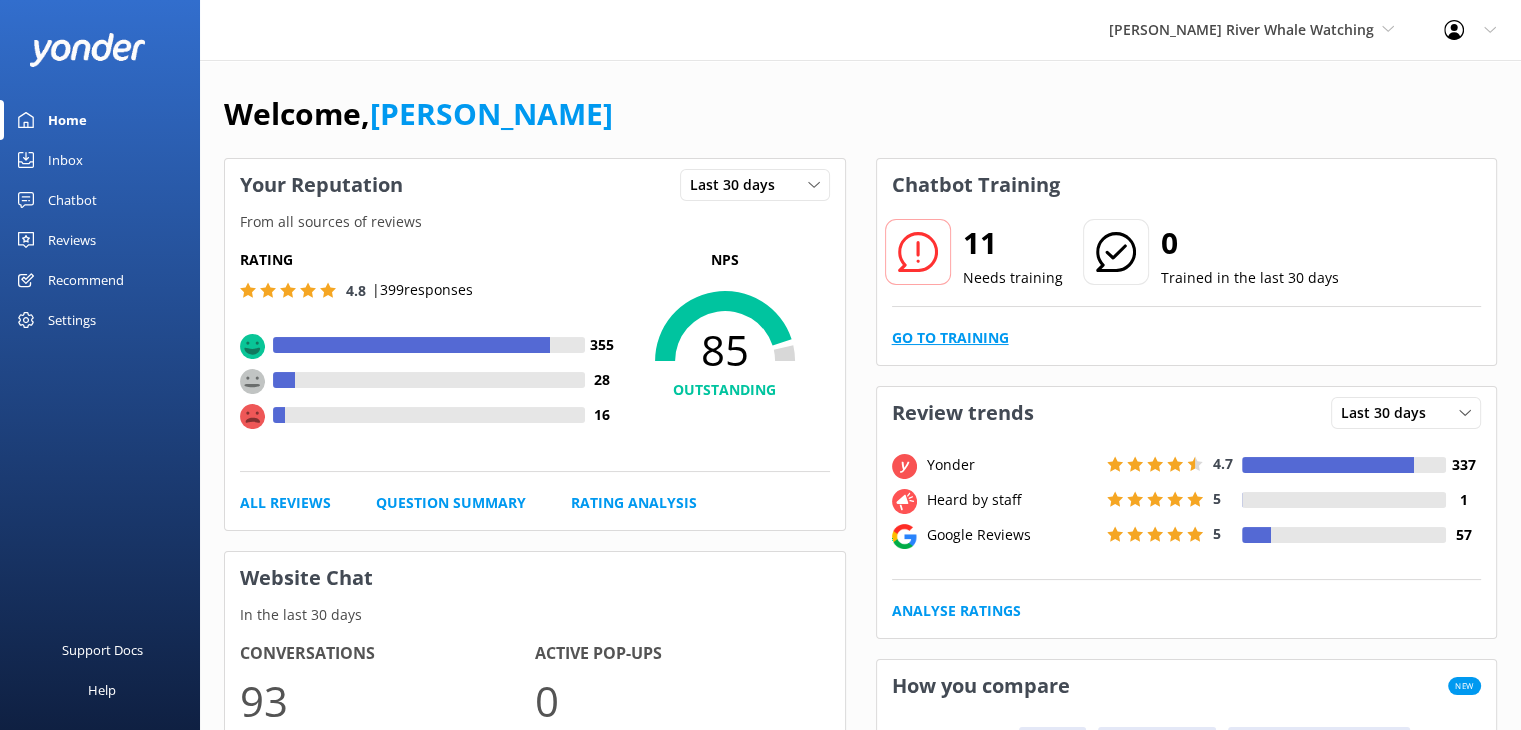 click on "Go to Training" at bounding box center [950, 338] 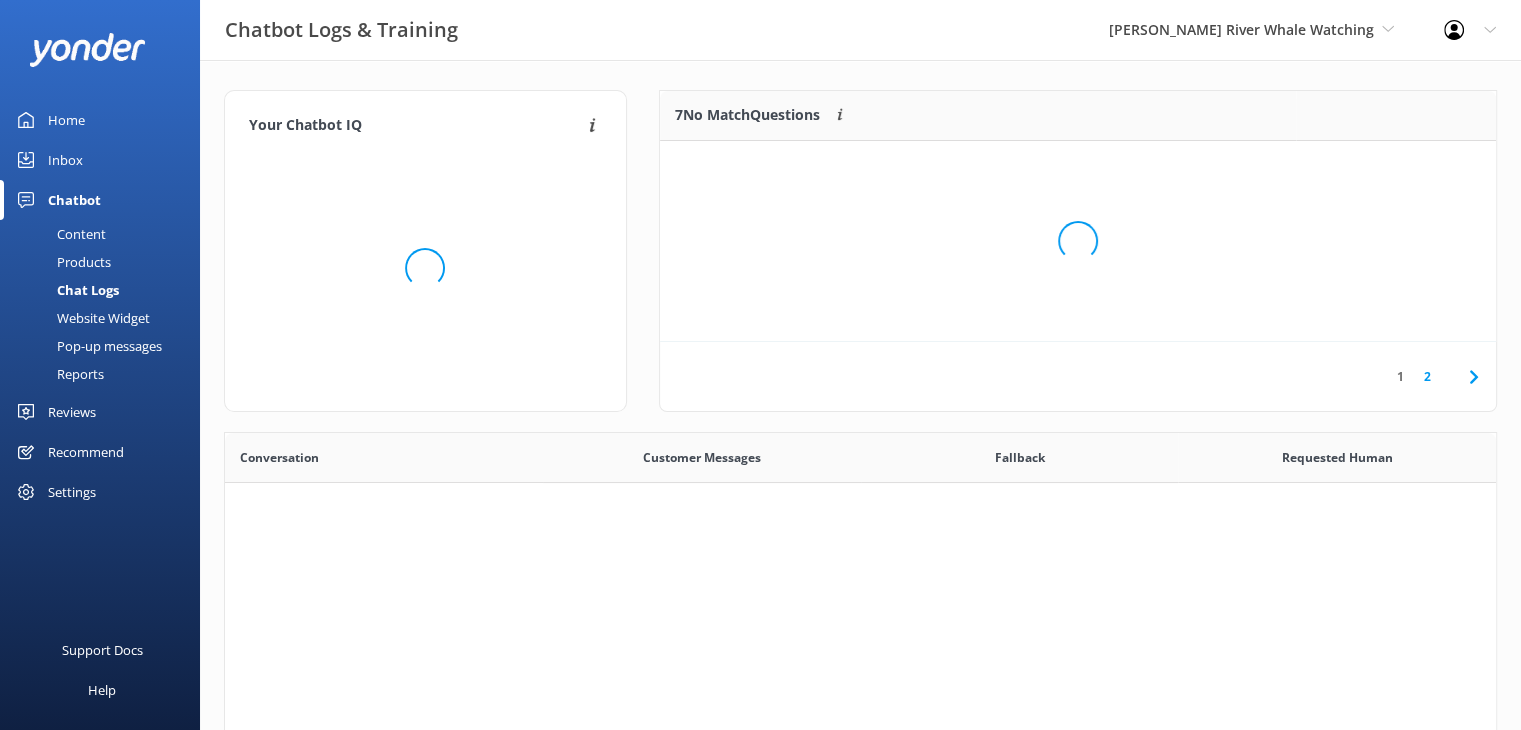 scroll, scrollTop: 16, scrollLeft: 16, axis: both 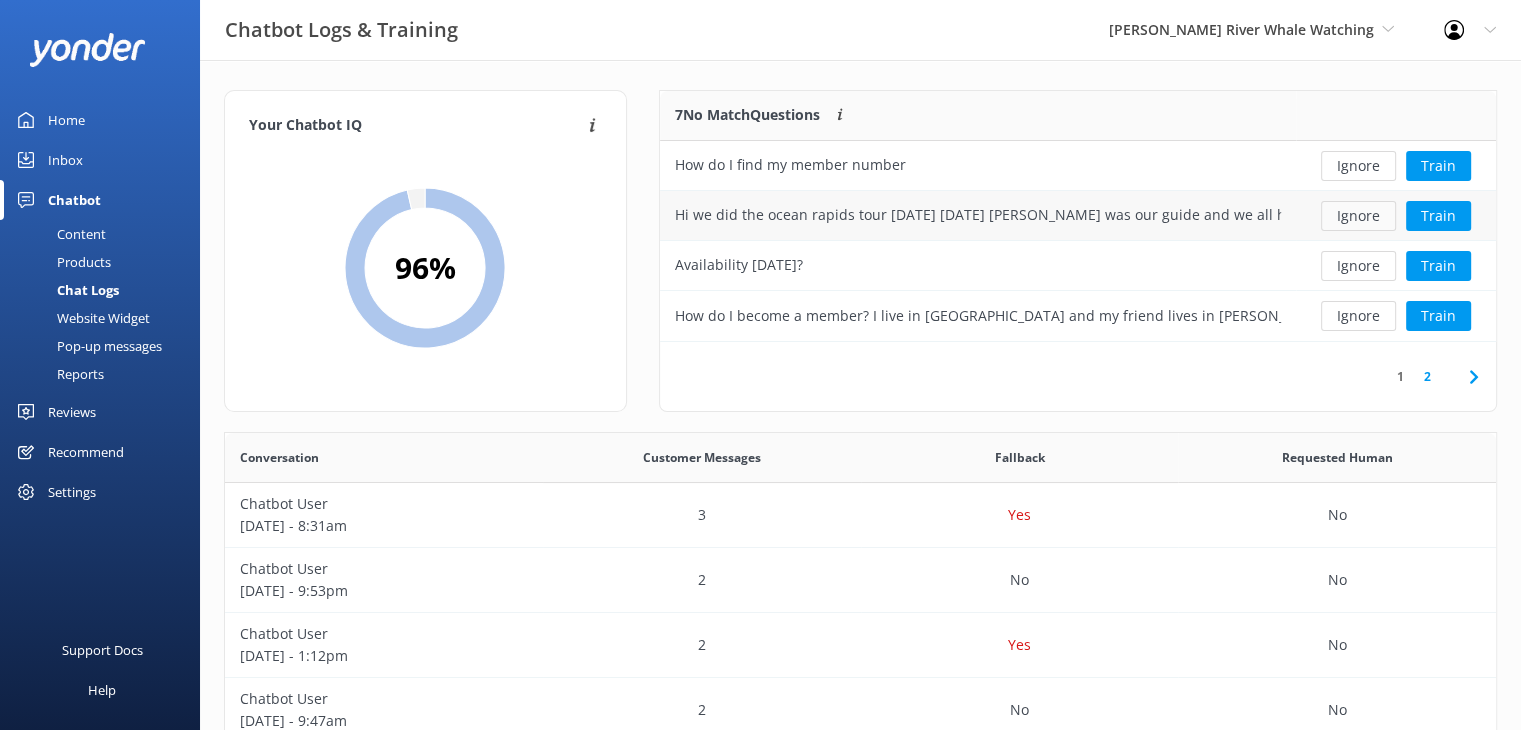 click on "Ignore" at bounding box center [1358, 216] 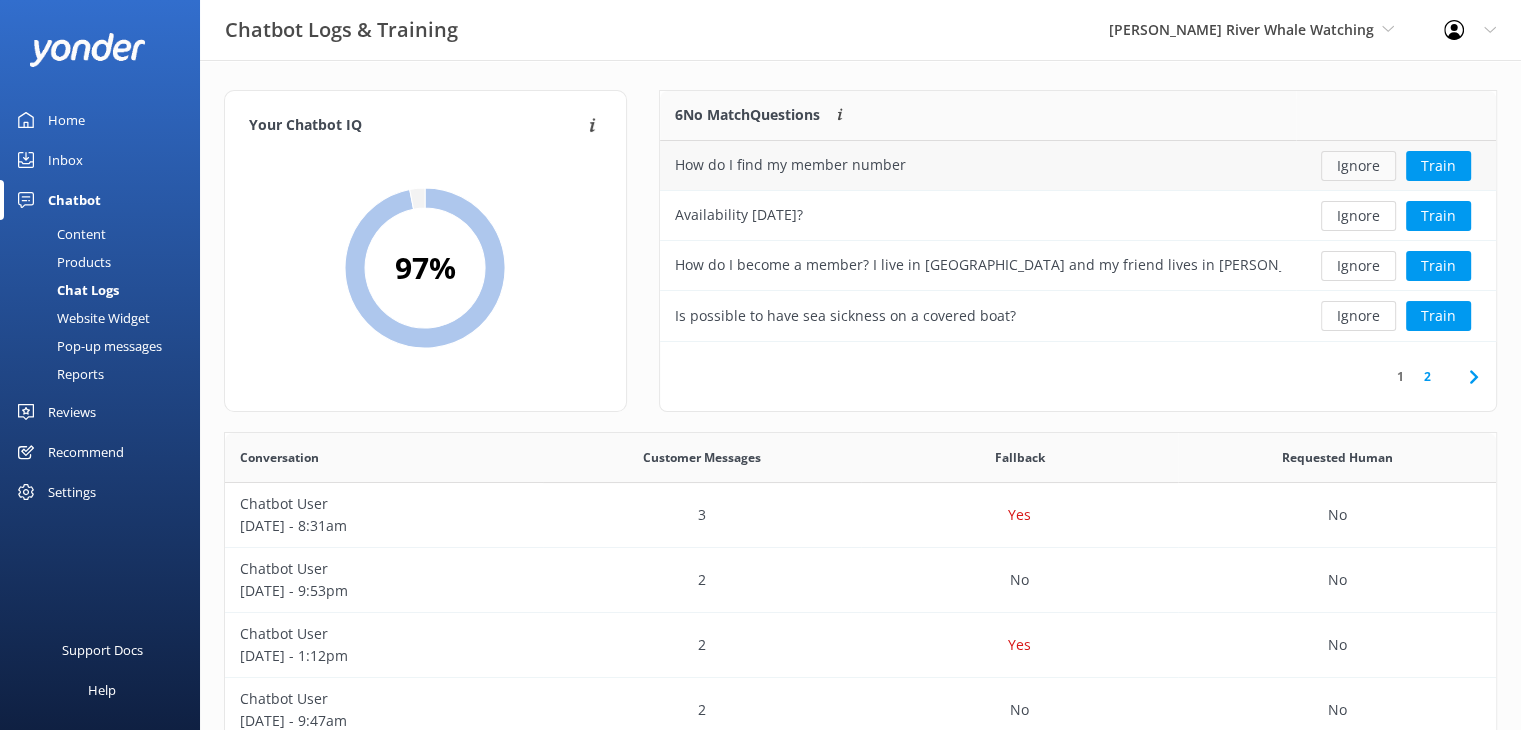 click on "Ignore" at bounding box center [1358, 166] 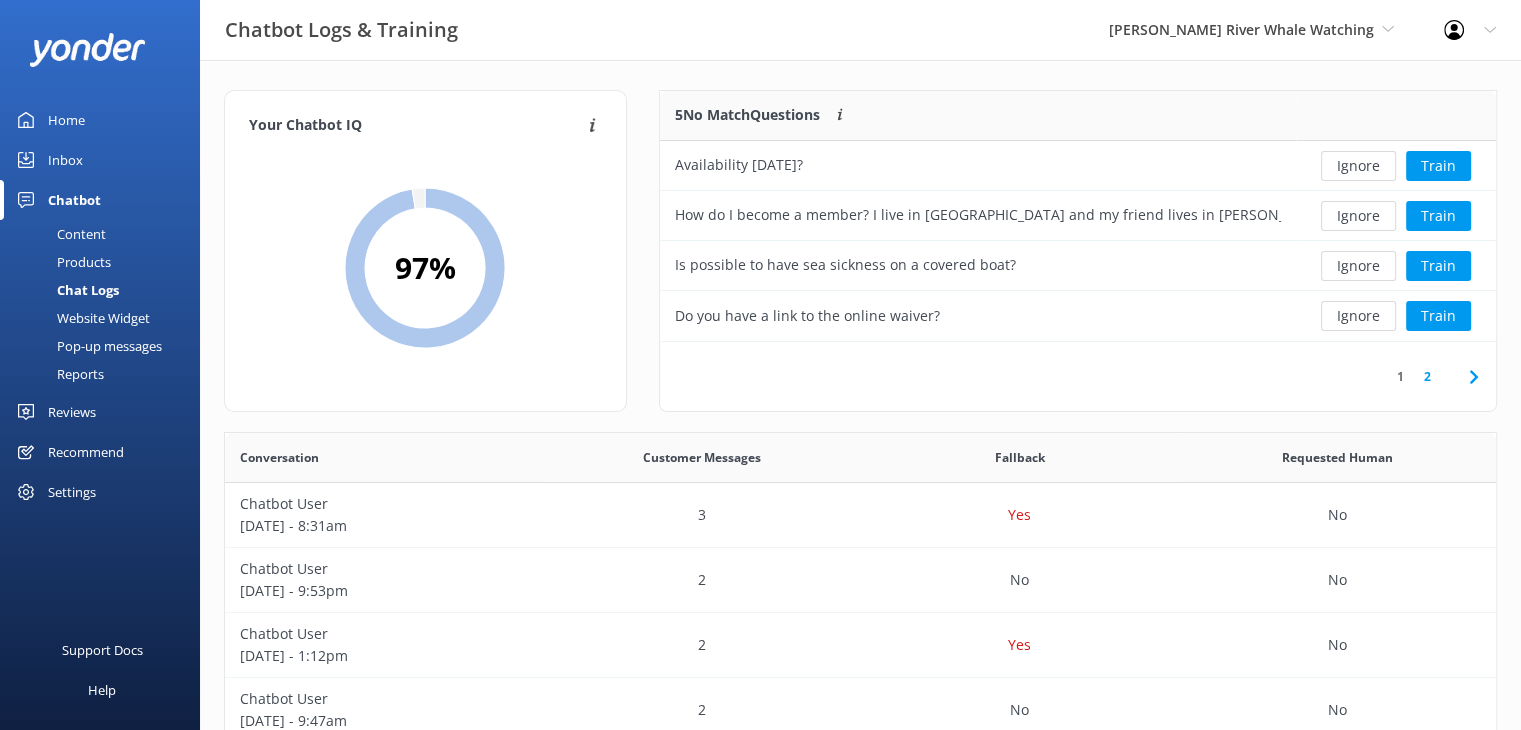 click on "1" at bounding box center (1400, 376) 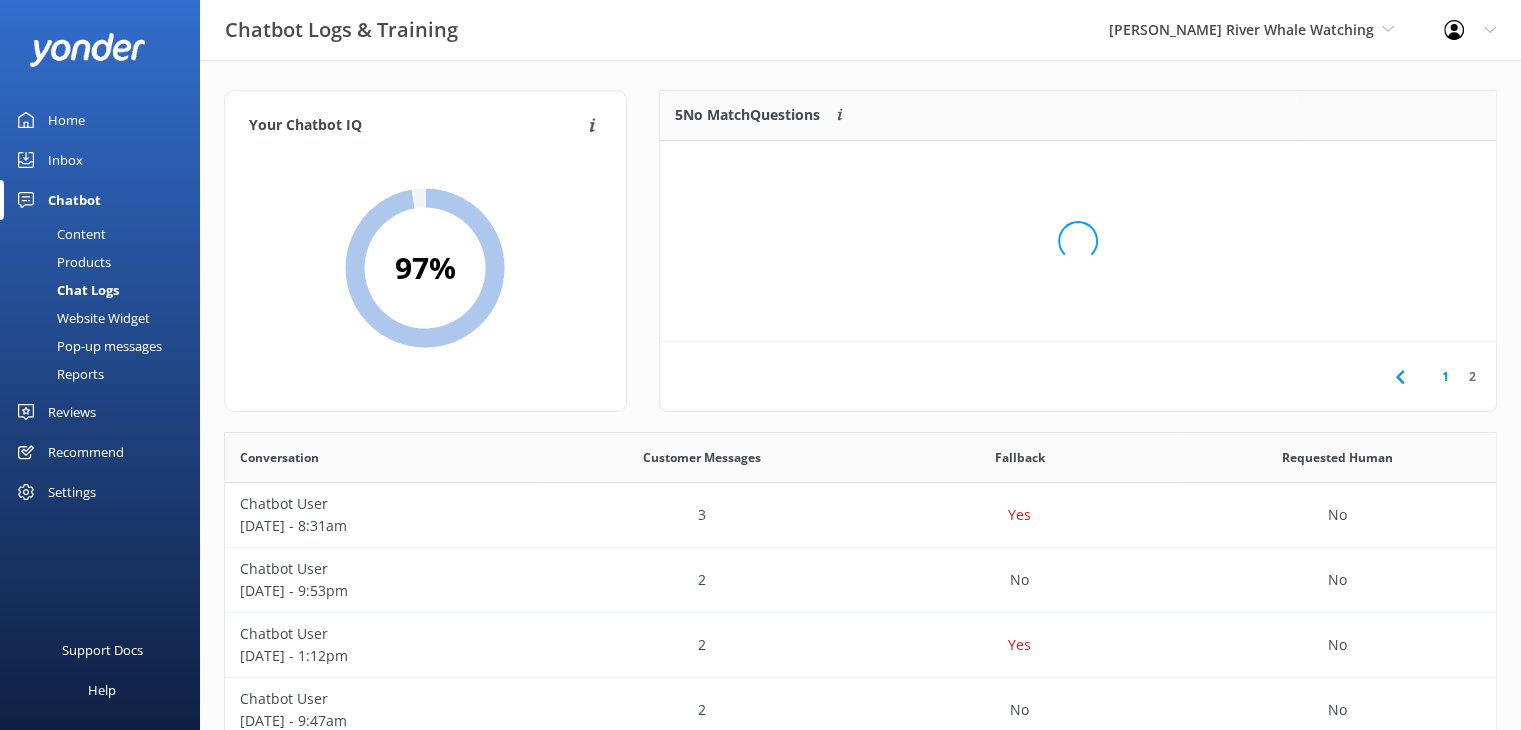 scroll, scrollTop: 85, scrollLeft: 821, axis: both 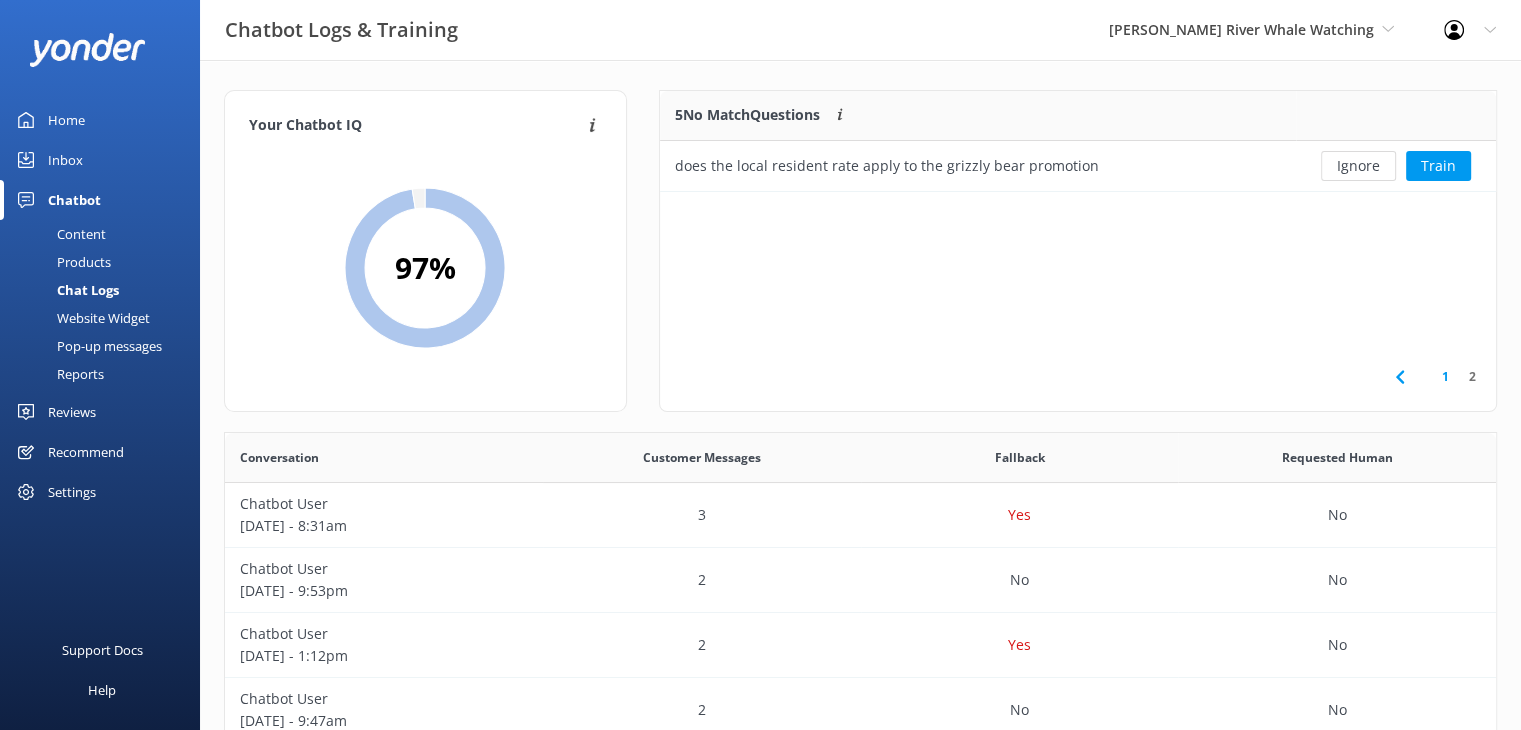 click on "1" at bounding box center [1445, 376] 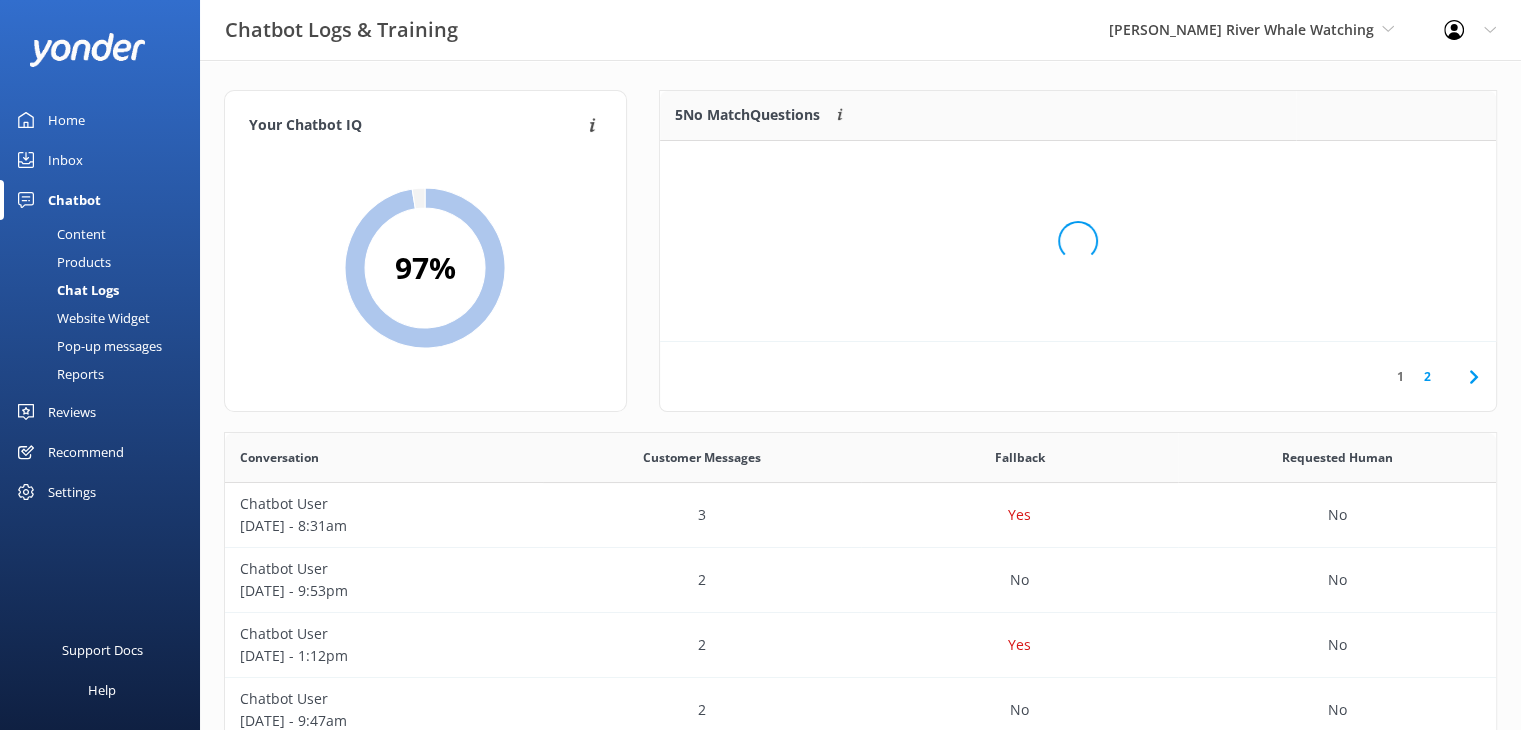 scroll, scrollTop: 16, scrollLeft: 16, axis: both 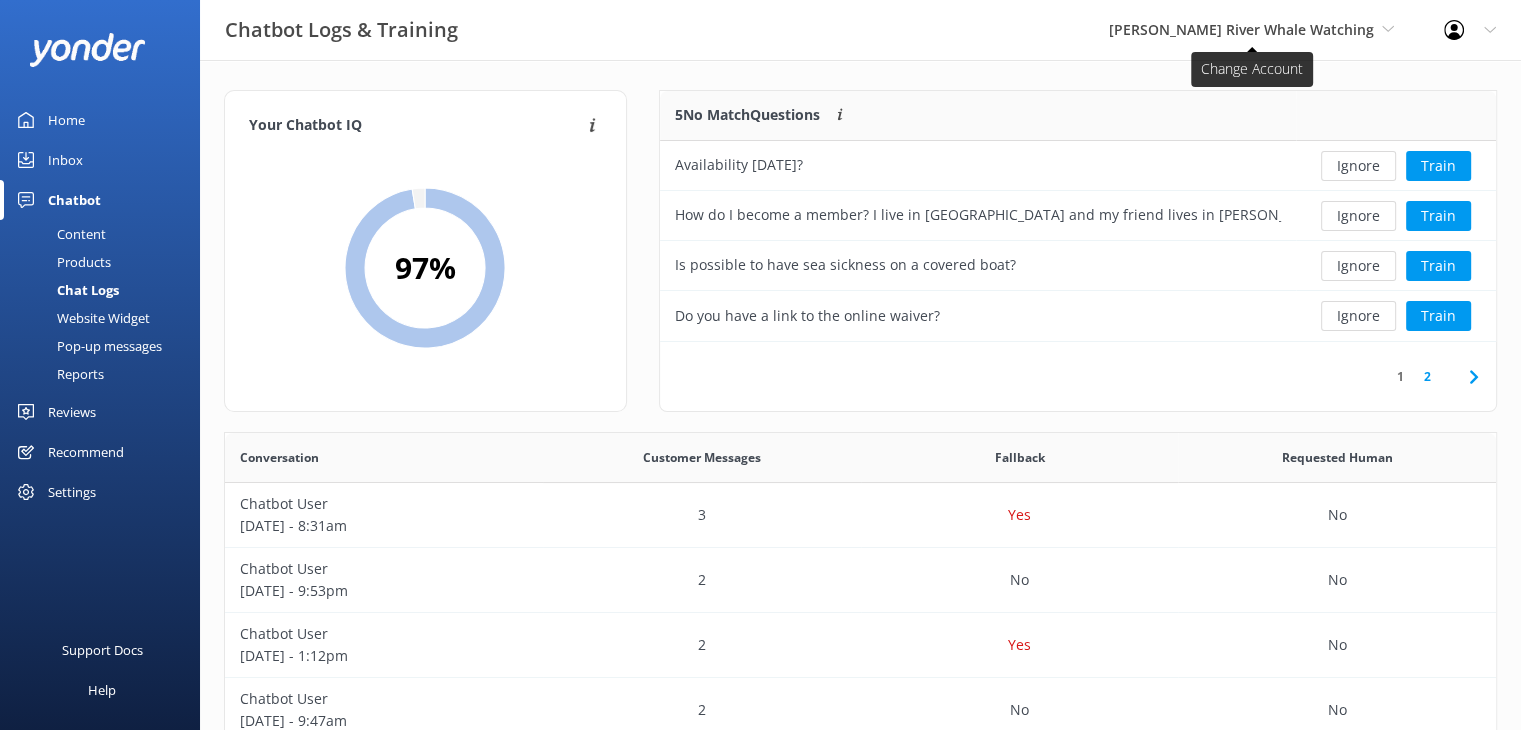 click on "[PERSON_NAME] River Whale Watching" at bounding box center (1241, 29) 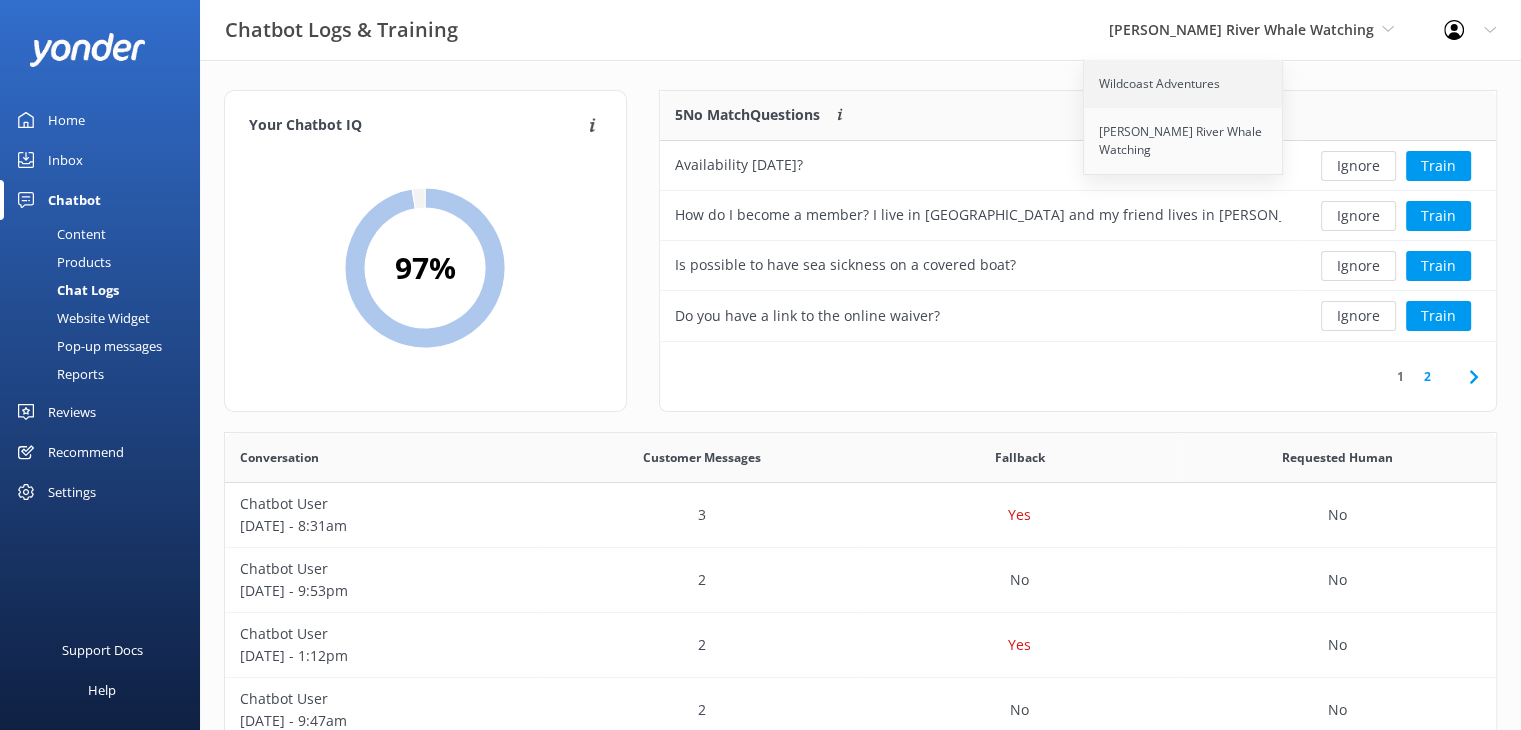 click on "Wildcoast Adventures" at bounding box center (1184, 84) 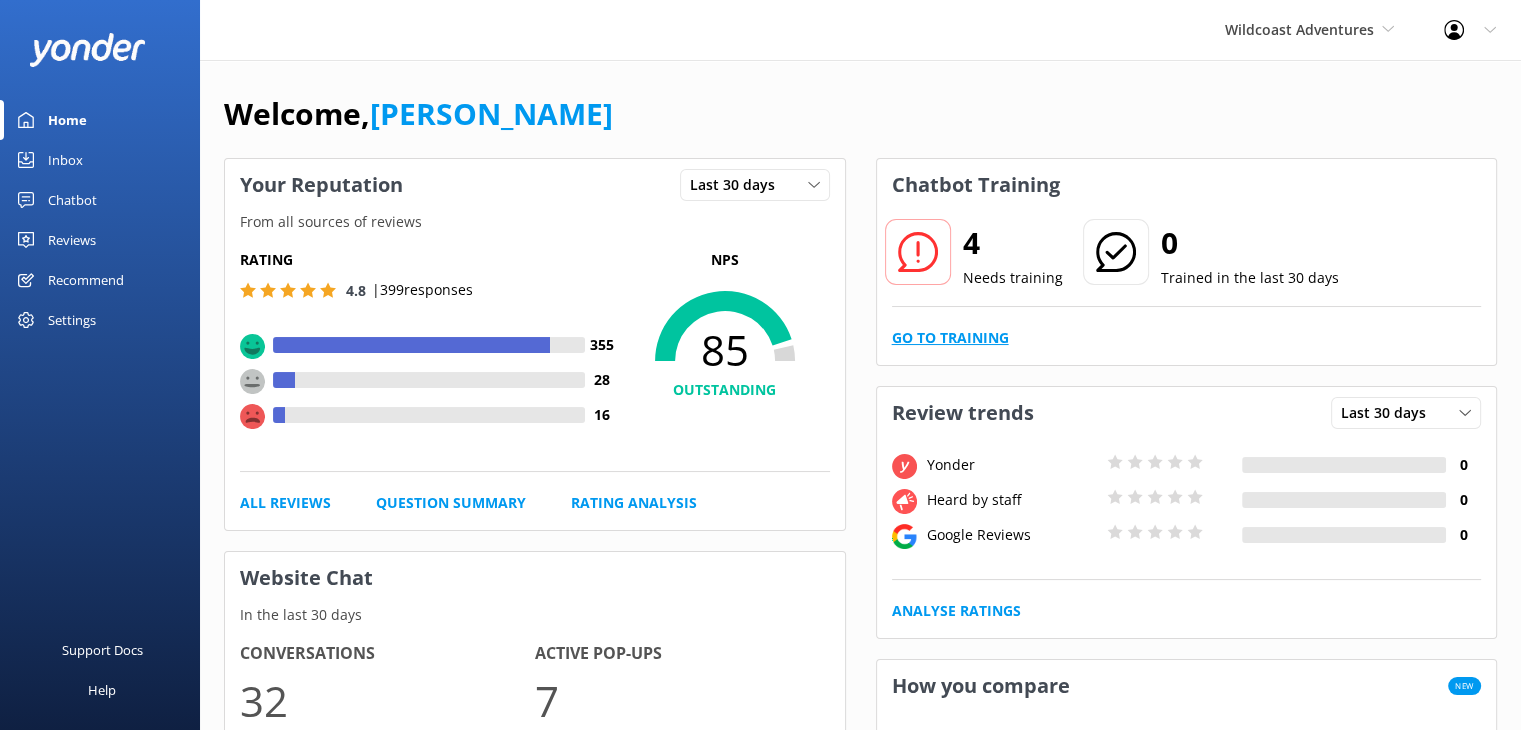 click on "Go to Training" at bounding box center [950, 338] 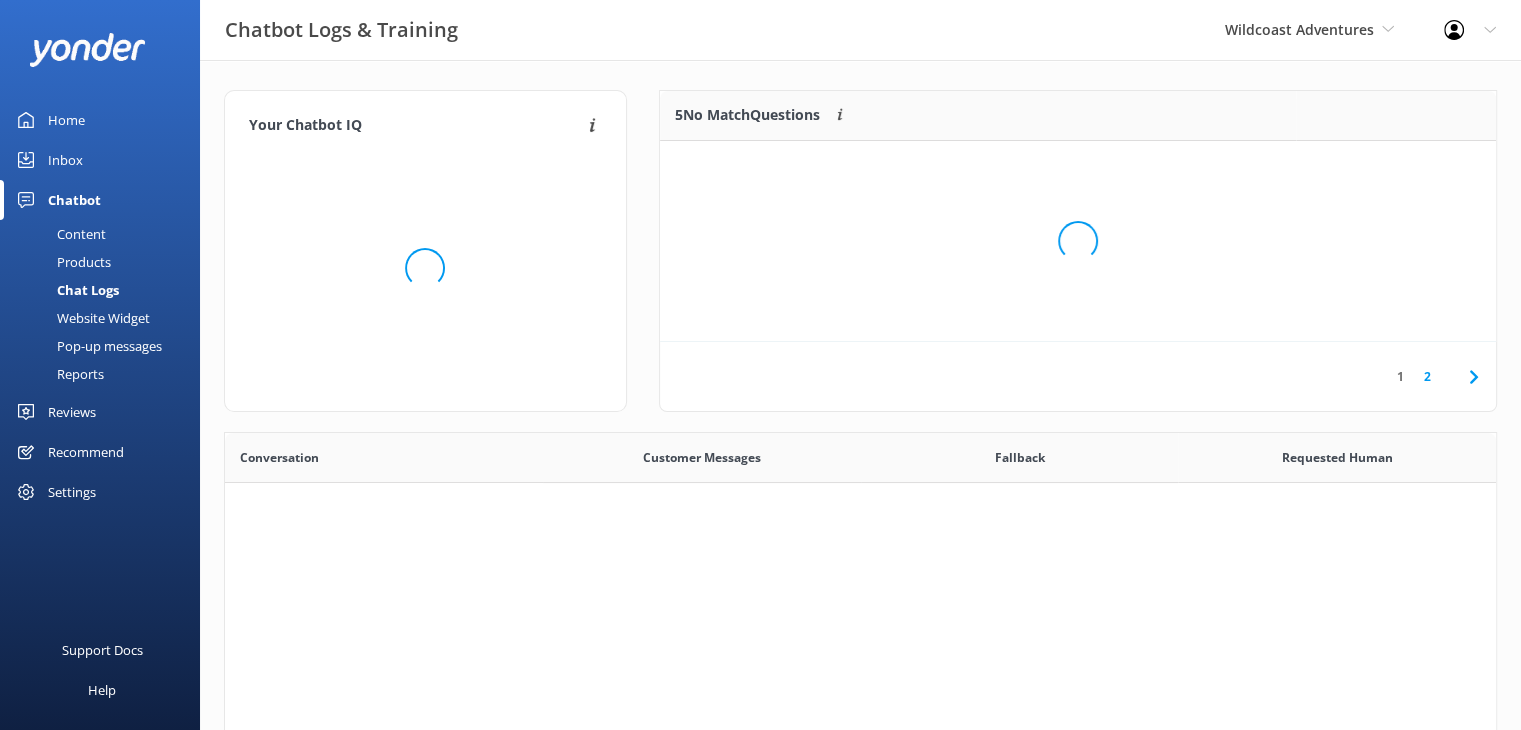 scroll, scrollTop: 16, scrollLeft: 16, axis: both 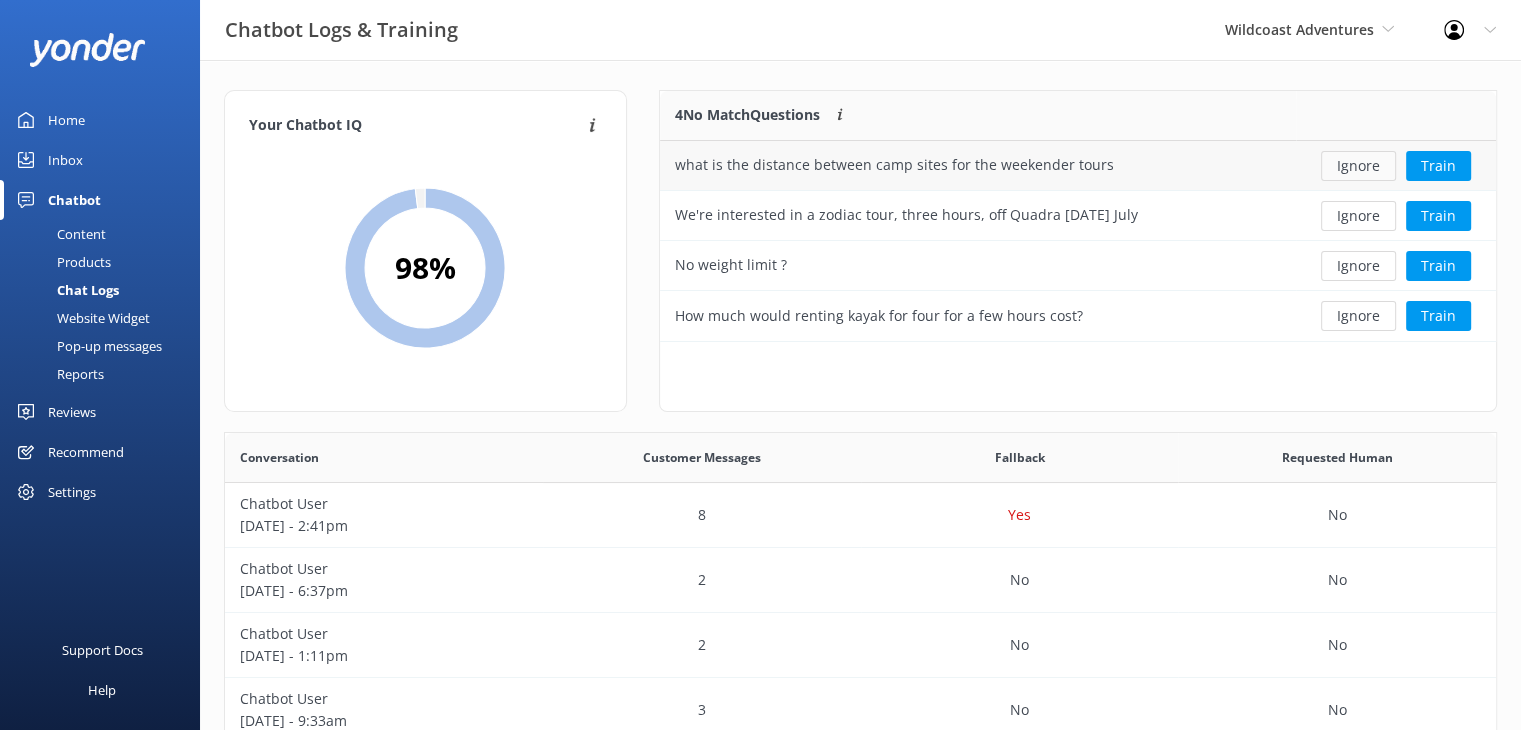 click on "Ignore" at bounding box center [1358, 166] 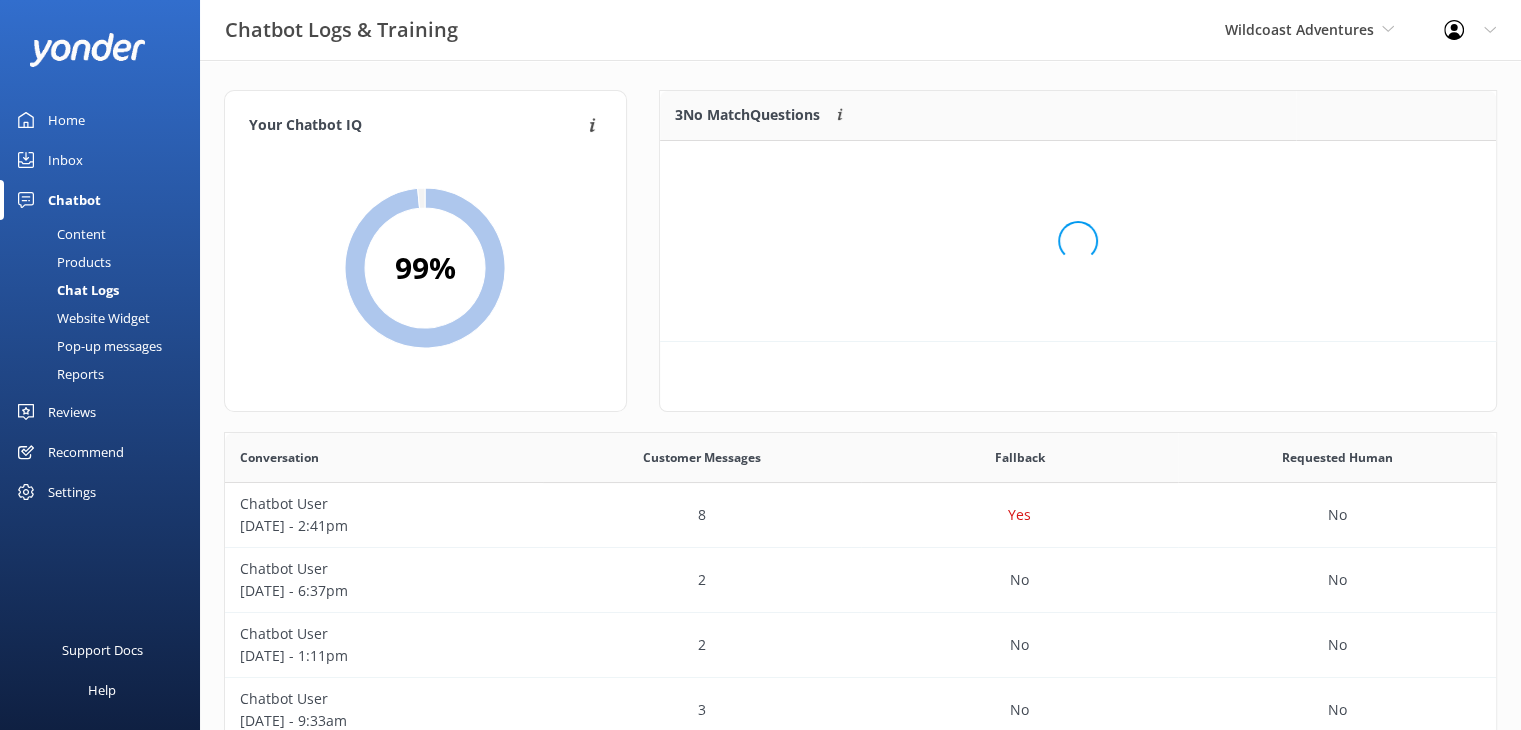 scroll, scrollTop: 185, scrollLeft: 821, axis: both 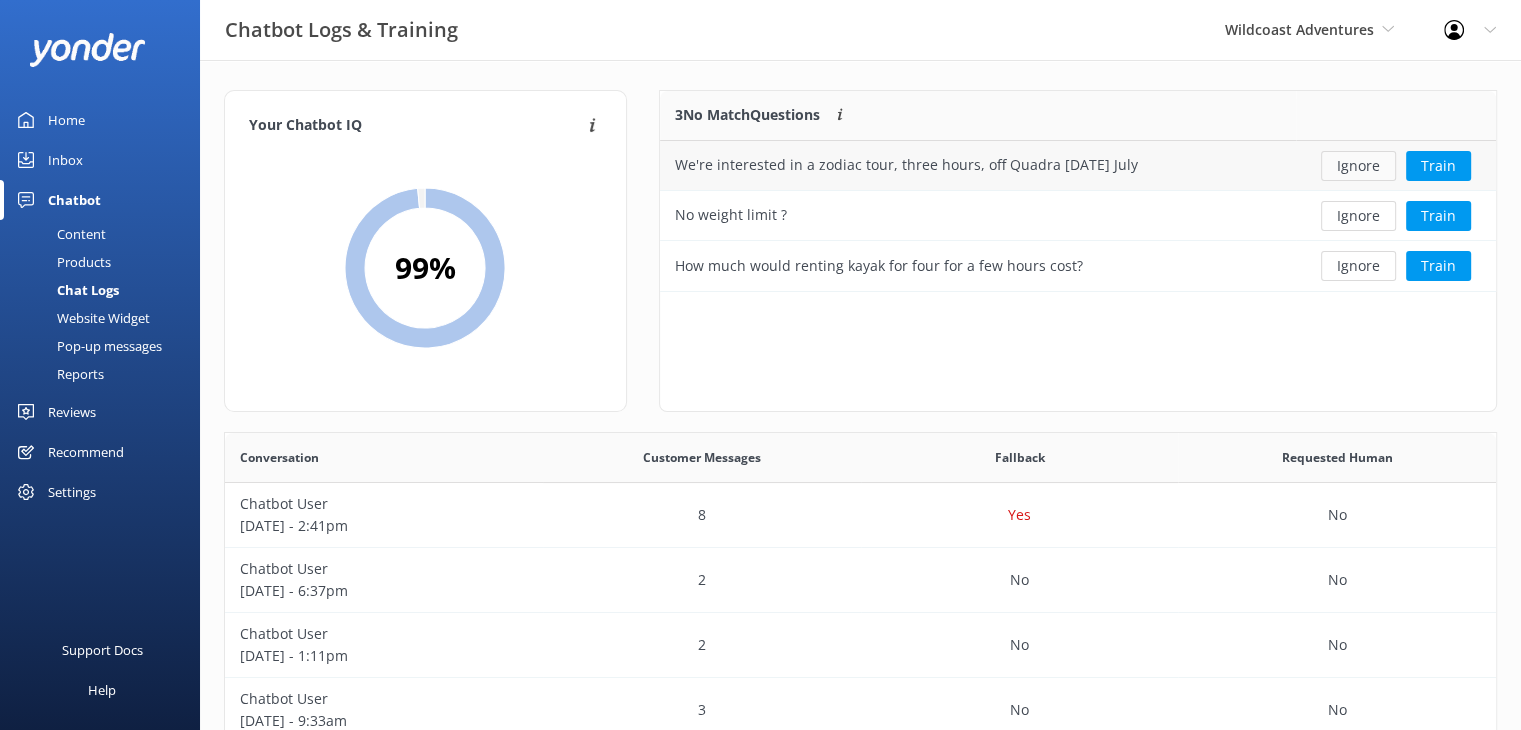 click on "Ignore" at bounding box center [1358, 166] 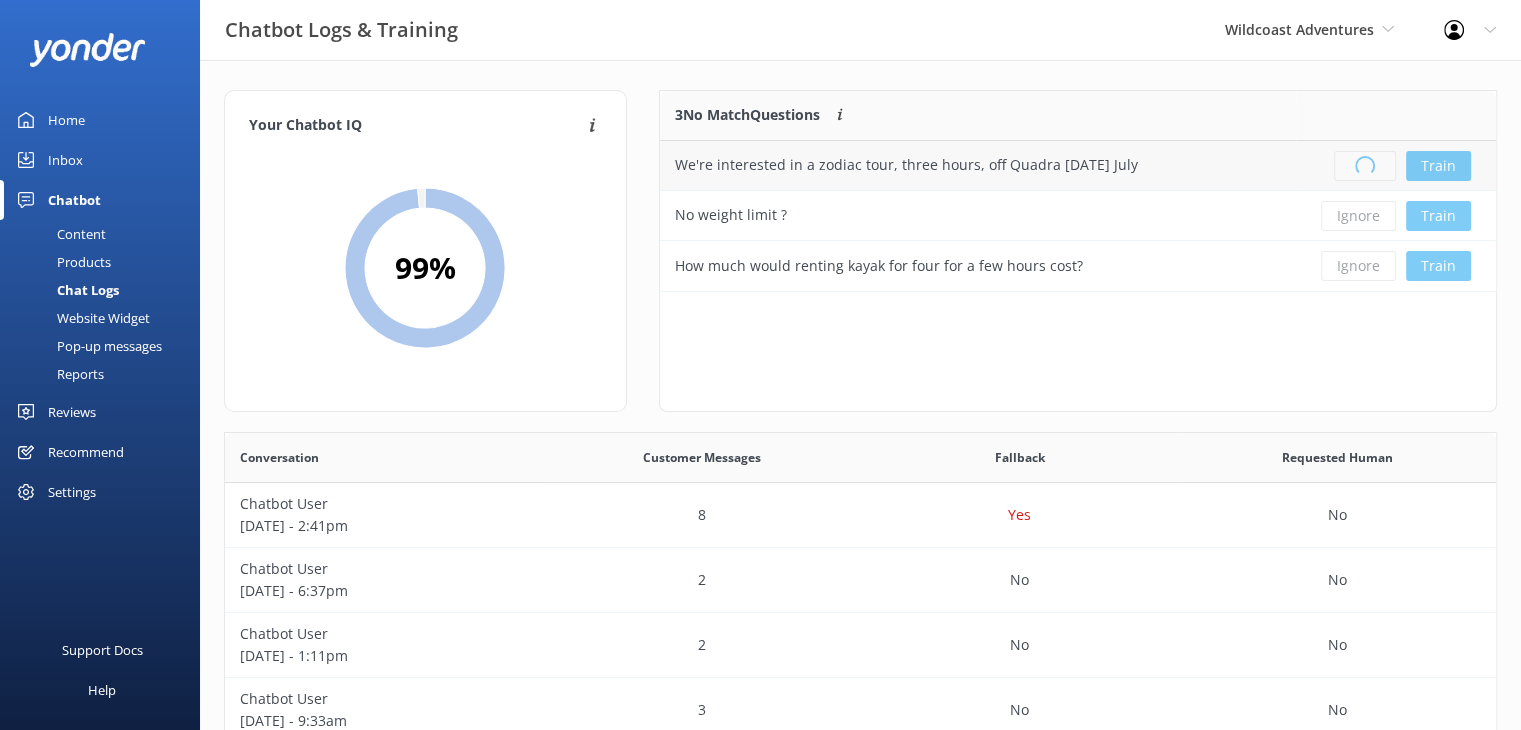 scroll, scrollTop: 16, scrollLeft: 16, axis: both 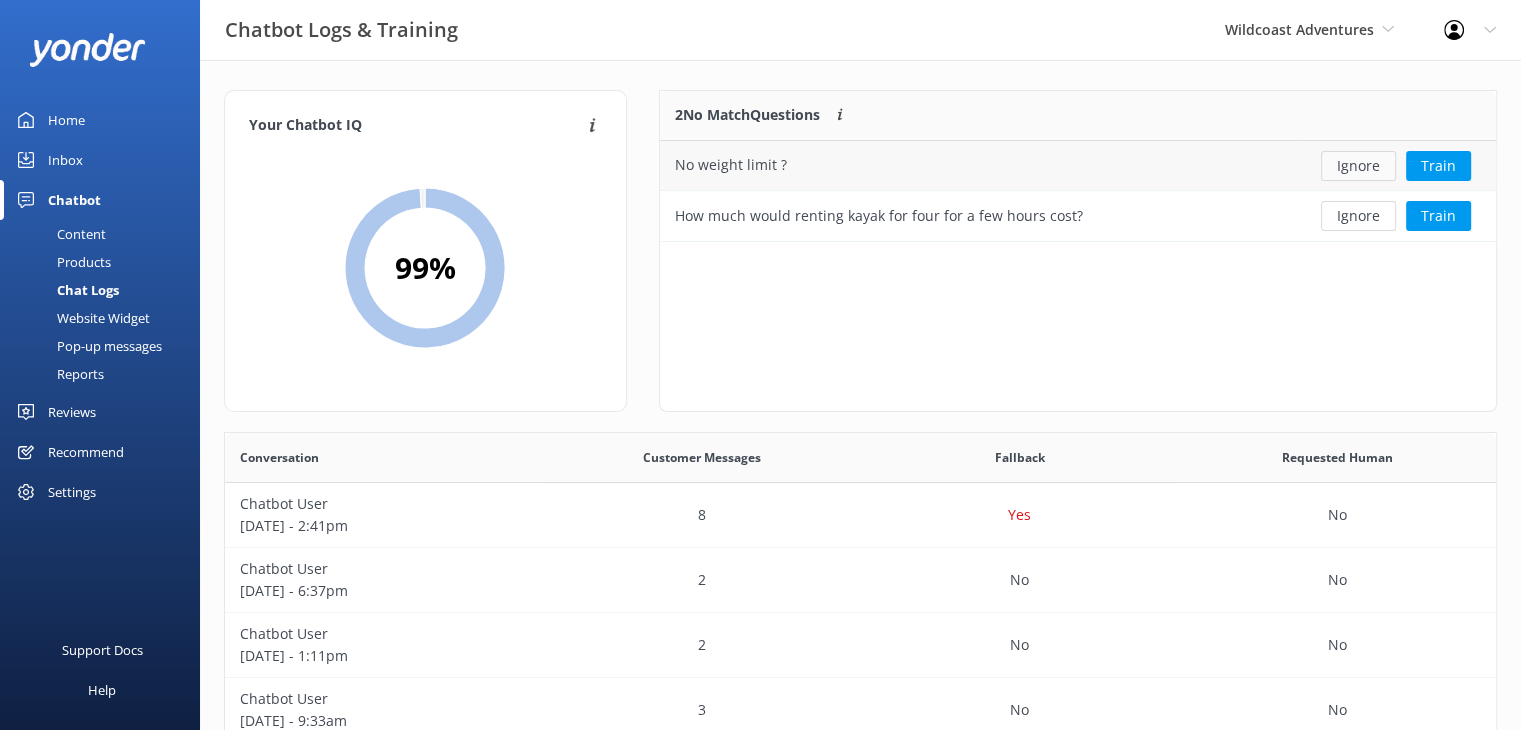 click on "Ignore" at bounding box center (1358, 166) 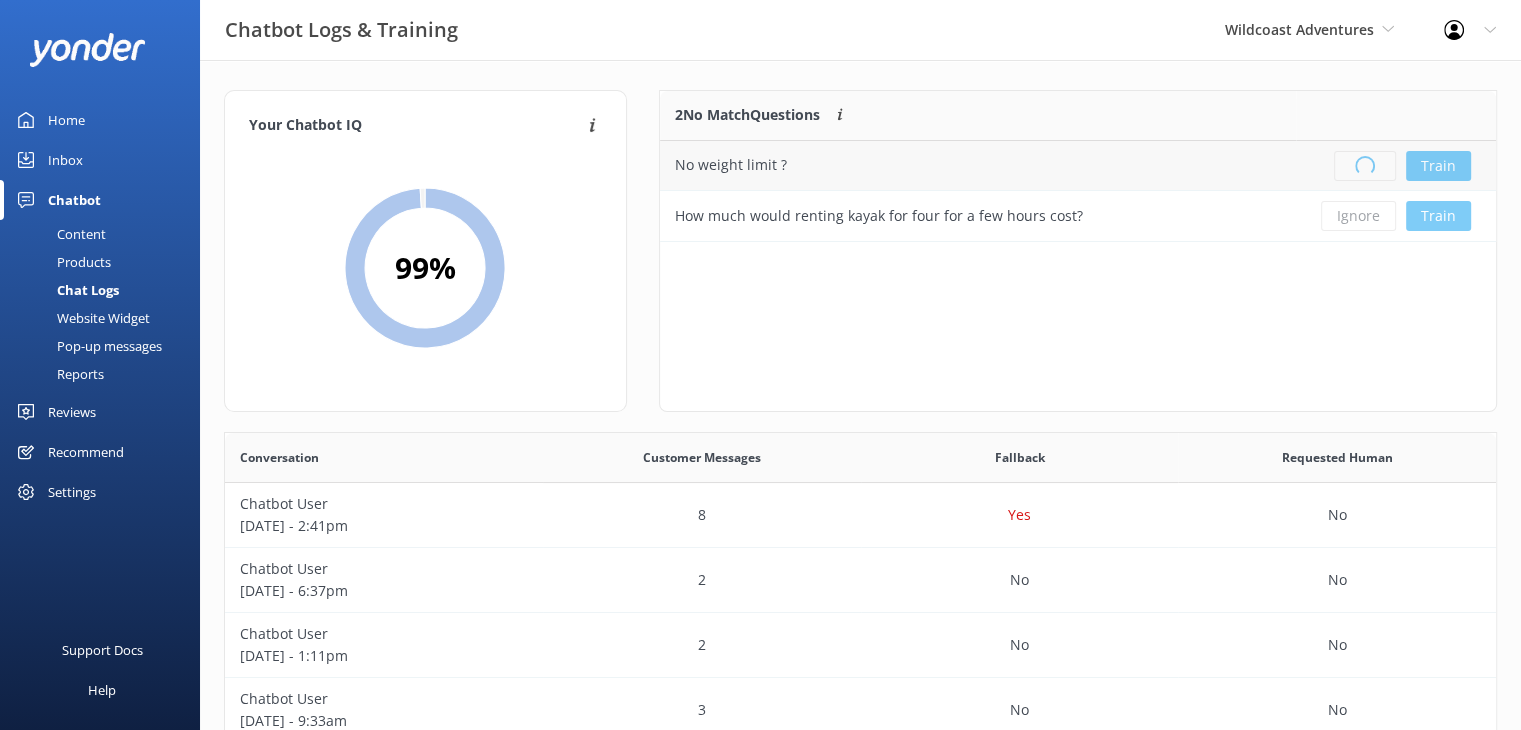 scroll, scrollTop: 16, scrollLeft: 16, axis: both 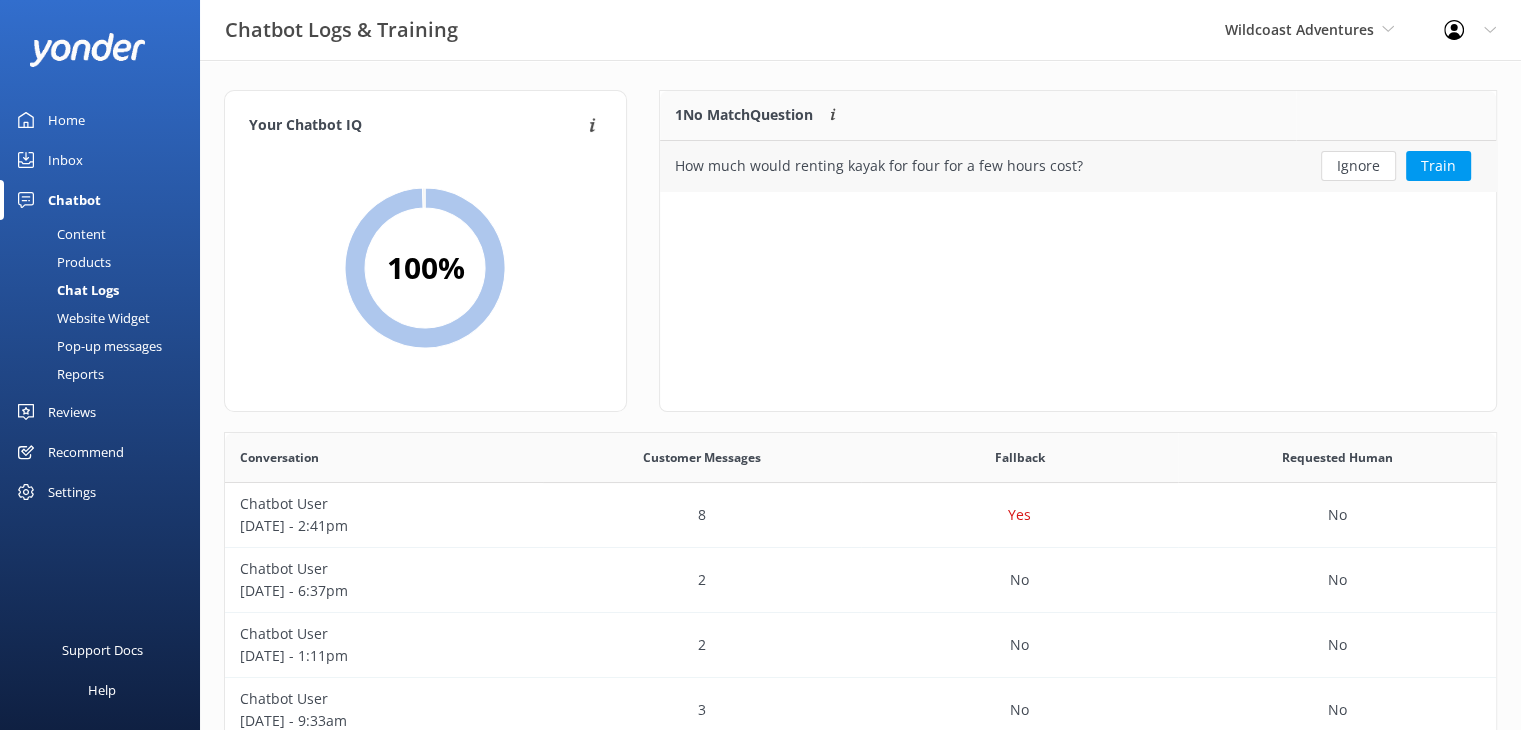 click on "Ignore" at bounding box center (1358, 166) 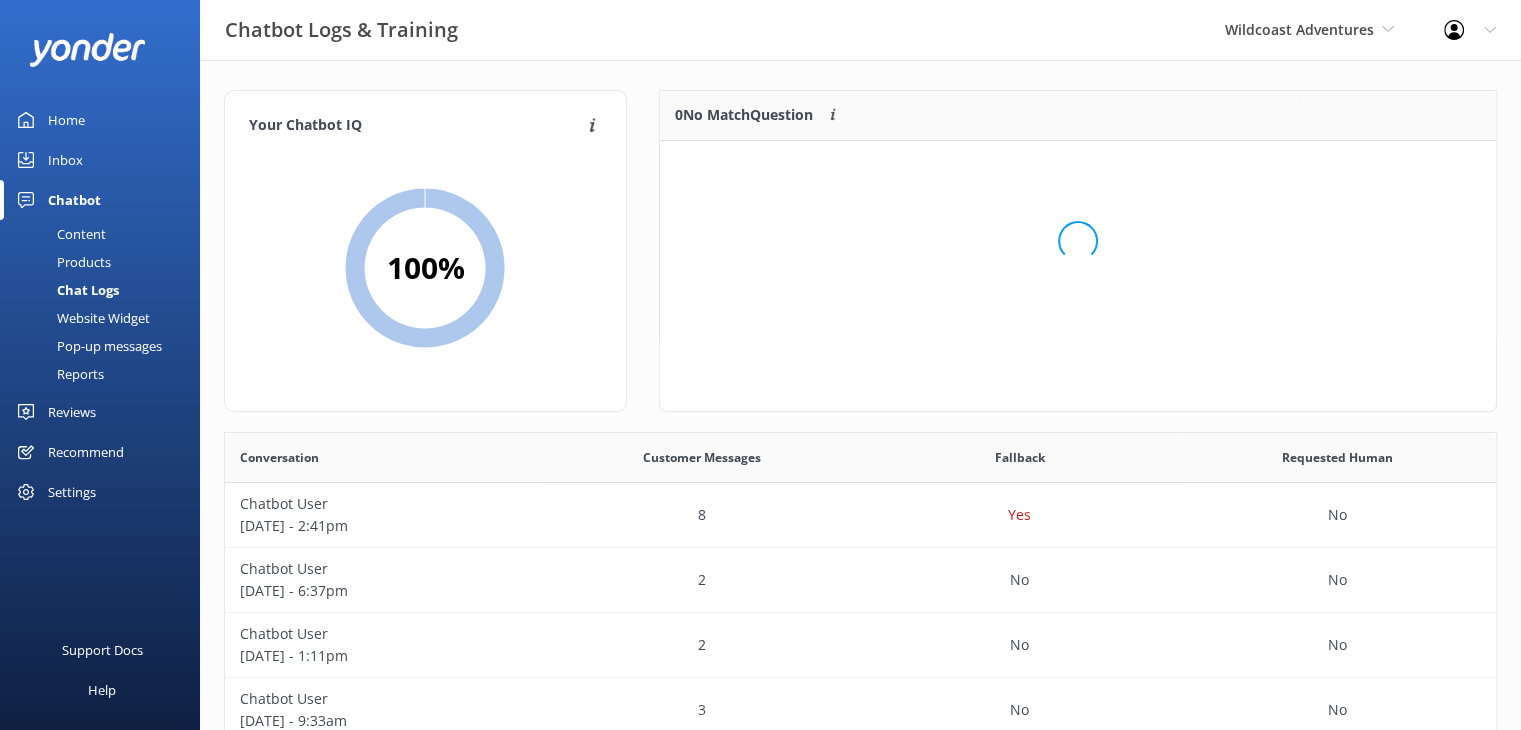 scroll, scrollTop: 16, scrollLeft: 16, axis: both 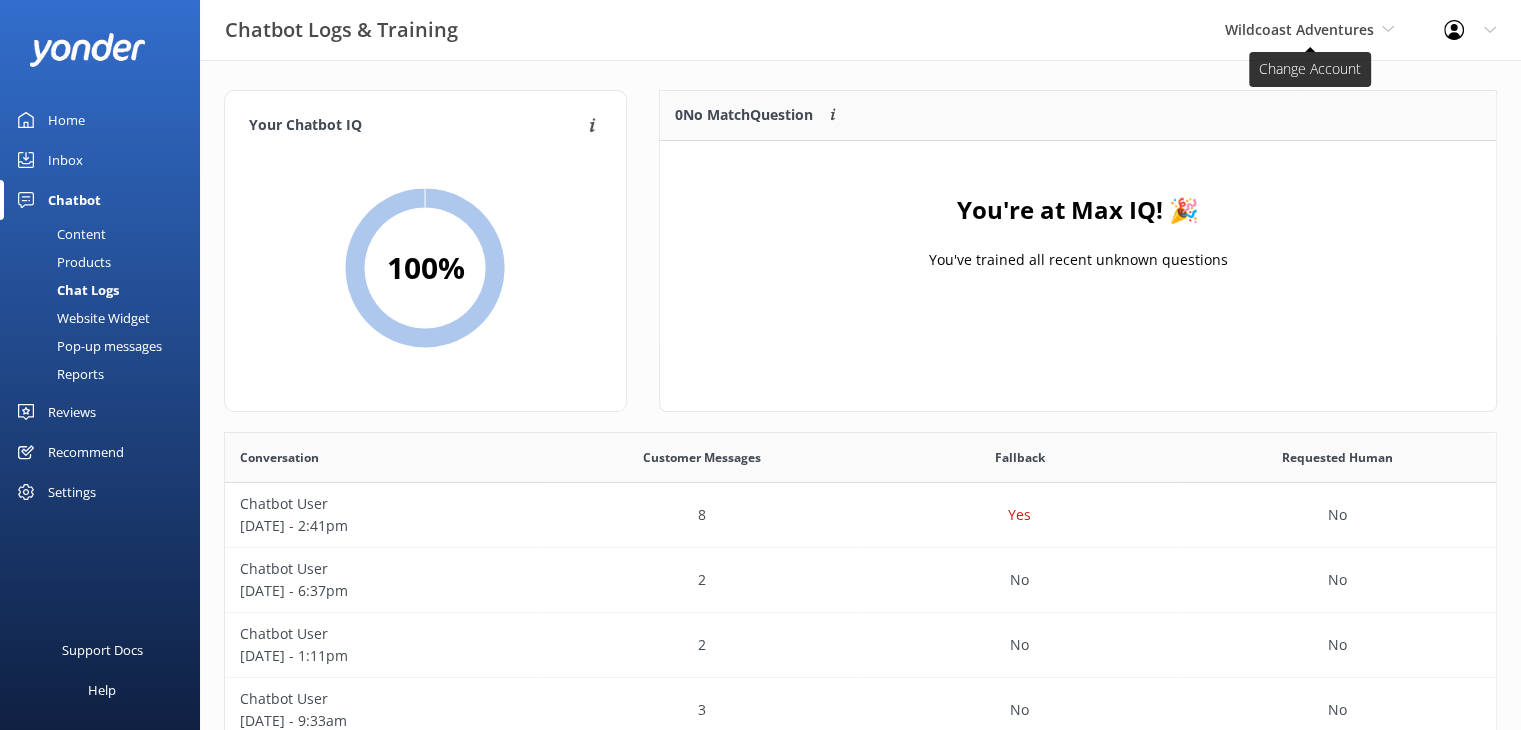click on "Wildcoast Adventures" at bounding box center (1299, 29) 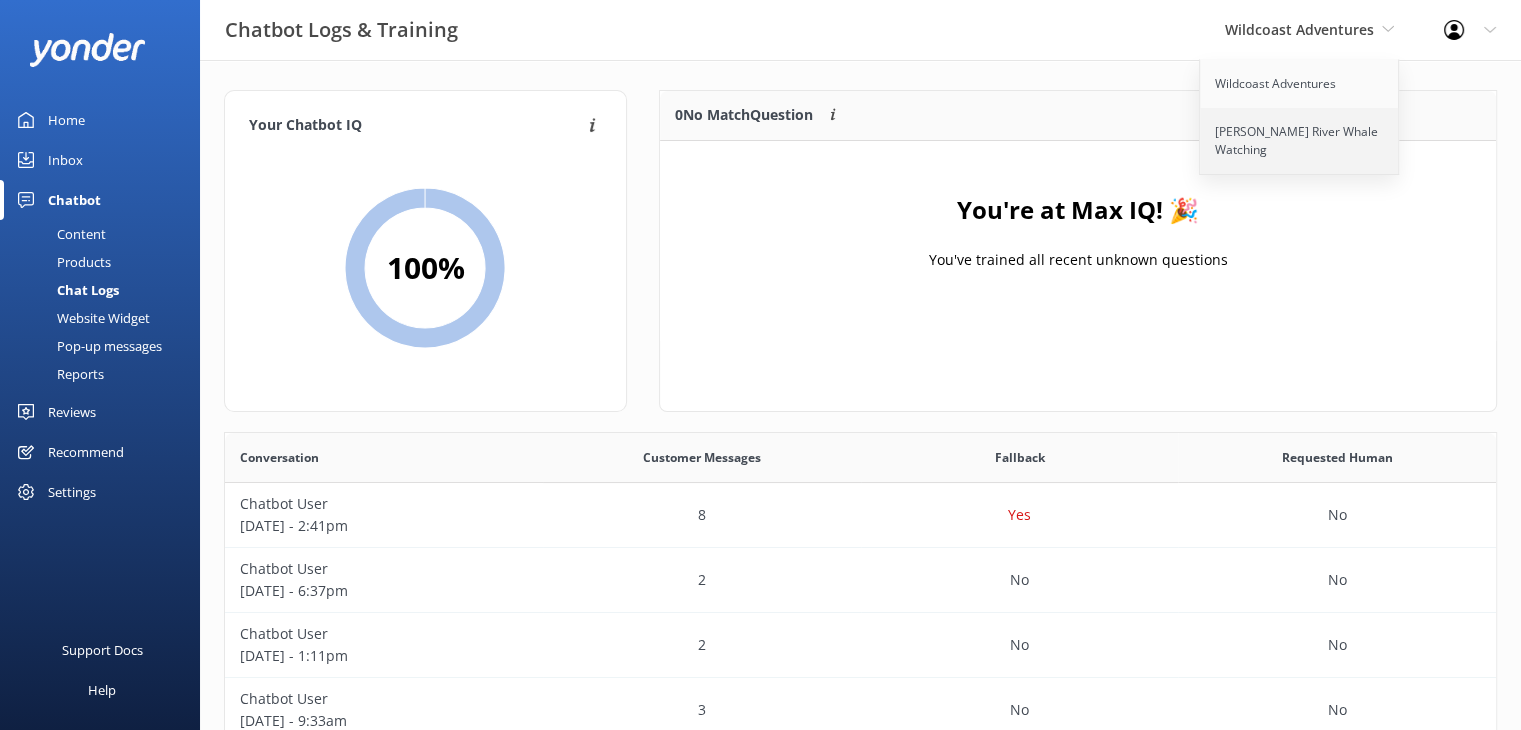 click on "[PERSON_NAME] River Whale Watching" at bounding box center [1300, 141] 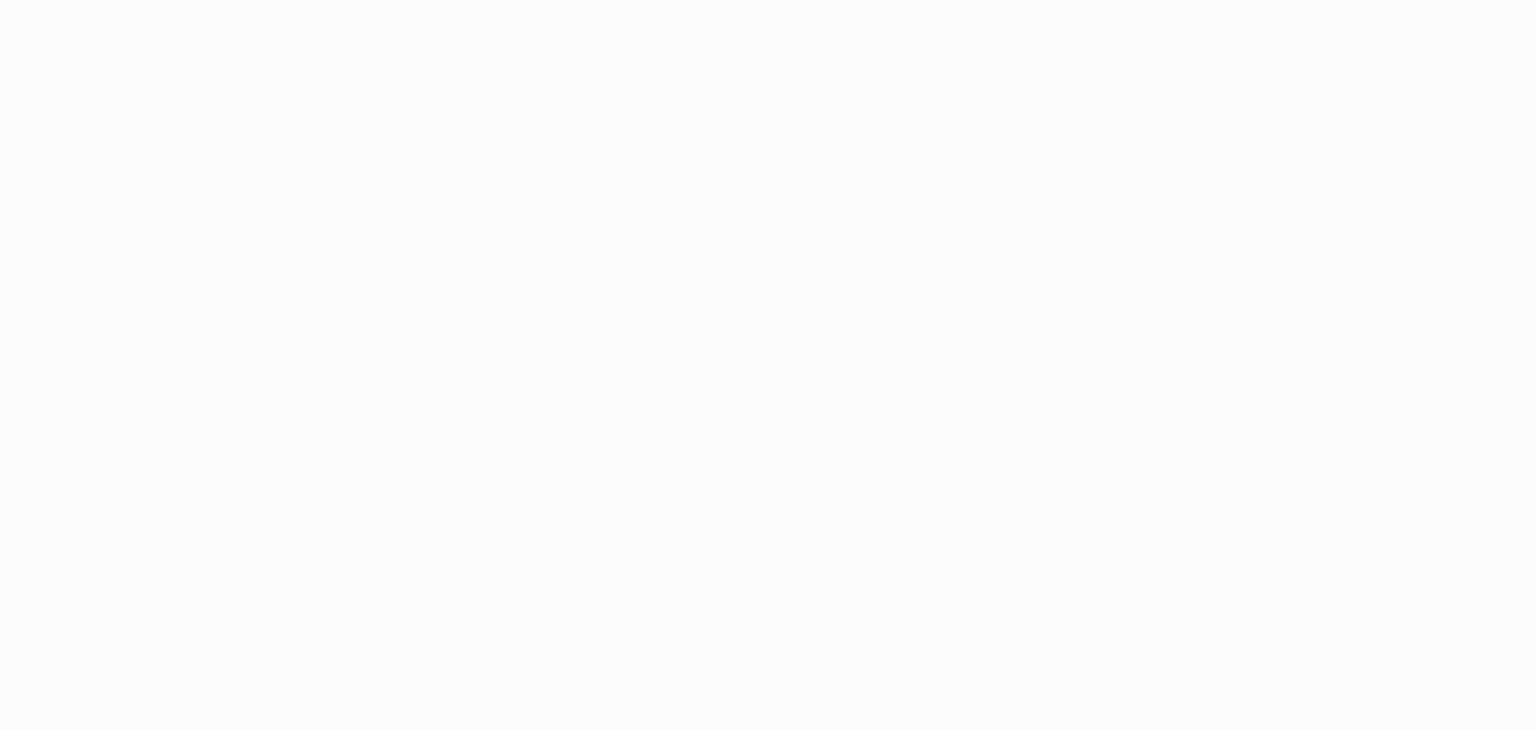 scroll, scrollTop: 0, scrollLeft: 0, axis: both 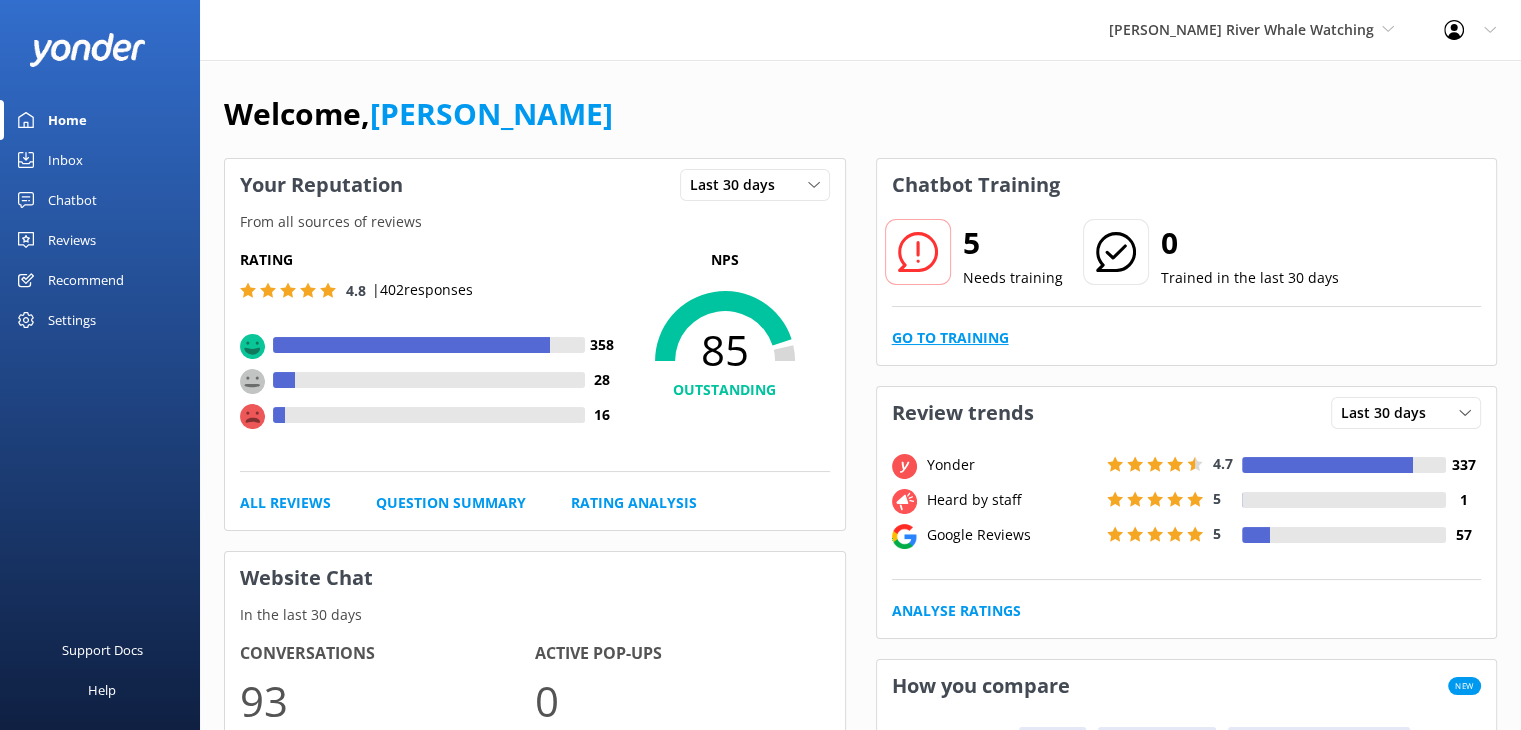 click on "Go to Training" at bounding box center (950, 338) 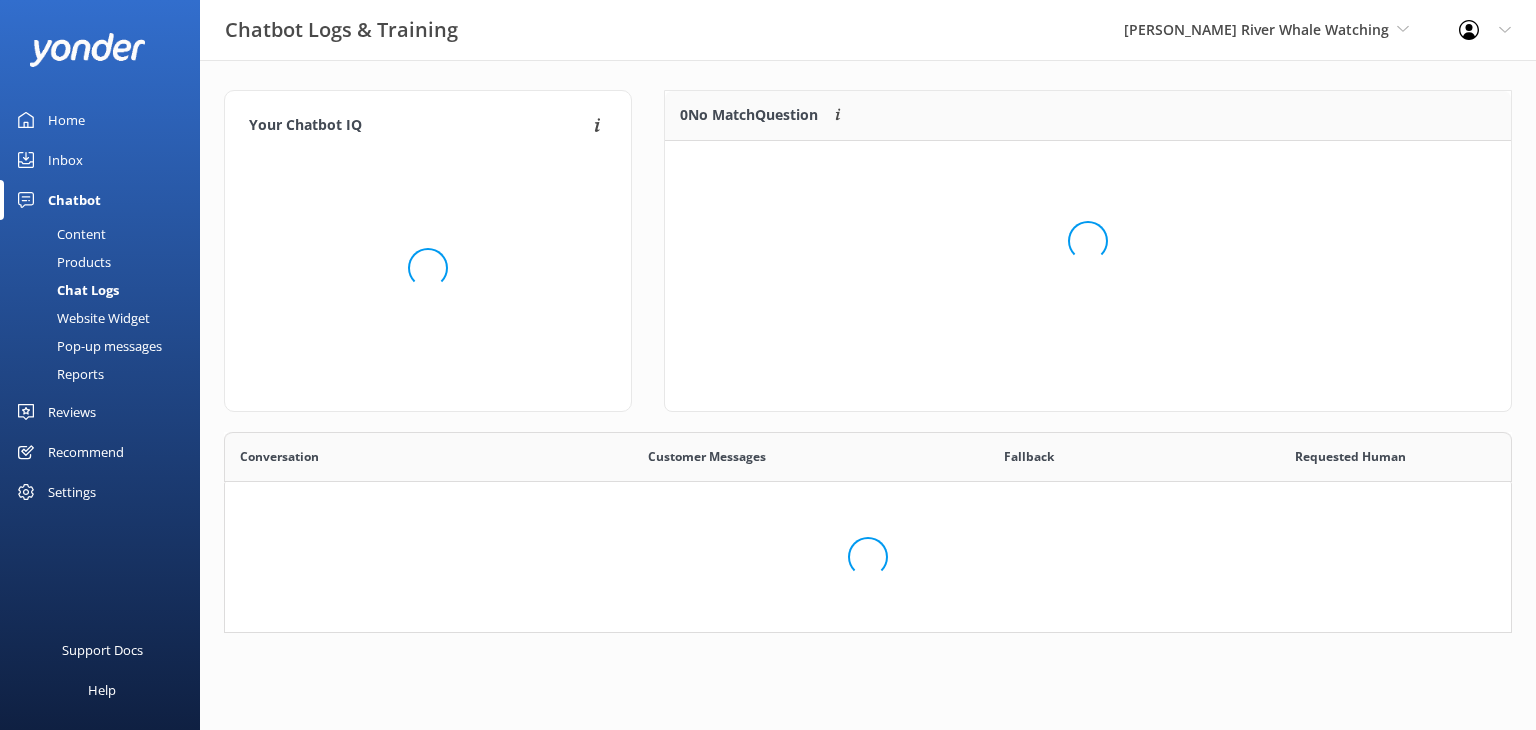 scroll, scrollTop: 16, scrollLeft: 16, axis: both 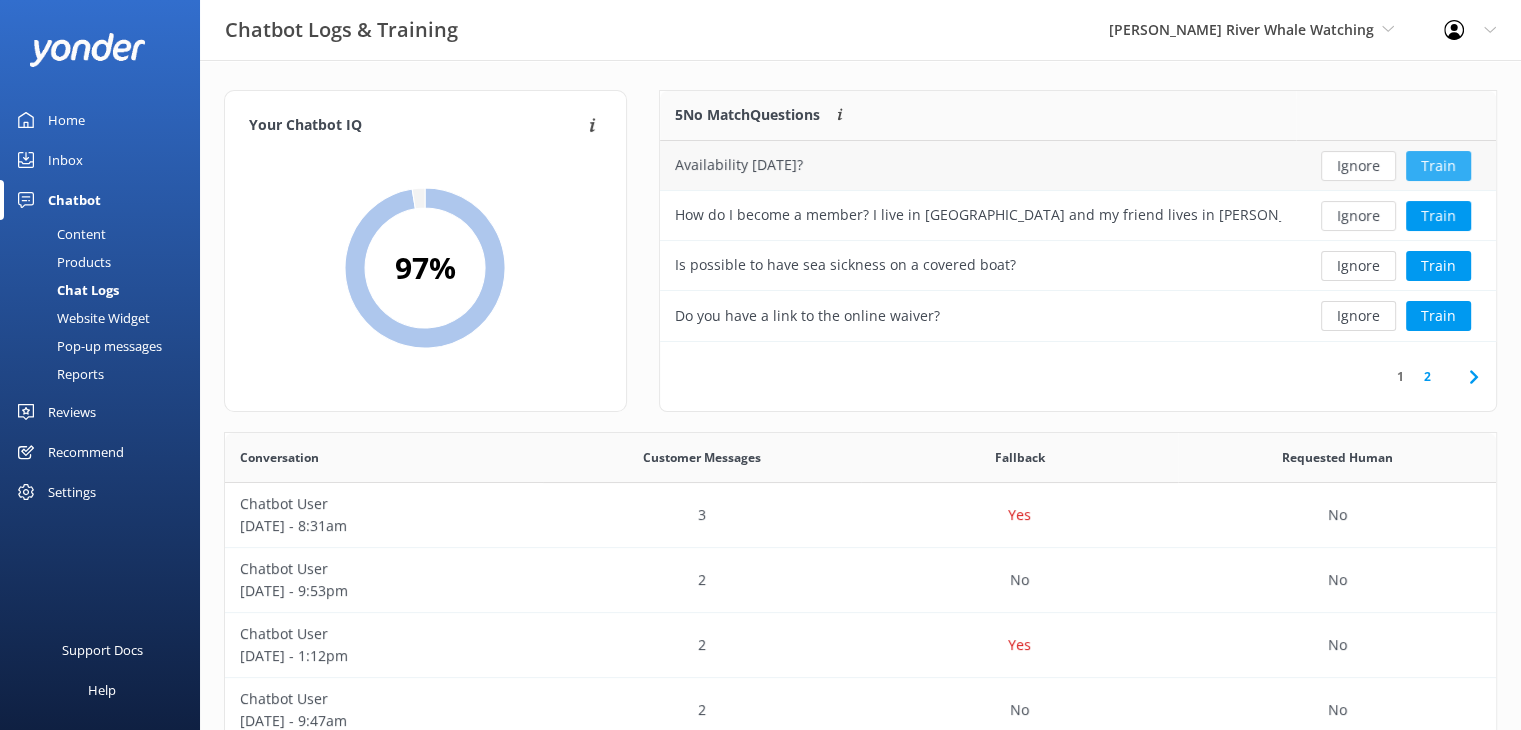 click on "Train" at bounding box center (1438, 166) 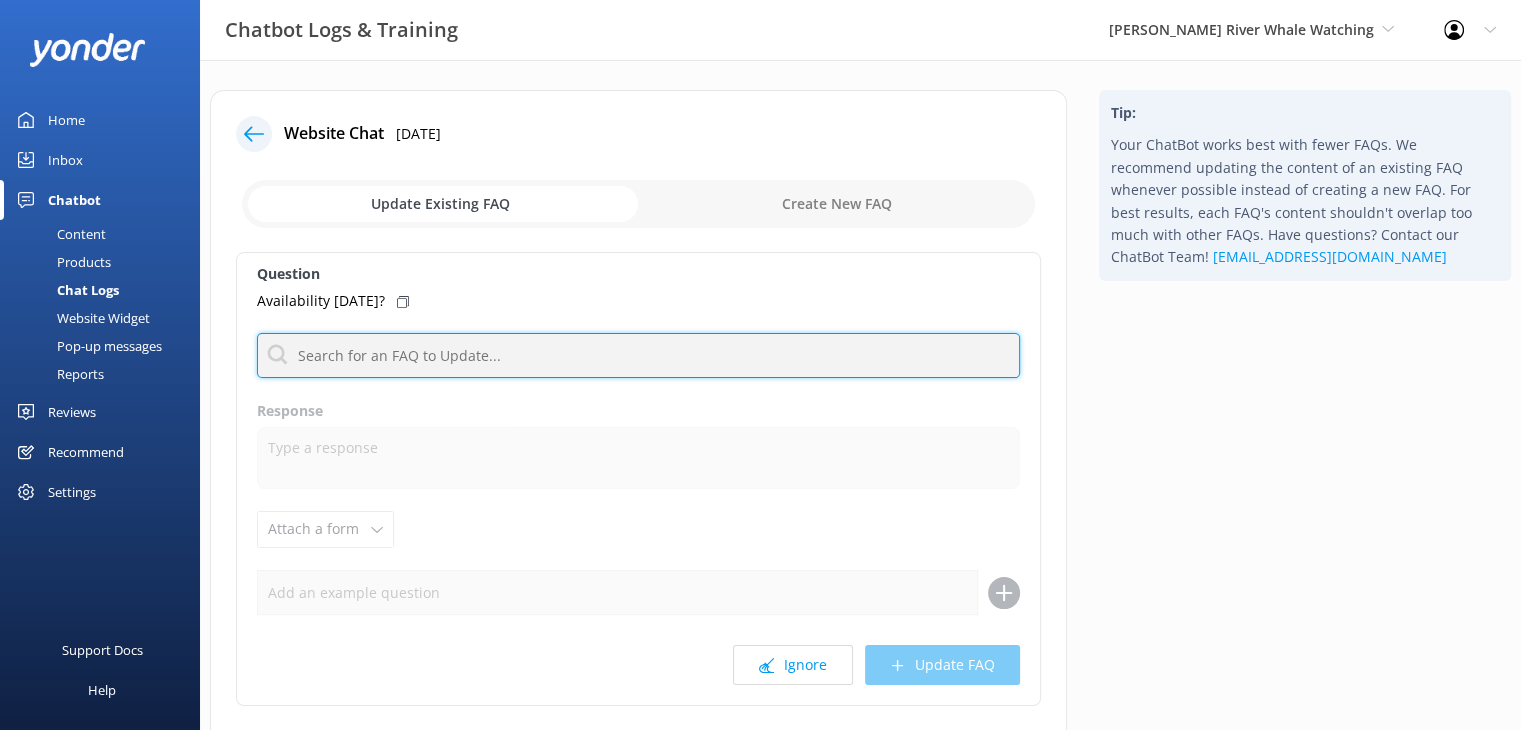 click at bounding box center [638, 355] 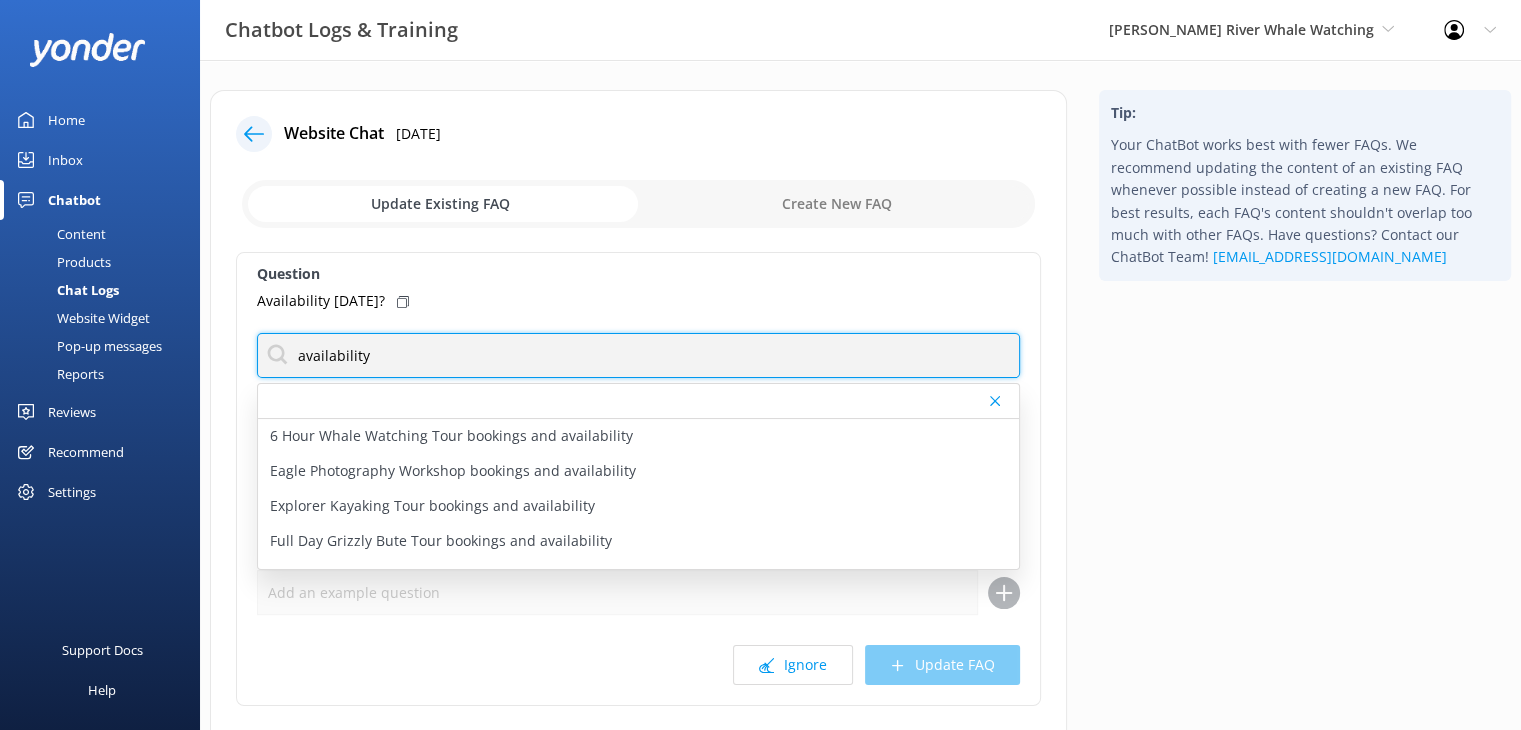 scroll, scrollTop: 100, scrollLeft: 0, axis: vertical 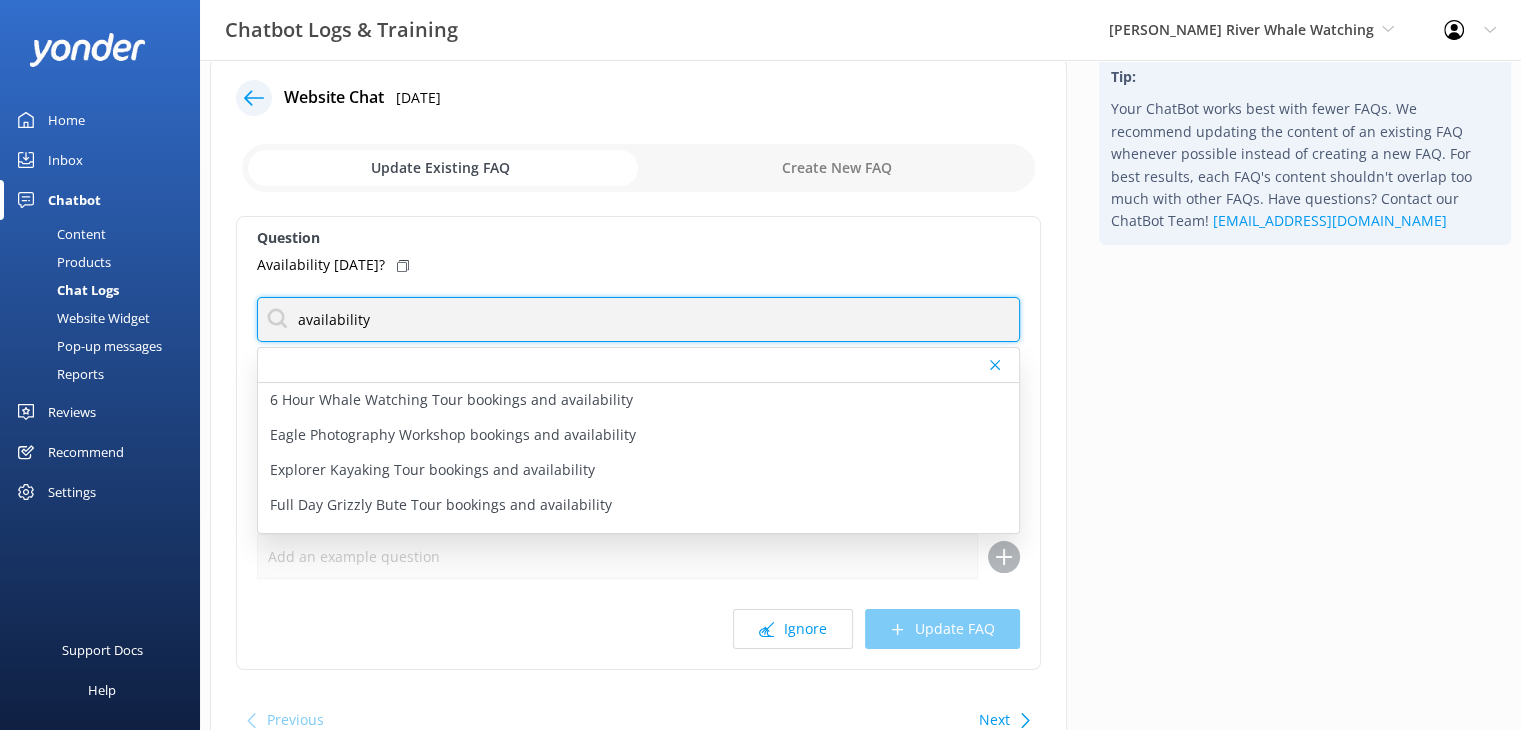 type on "availability" 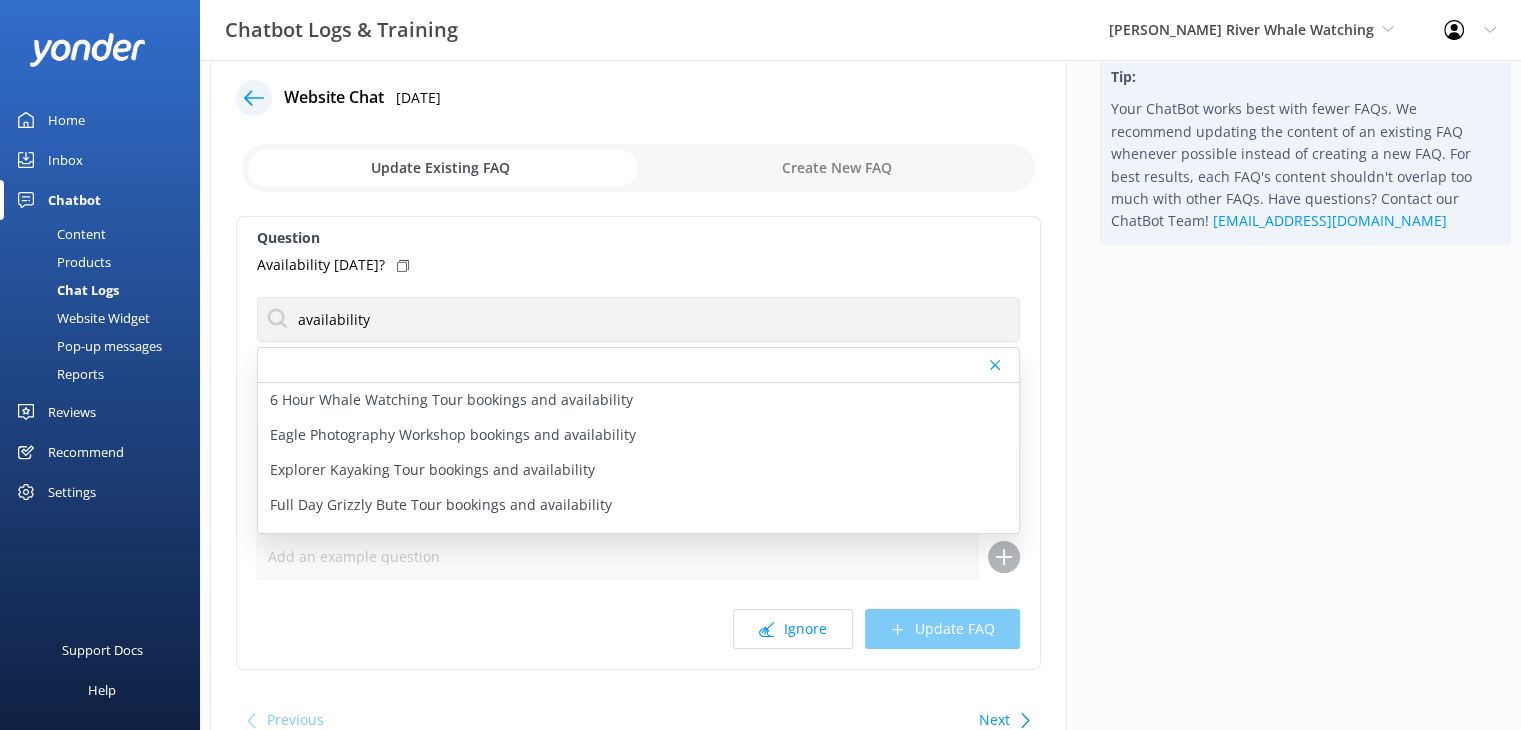 click on "Inbox" at bounding box center [65, 160] 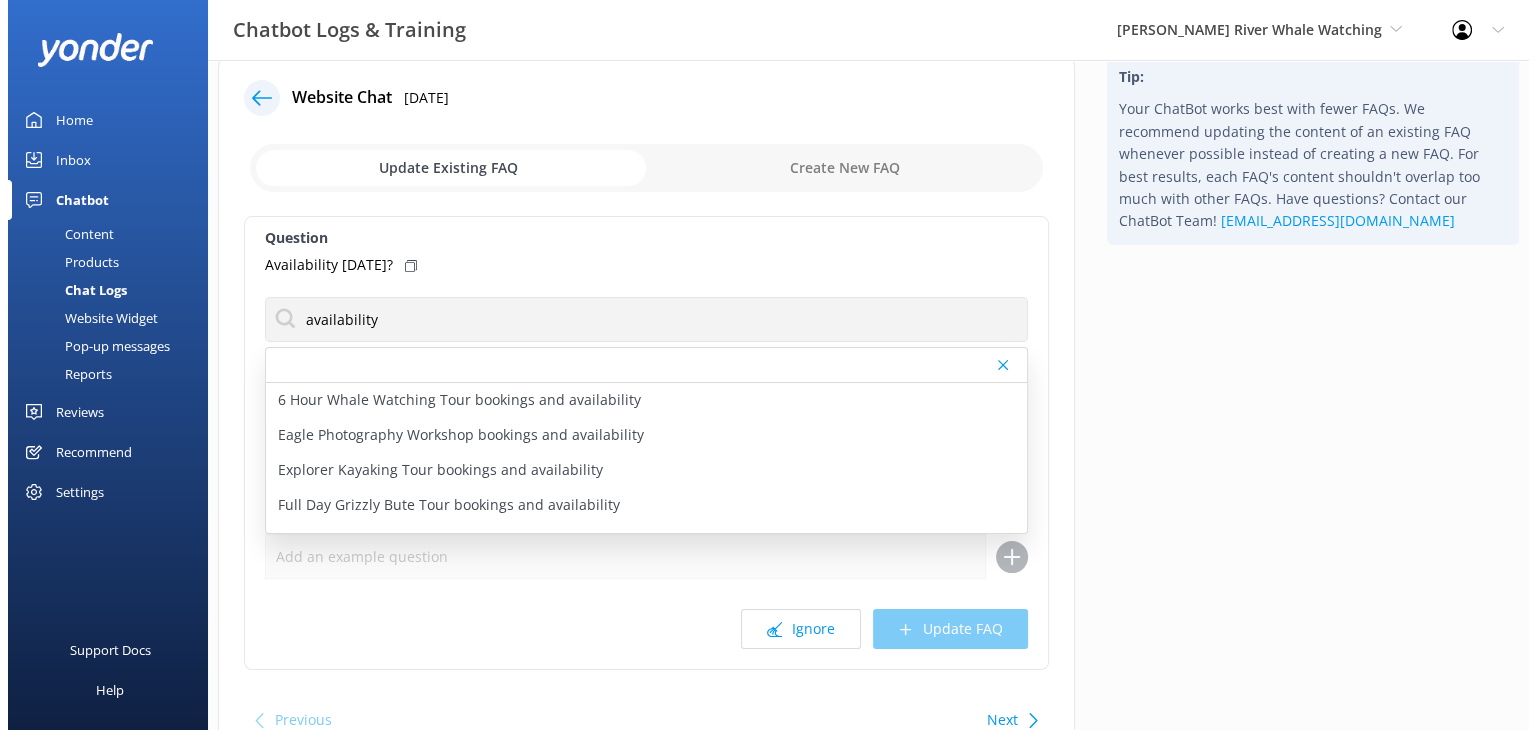 scroll, scrollTop: 0, scrollLeft: 0, axis: both 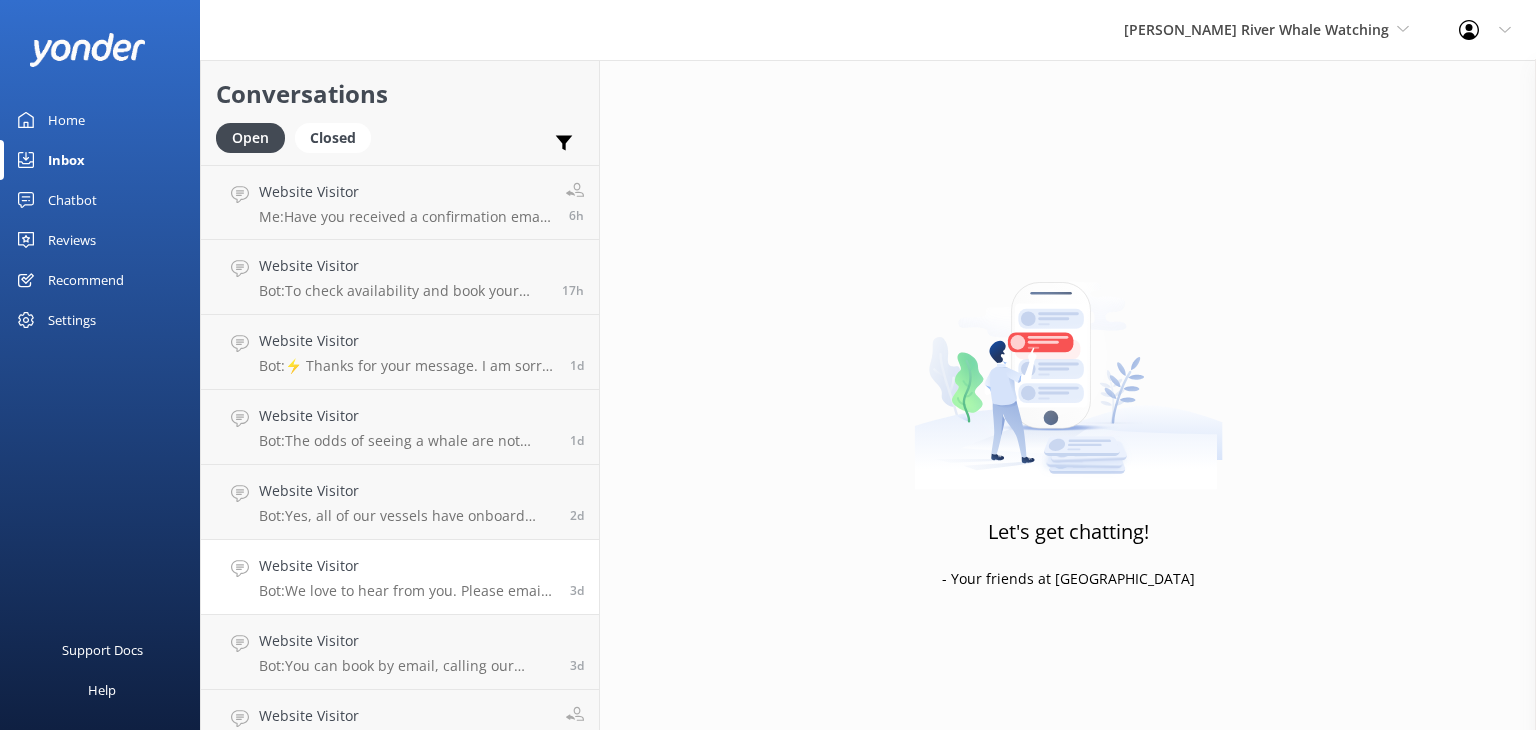 click on "Website Visitor Bot:  We love to hear from you. Please email us at info@campbellriverwhalewatching.com or leave us a Google review at https://www.google.com/maps/place/Campbell+River+Whale+Watching+and+Adventure+Tours/@50.0325954,-125.2438933,15z/data=!4m5!3m4!1s0x0:0x36d5690cbd464c5f!8m2!3d50.0325954!4d-125.2438933." at bounding box center (407, 577) 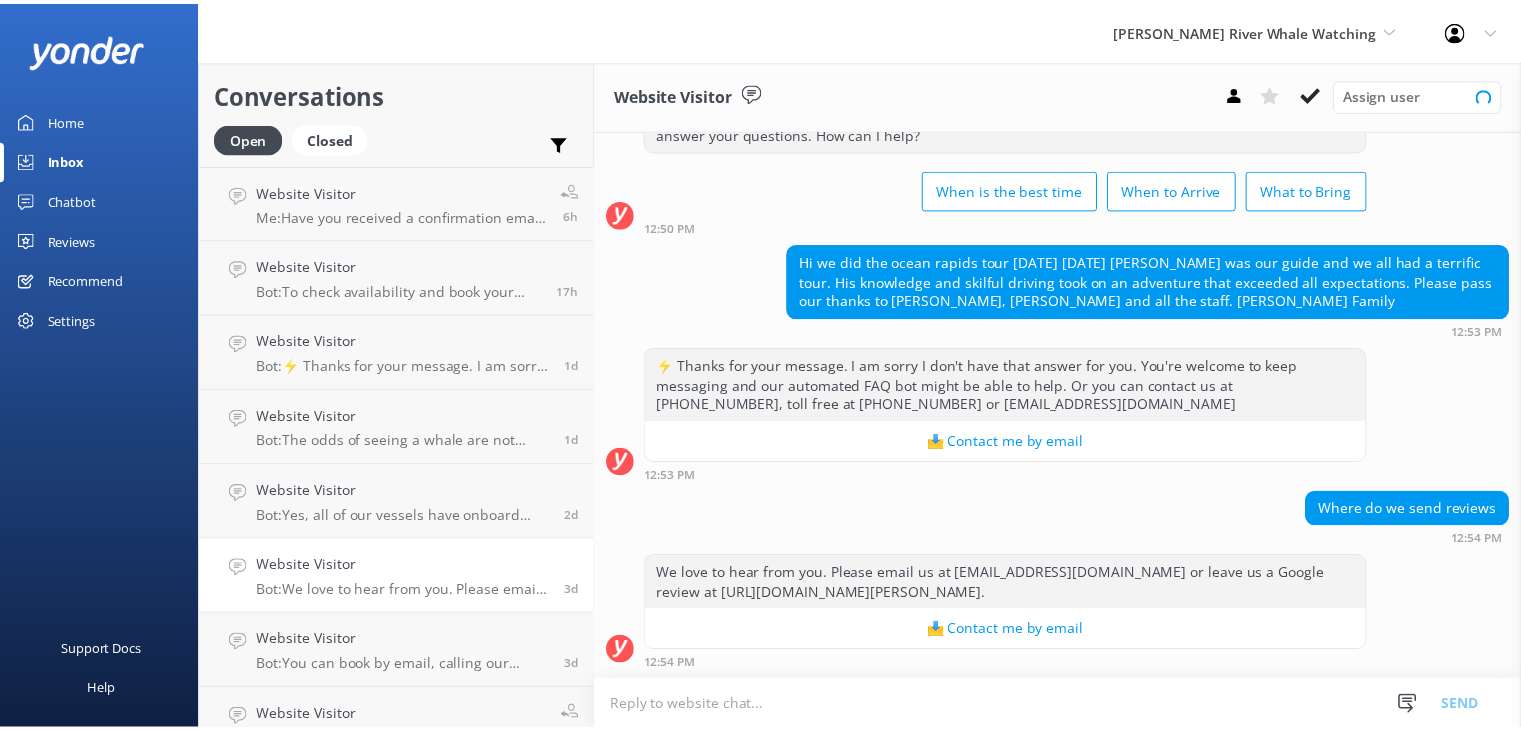 scroll, scrollTop: 123, scrollLeft: 0, axis: vertical 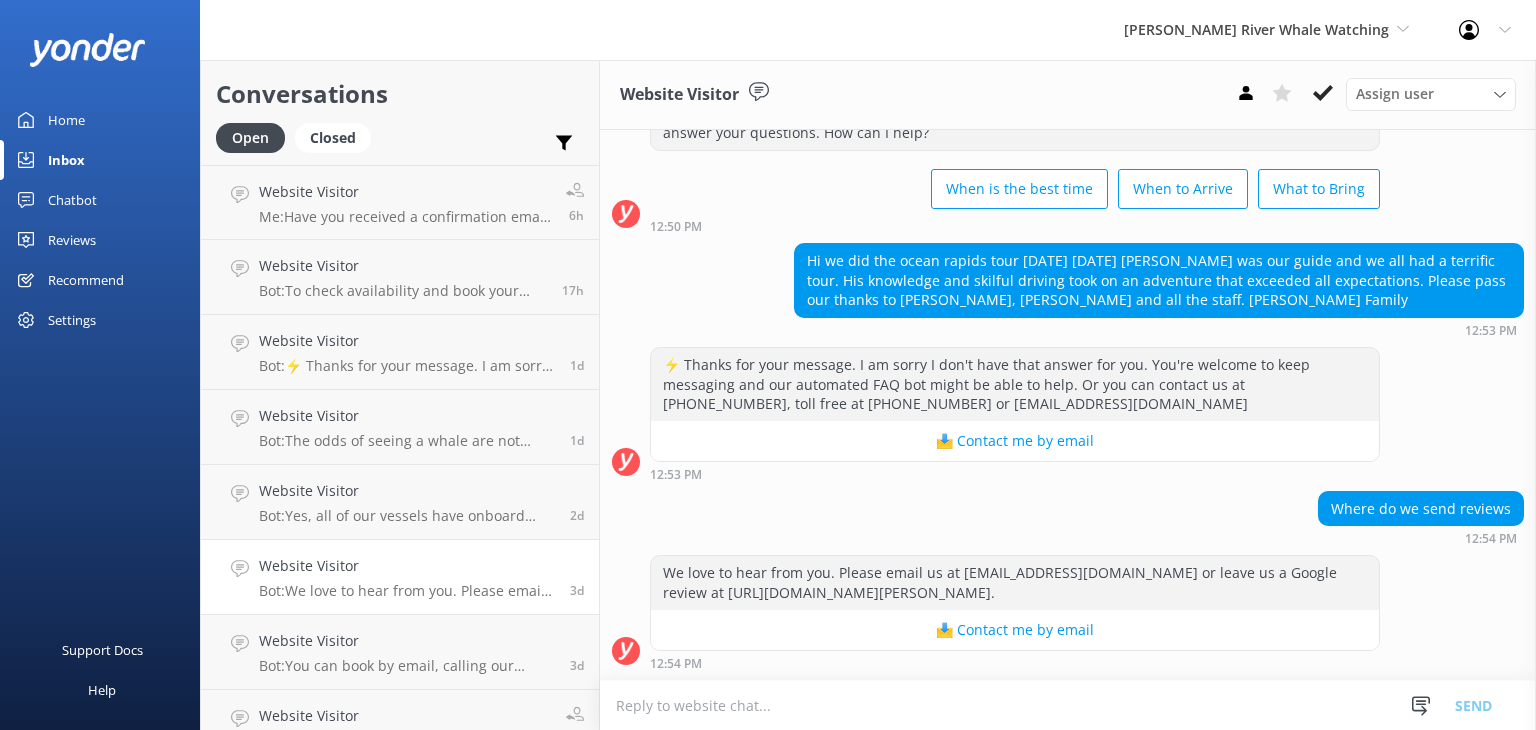 click on "Reviews" at bounding box center [72, 240] 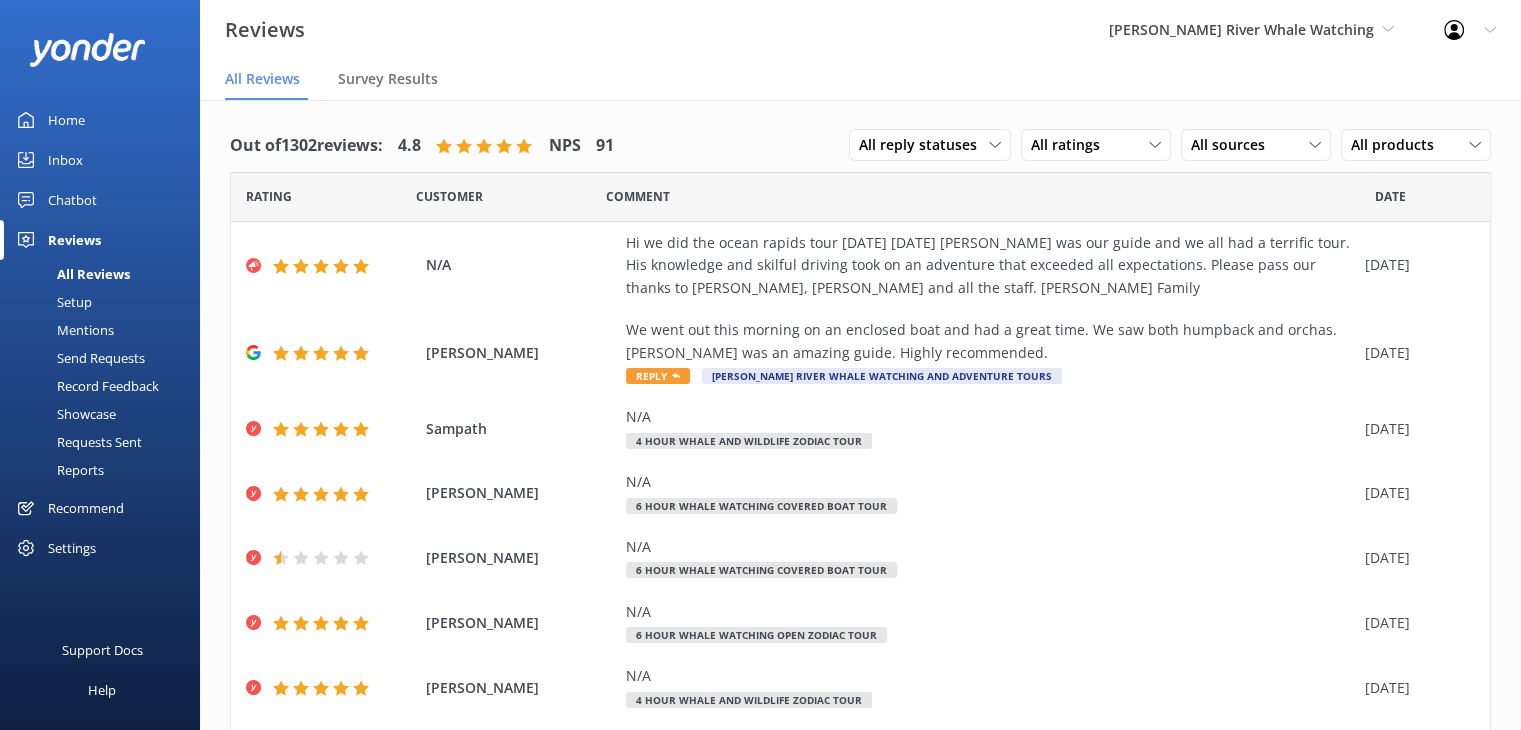 click on "Home" at bounding box center [66, 120] 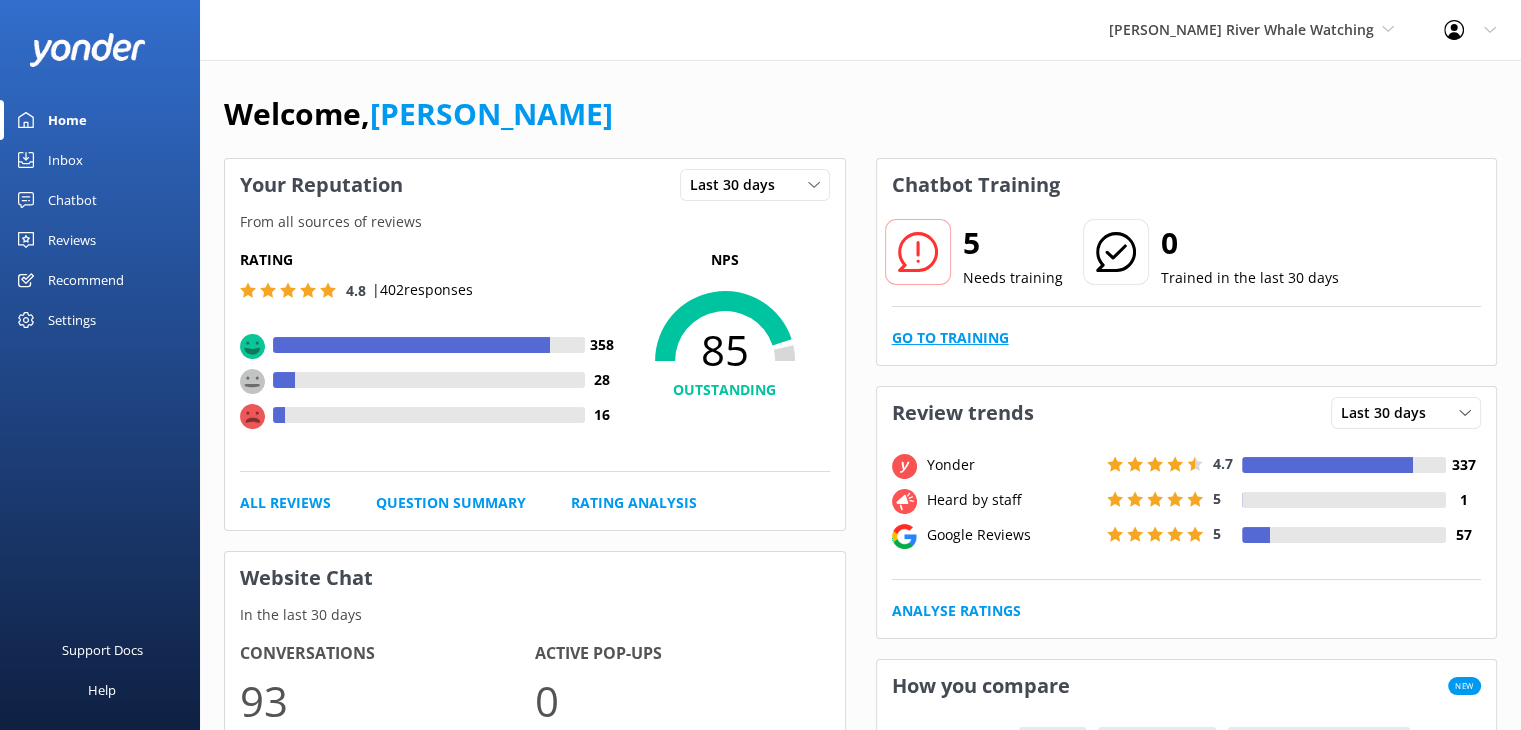 click on "Go to Training" at bounding box center (950, 338) 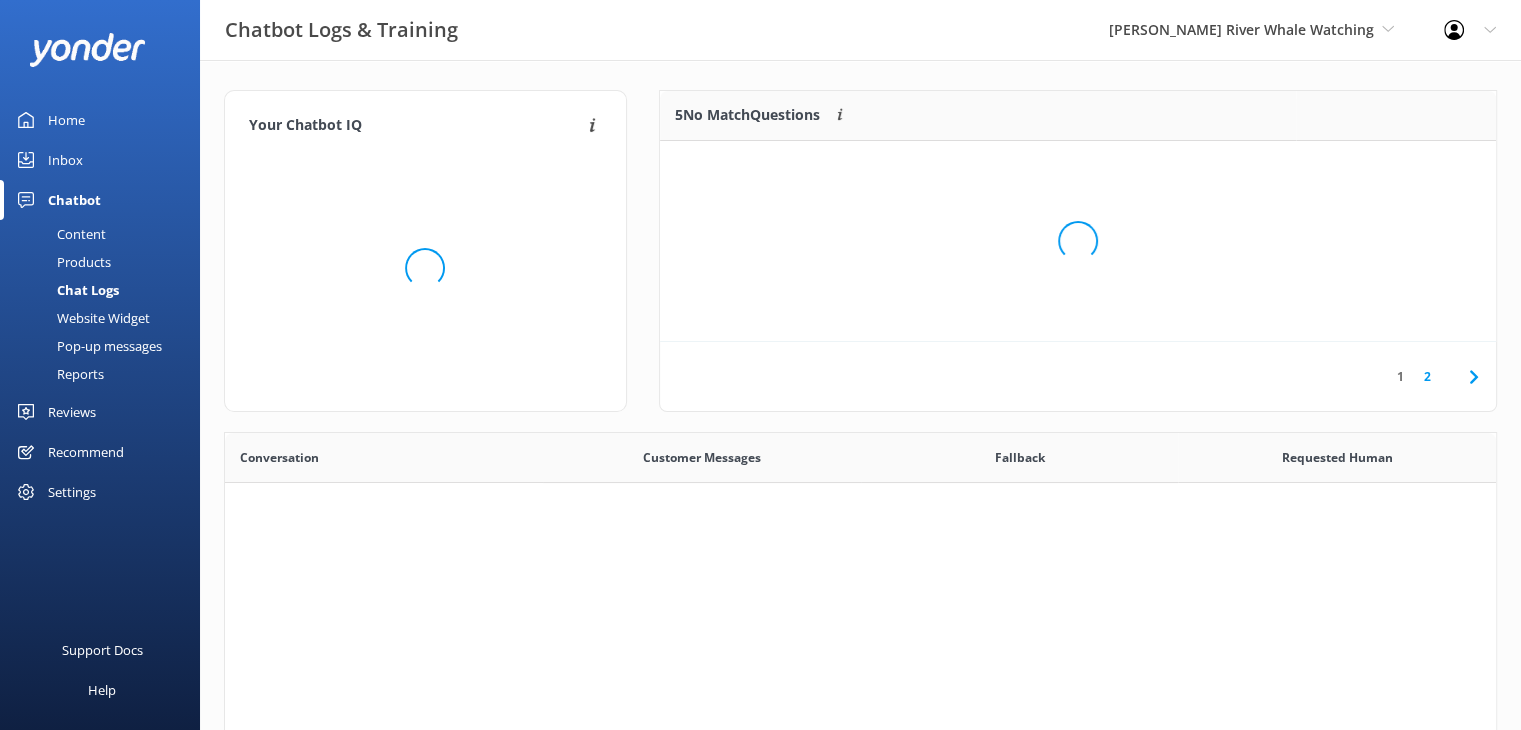 scroll, scrollTop: 16, scrollLeft: 16, axis: both 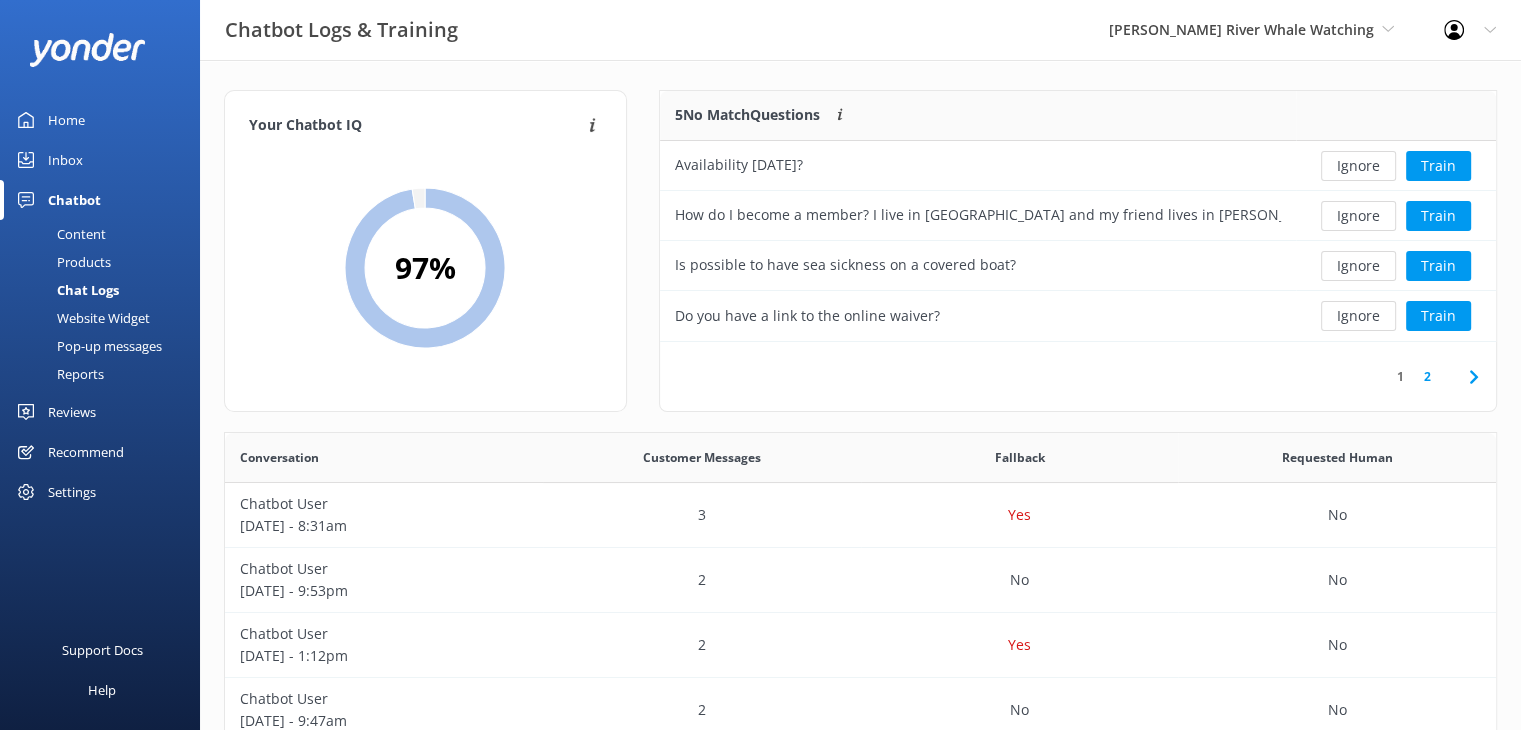 click on "Content" at bounding box center (59, 234) 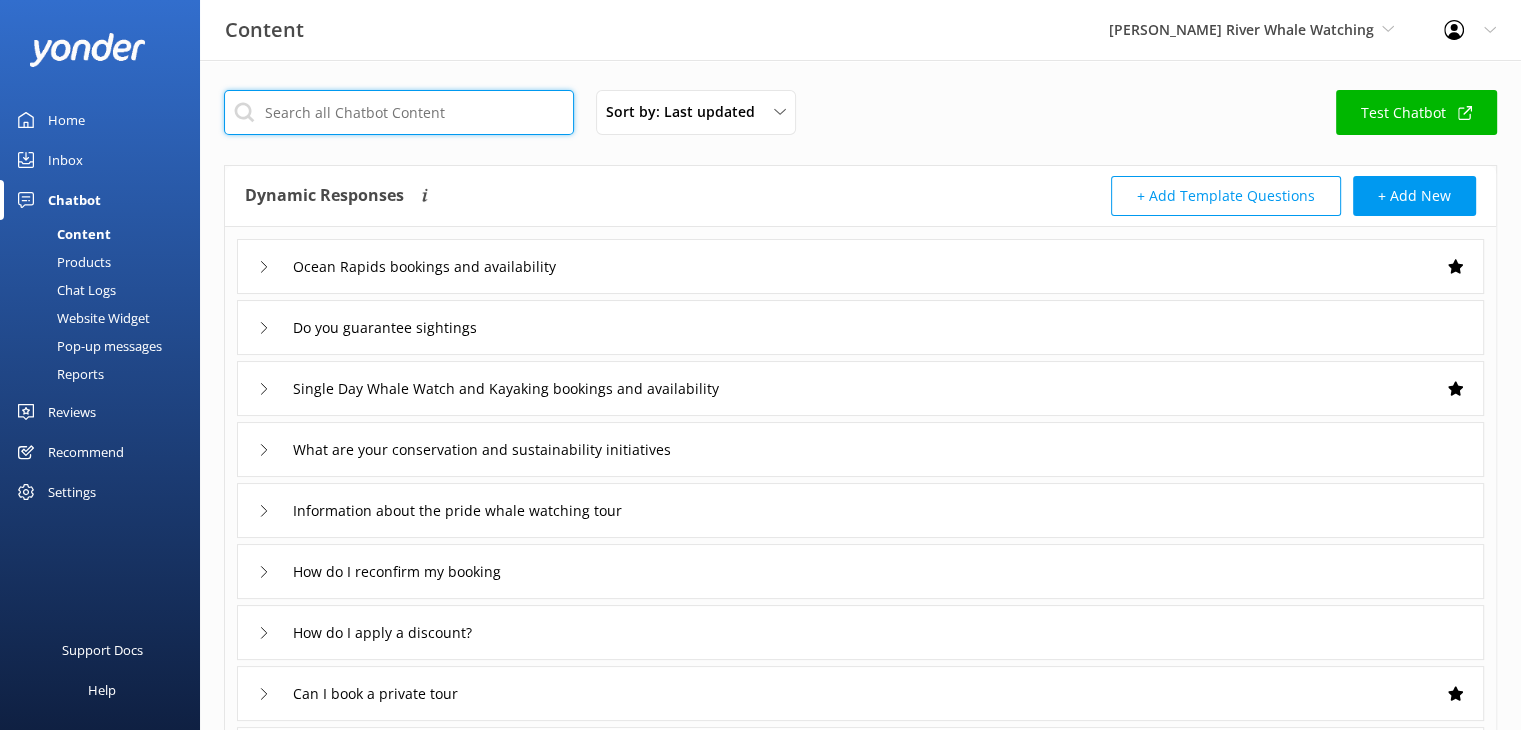 click at bounding box center (399, 112) 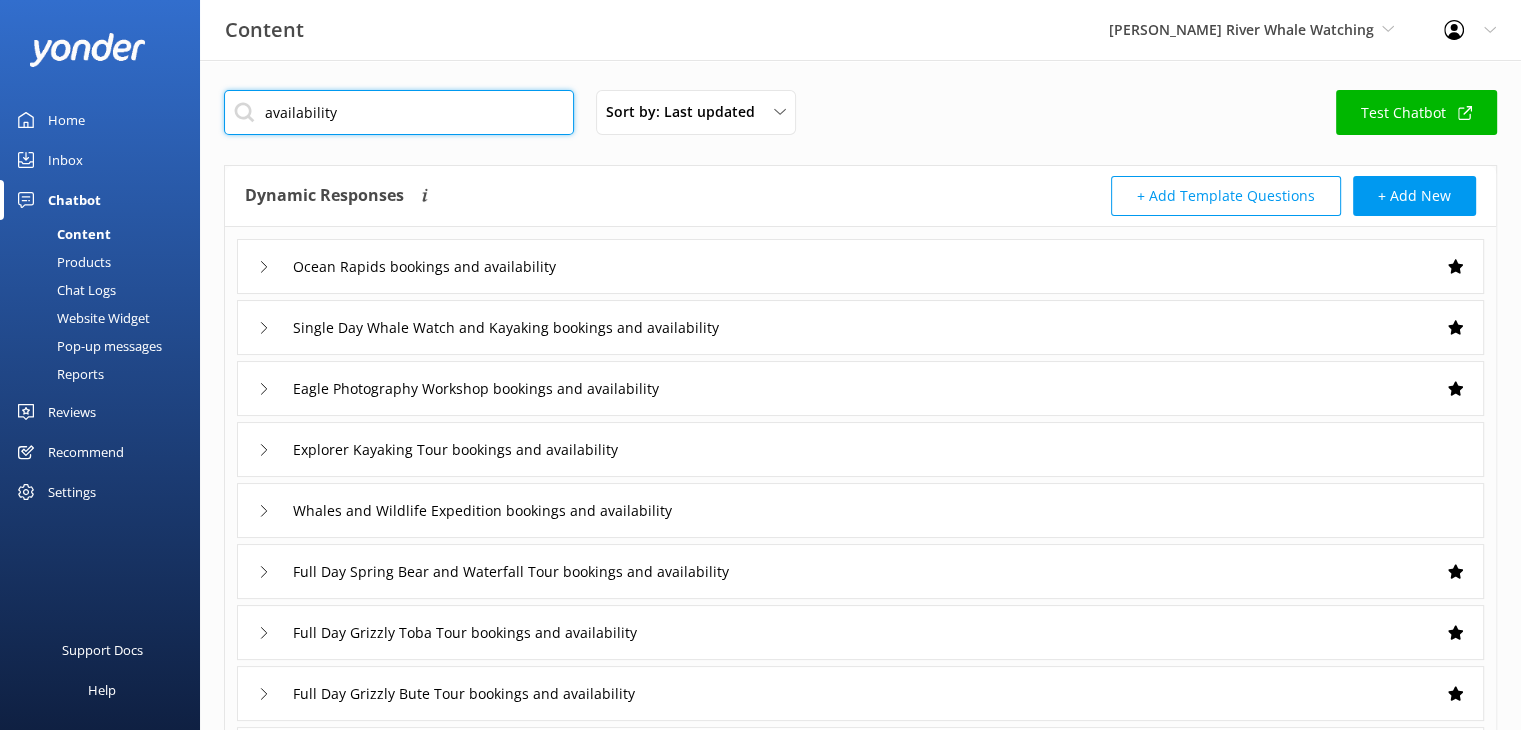 type on "availability" 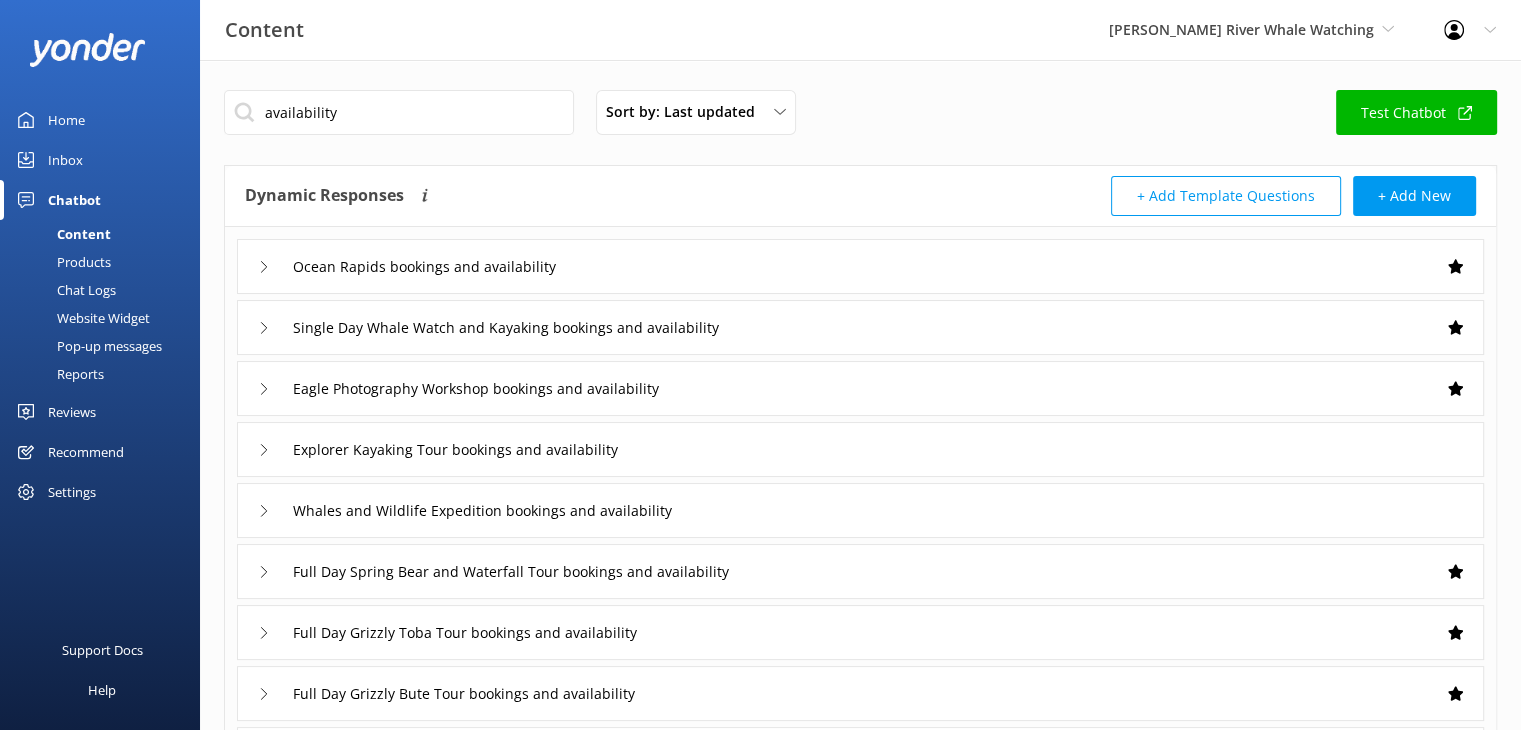 click on "Ocean Rapids bookings and availability" at bounding box center (422, 266) 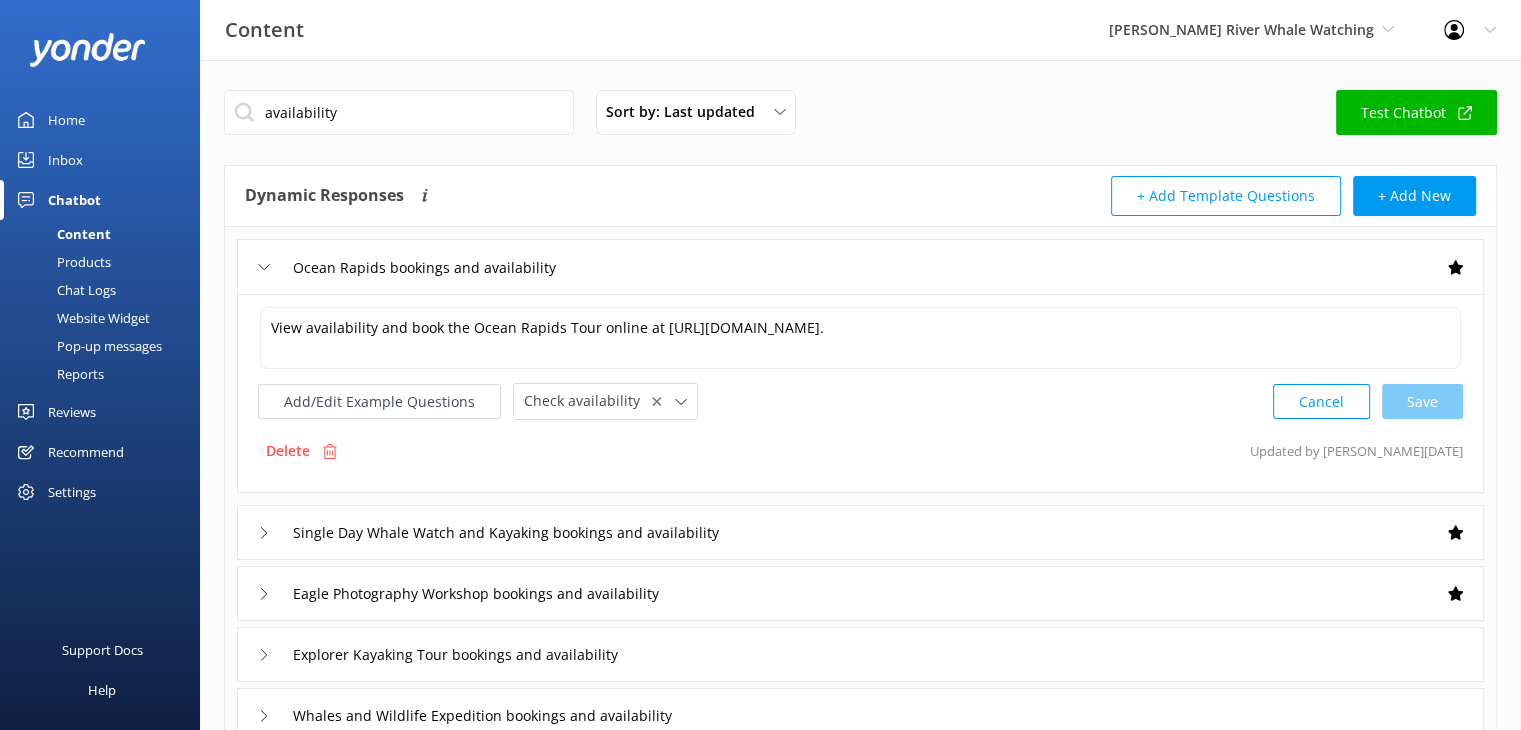 click on "Ocean Rapids bookings and availability" at bounding box center (860, 266) 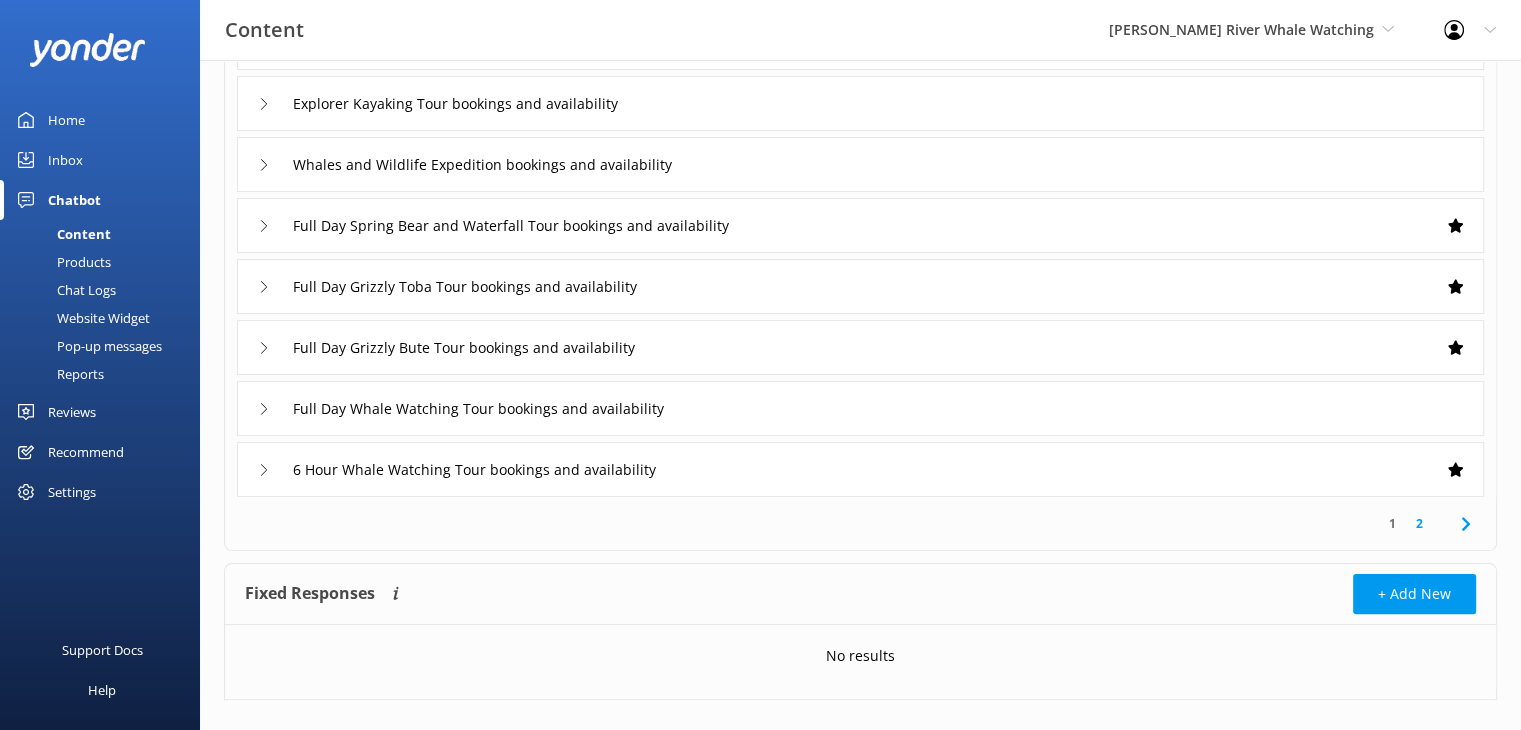 scroll, scrollTop: 376, scrollLeft: 0, axis: vertical 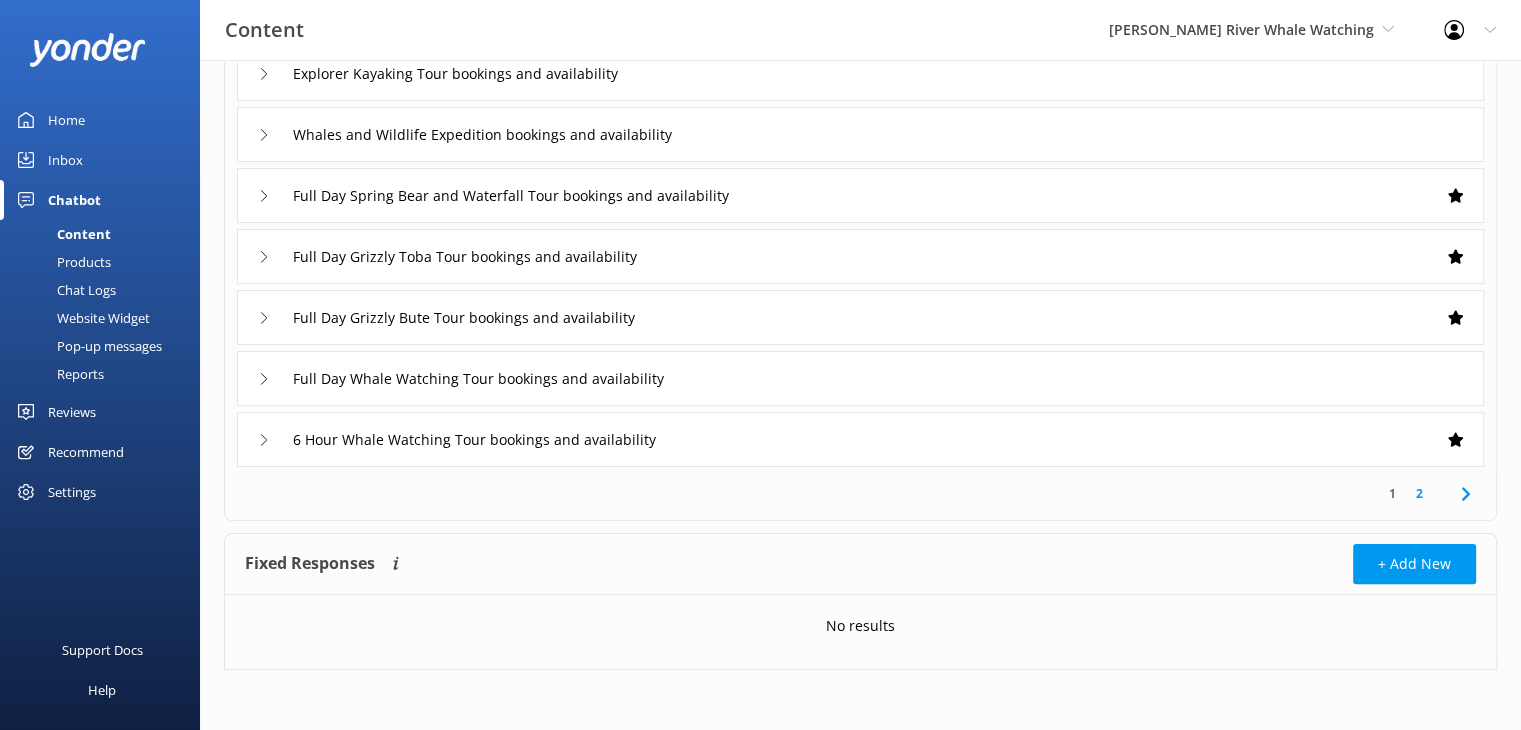 click on "2" at bounding box center (1419, 493) 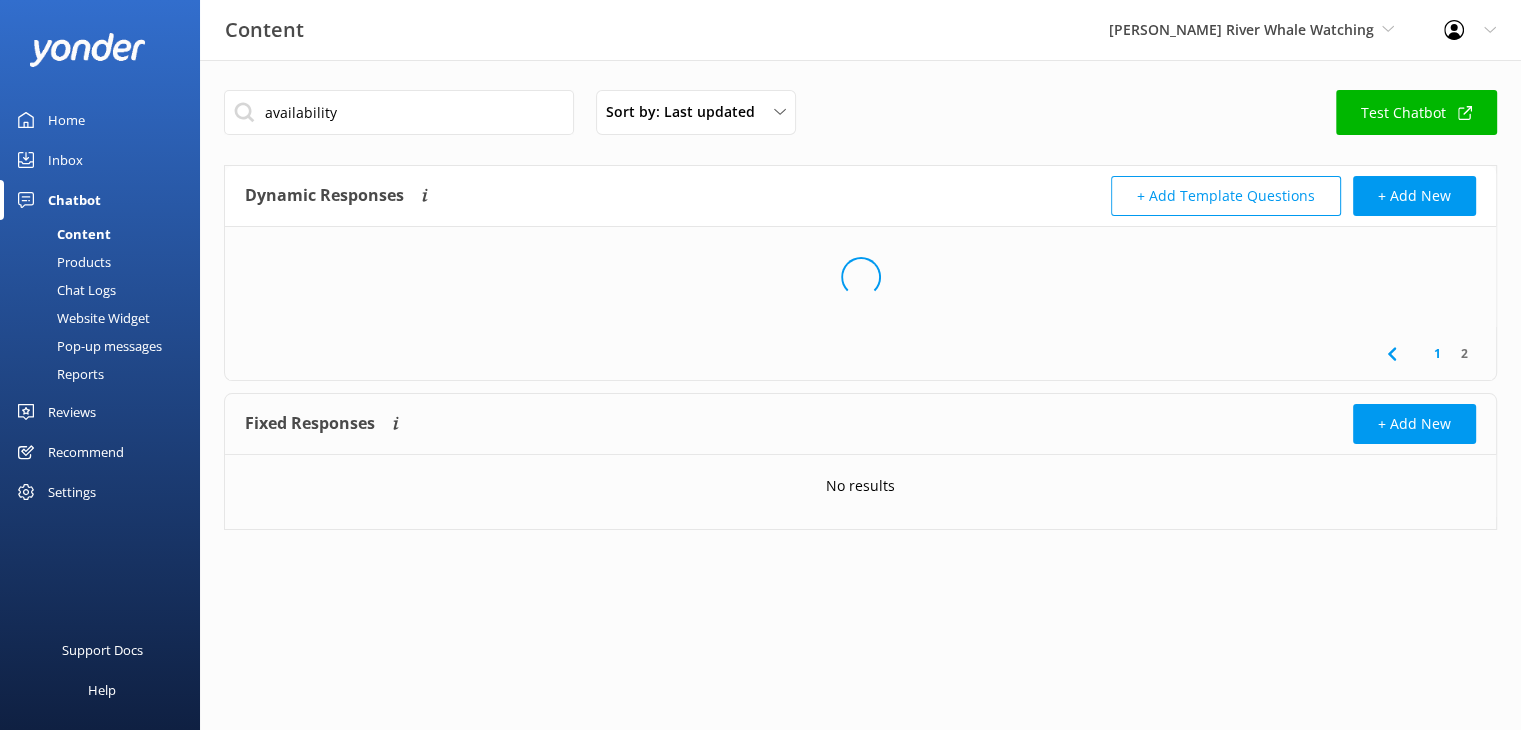 scroll, scrollTop: 0, scrollLeft: 0, axis: both 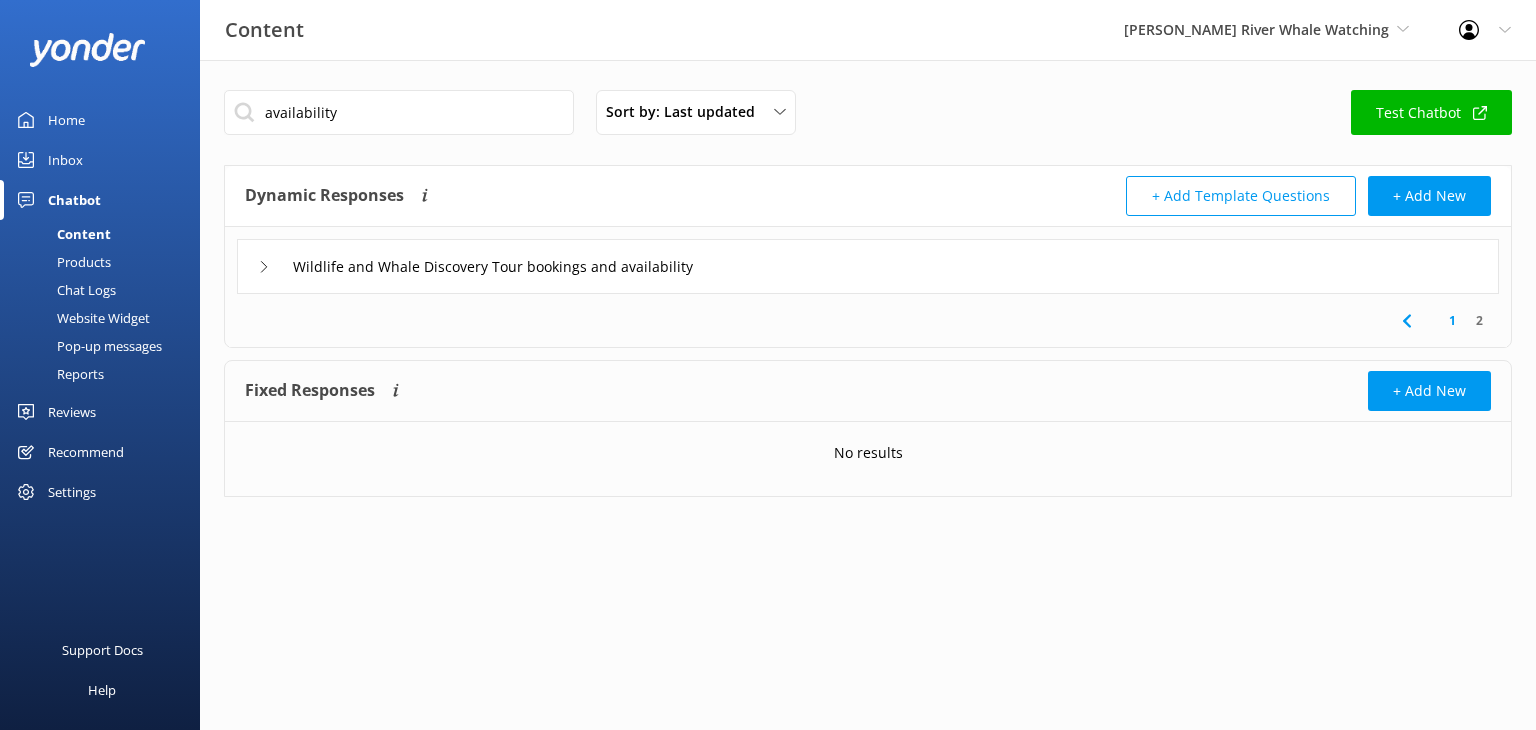 click on "1" at bounding box center (1452, 320) 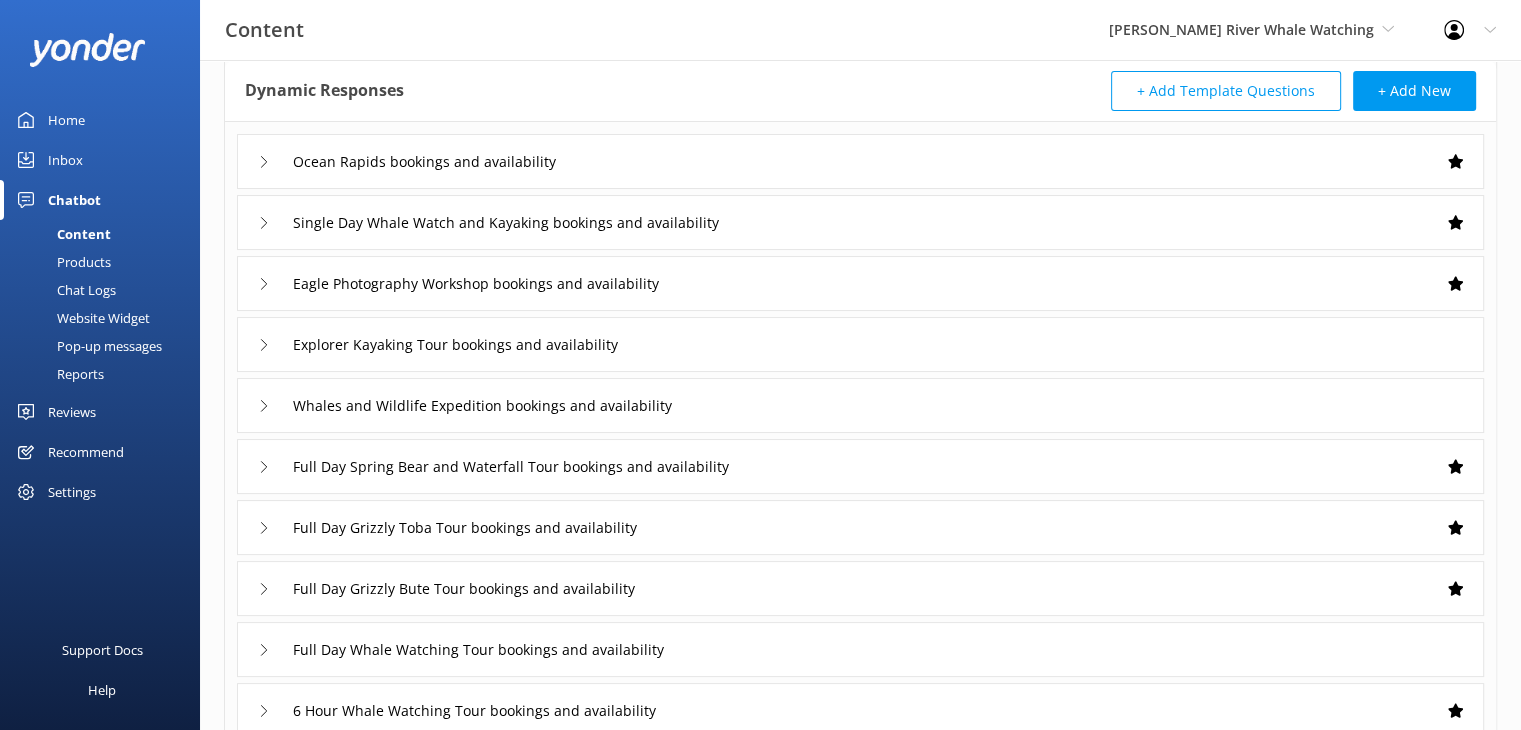 scroll, scrollTop: 0, scrollLeft: 0, axis: both 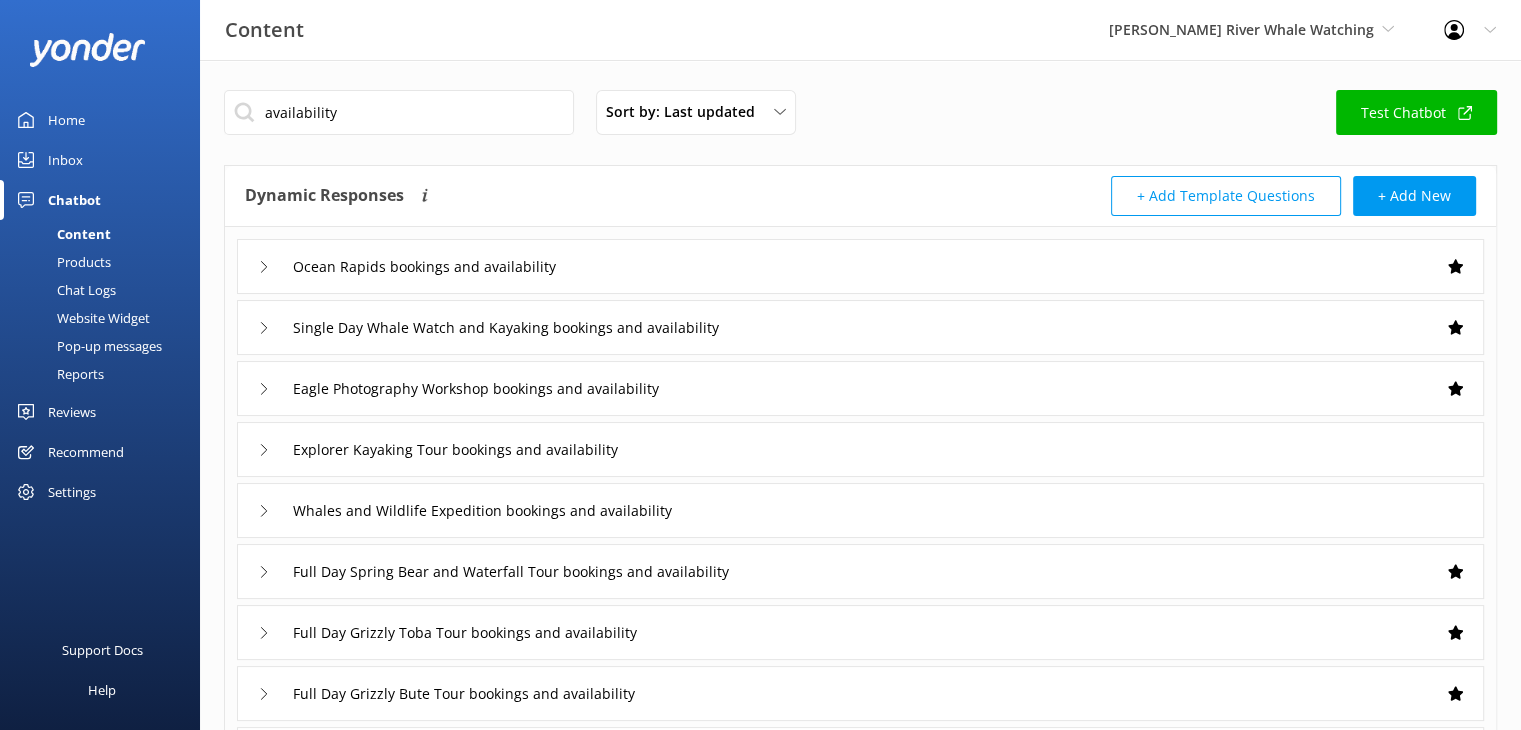 click on "+ Add Template Questions" at bounding box center [1226, 196] 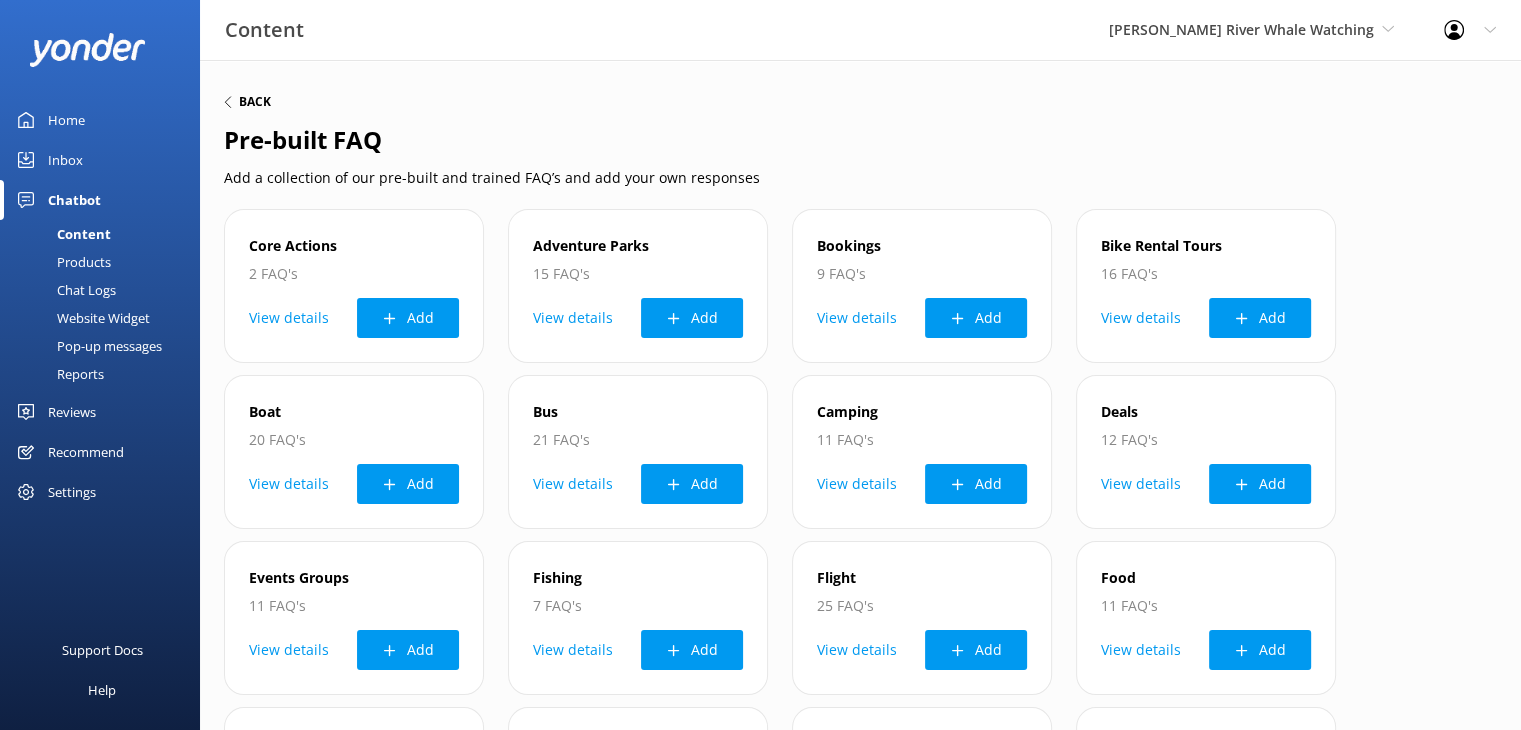 click 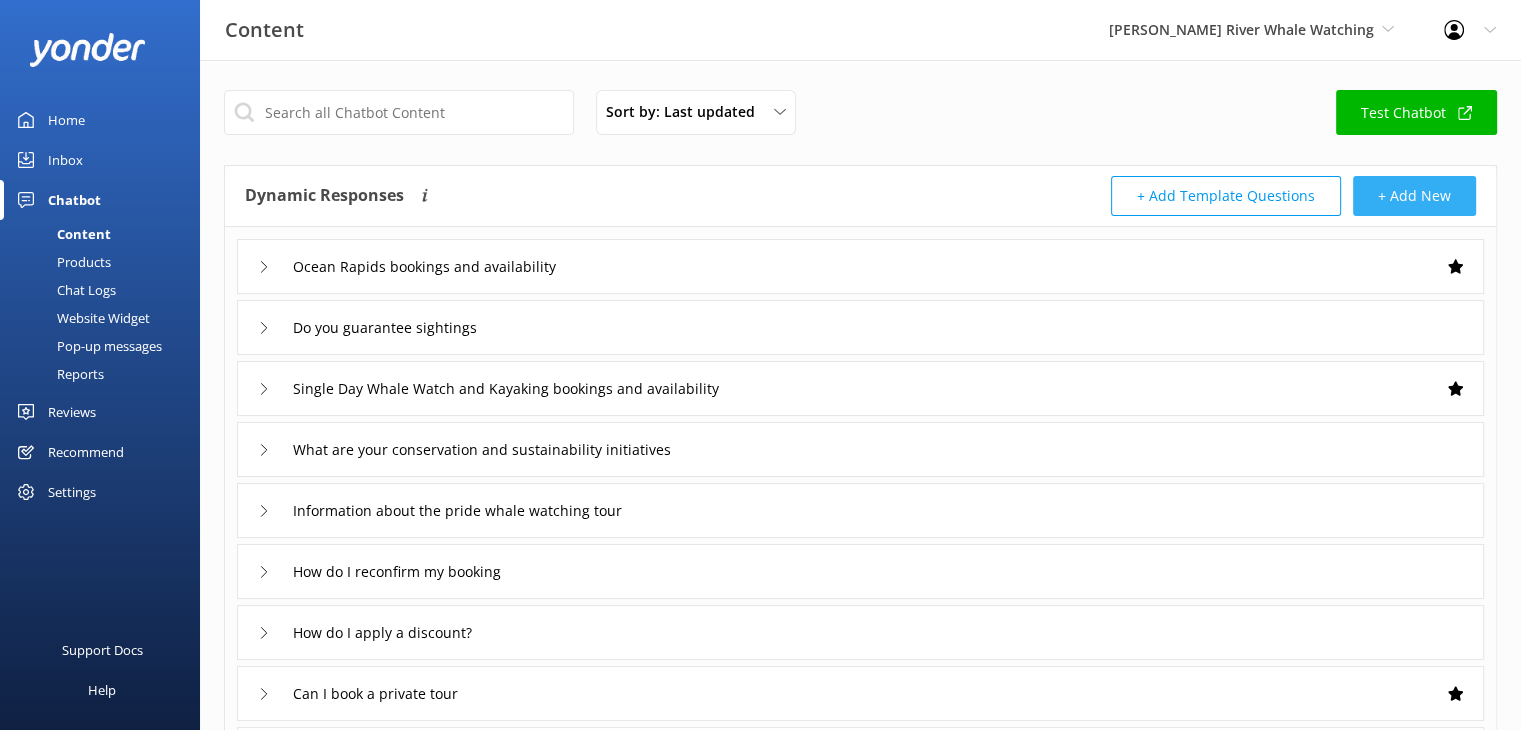 click on "+ Add New" at bounding box center (1414, 196) 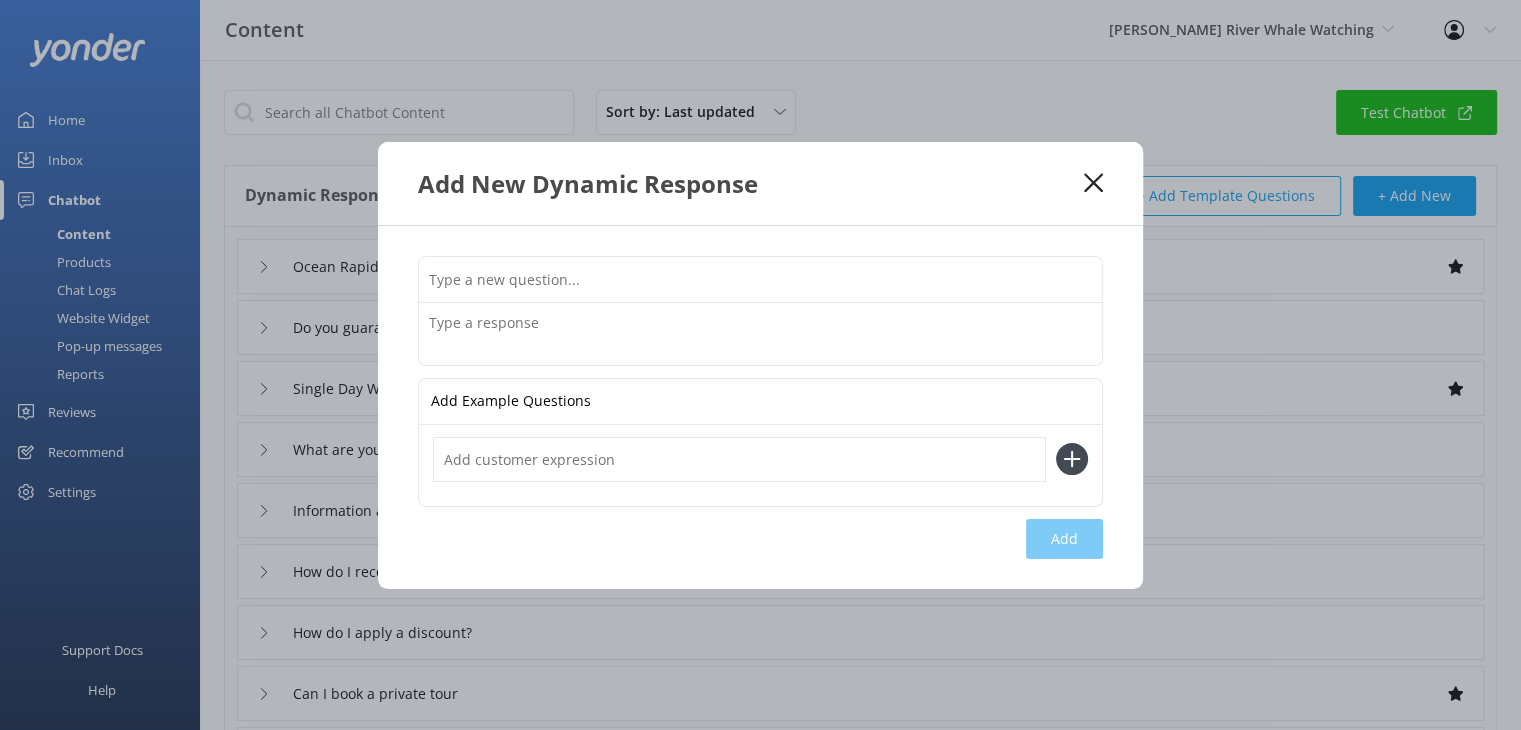 click at bounding box center [760, 279] 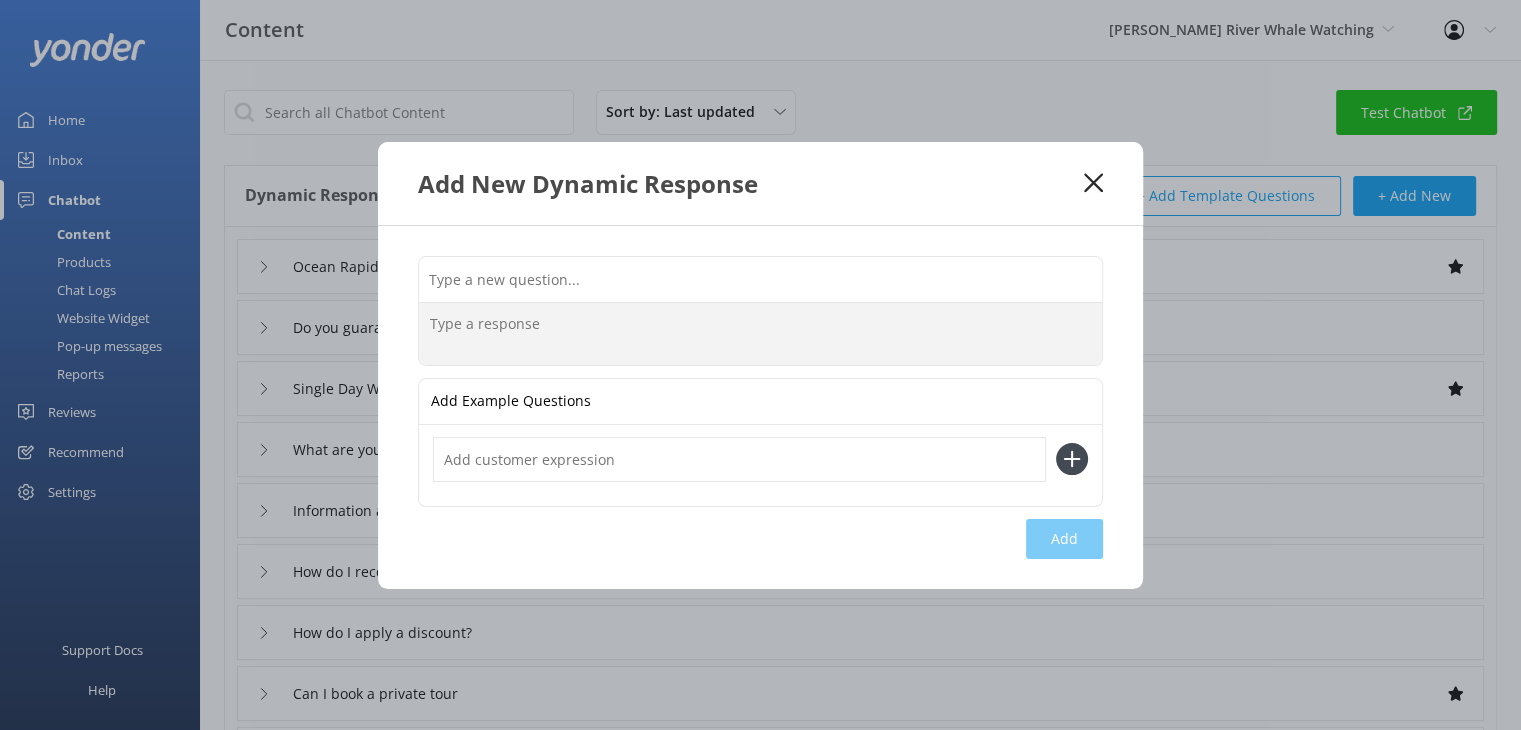 click at bounding box center [760, 279] 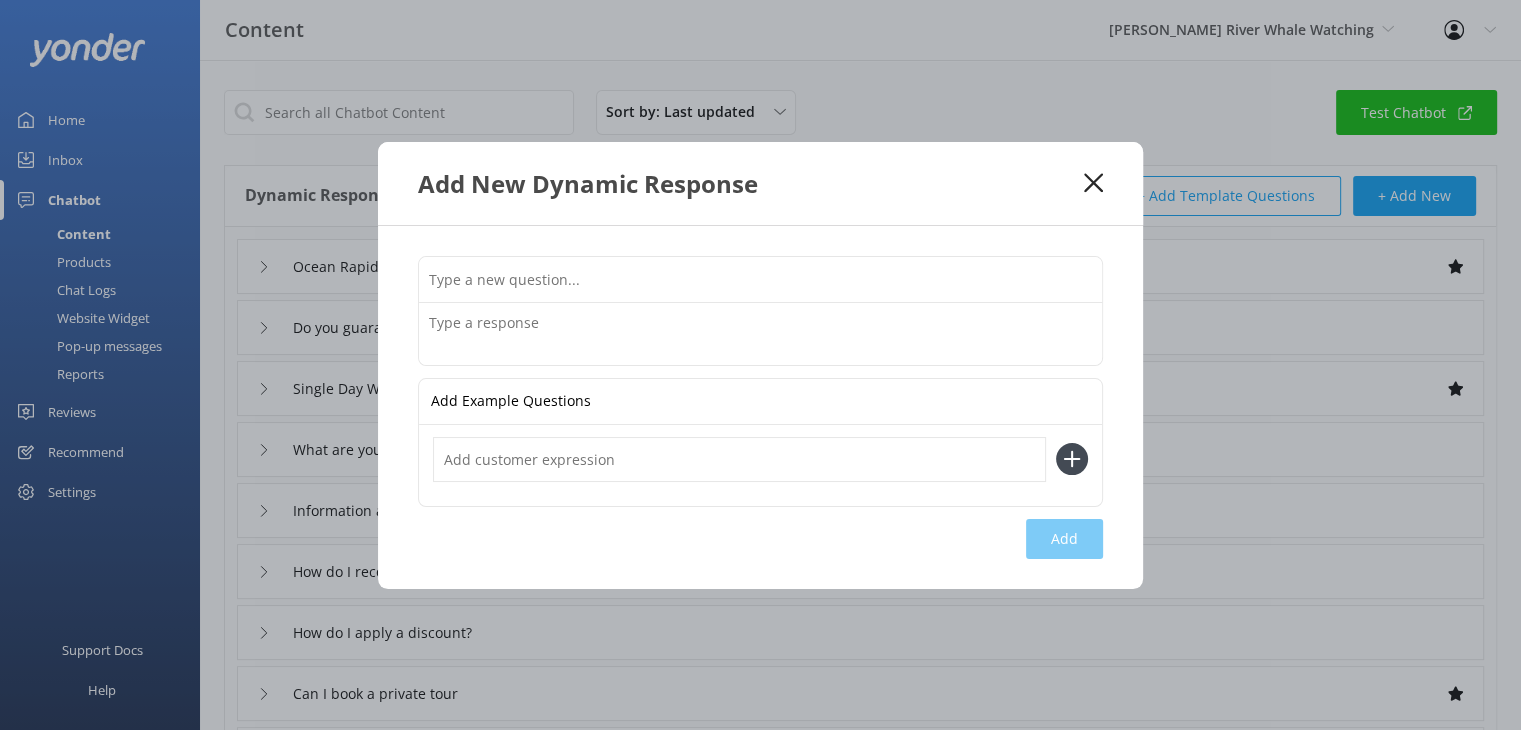 click at bounding box center (760, 334) 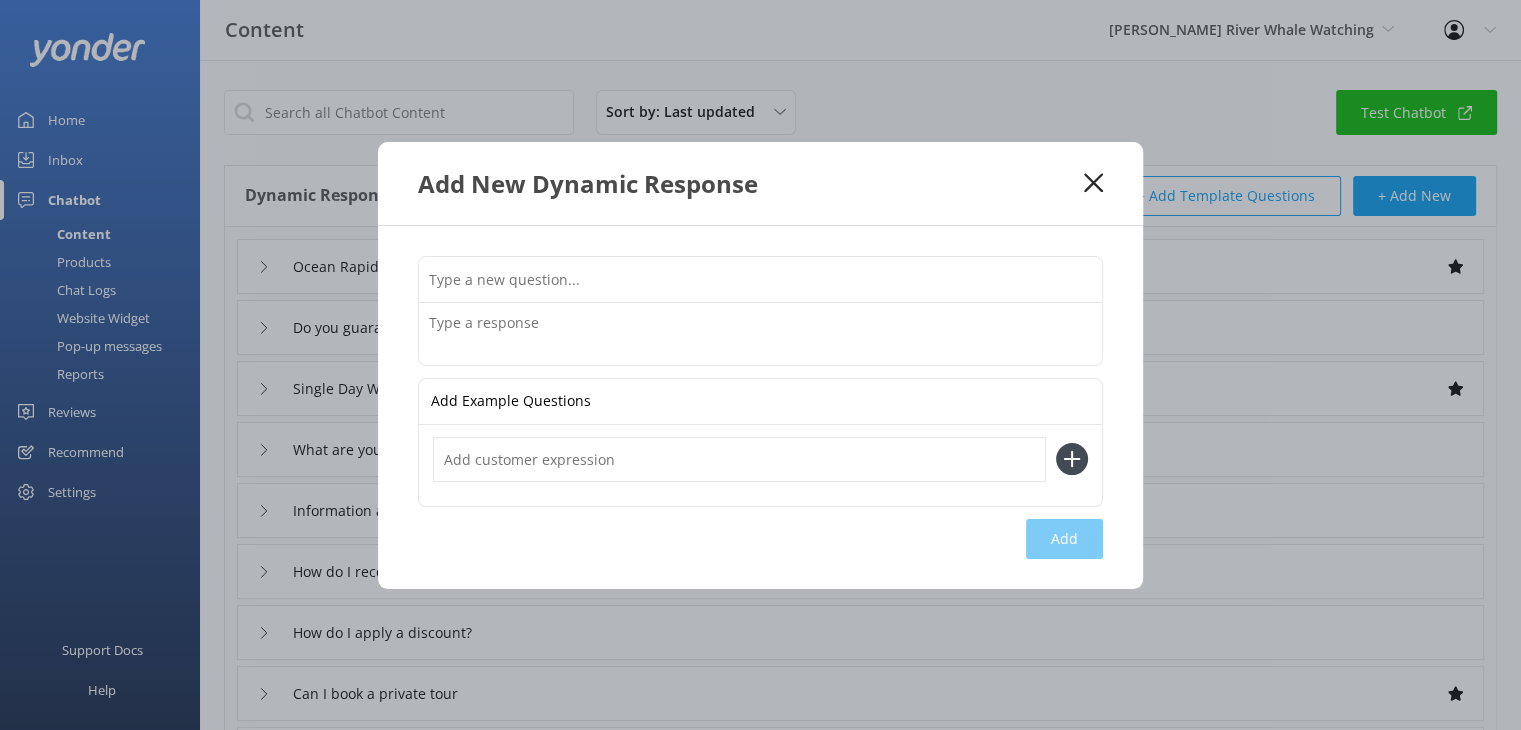 click 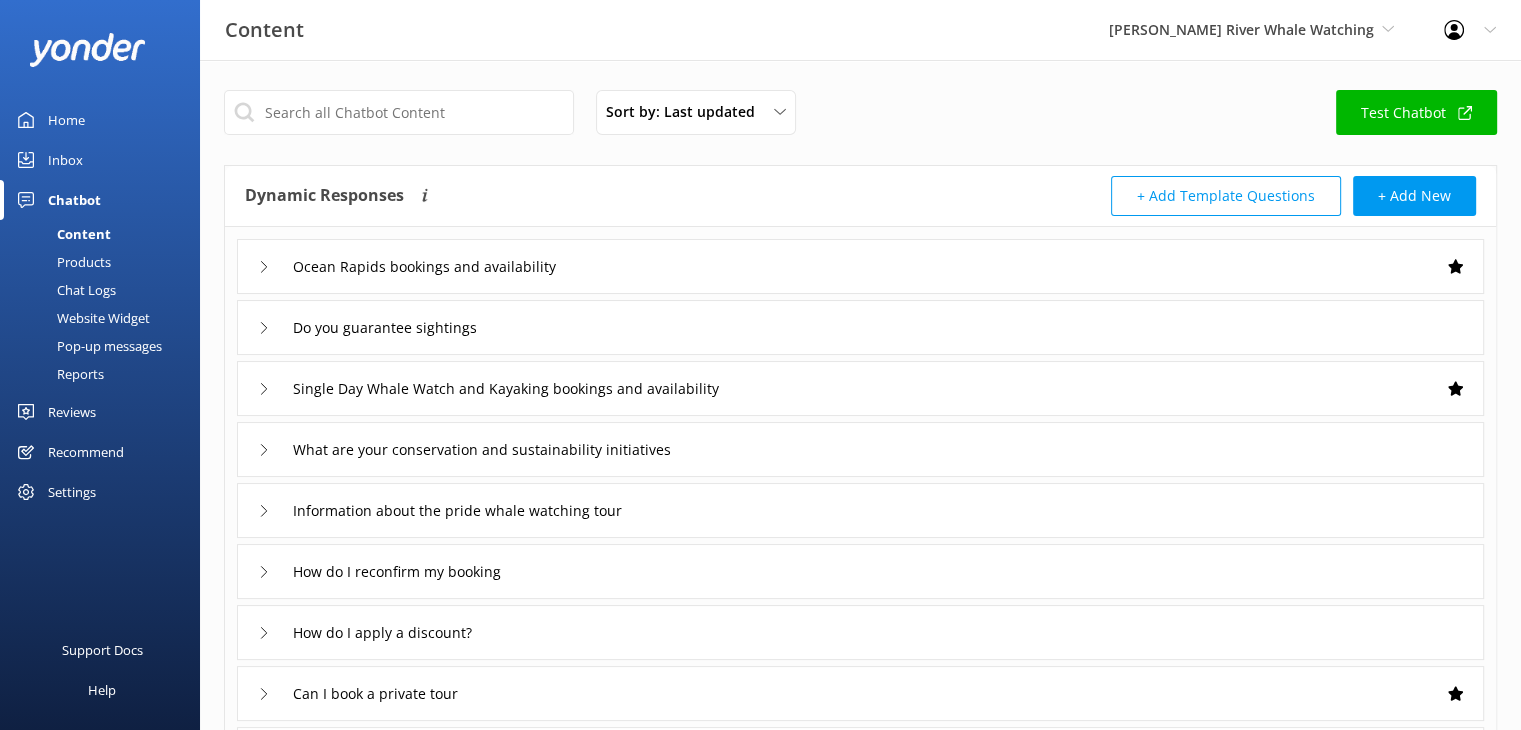 click on "Ocean Rapids bookings and availability" at bounding box center (422, 266) 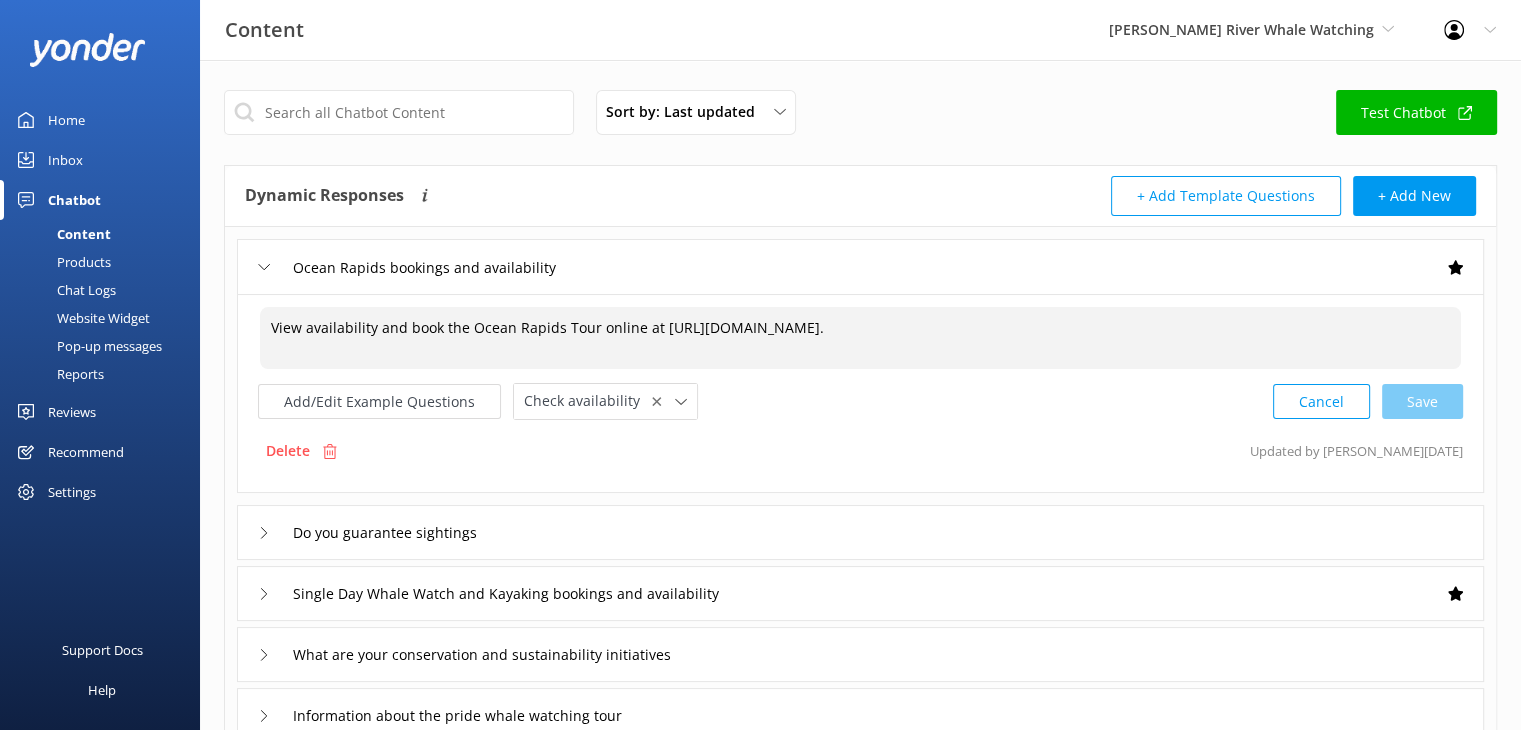 drag, startPoint x: 1233, startPoint y: 333, endPoint x: 268, endPoint y: 321, distance: 965.0746 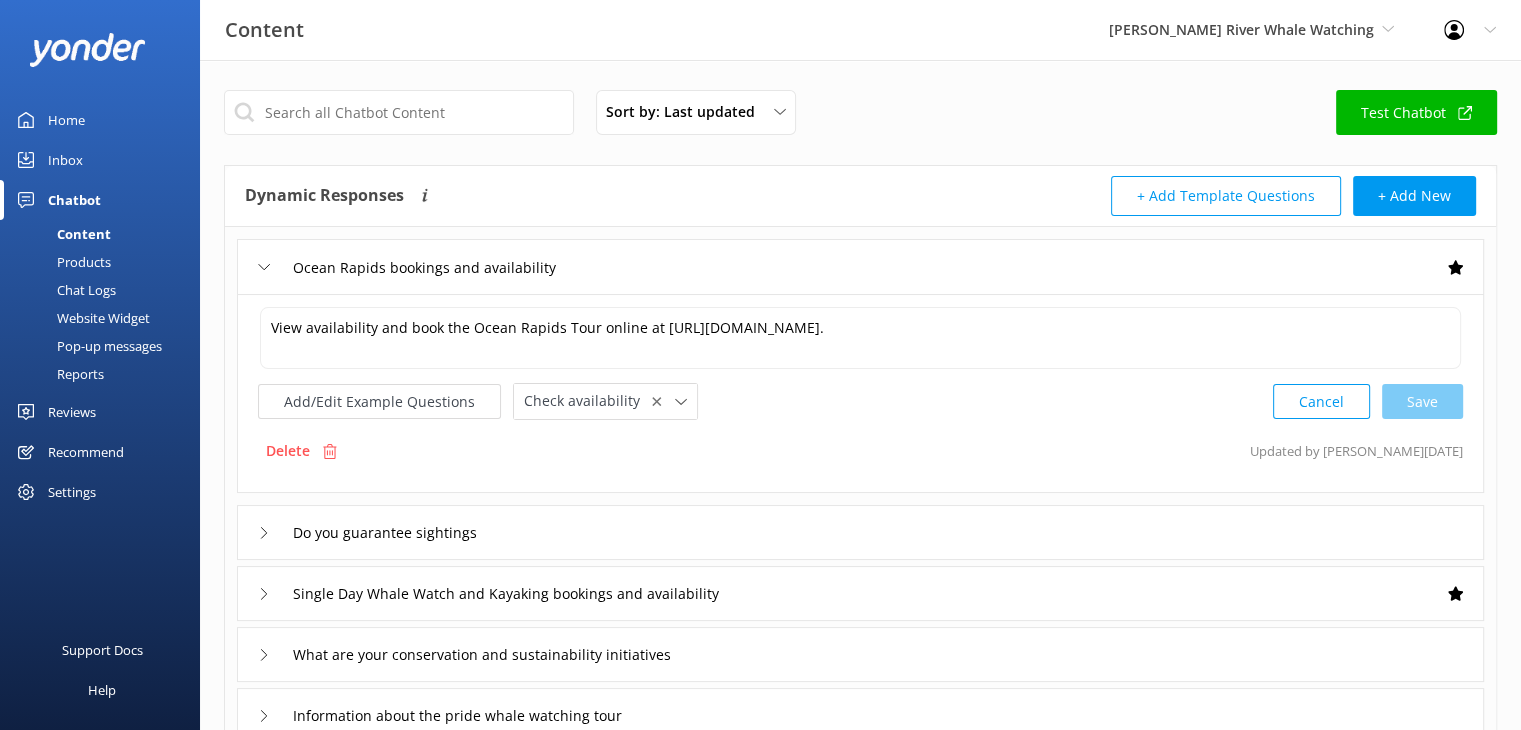 click on "Dynamic Responses Dynamic responses rely on the Large Language Model to create the most-relevant response to a user's question by referencing all of the information provided." at bounding box center [553, 196] 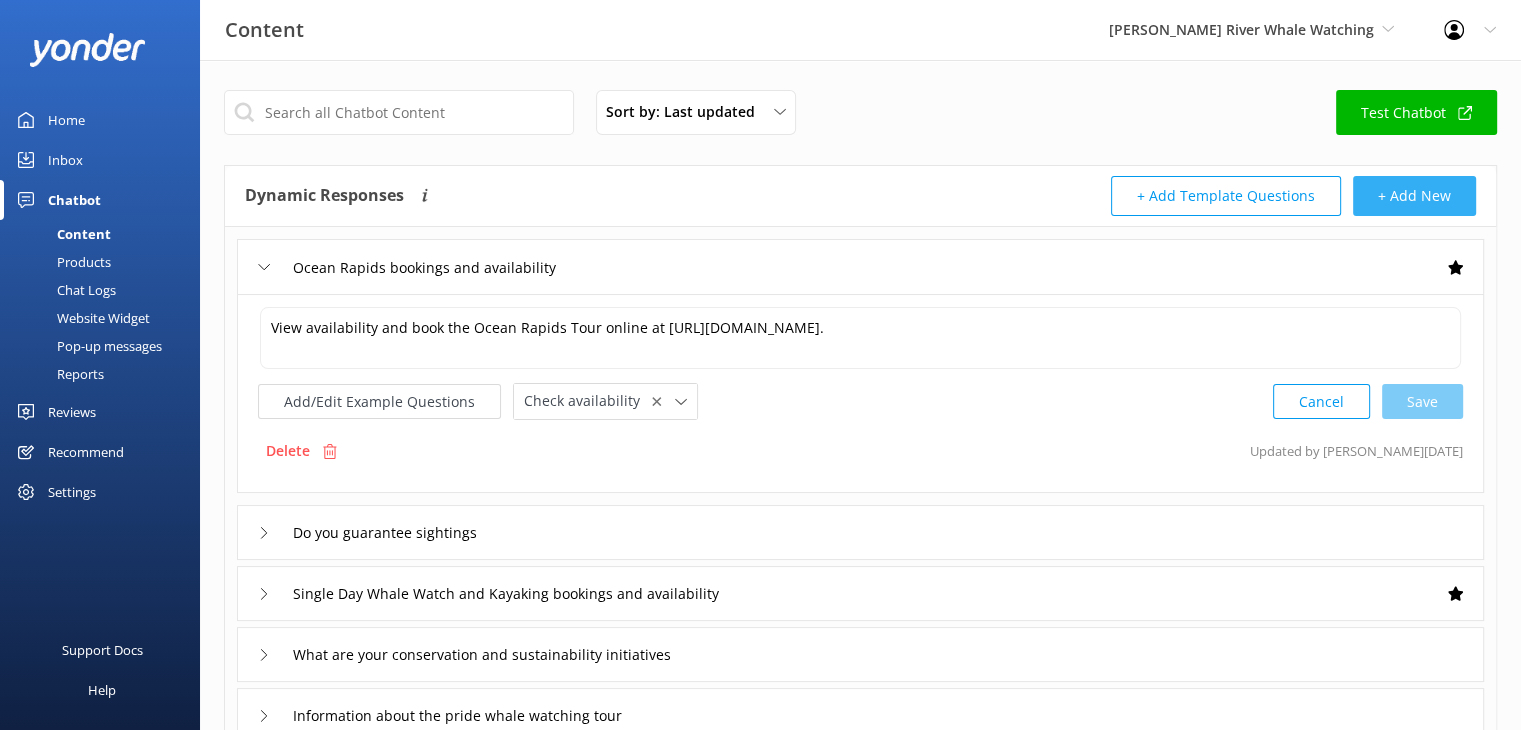 click on "+ Add New" at bounding box center [1414, 196] 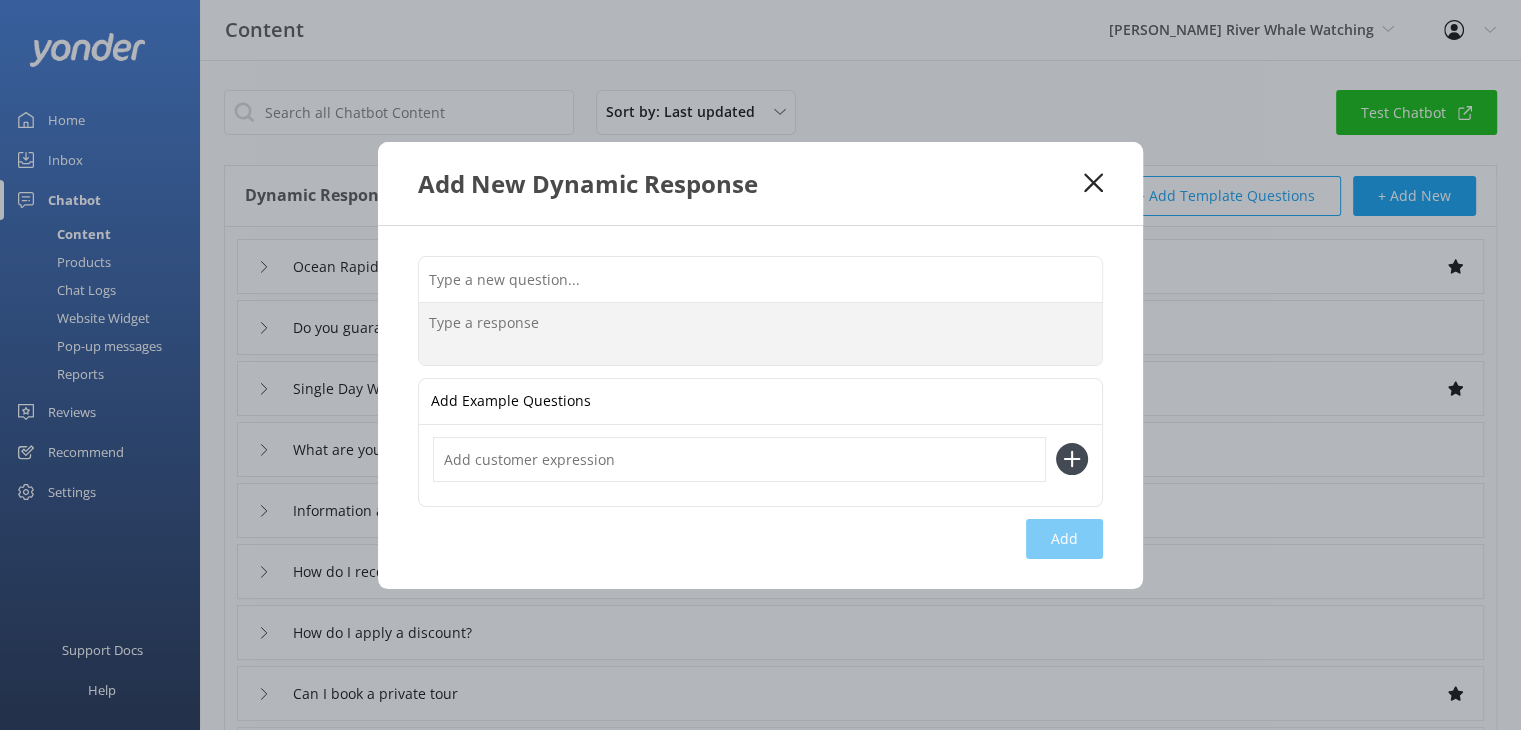 click at bounding box center [760, 334] 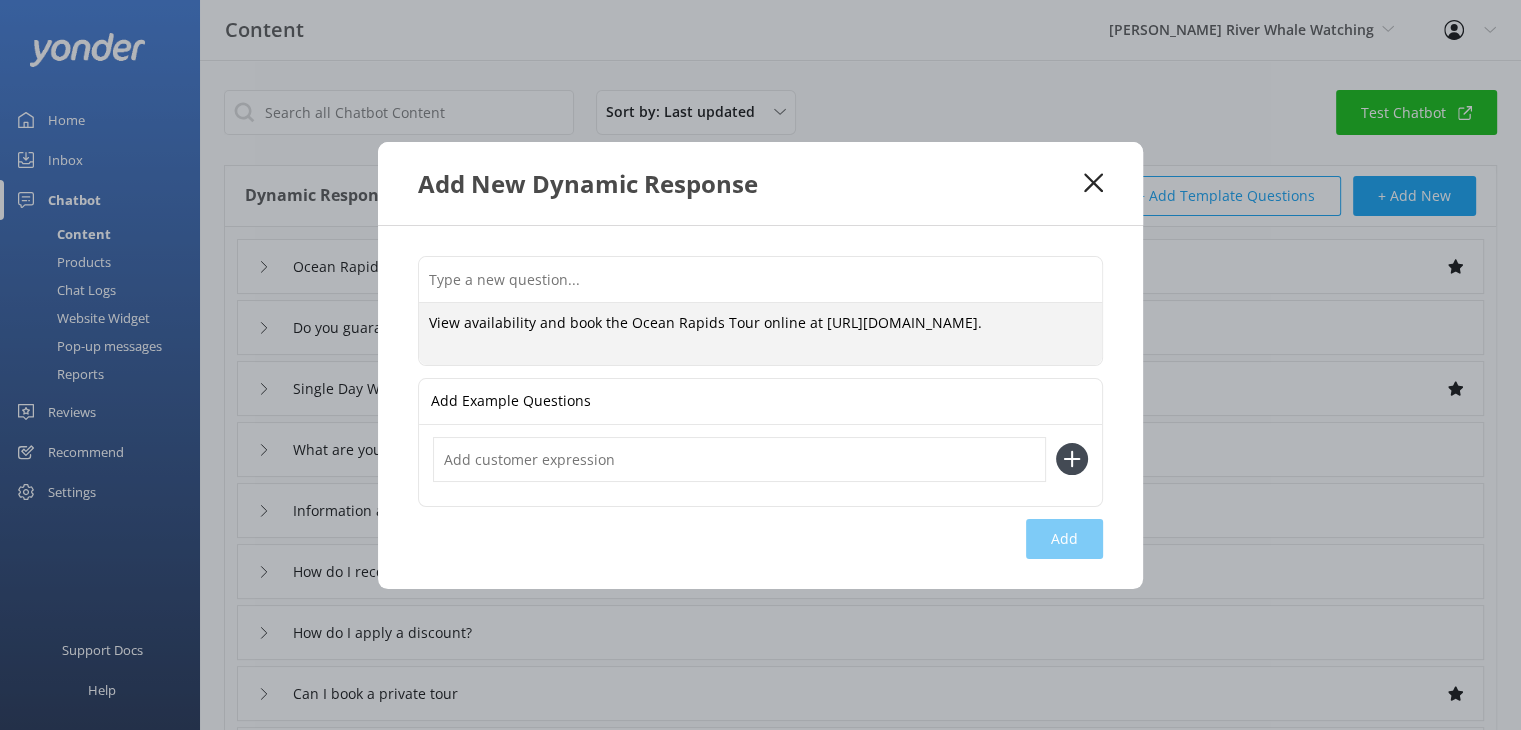 drag, startPoint x: 753, startPoint y: 324, endPoint x: 599, endPoint y: 314, distance: 154.32434 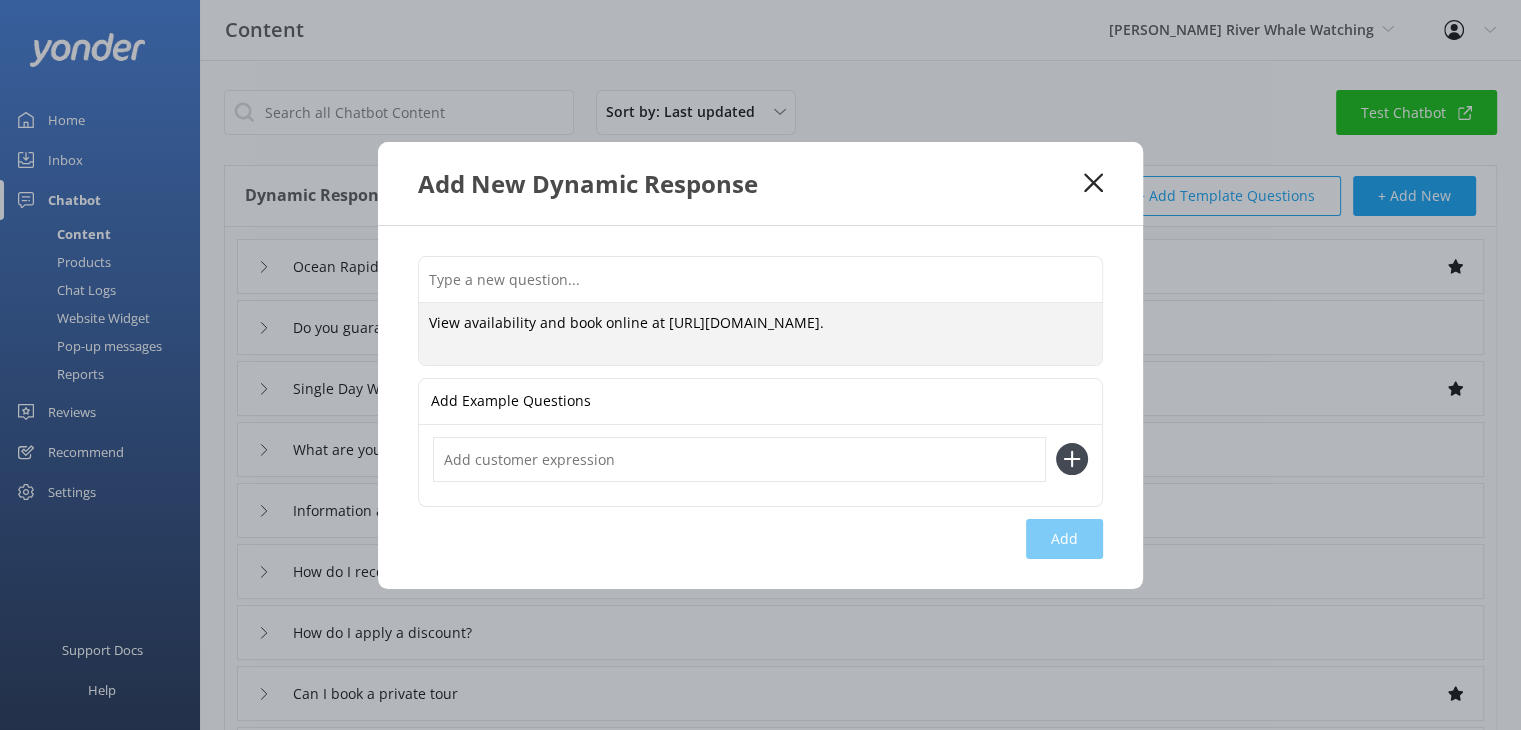 type on "View availability and book online at https://fareharbor.com/embeds/book/campbellriverwhalewatching/items/84251/." 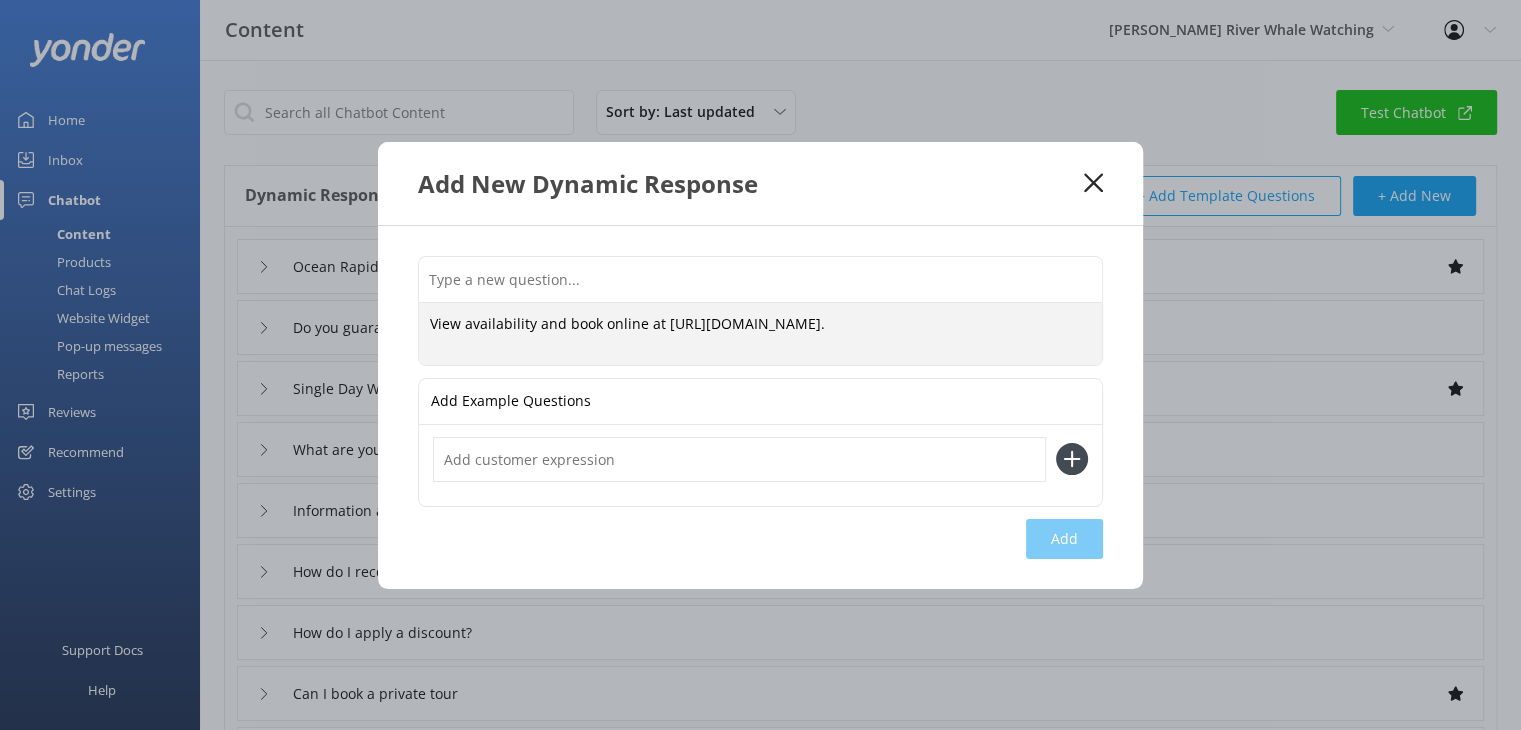 click 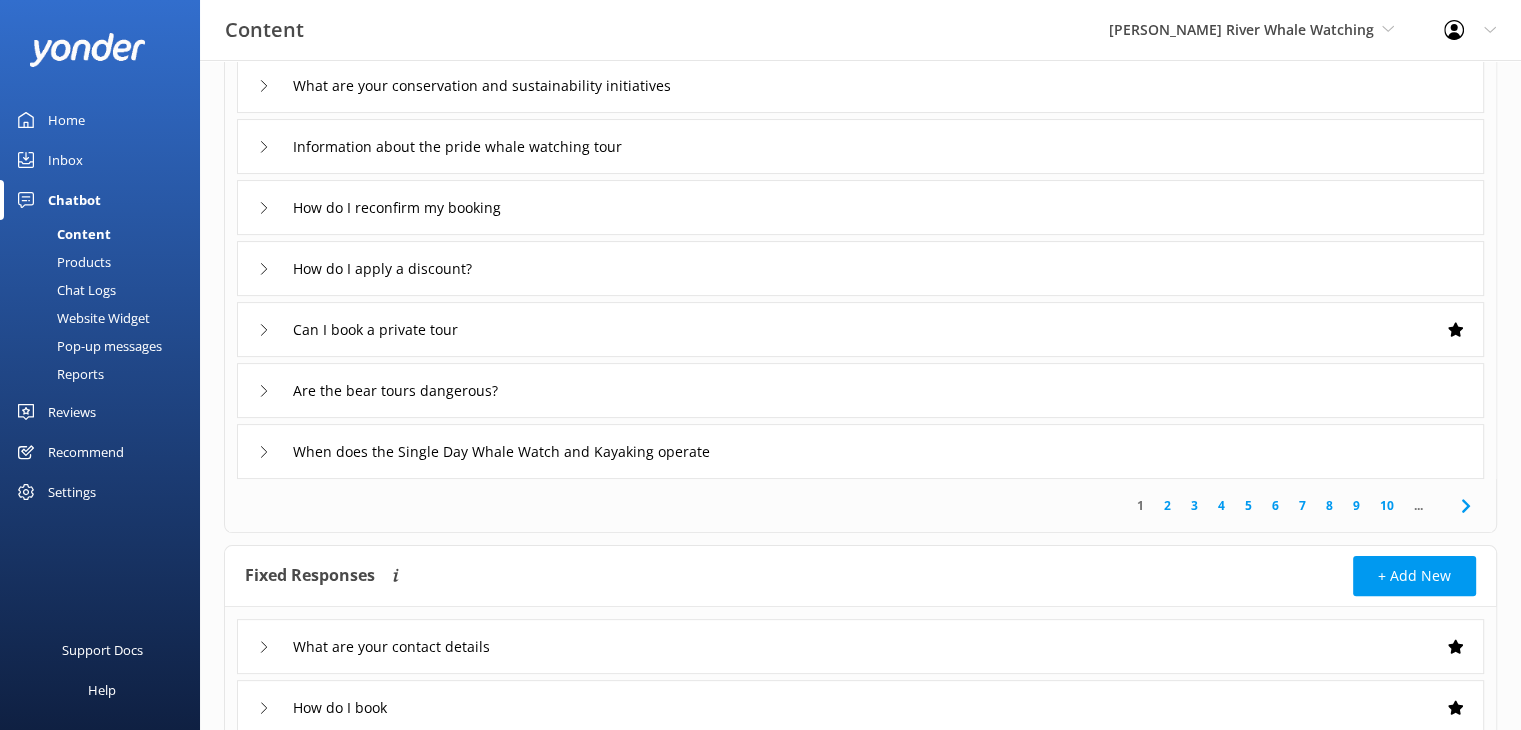 scroll, scrollTop: 500, scrollLeft: 0, axis: vertical 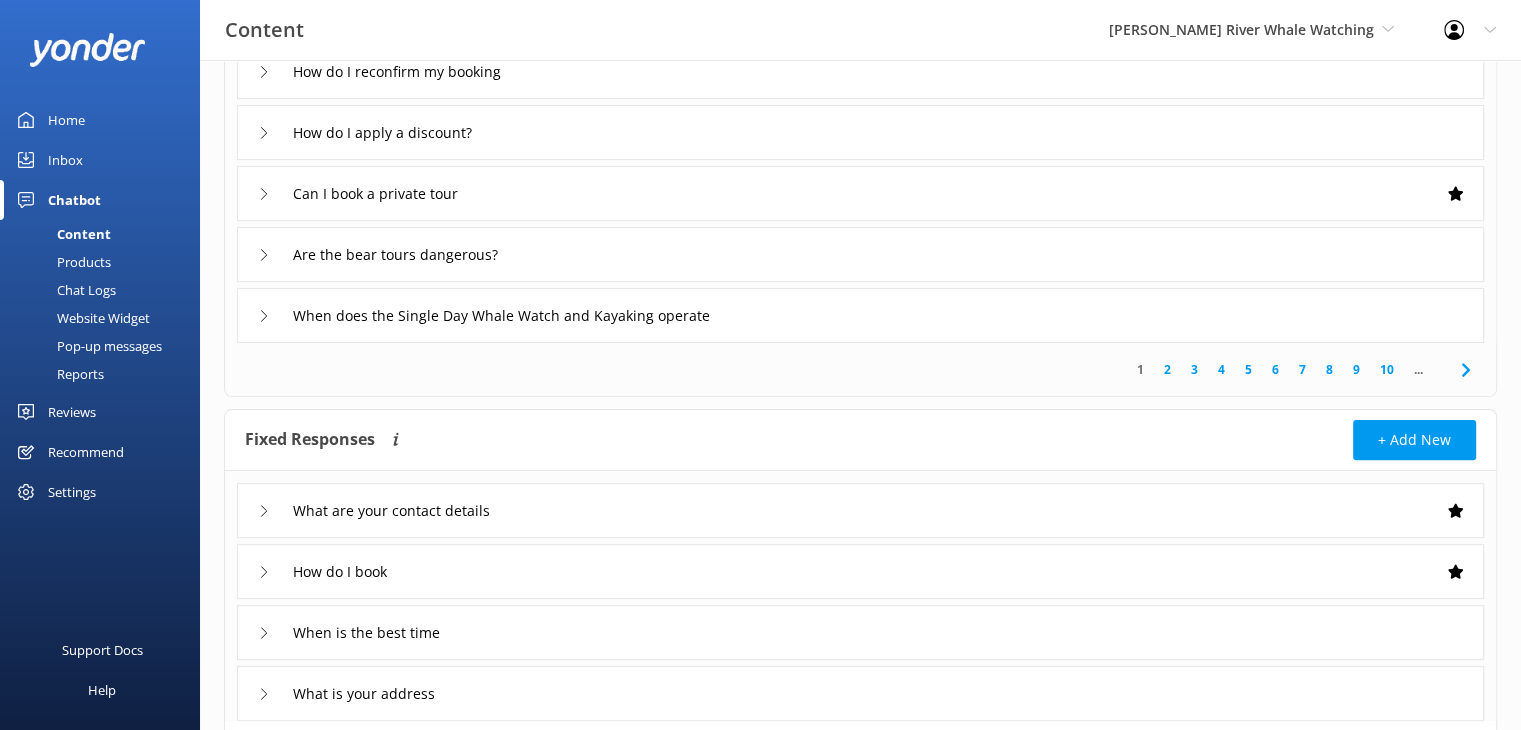 click 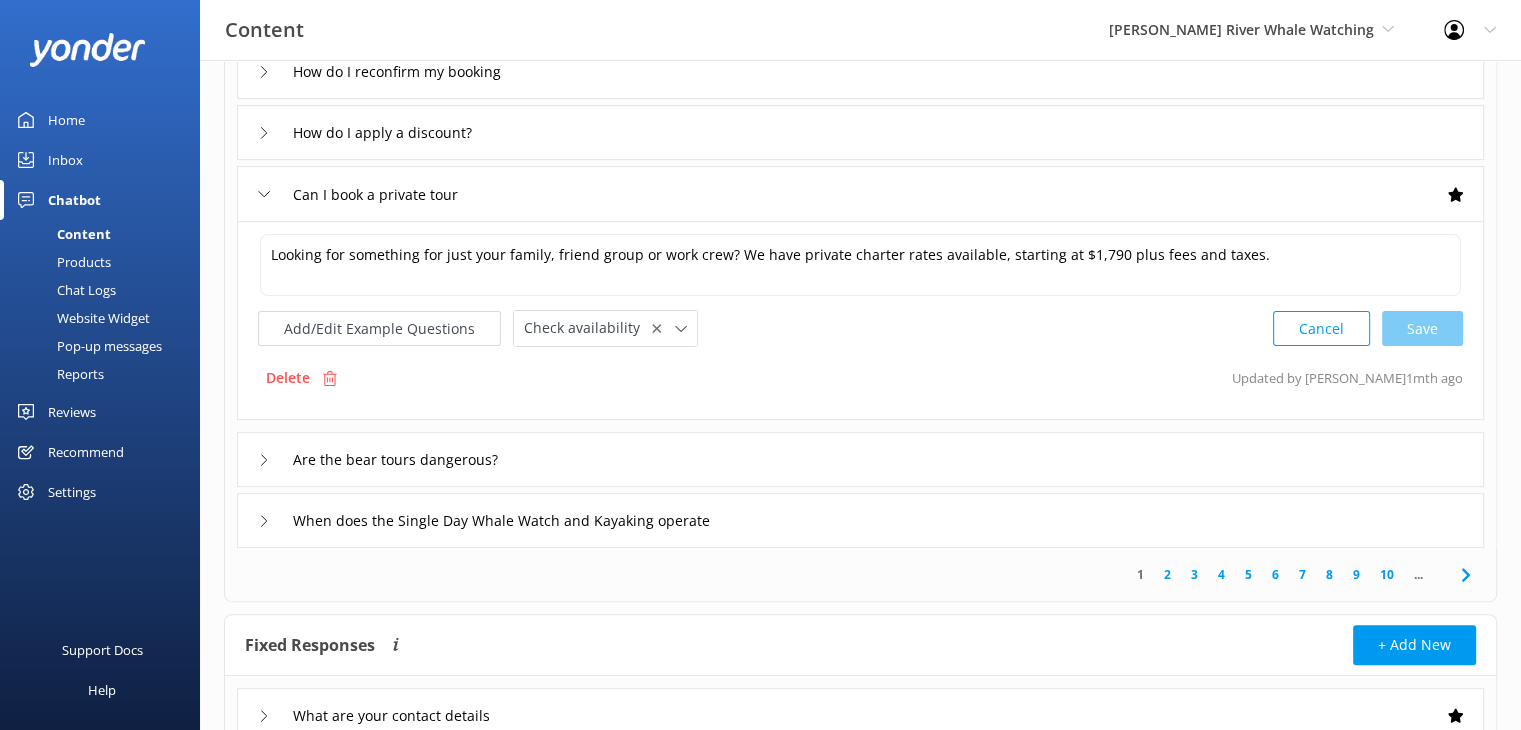click 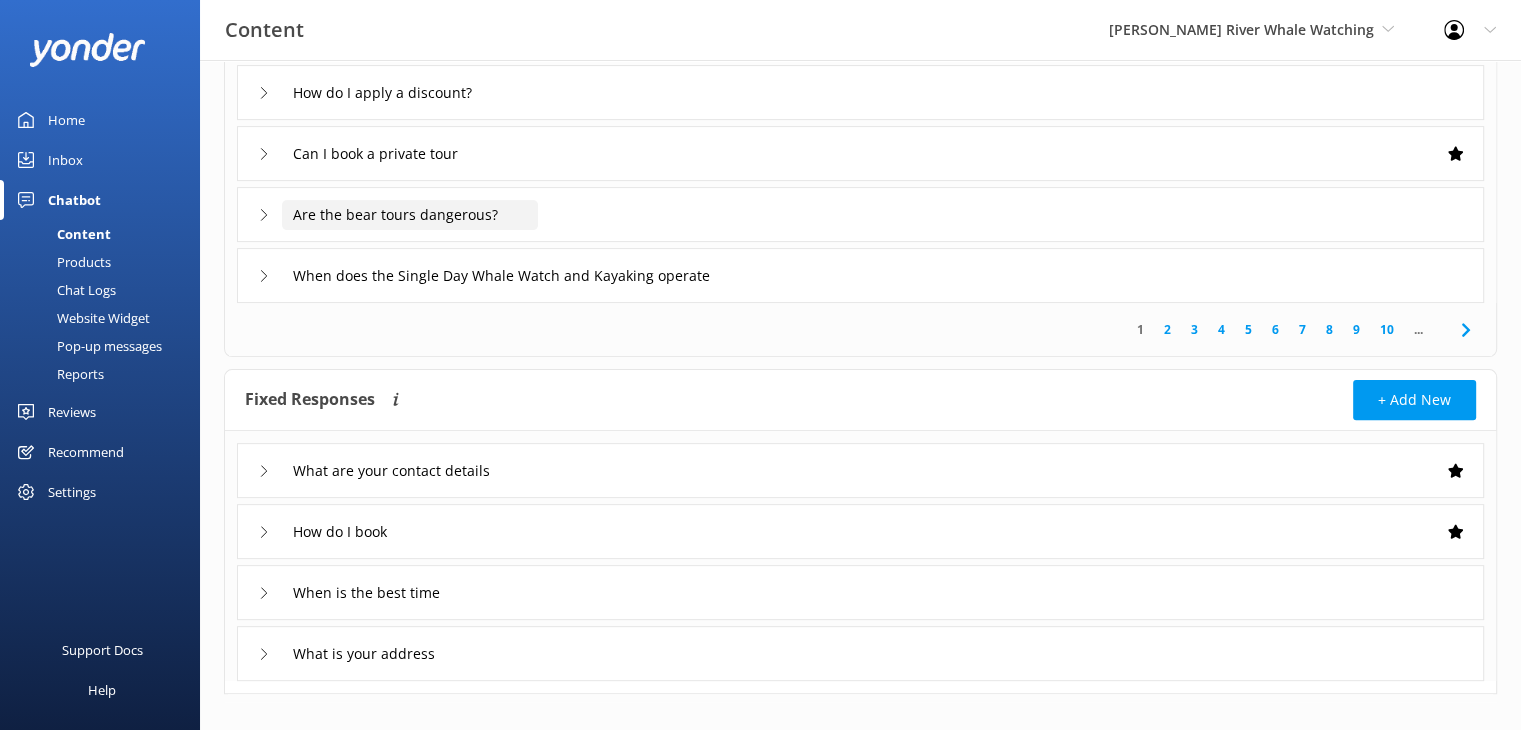 scroll, scrollTop: 563, scrollLeft: 0, axis: vertical 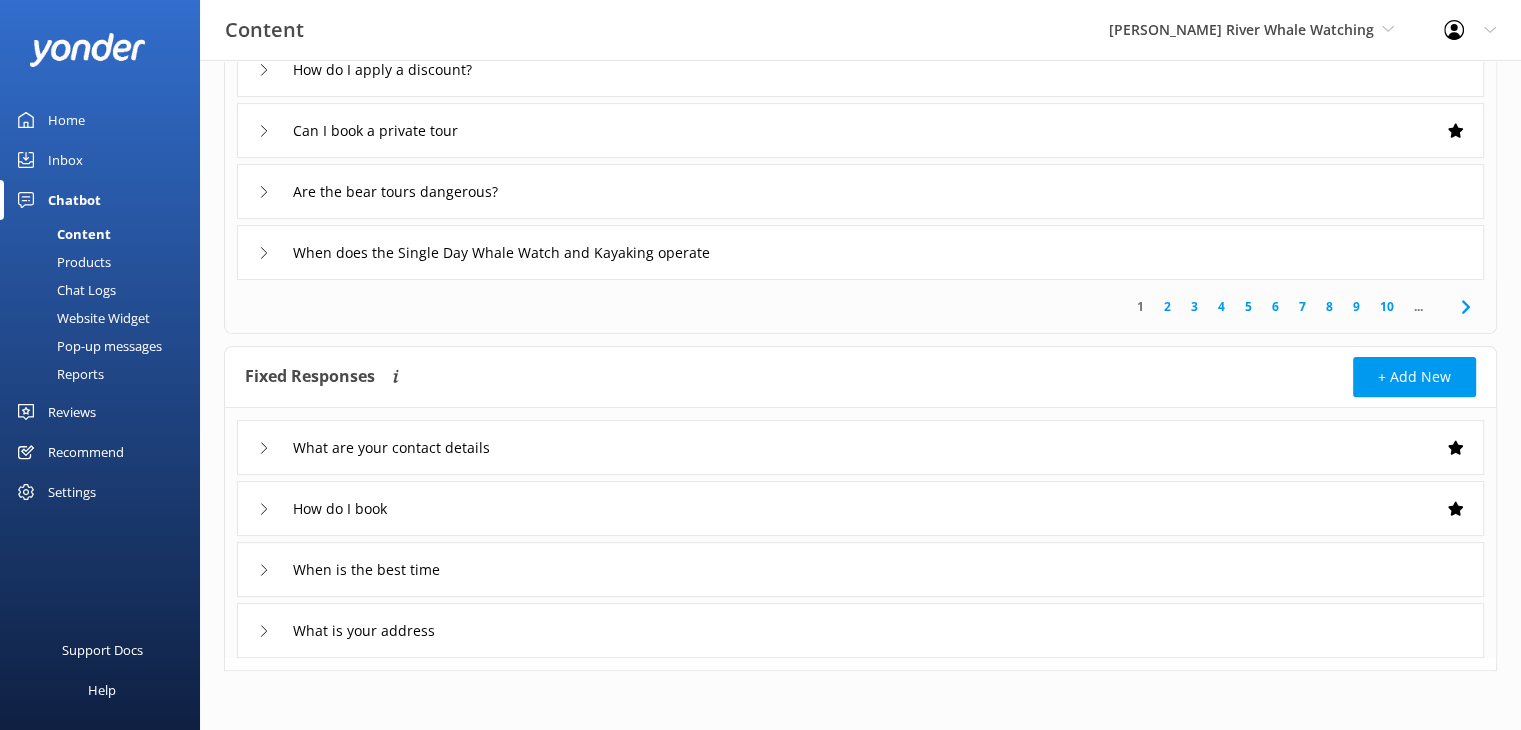 click 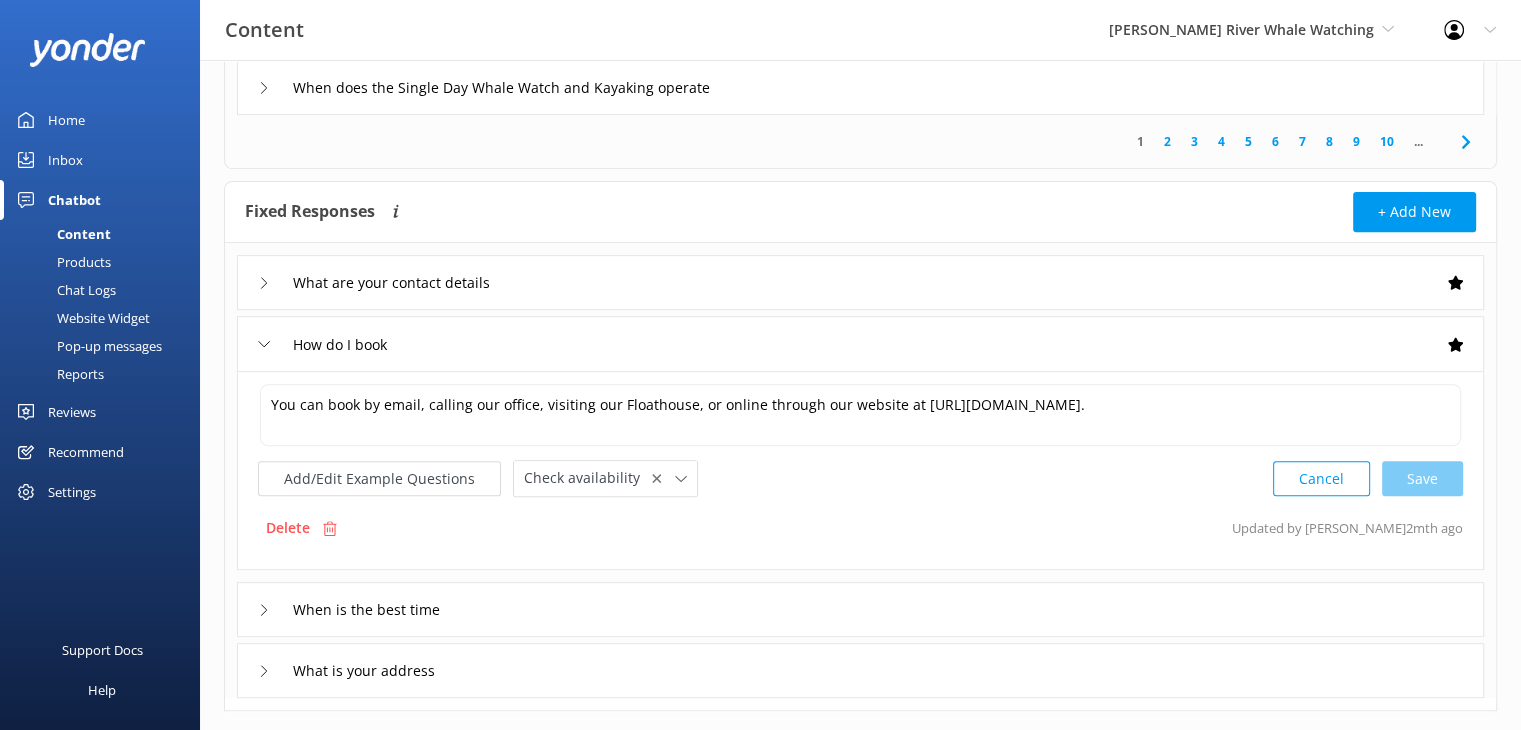 scroll, scrollTop: 763, scrollLeft: 0, axis: vertical 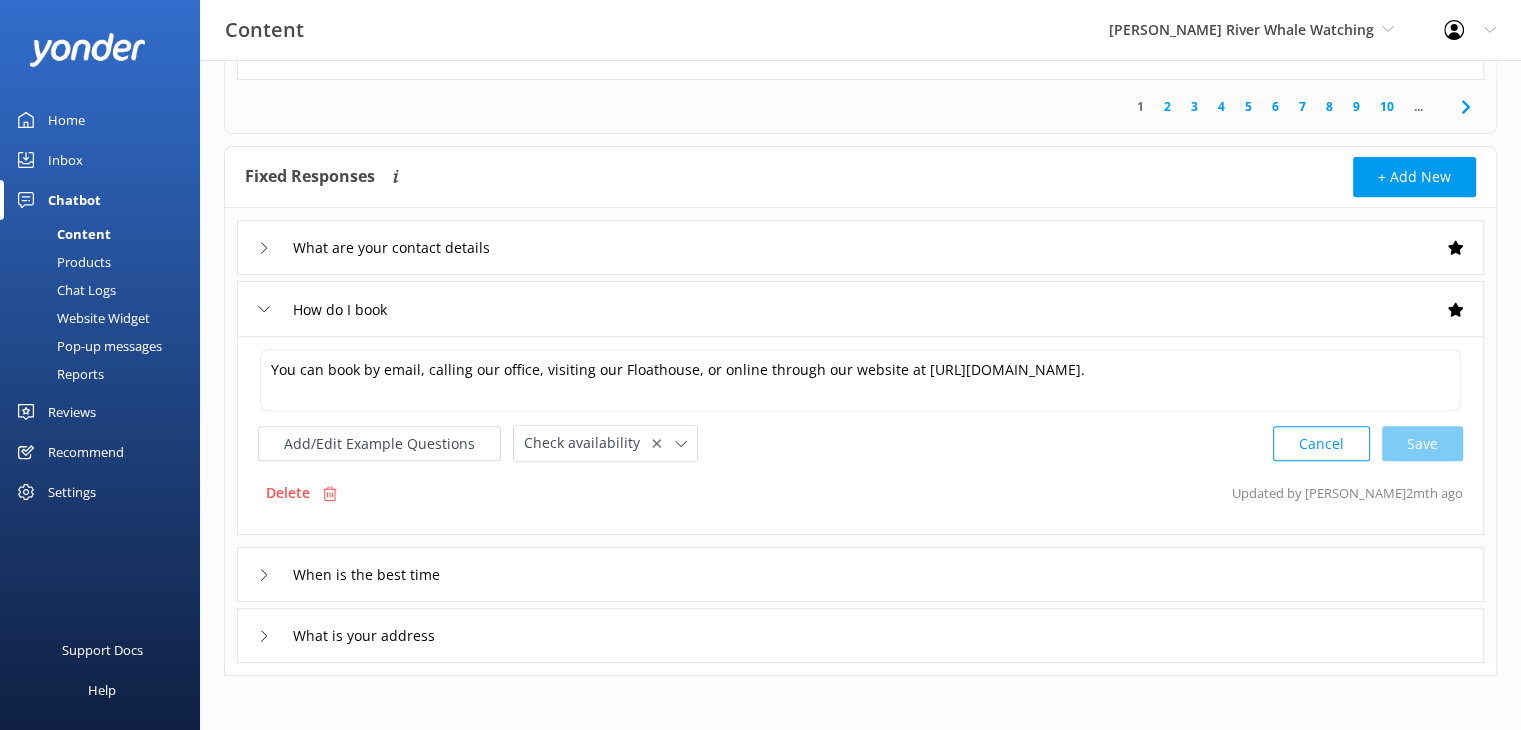 click on "What is your address" at bounding box center [350, 635] 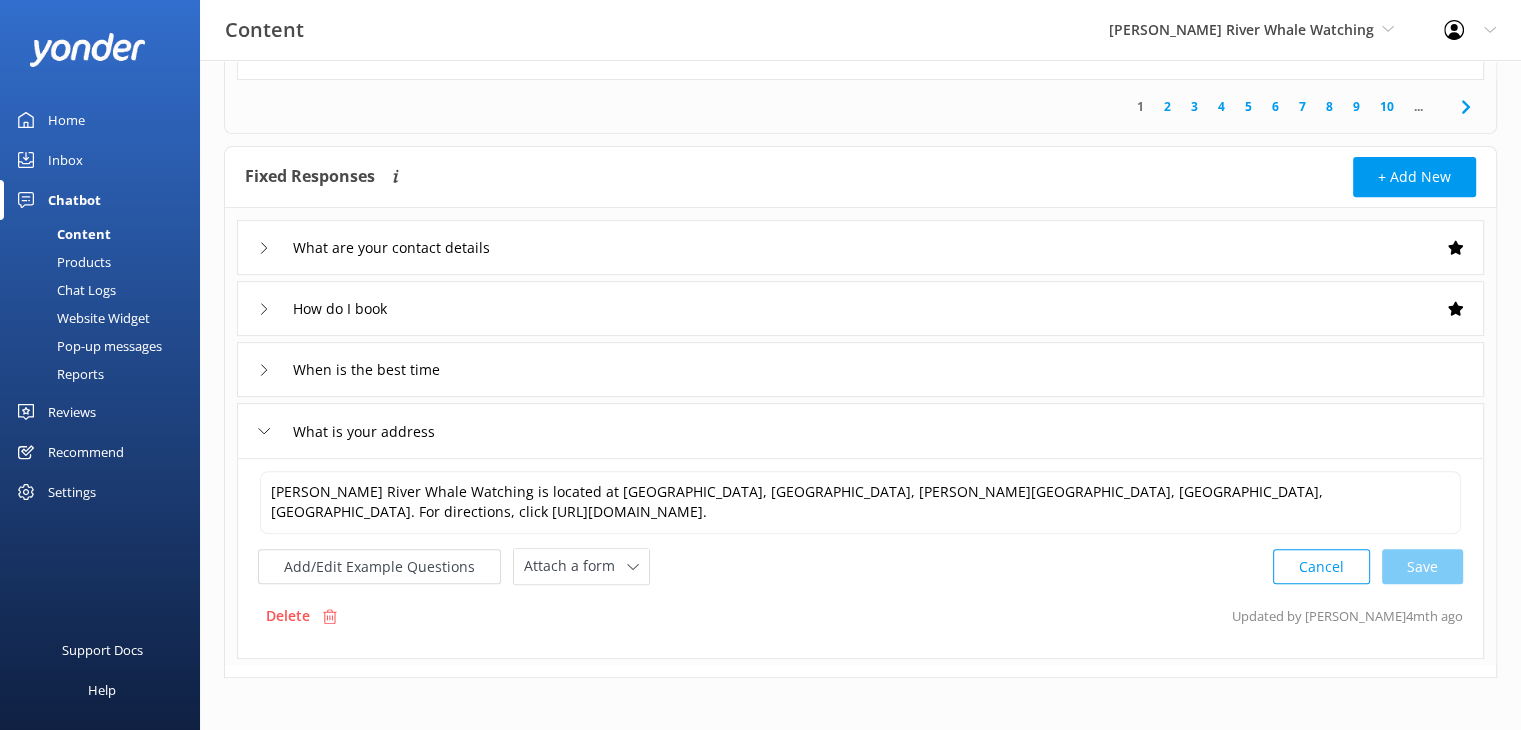 click 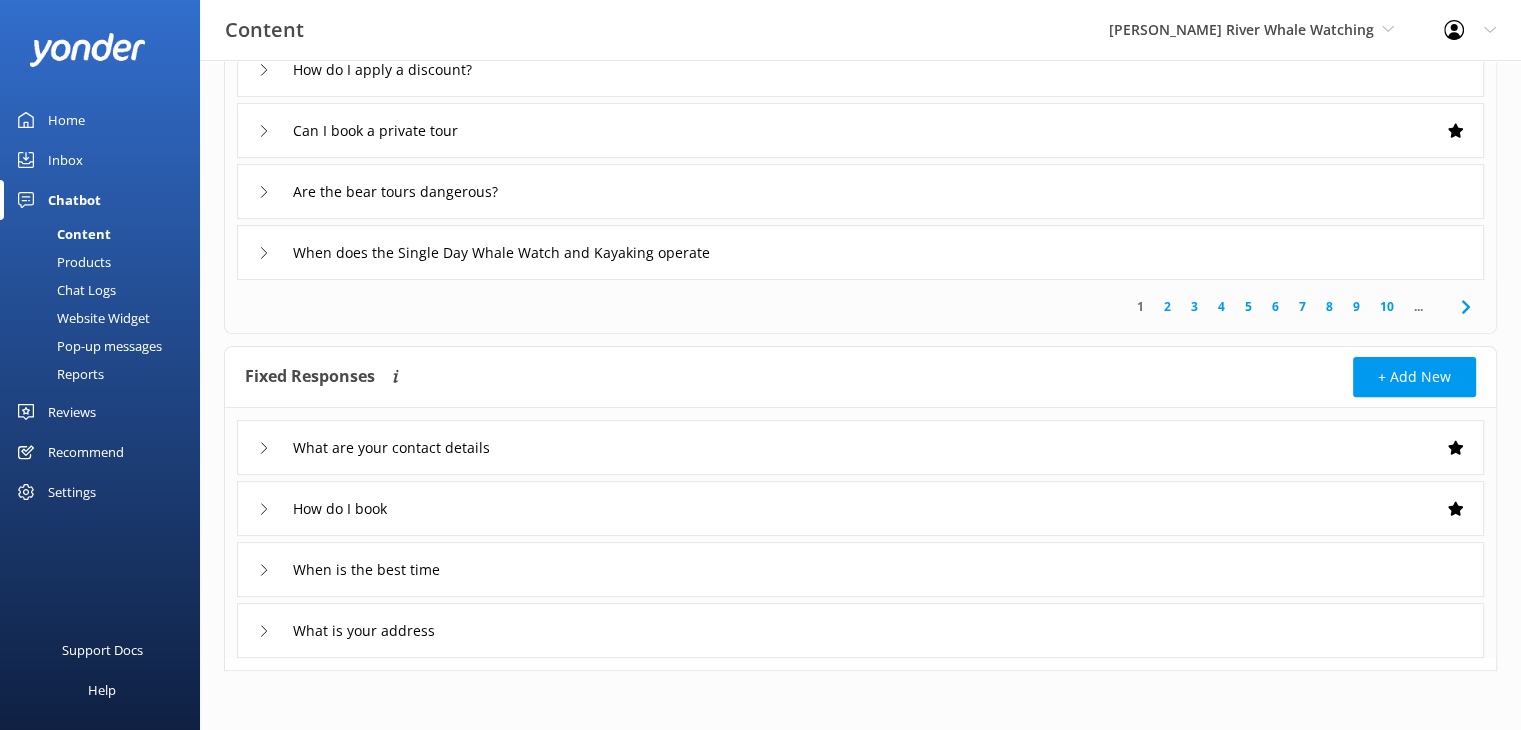 click 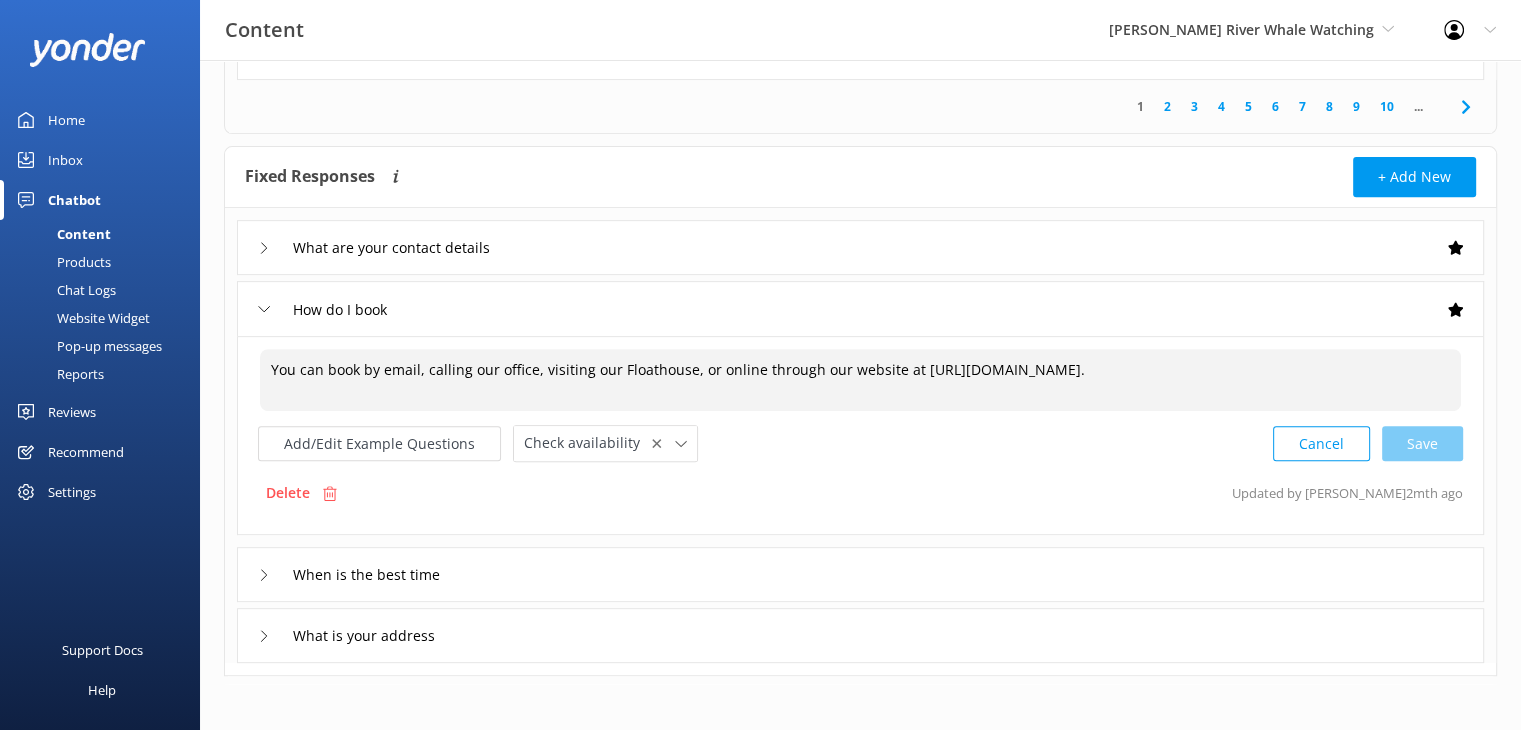 drag, startPoint x: 379, startPoint y: 389, endPoint x: 235, endPoint y: 365, distance: 145.9863 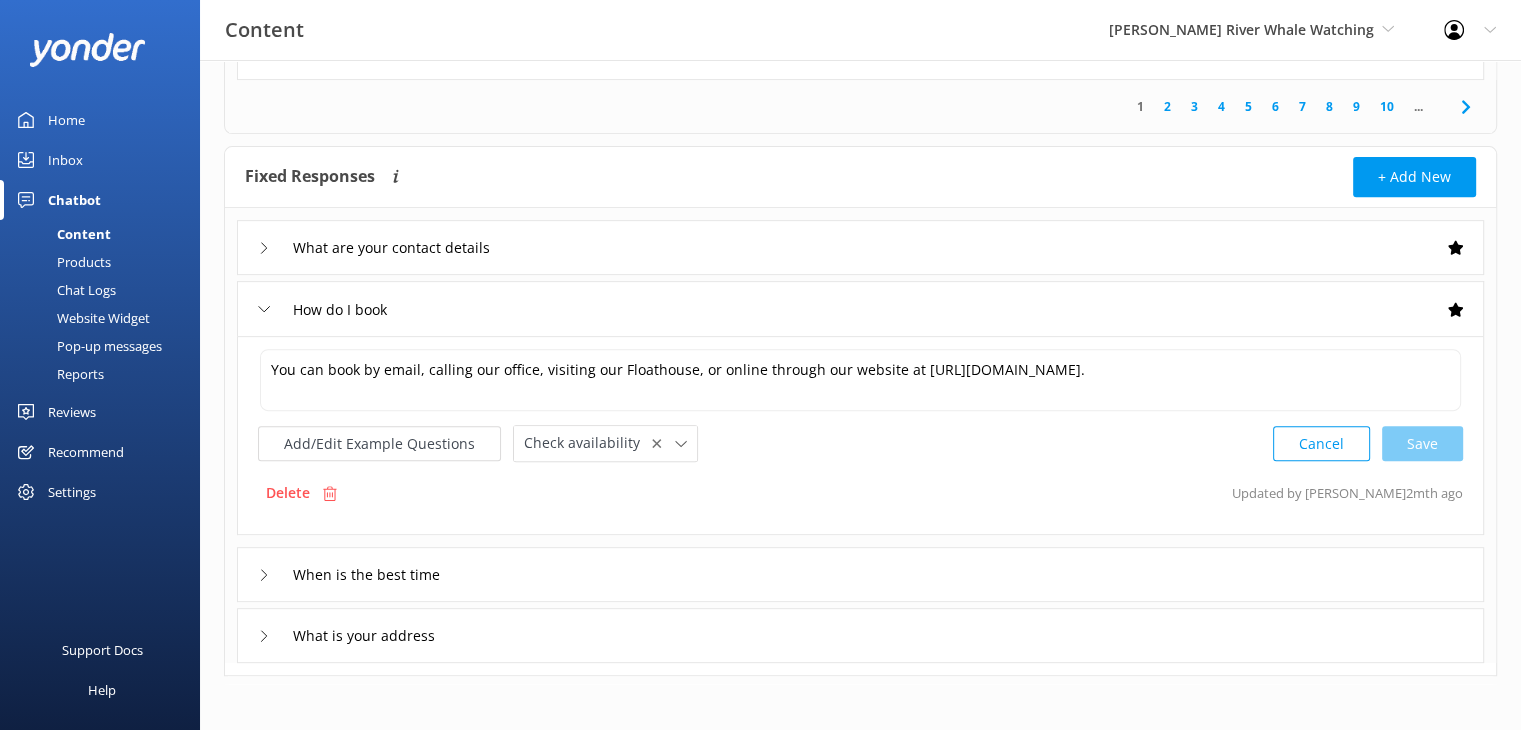 click 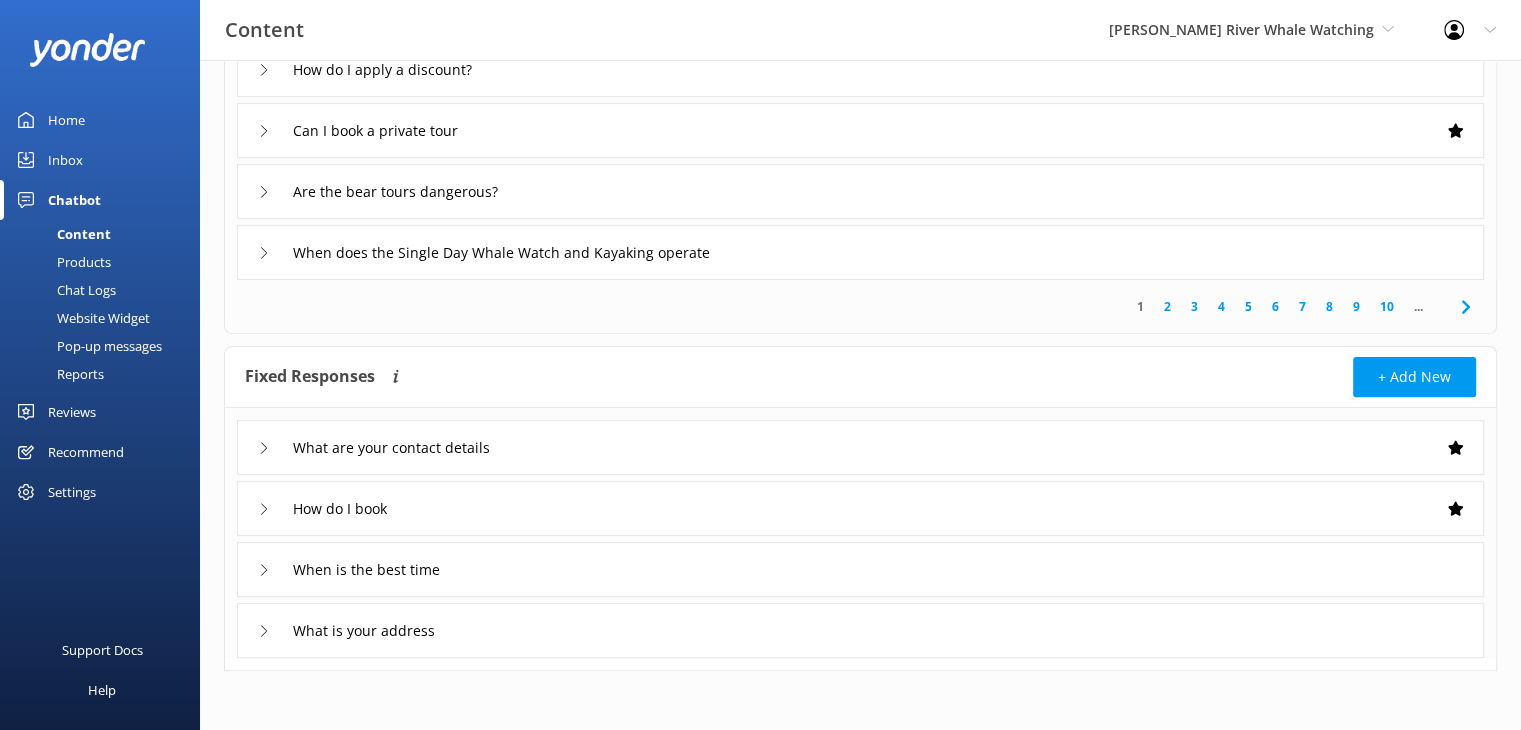 scroll, scrollTop: 0, scrollLeft: 0, axis: both 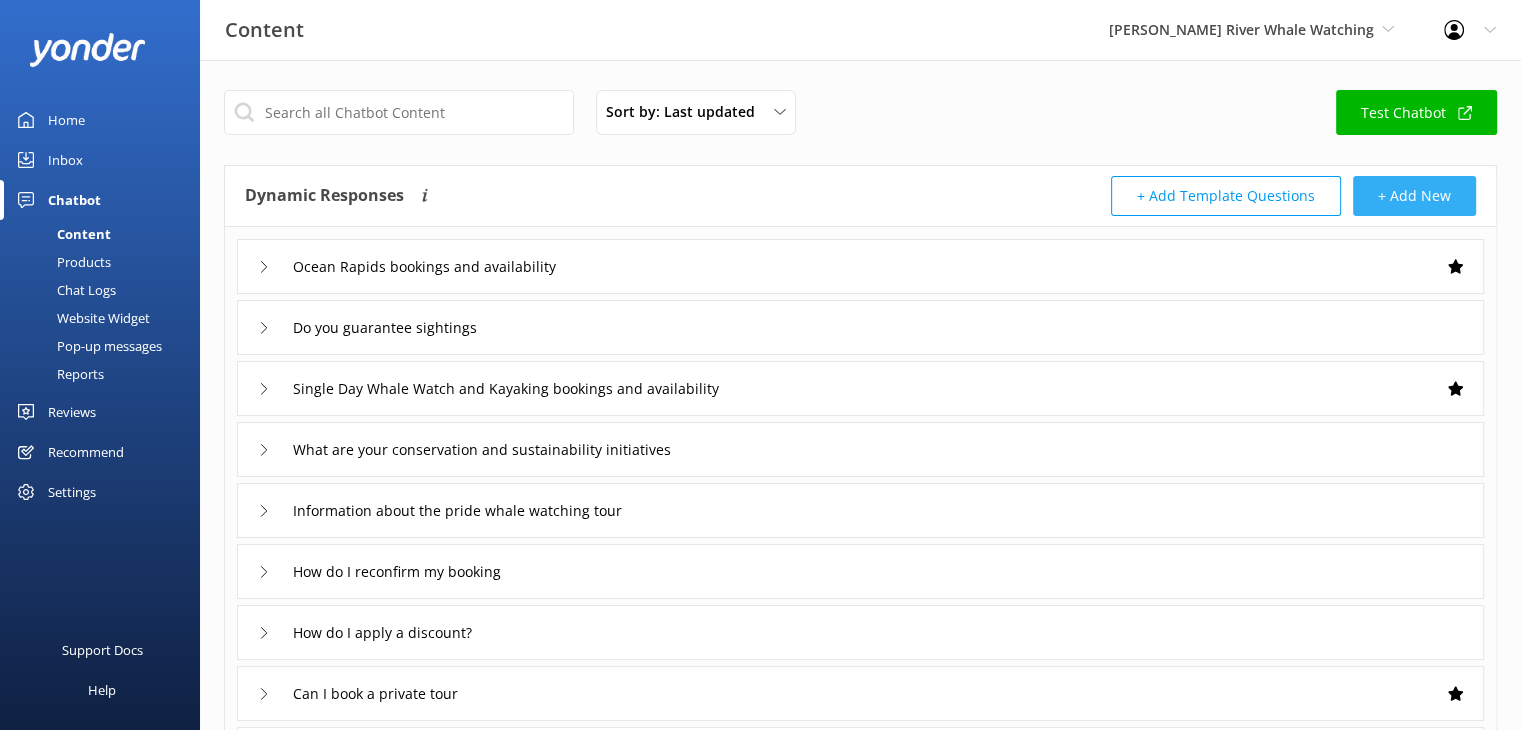 click on "+ Add New" at bounding box center (1414, 196) 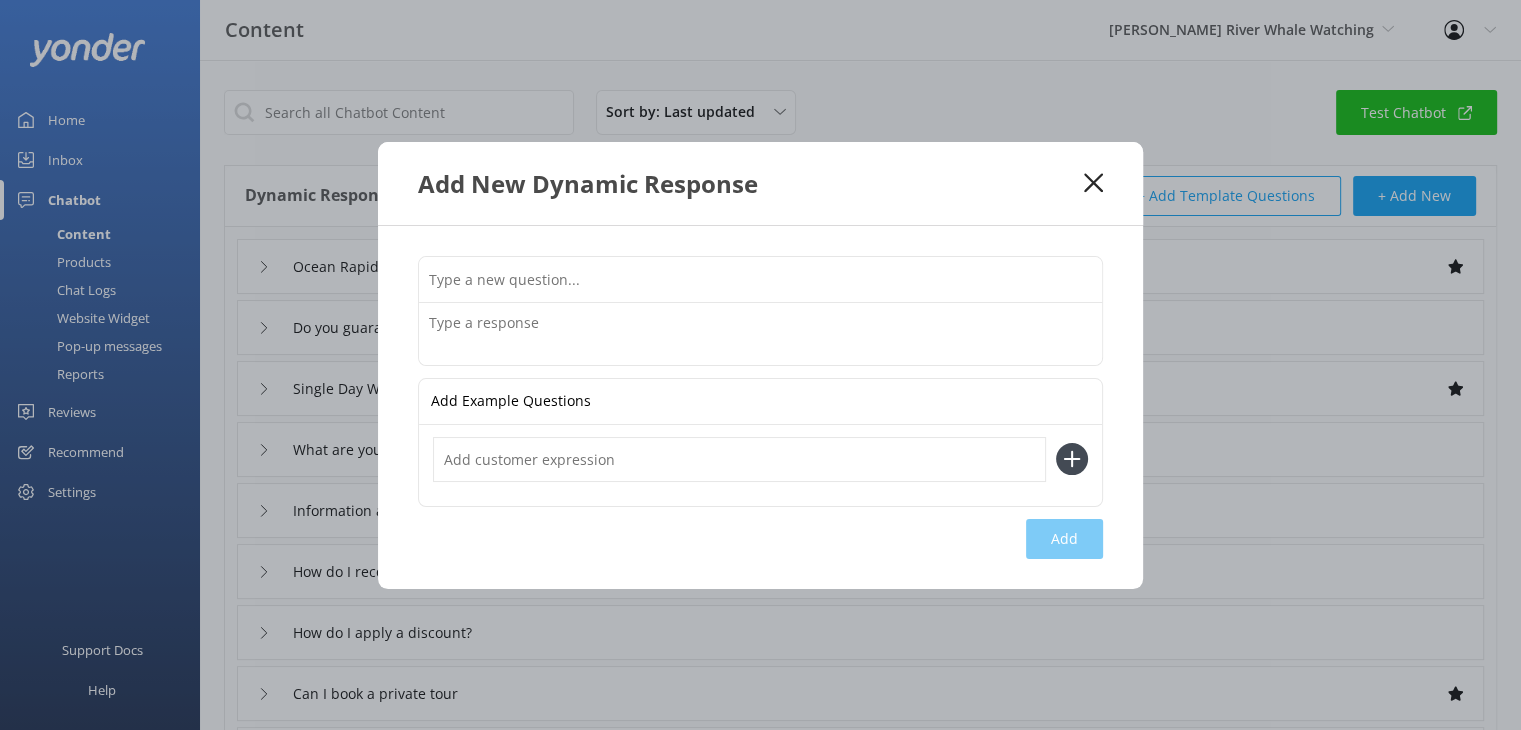 click at bounding box center (760, 334) 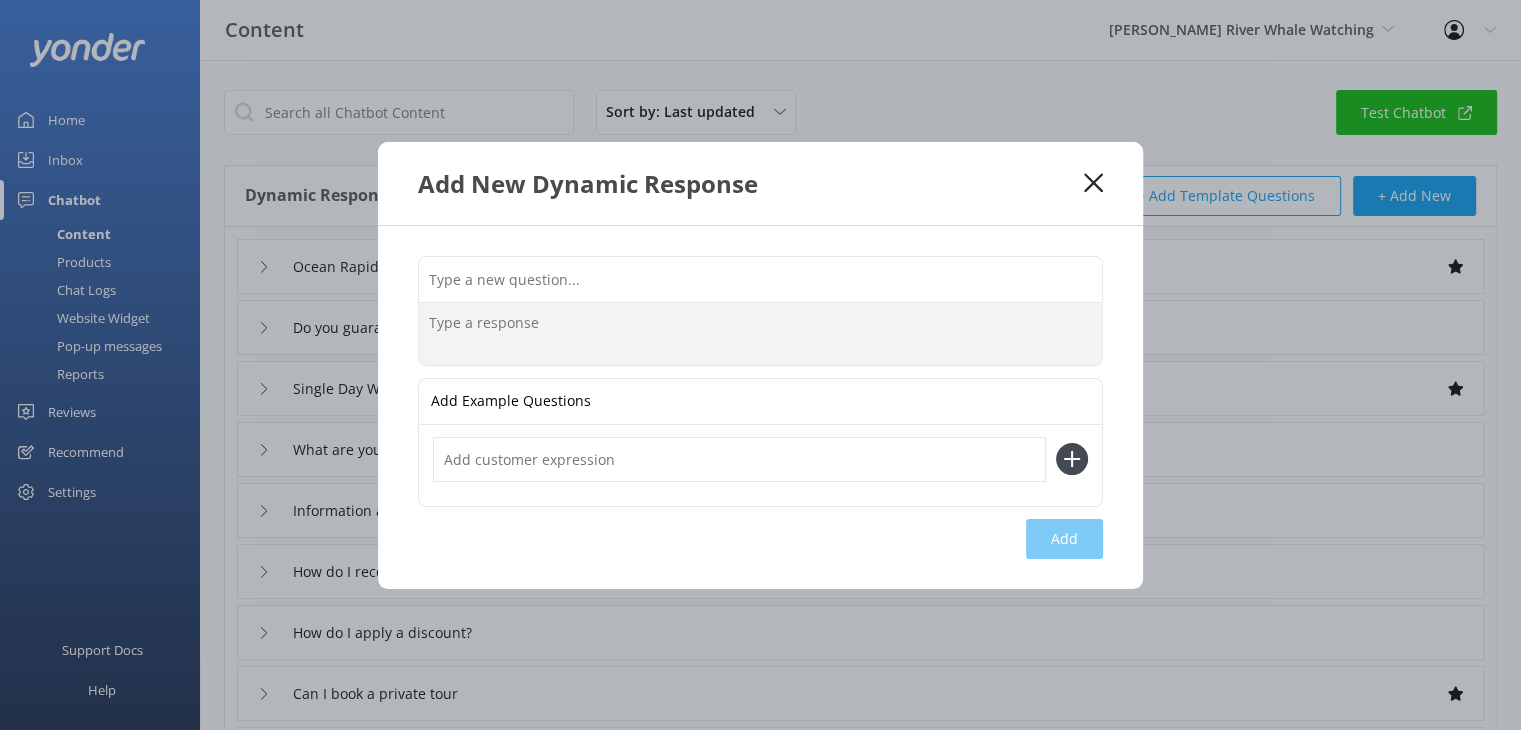 paste on "You can book by email, calling our office, visiting our Floathouse, or online through our website at https://fareharbor.com/embeds/book/campbellriverwhalewatching/items/?flow=405544/." 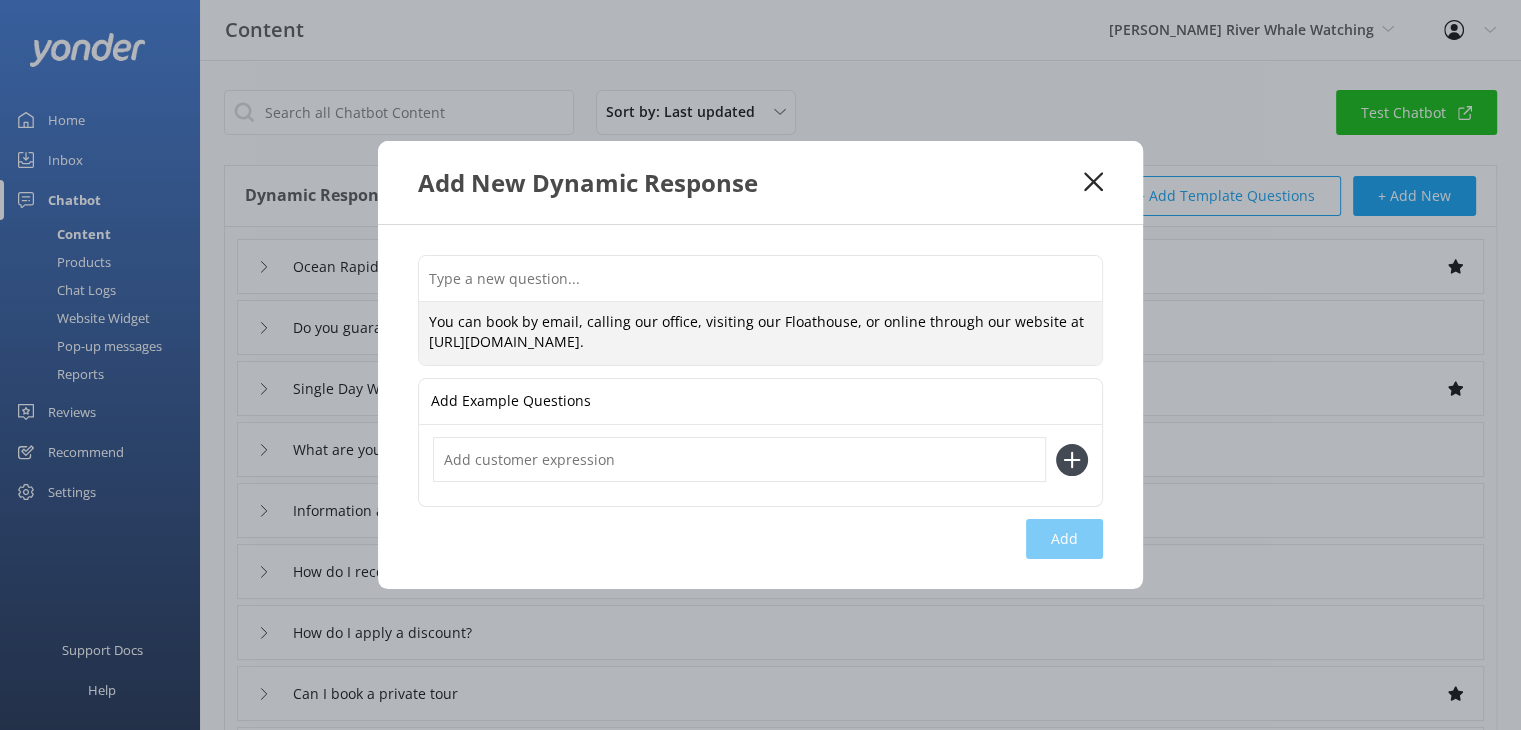 type on "You can book by email, calling our office, visiting our Floathouse, or online through our website at https://fareharbor.com/embeds/book/campbellriverwhalewatching/items/?flow=405544/." 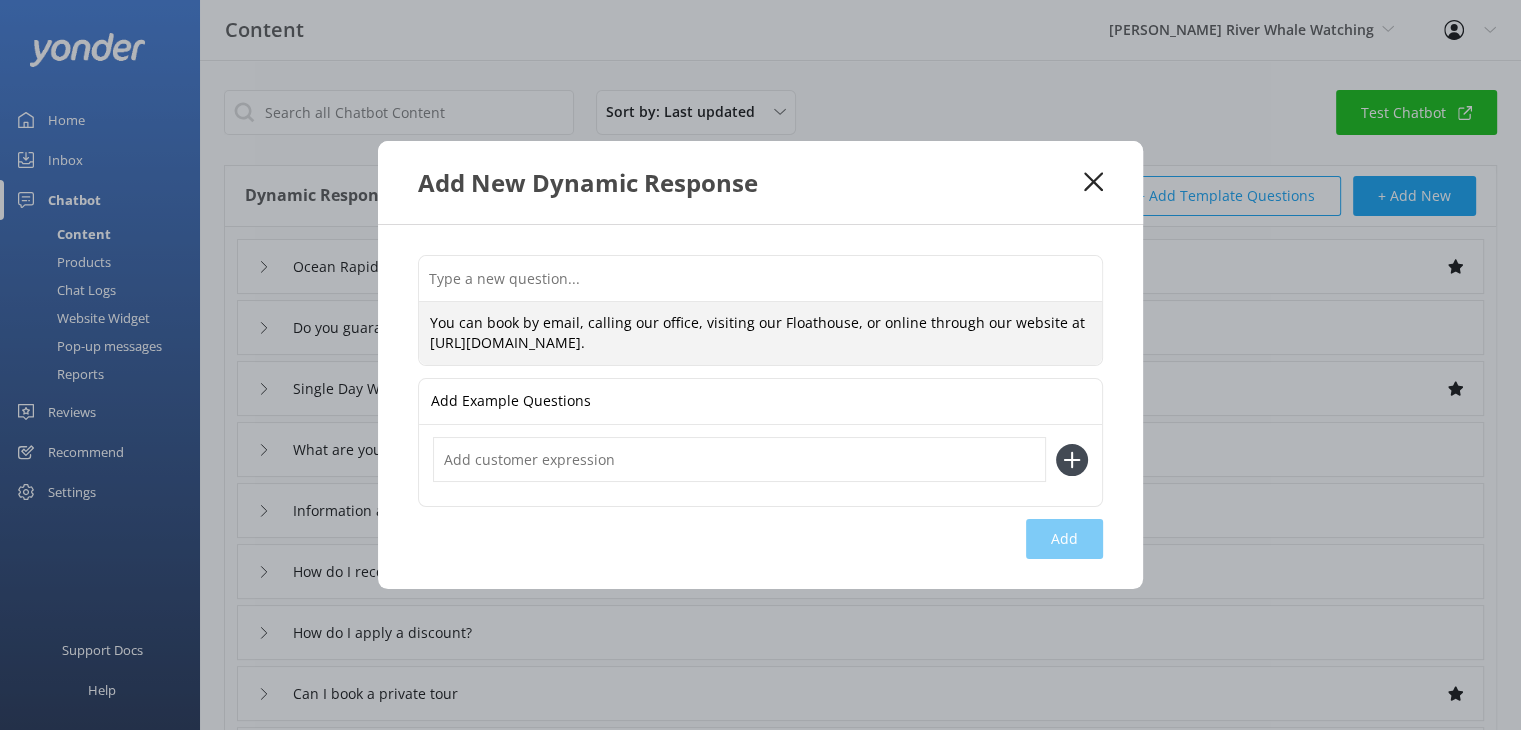 click at bounding box center [760, 278] 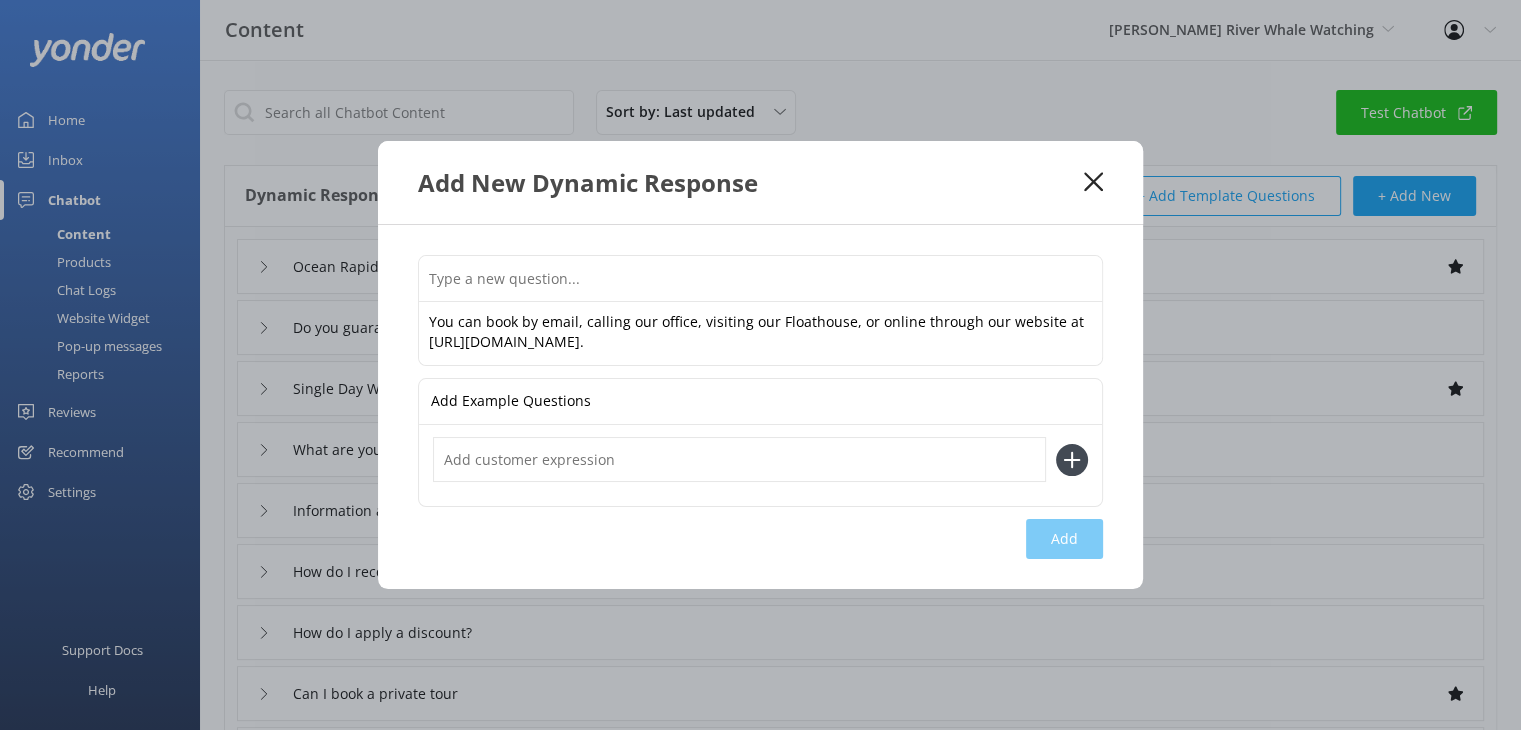 click 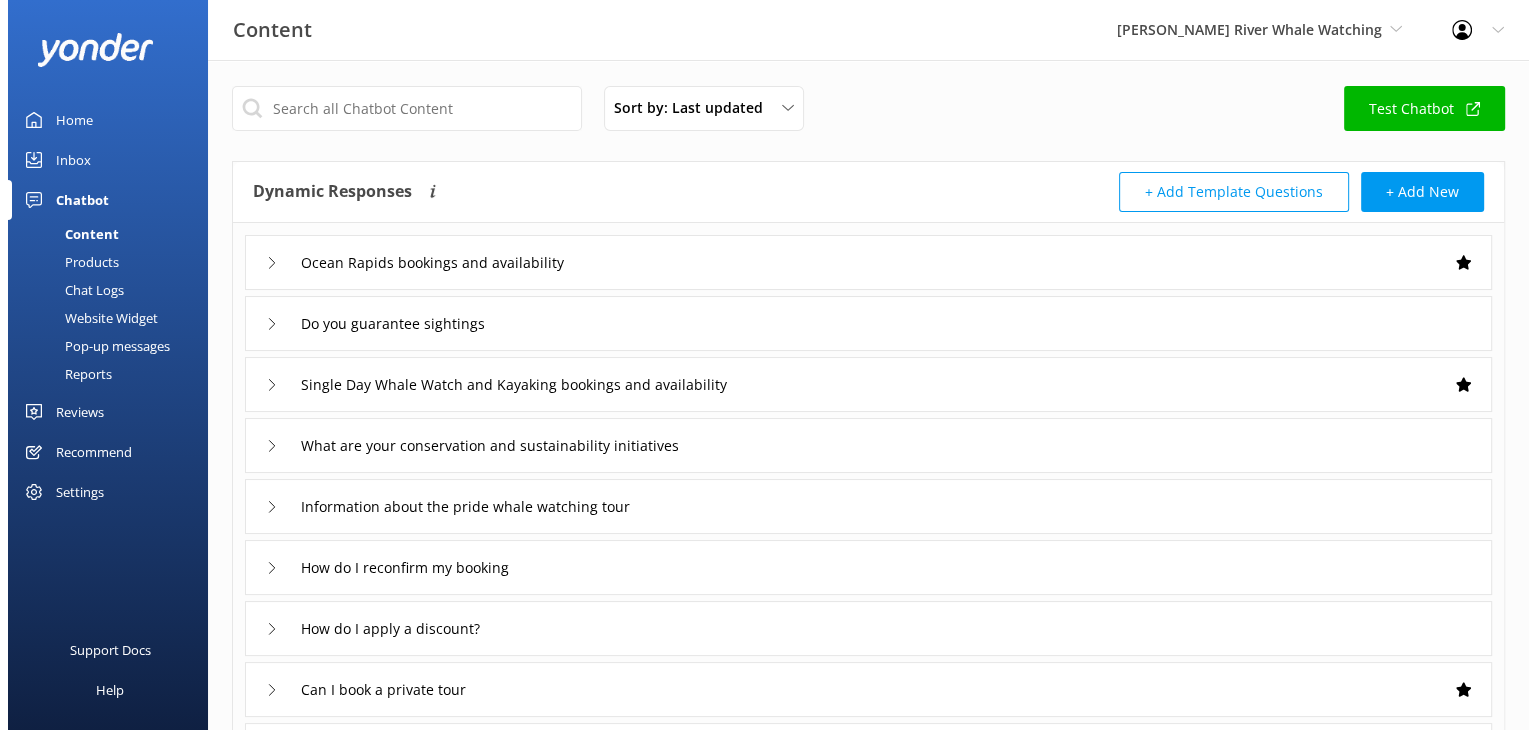 scroll, scrollTop: 0, scrollLeft: 0, axis: both 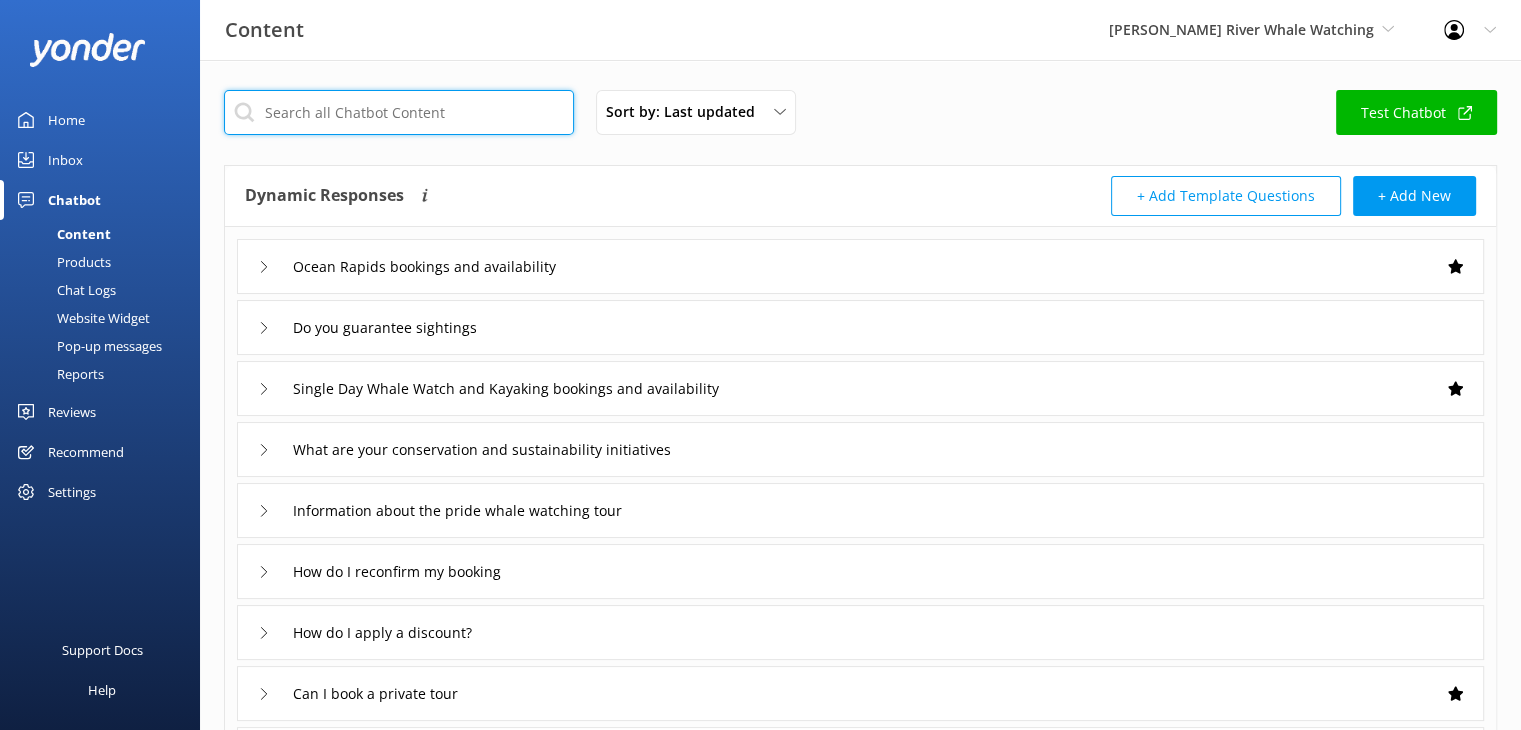 click at bounding box center [399, 112] 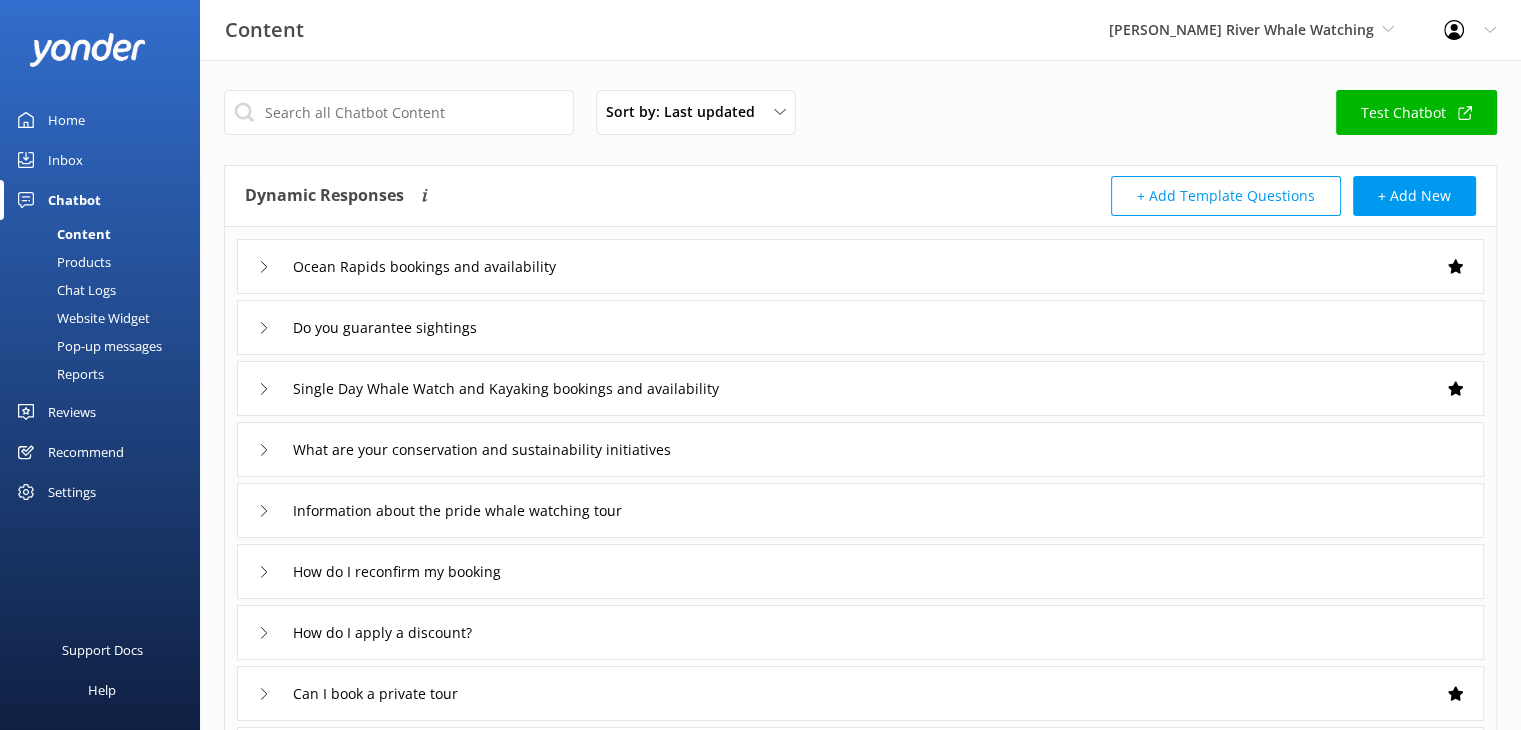 click on "Inbox" at bounding box center (65, 160) 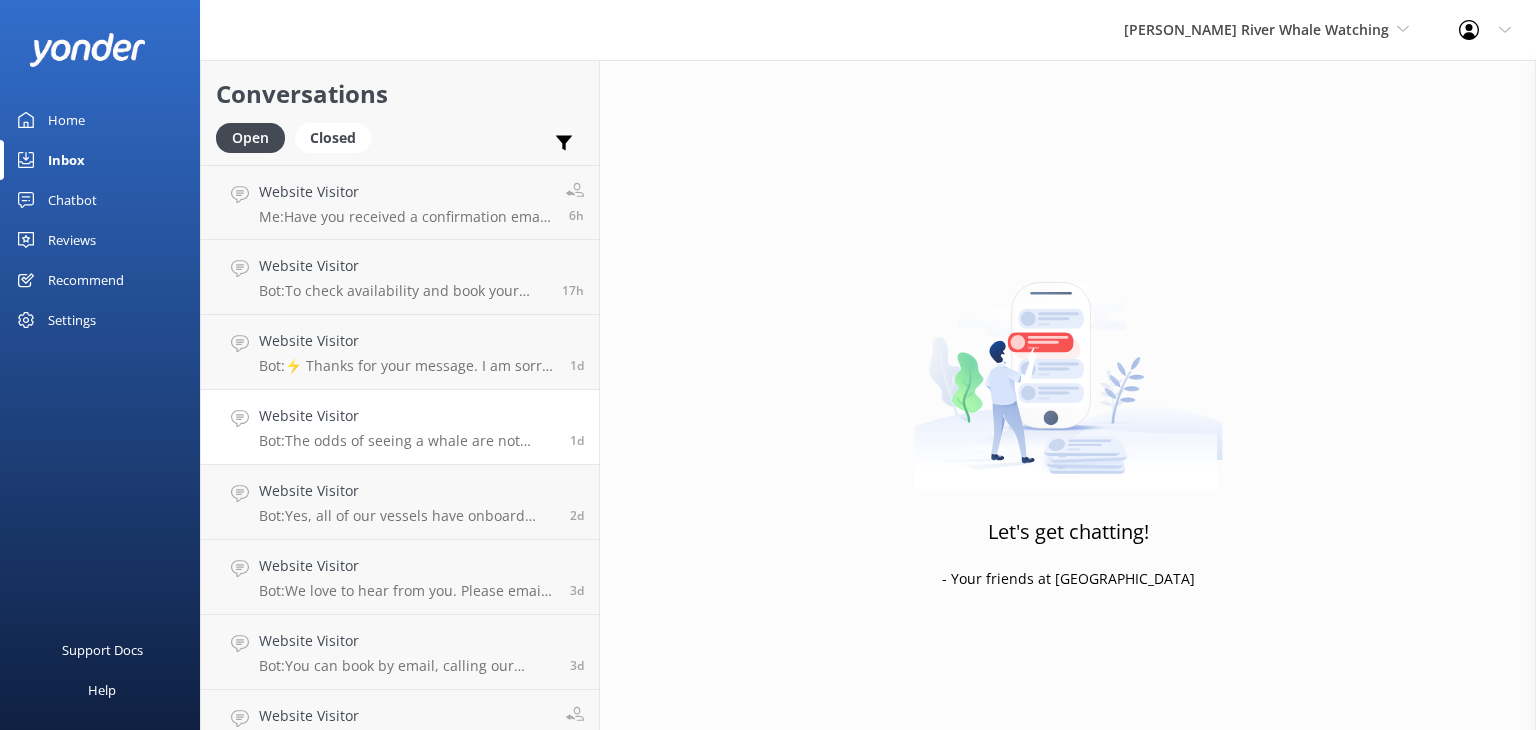click on "Website Visitor" at bounding box center (407, 416) 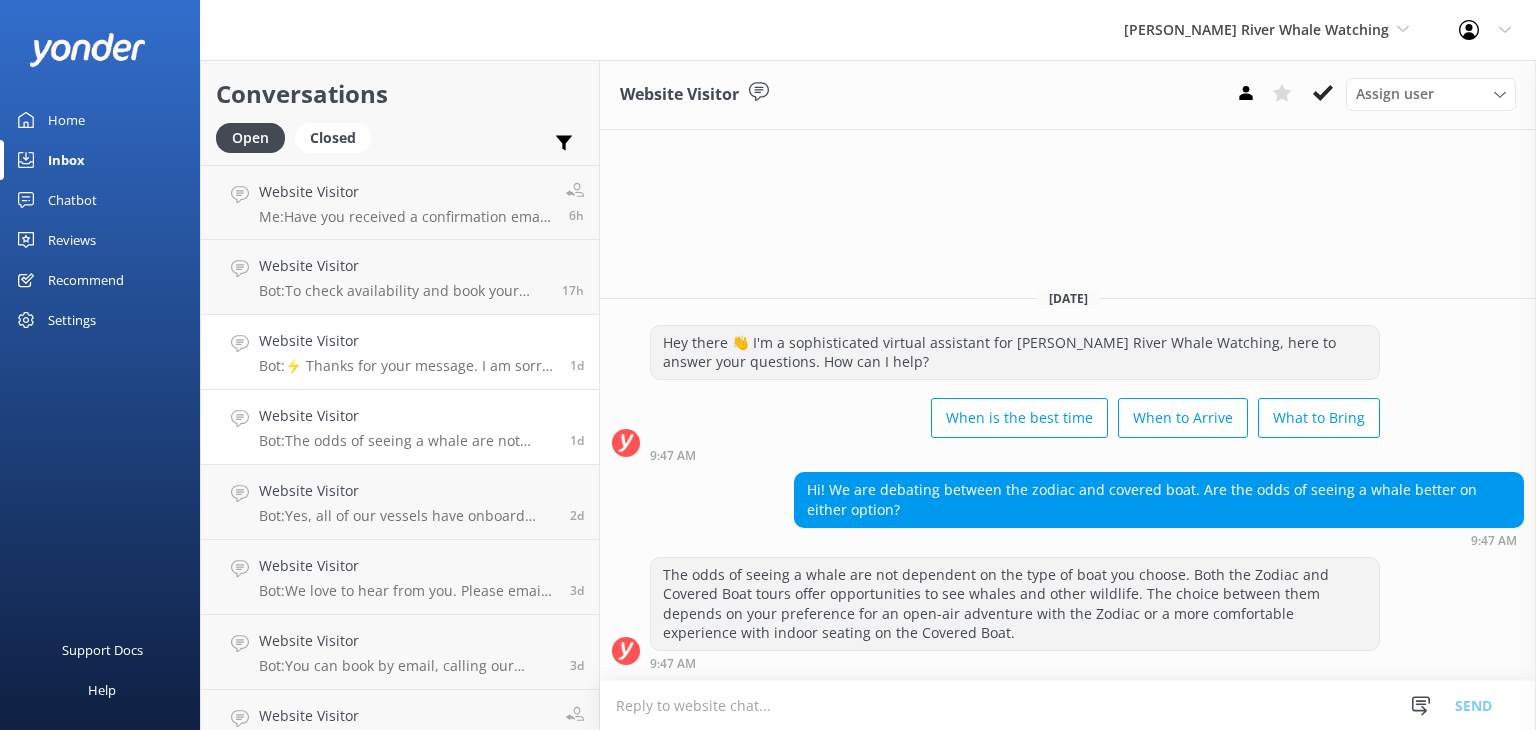 click on "Website Visitor Bot:  ⚡ Thanks for your message. I am sorry I don't have that answer for you. You're welcome to keep messaging and our automated FAQ bot might be able to help. Or you can contact us at 250-287-2667, toll free at 1-877-909-2667 or info@campbellriverwhalewatching.com" at bounding box center (407, 352) 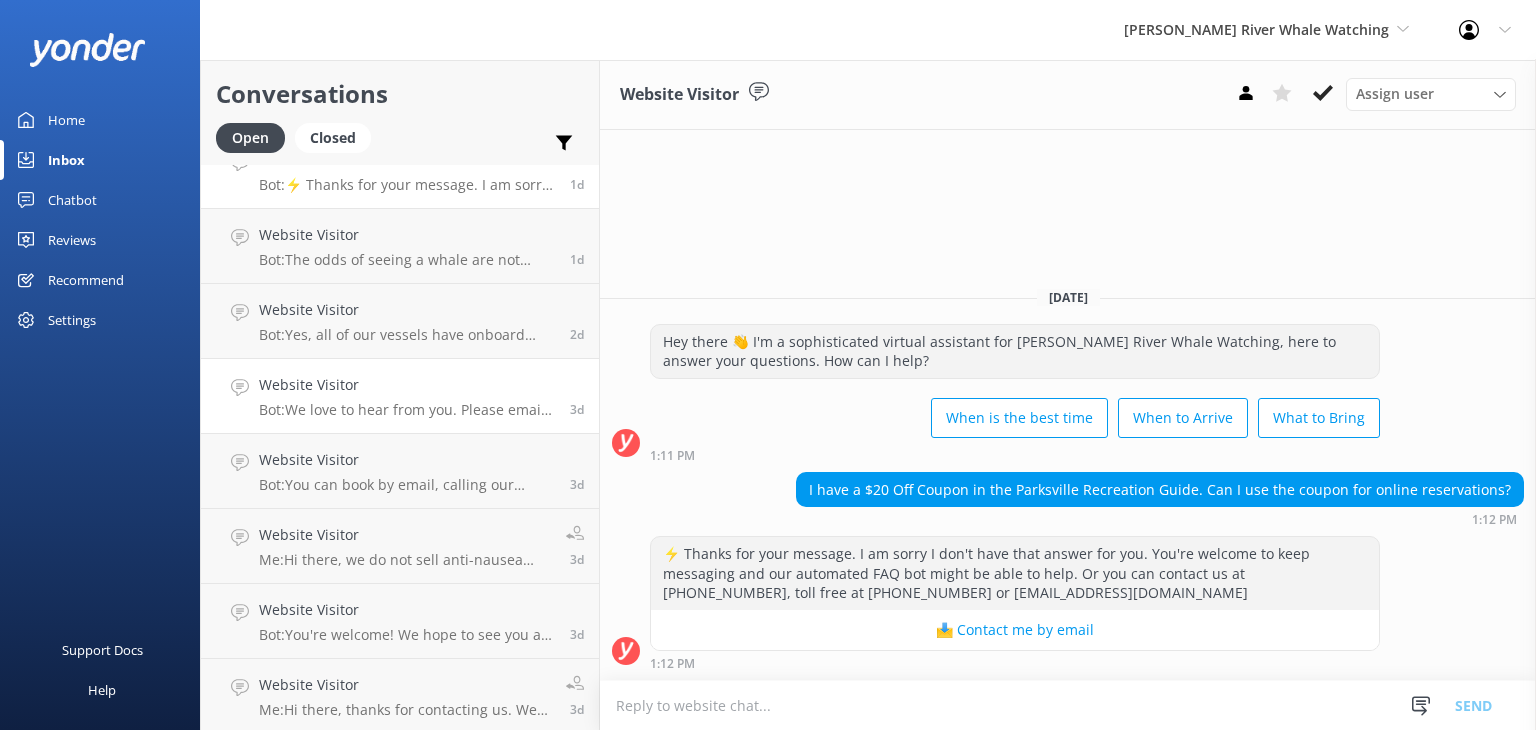 scroll, scrollTop: 200, scrollLeft: 0, axis: vertical 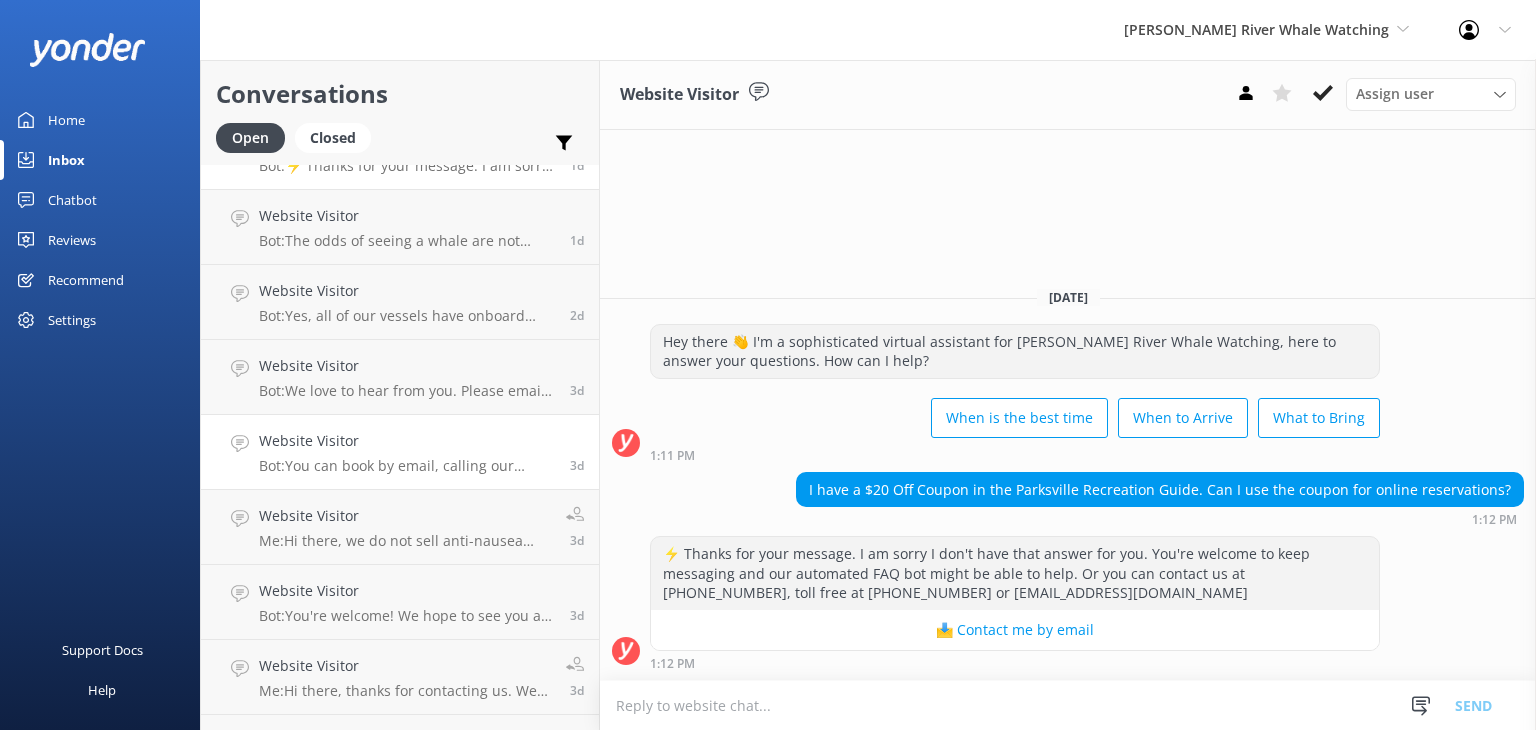 click on "Website Visitor" at bounding box center (407, 441) 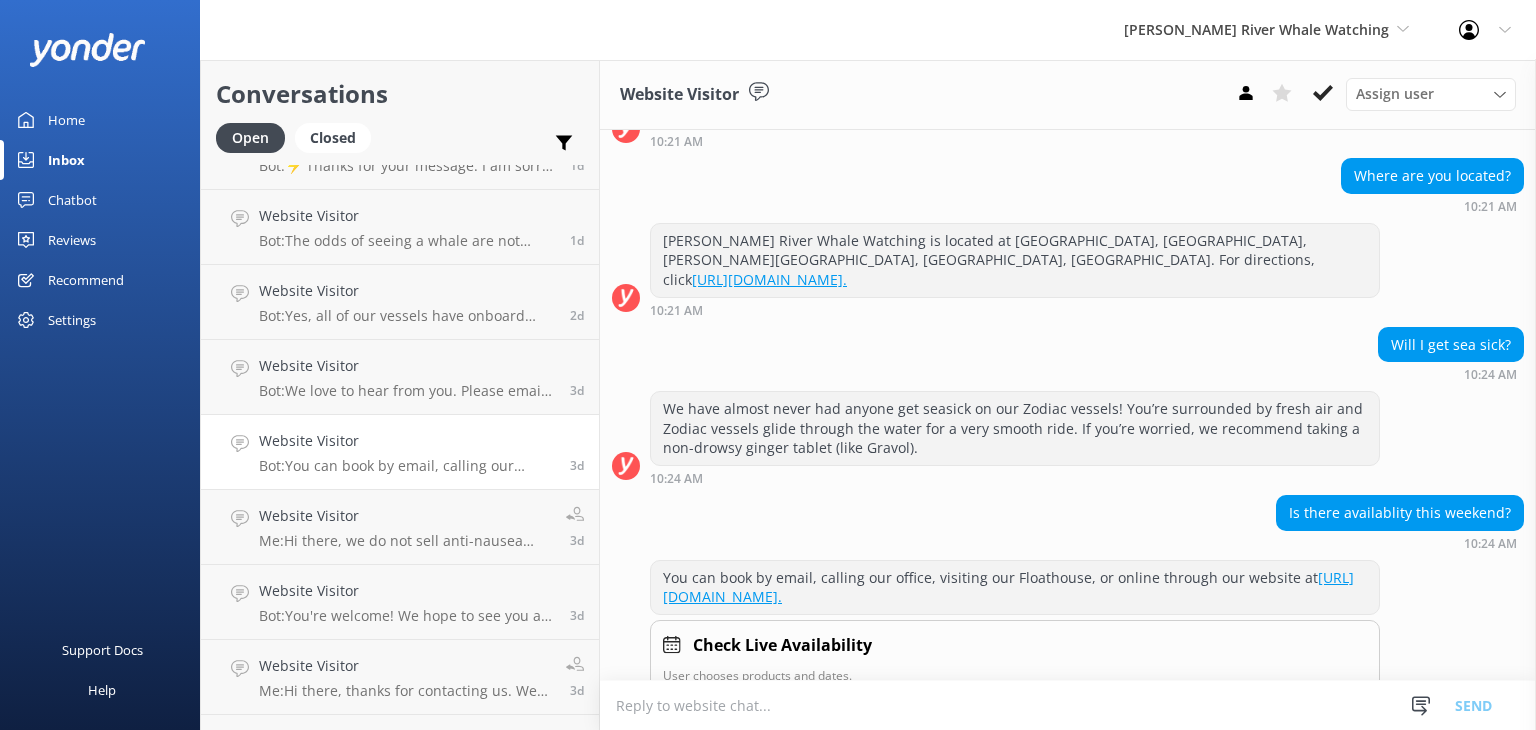 scroll, scrollTop: 680, scrollLeft: 0, axis: vertical 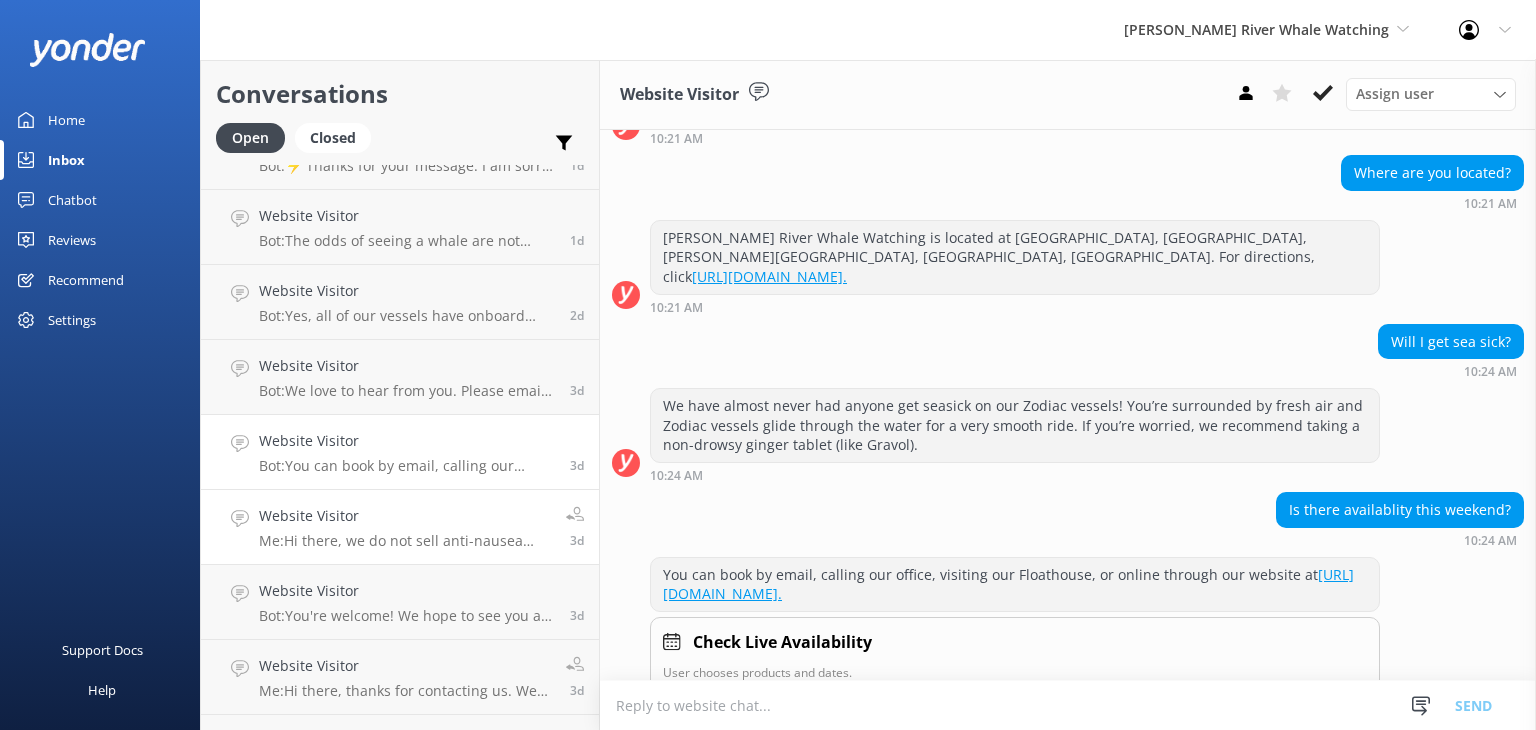 click on "Website Visitor Me:  Hi there, we do not sell anti-nausea medication. You would have to purchase medication at a pharmacy." at bounding box center (405, 527) 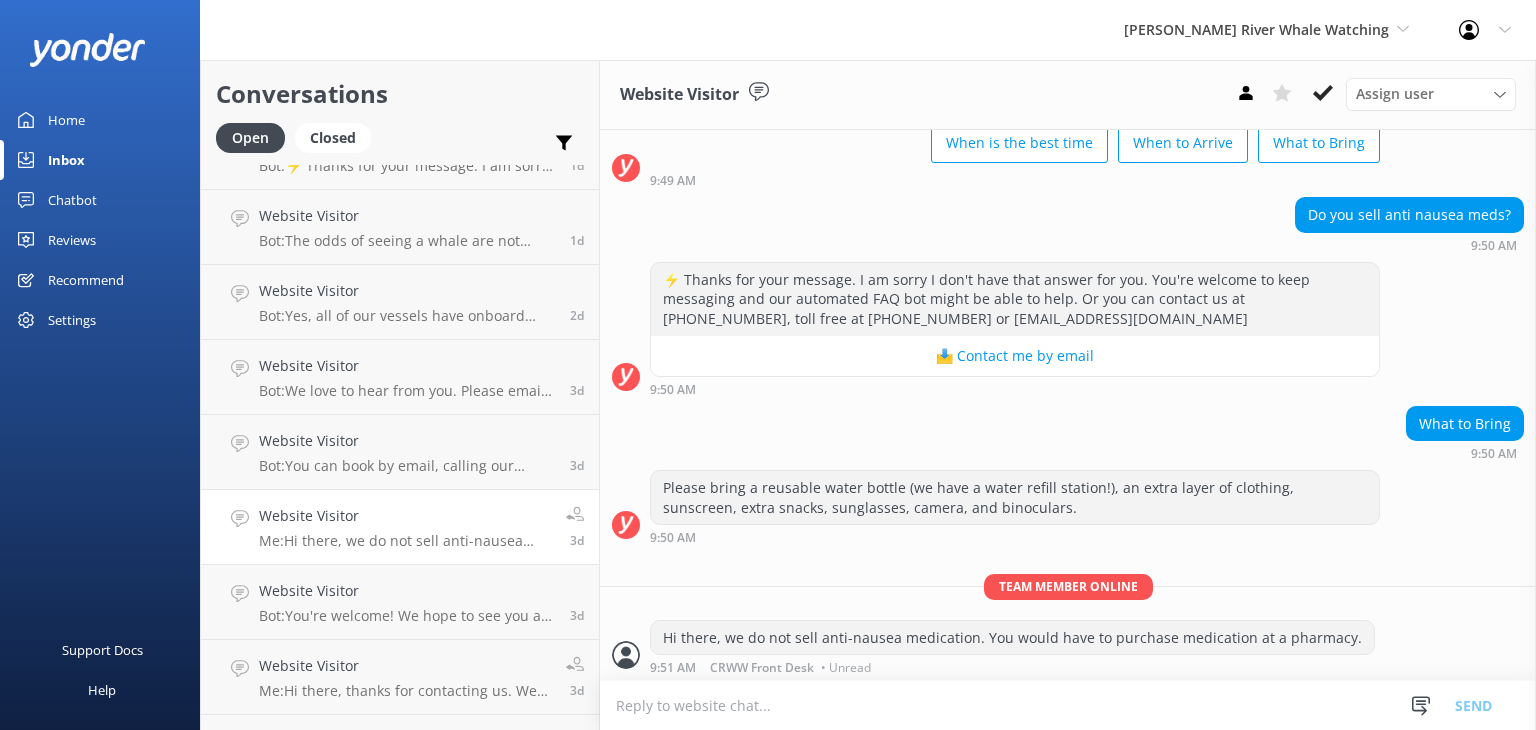 scroll, scrollTop: 134, scrollLeft: 0, axis: vertical 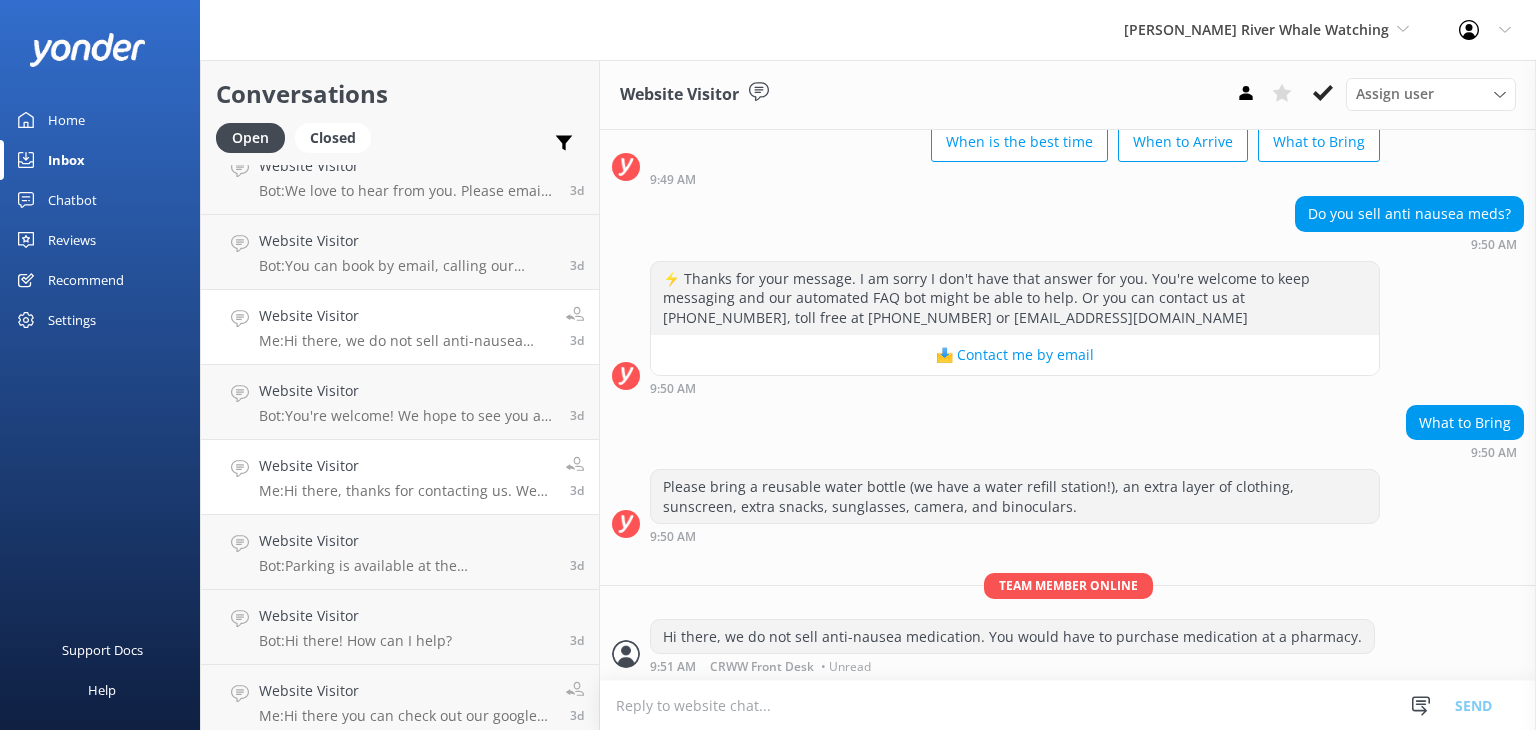 click on "Website Visitor" at bounding box center [405, 466] 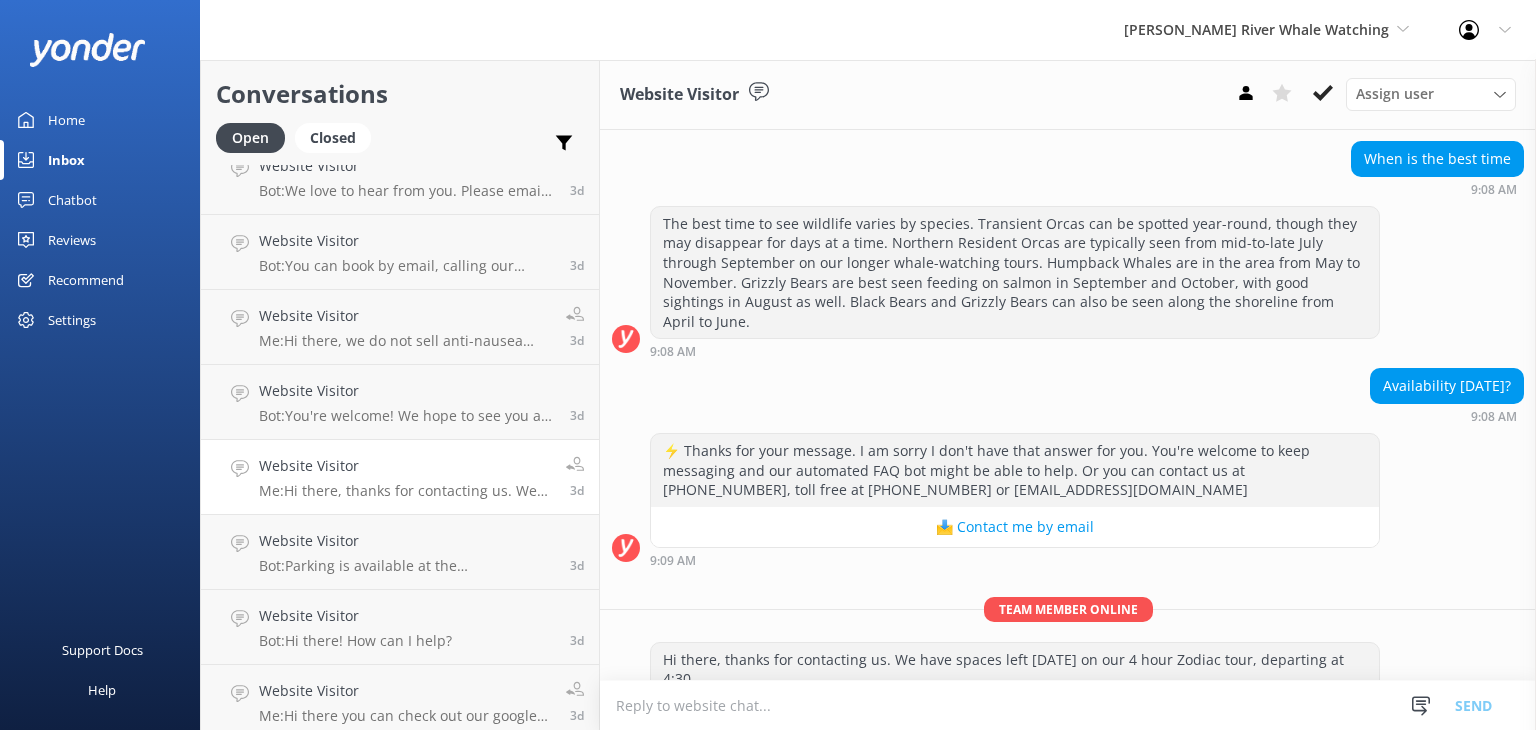 scroll, scrollTop: 193, scrollLeft: 0, axis: vertical 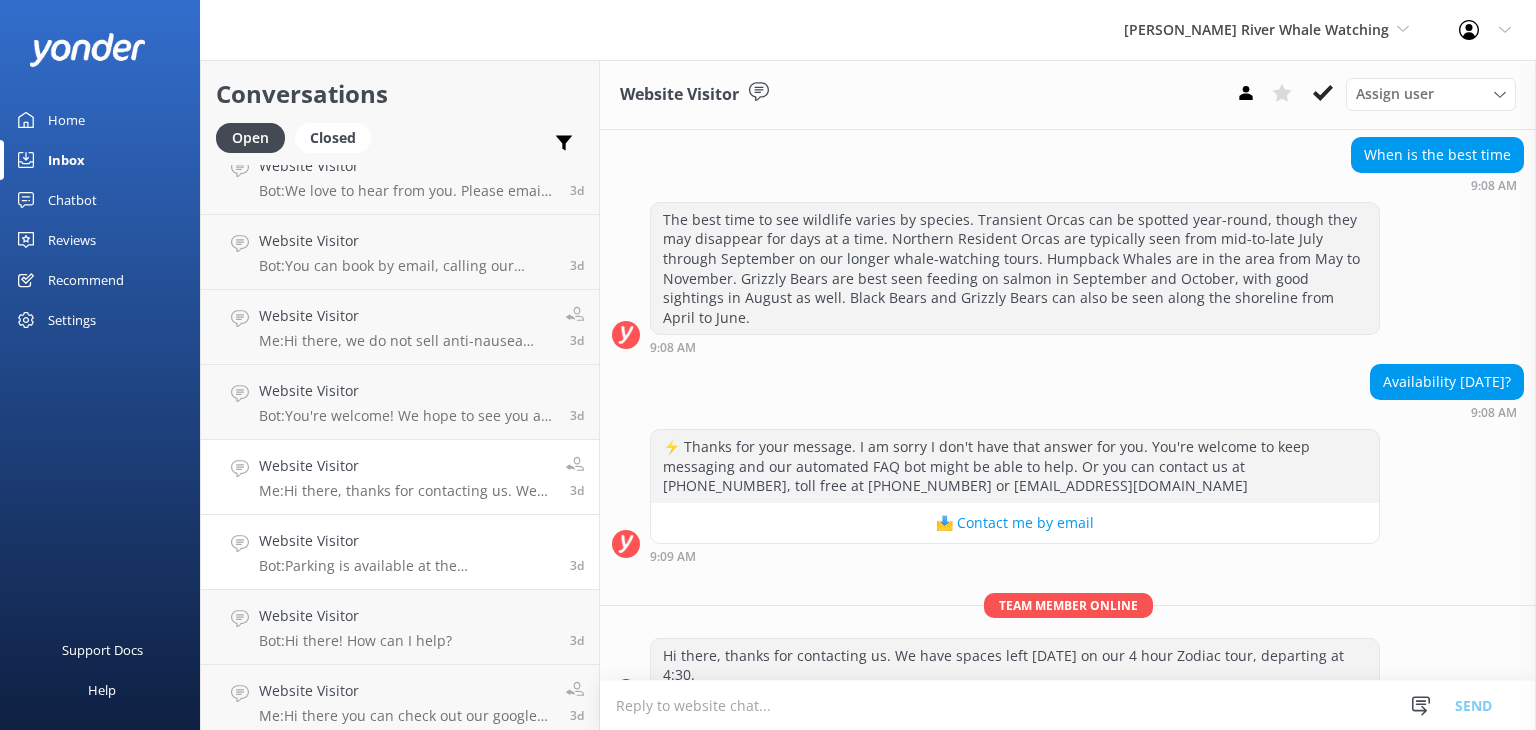 click on "Website Visitor" at bounding box center (407, 541) 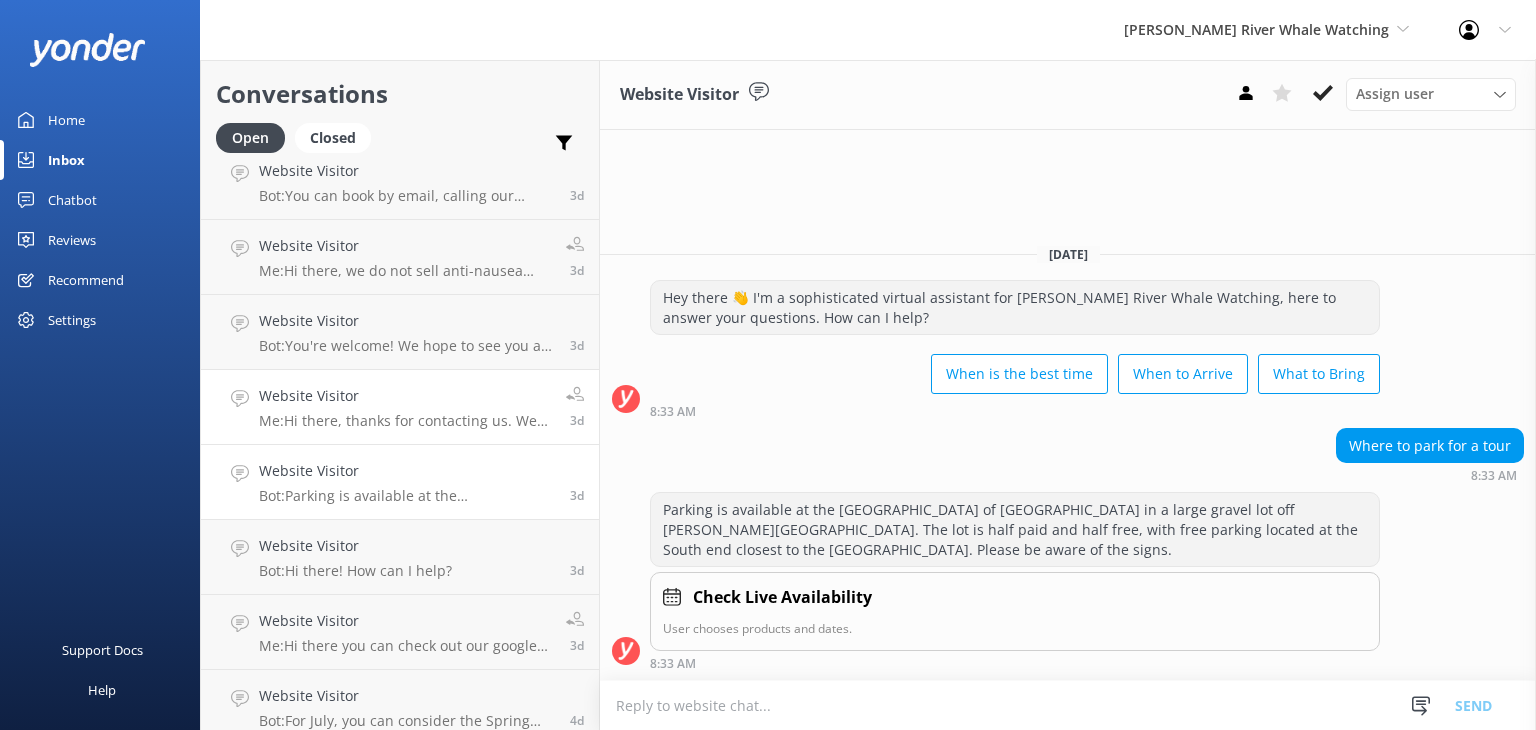 scroll, scrollTop: 500, scrollLeft: 0, axis: vertical 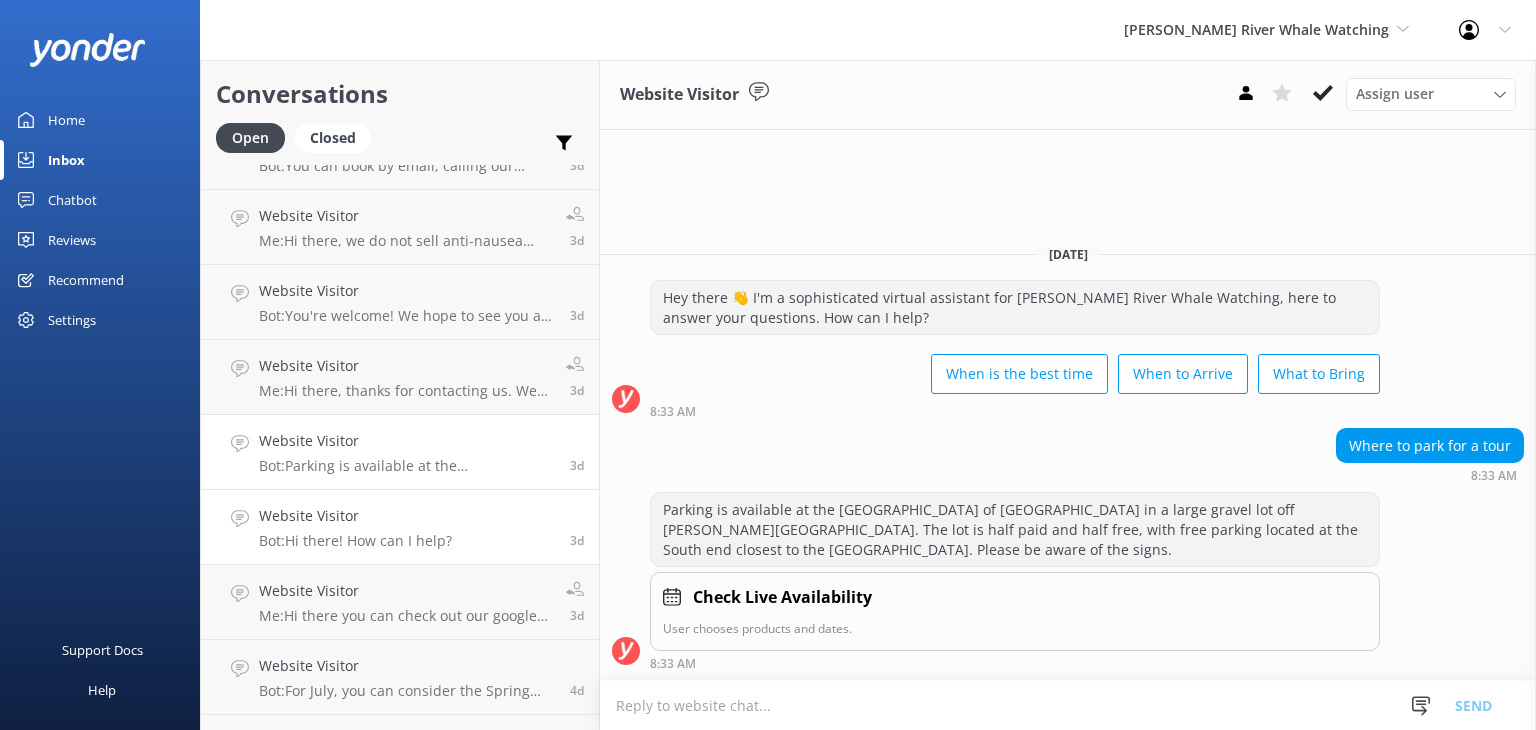 click on "Website Visitor Bot:  Hi there! How can I help?" at bounding box center (355, 527) 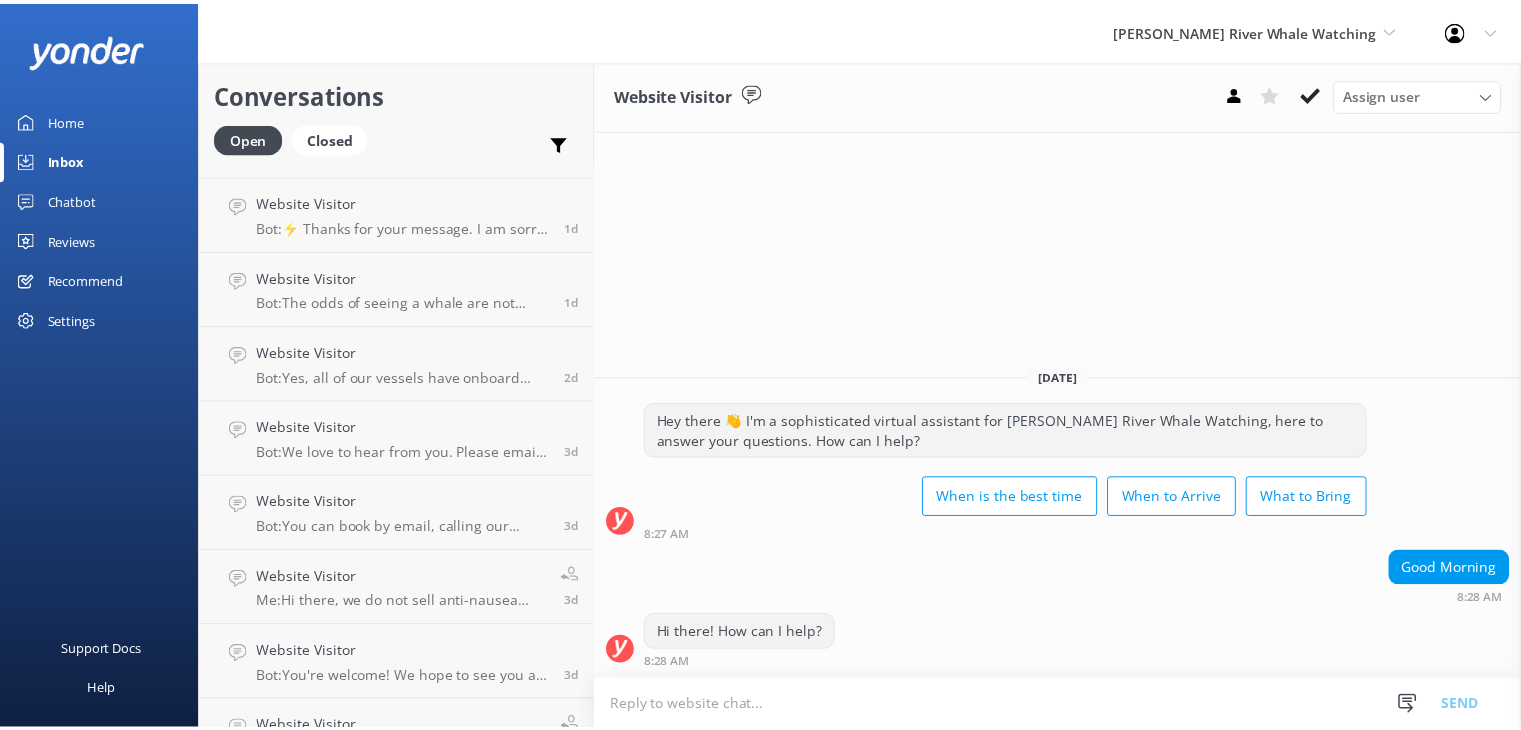 scroll, scrollTop: 0, scrollLeft: 0, axis: both 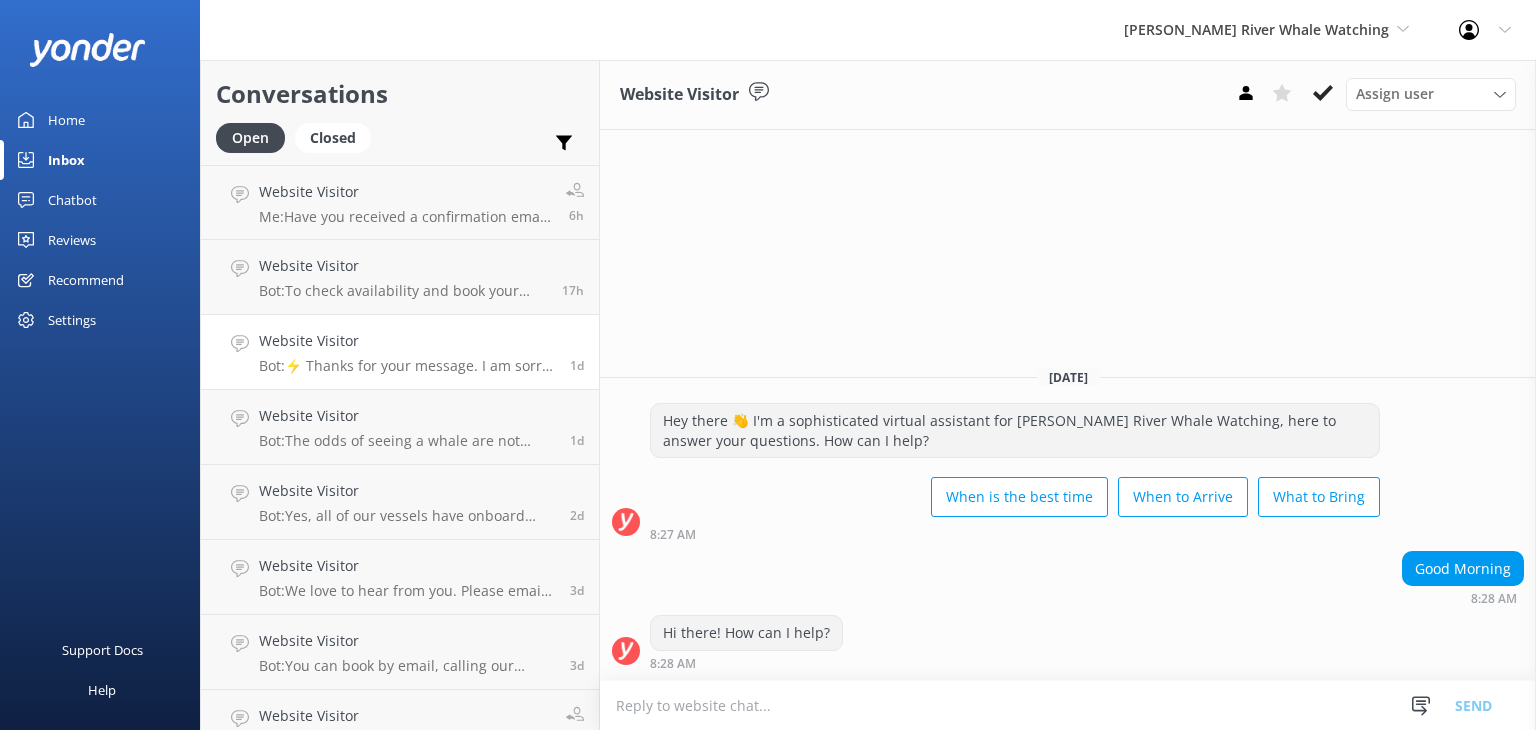 click on "Bot:  ⚡ Thanks for your message. I am sorry I don't have that answer for you. You're welcome to keep messaging and our automated FAQ bot might be able to help. Or you can contact us at 250-287-2667, toll free at 1-877-909-2667 or info@campbellriverwhalewatching.com" at bounding box center [407, 366] 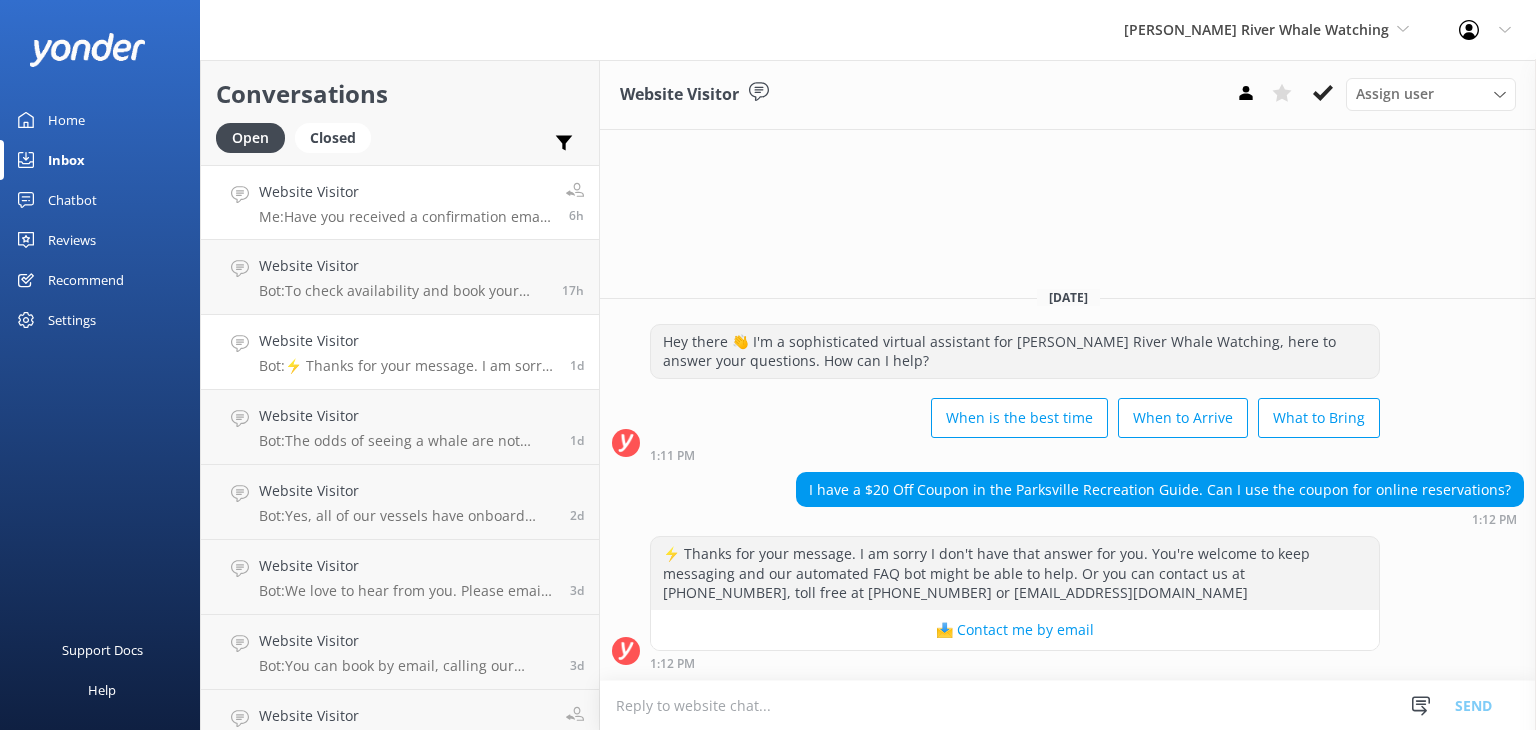 click on "Website Visitor" at bounding box center (405, 192) 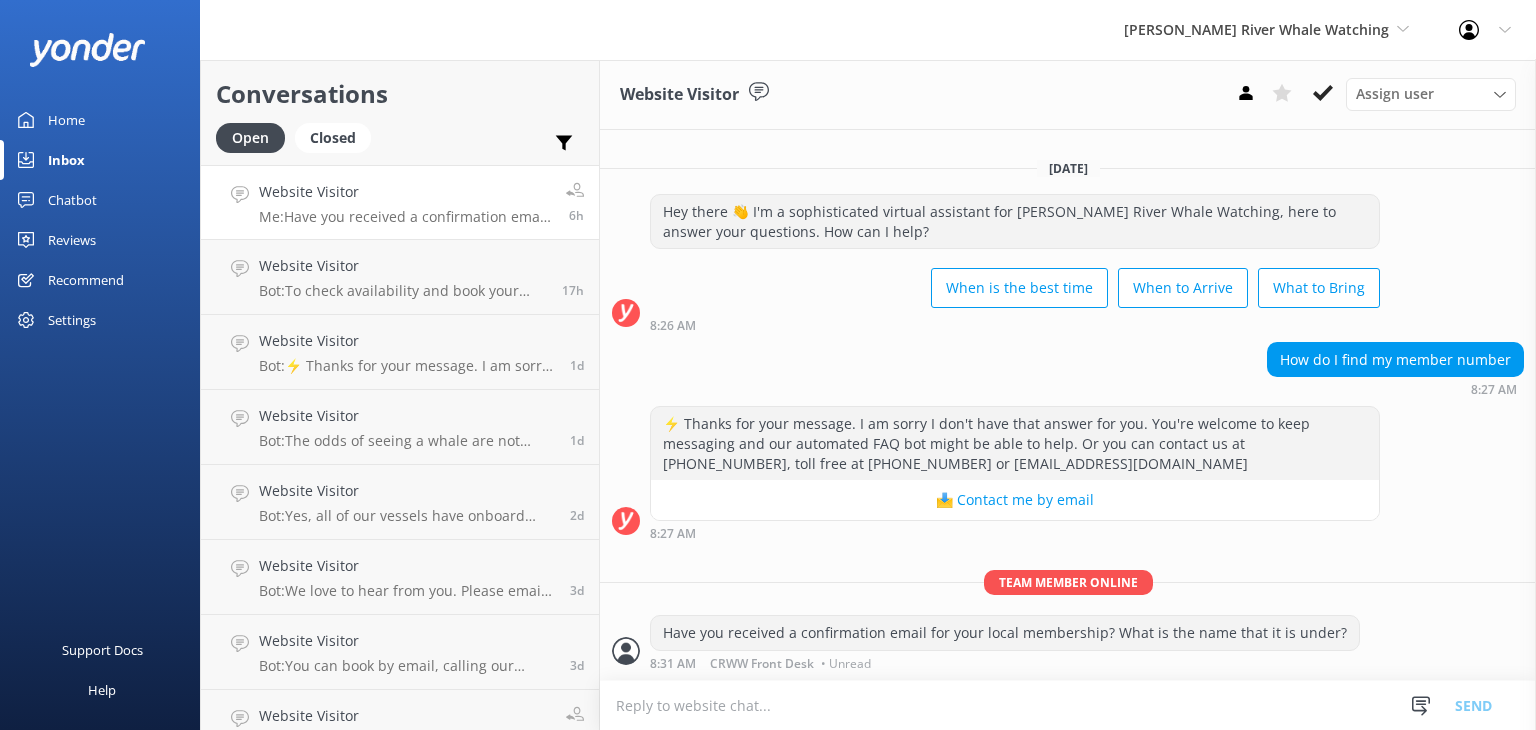 drag, startPoint x: 1101, startPoint y: 466, endPoint x: 1067, endPoint y: 447, distance: 38.948685 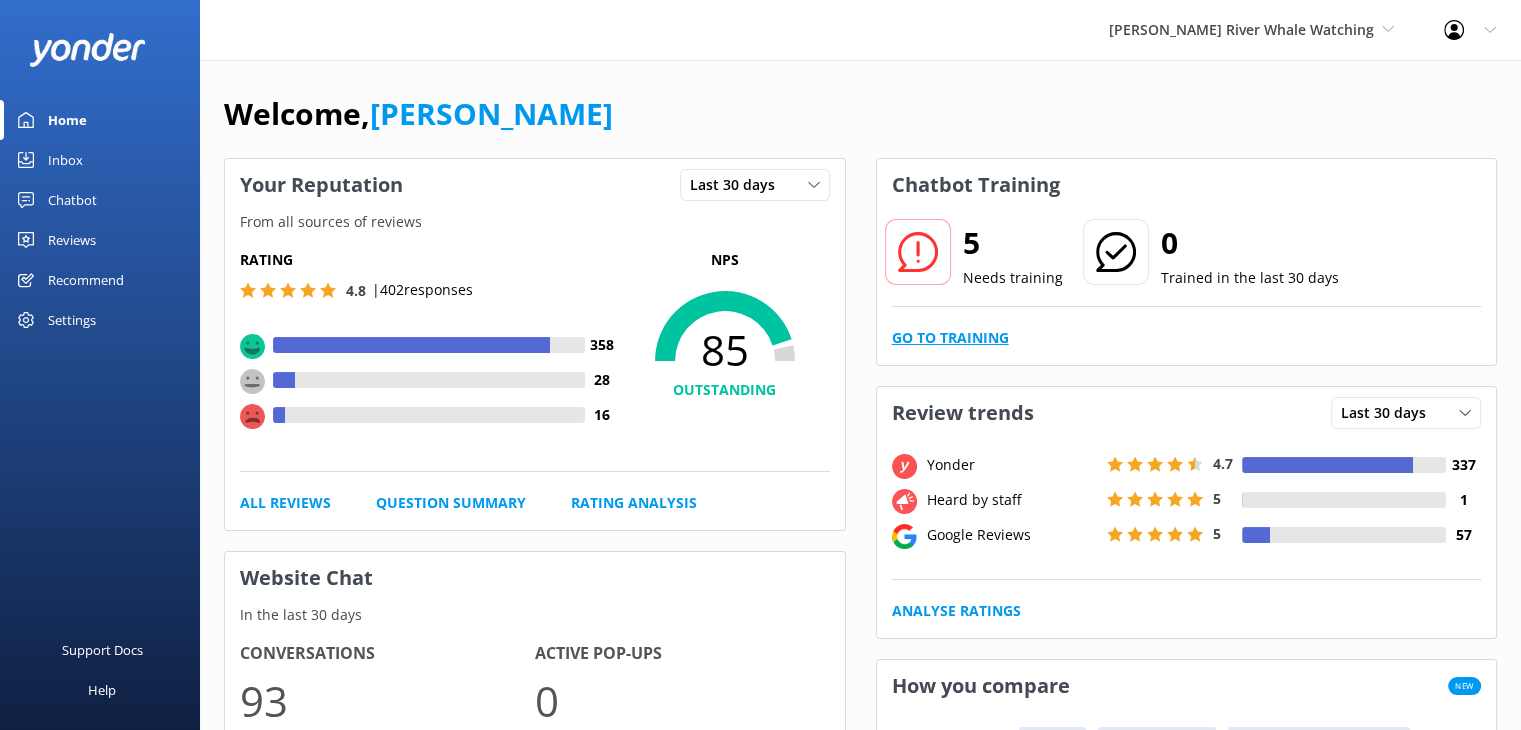 click on "Go to Training" at bounding box center [950, 338] 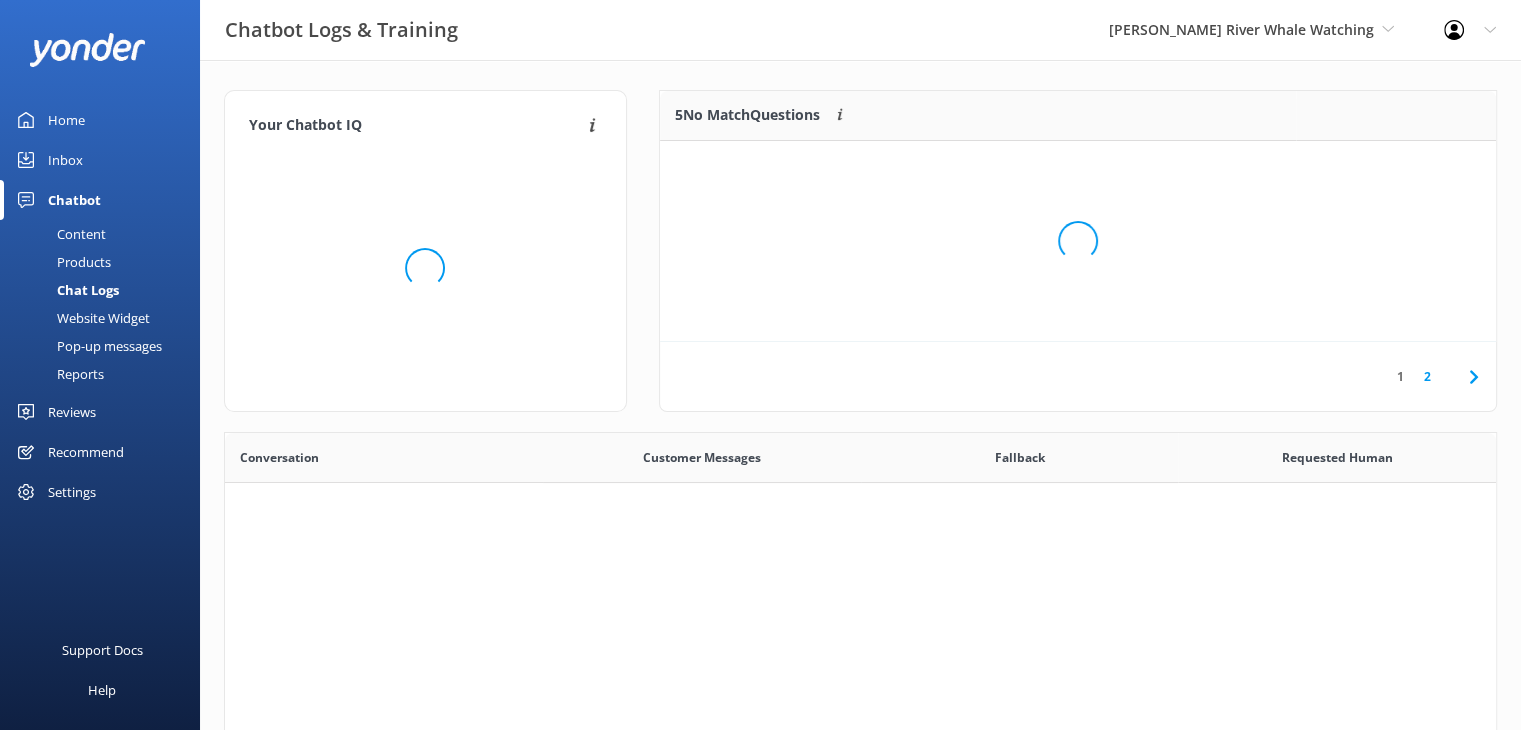 scroll, scrollTop: 16, scrollLeft: 16, axis: both 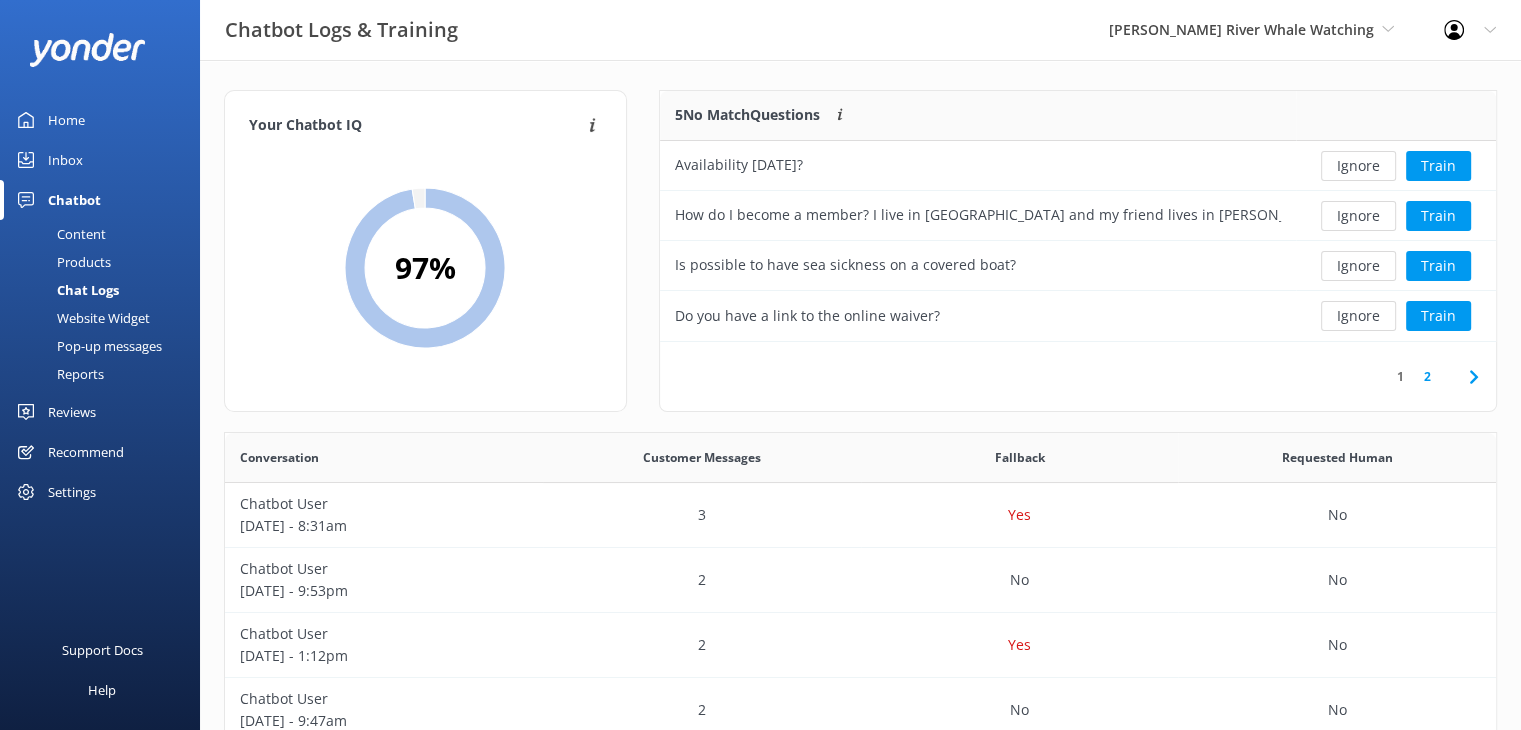 click on "Content" at bounding box center (59, 234) 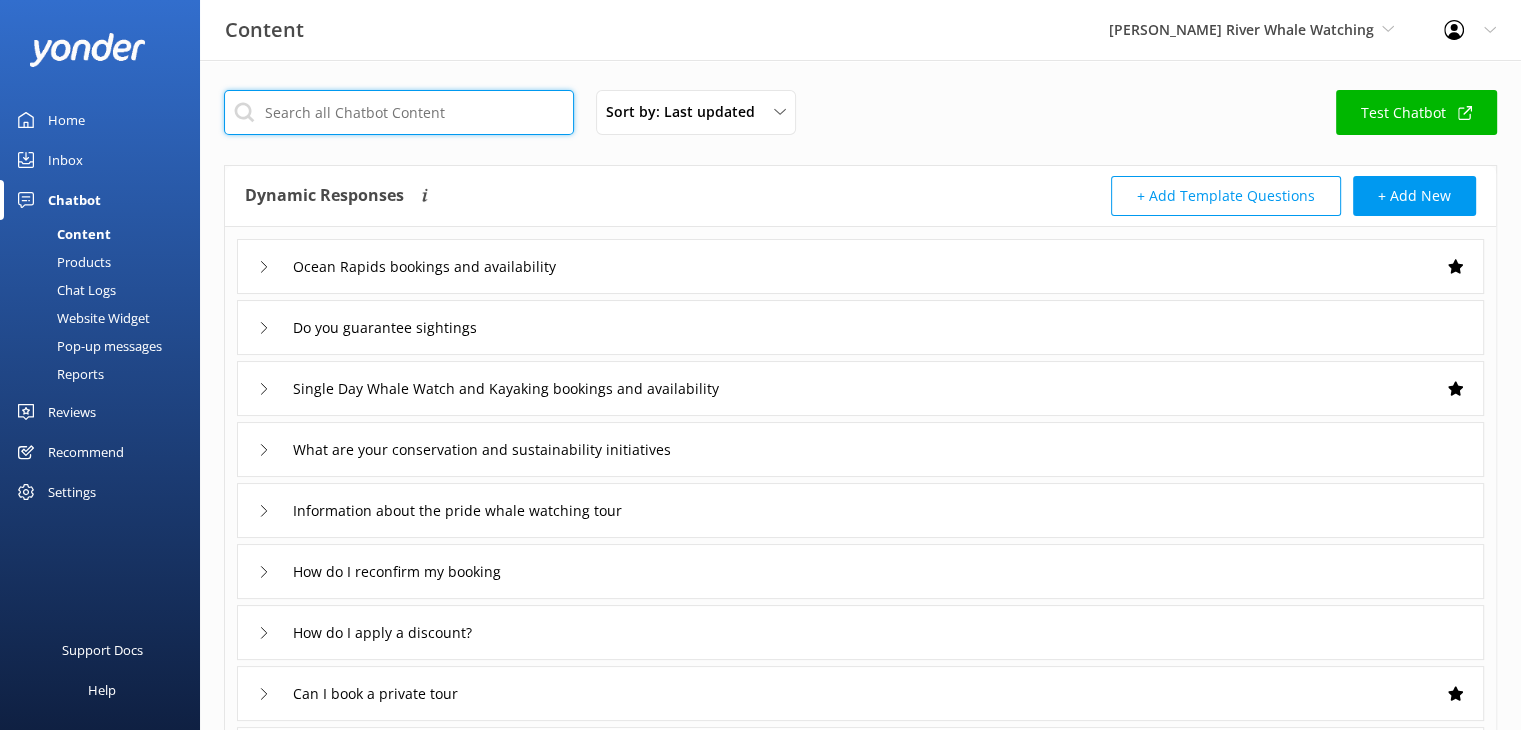 click at bounding box center (399, 112) 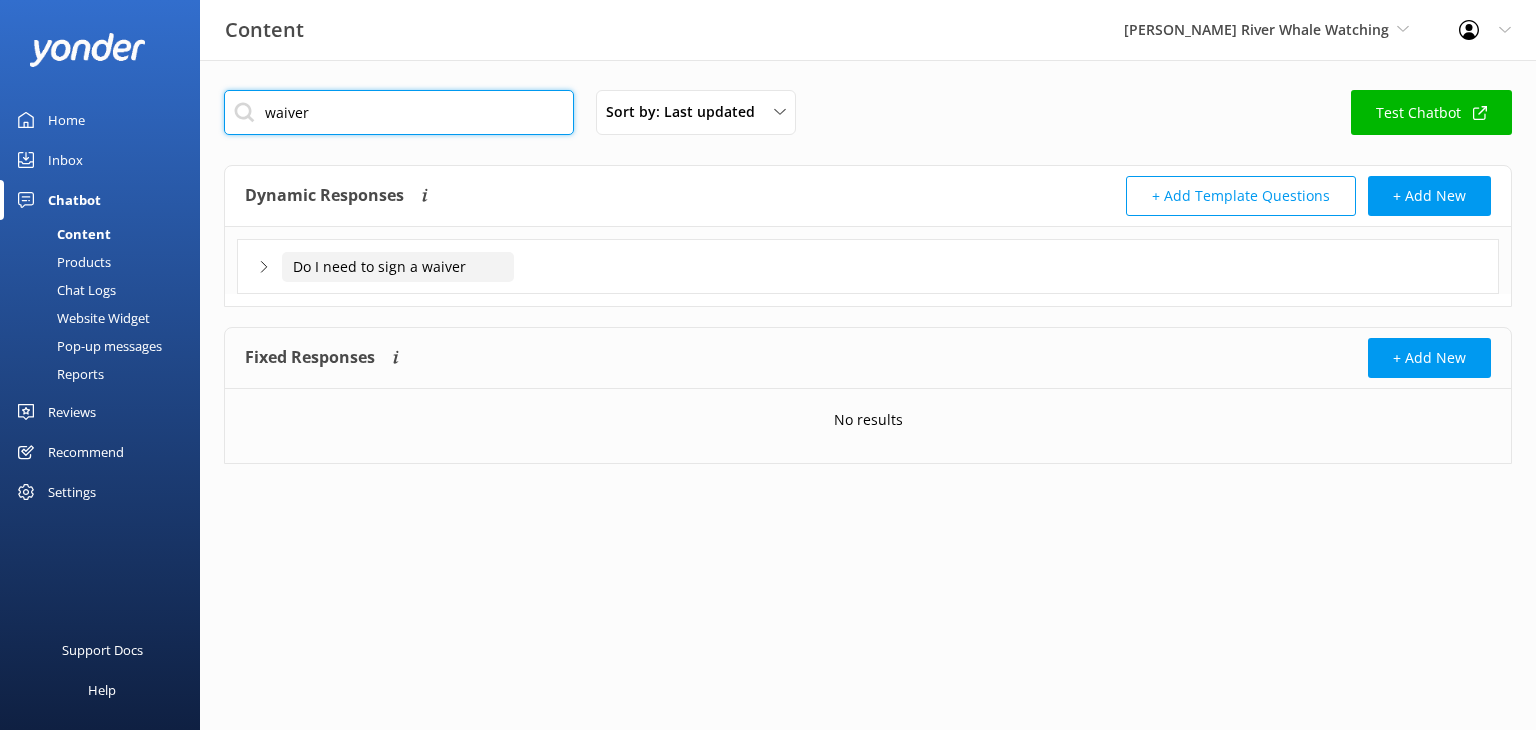 type on "waiver" 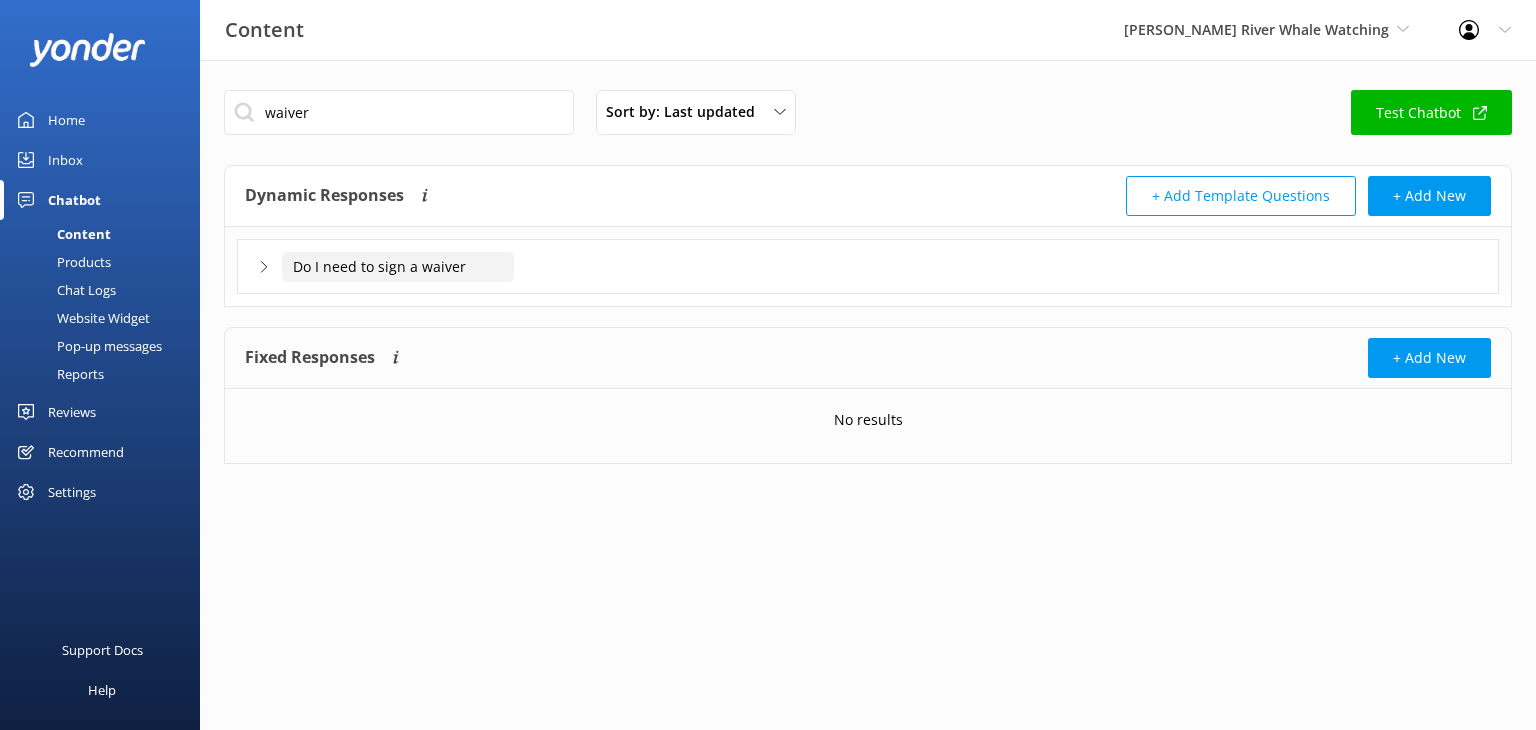 click on "Do I need to sign a waiver" at bounding box center [398, 267] 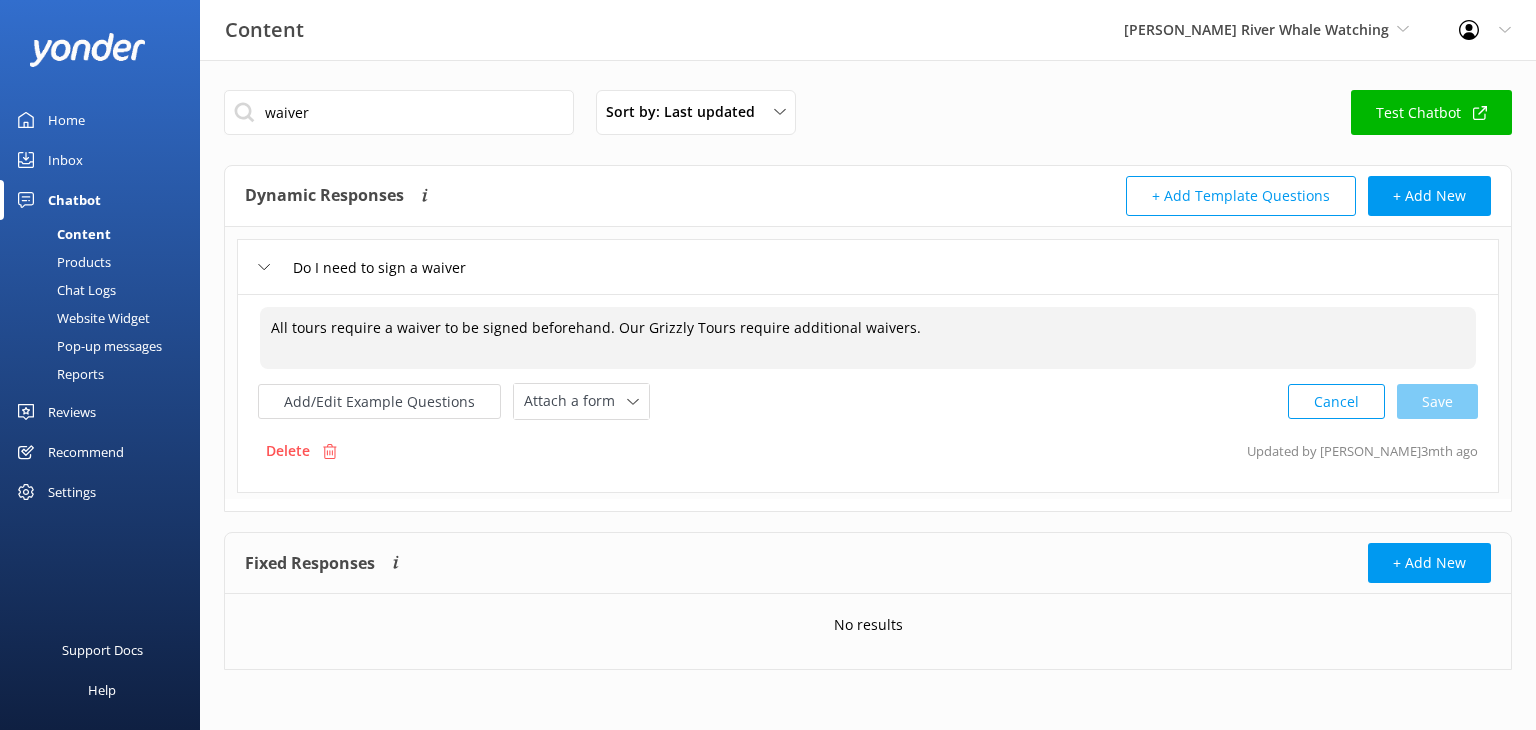 click on "All tours require a waiver to be signed beforehand. Our Grizzly Tours require additional waivers." at bounding box center [868, 338] 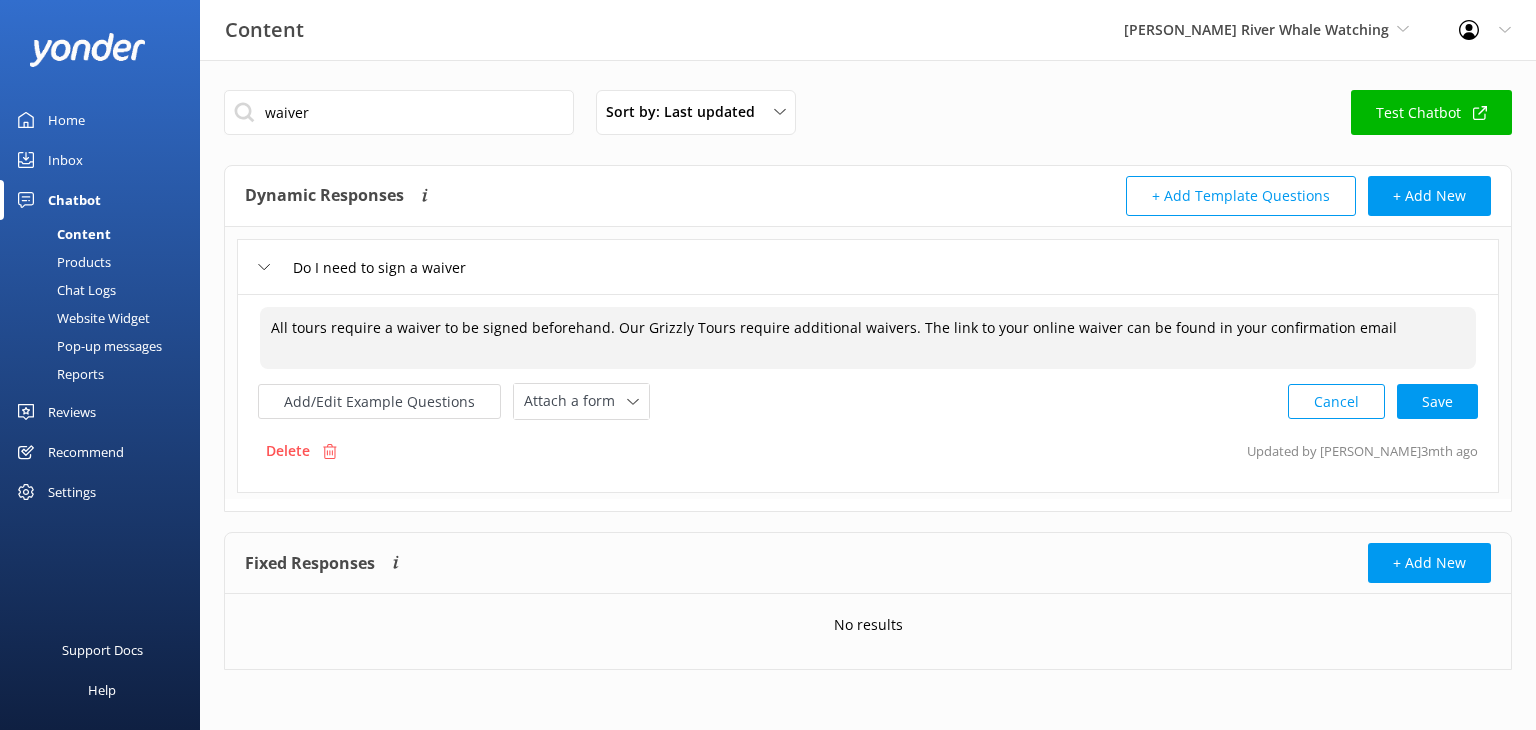type on "All tours require a waiver to be signed beforehand. Our Grizzly Tours require additional waivers. The link to your online waiver can be found in your confirmation email." 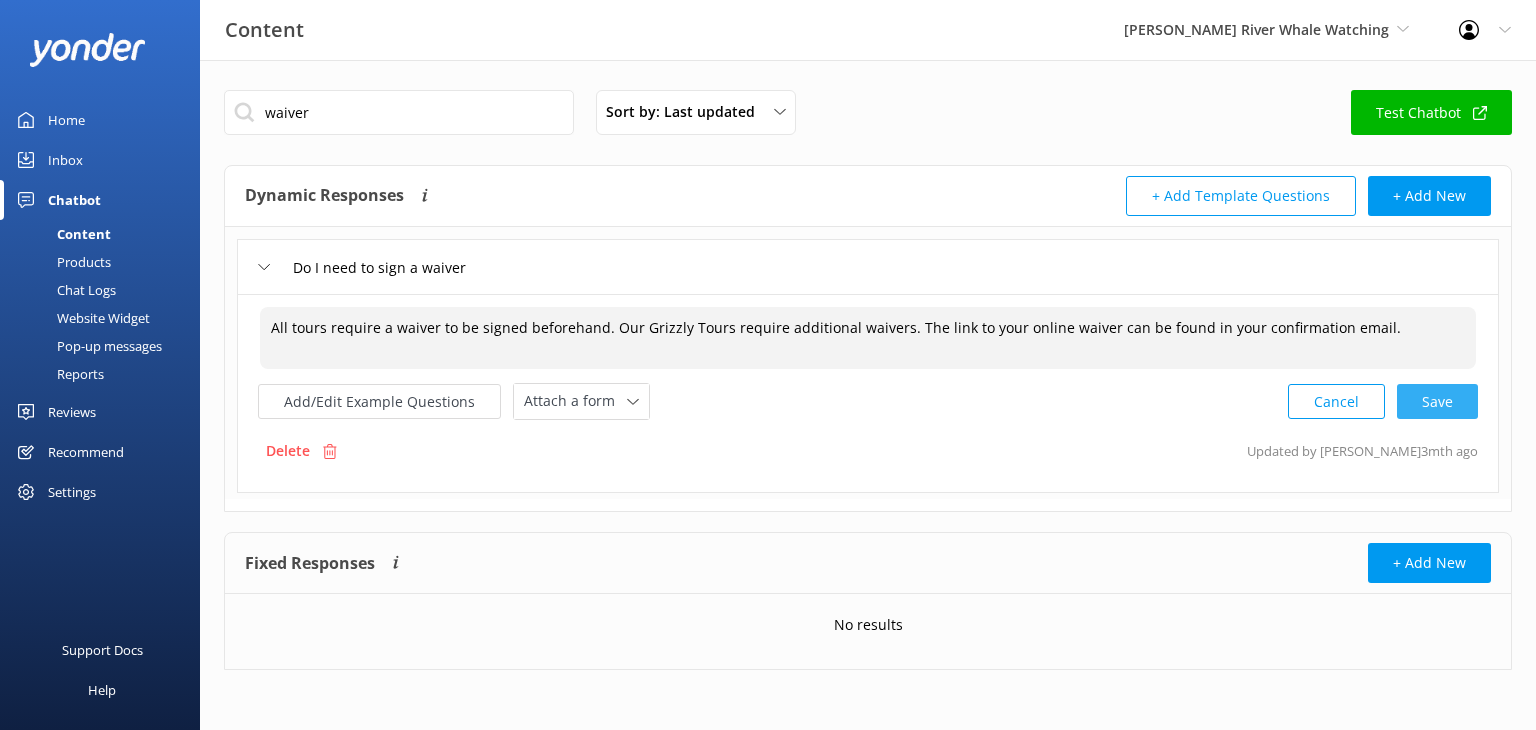 click on "Cancel Save" at bounding box center (1383, 401) 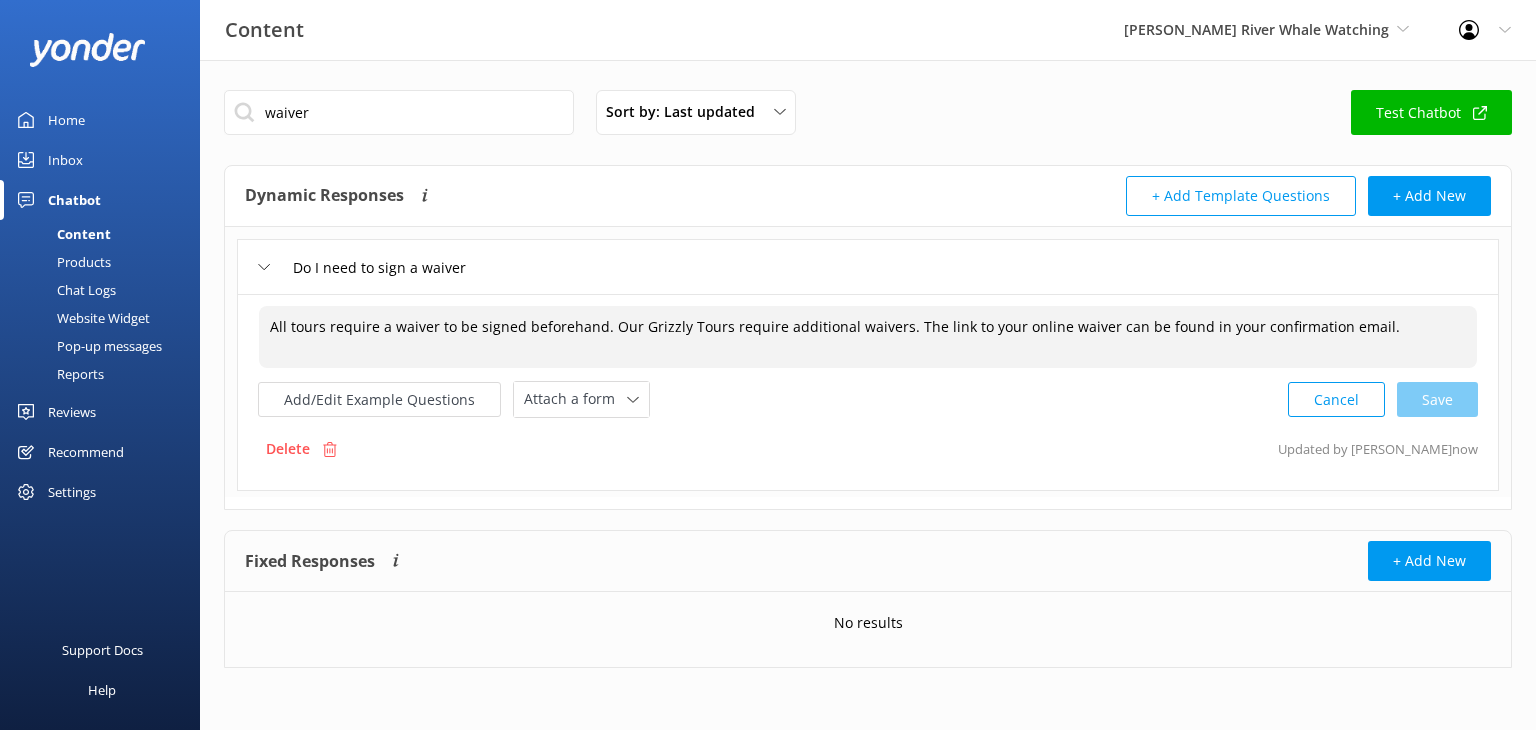 click on "Inbox" at bounding box center [65, 160] 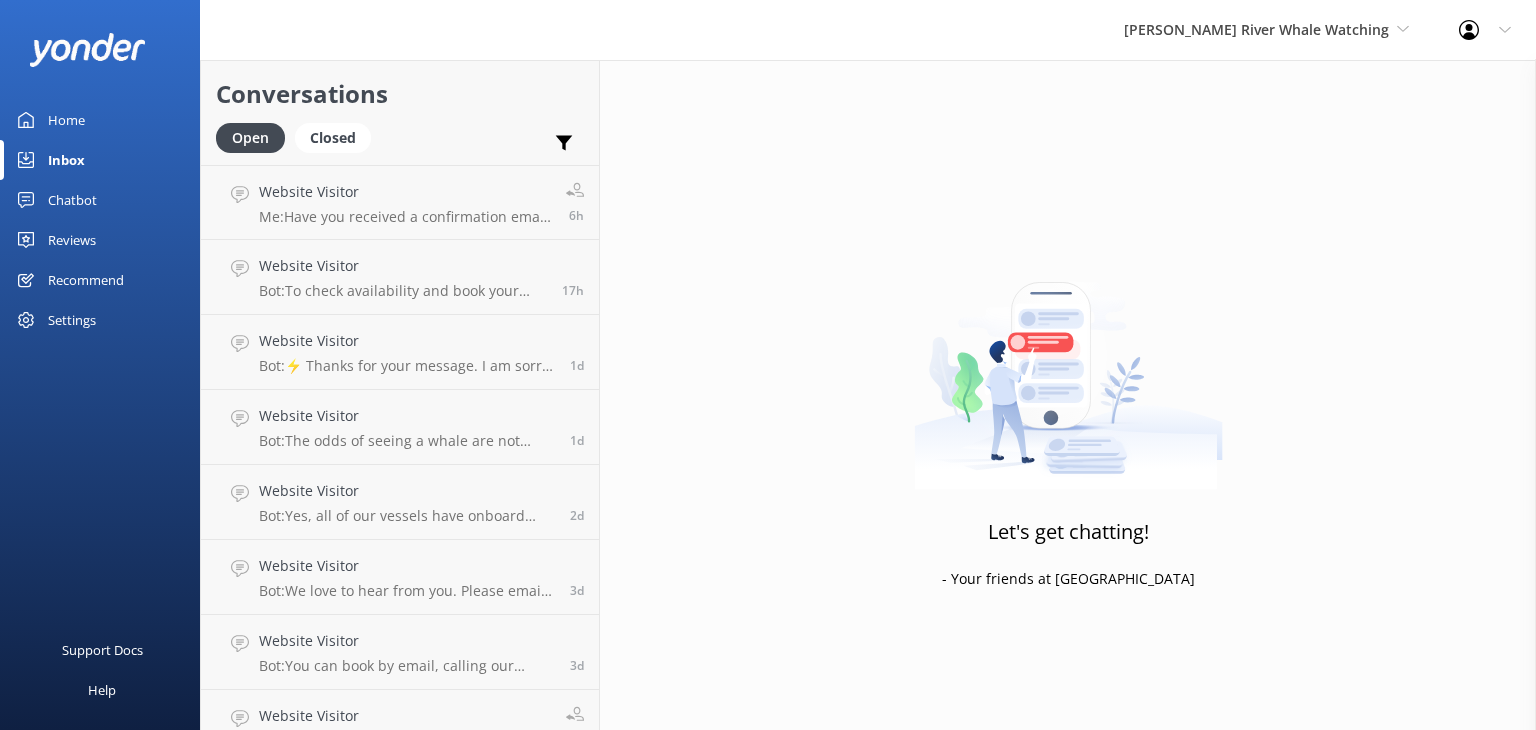 click on "Home" at bounding box center (66, 120) 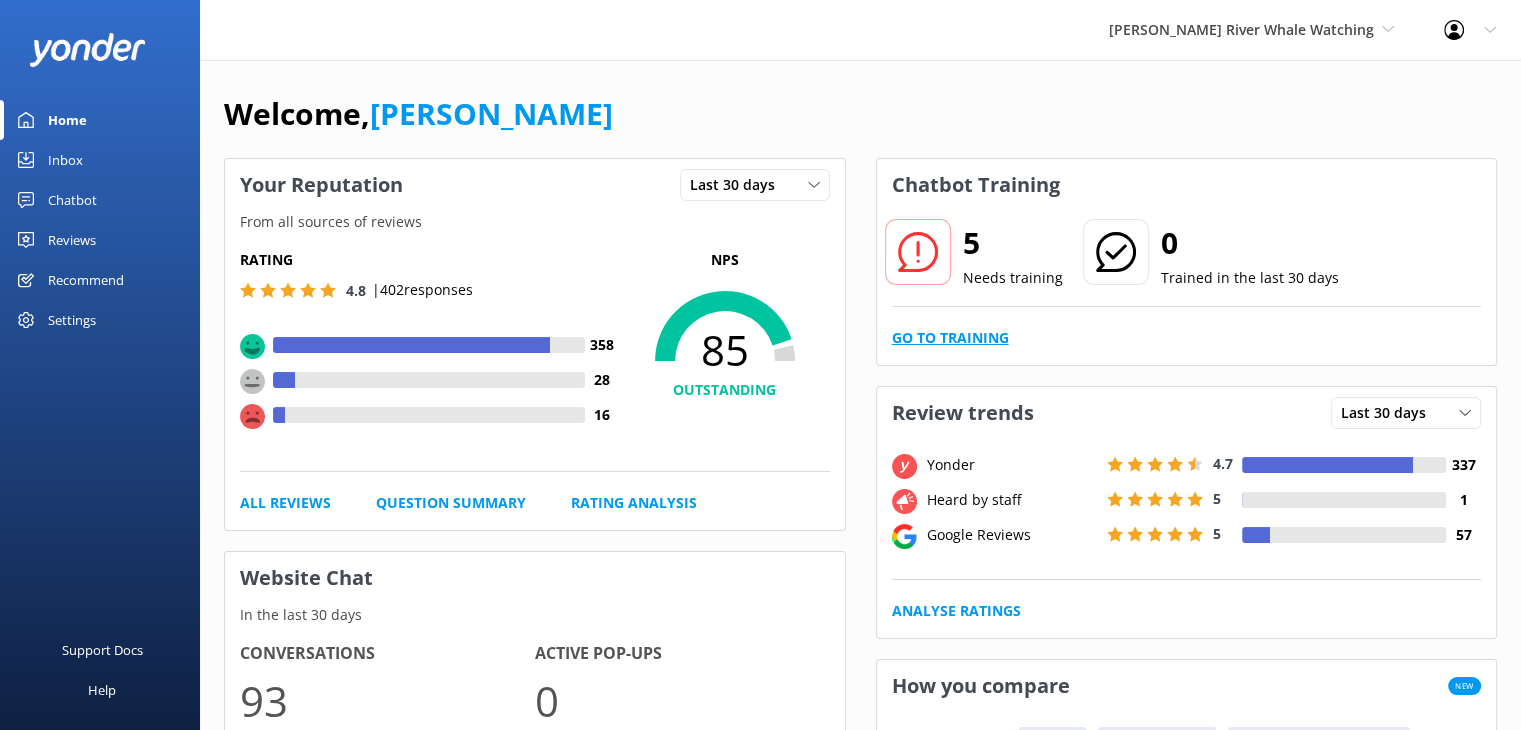 click on "Go to Training" at bounding box center [950, 338] 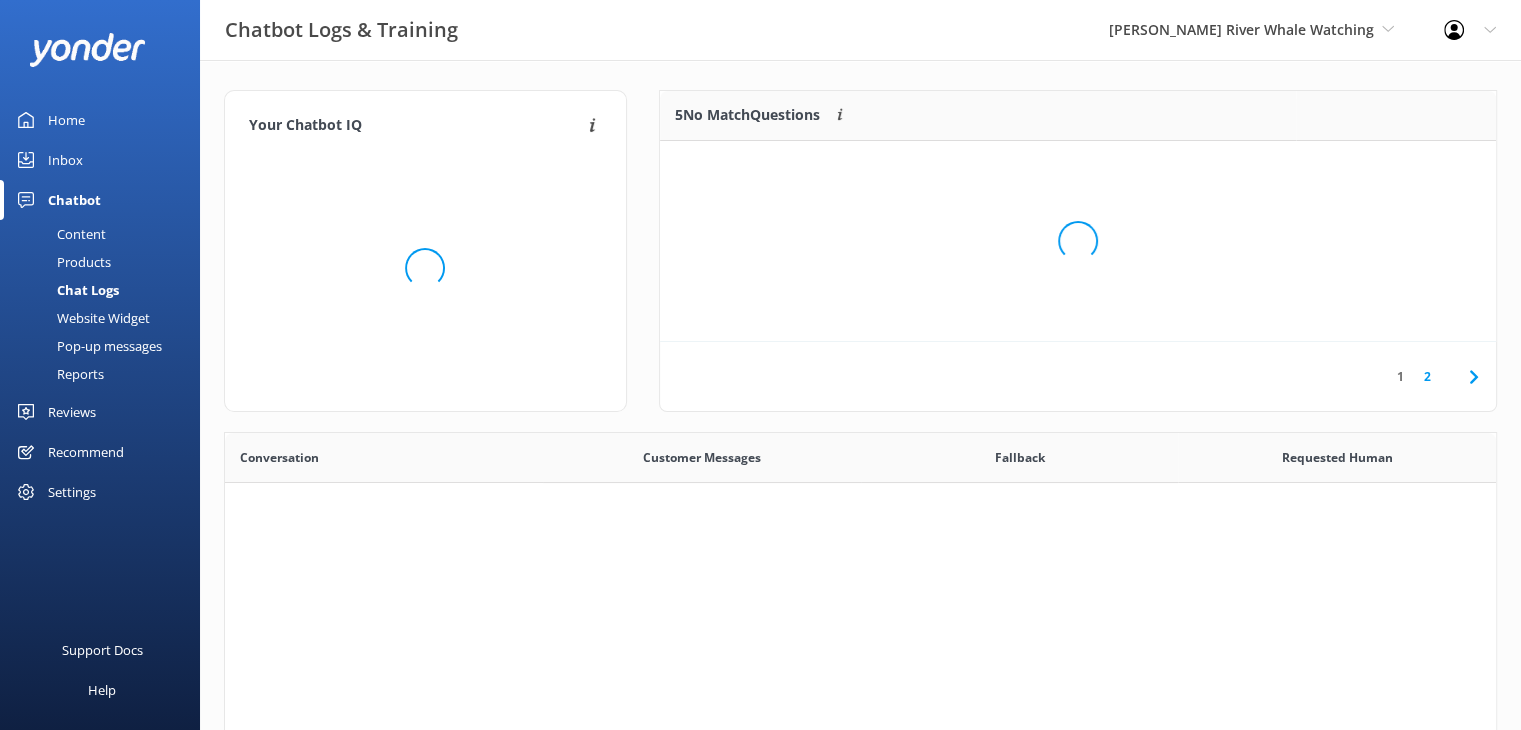 scroll, scrollTop: 16, scrollLeft: 16, axis: both 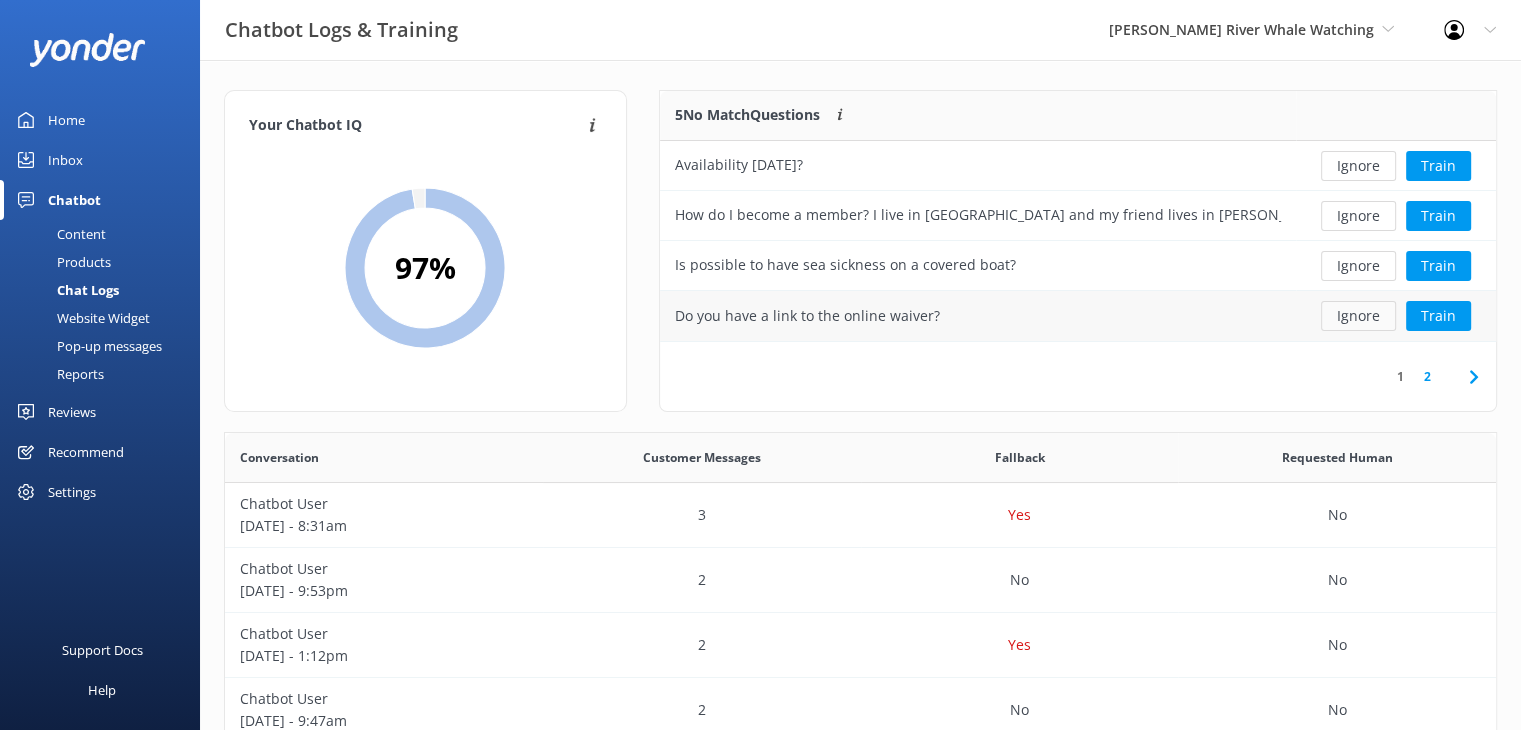 click on "Ignore" at bounding box center (1358, 316) 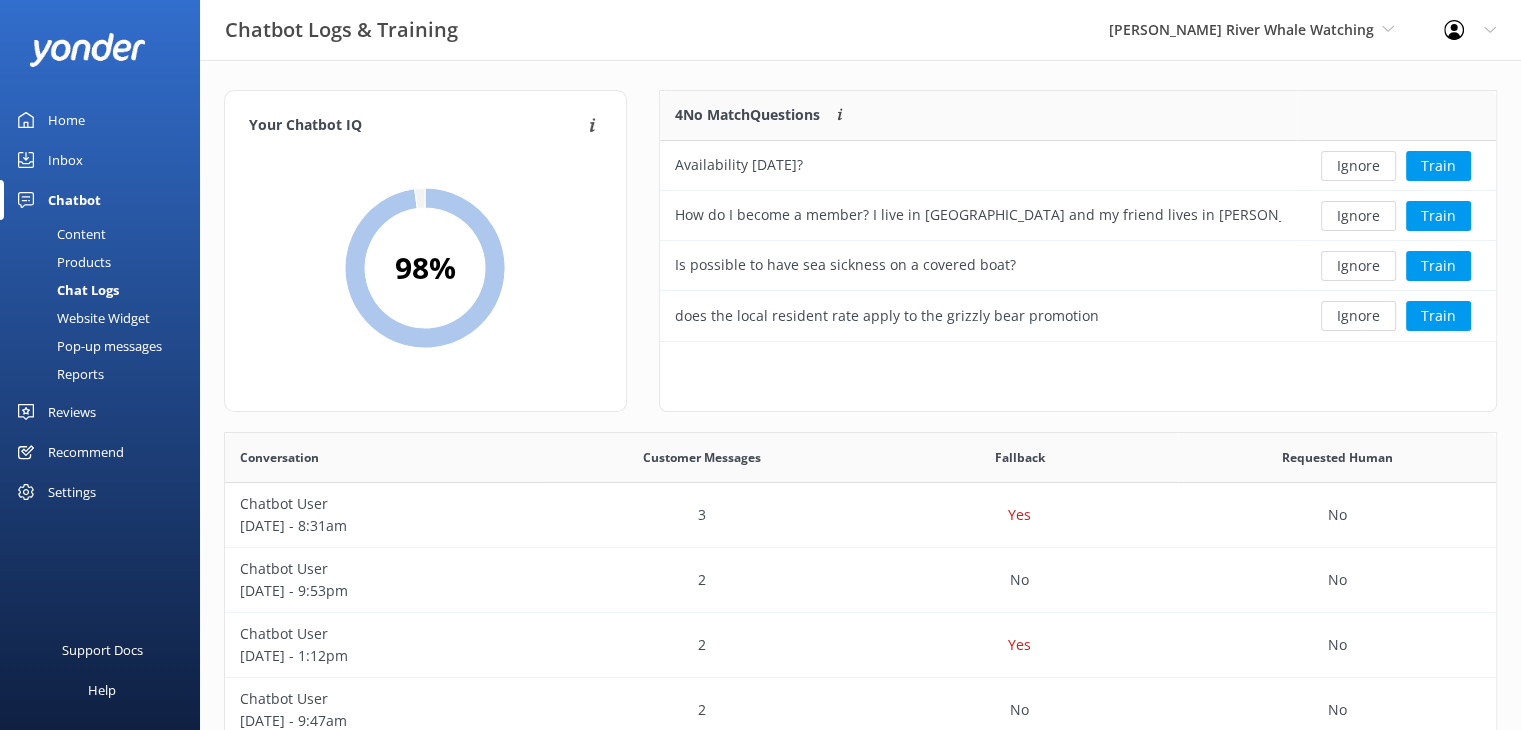 click on "Content" at bounding box center (59, 234) 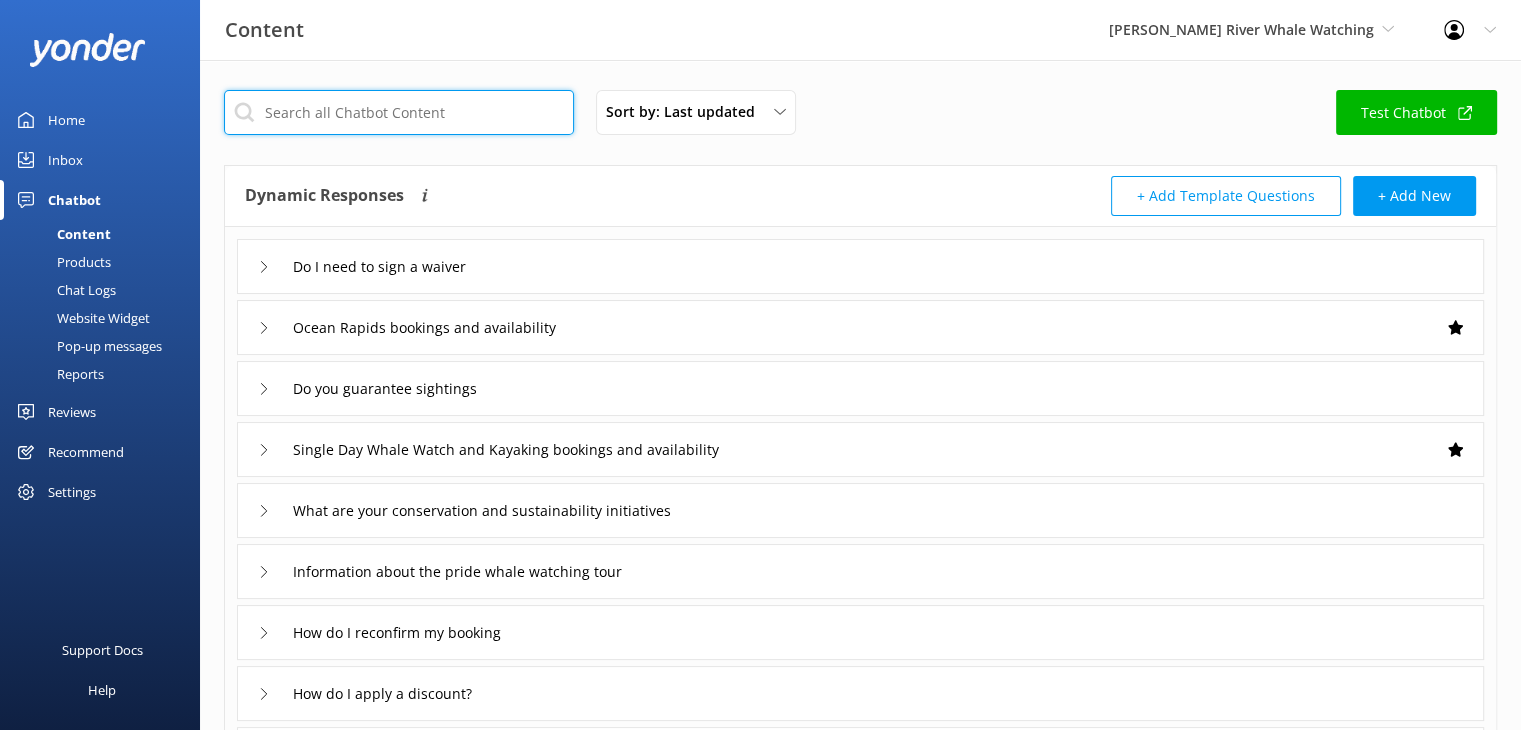 click at bounding box center (399, 112) 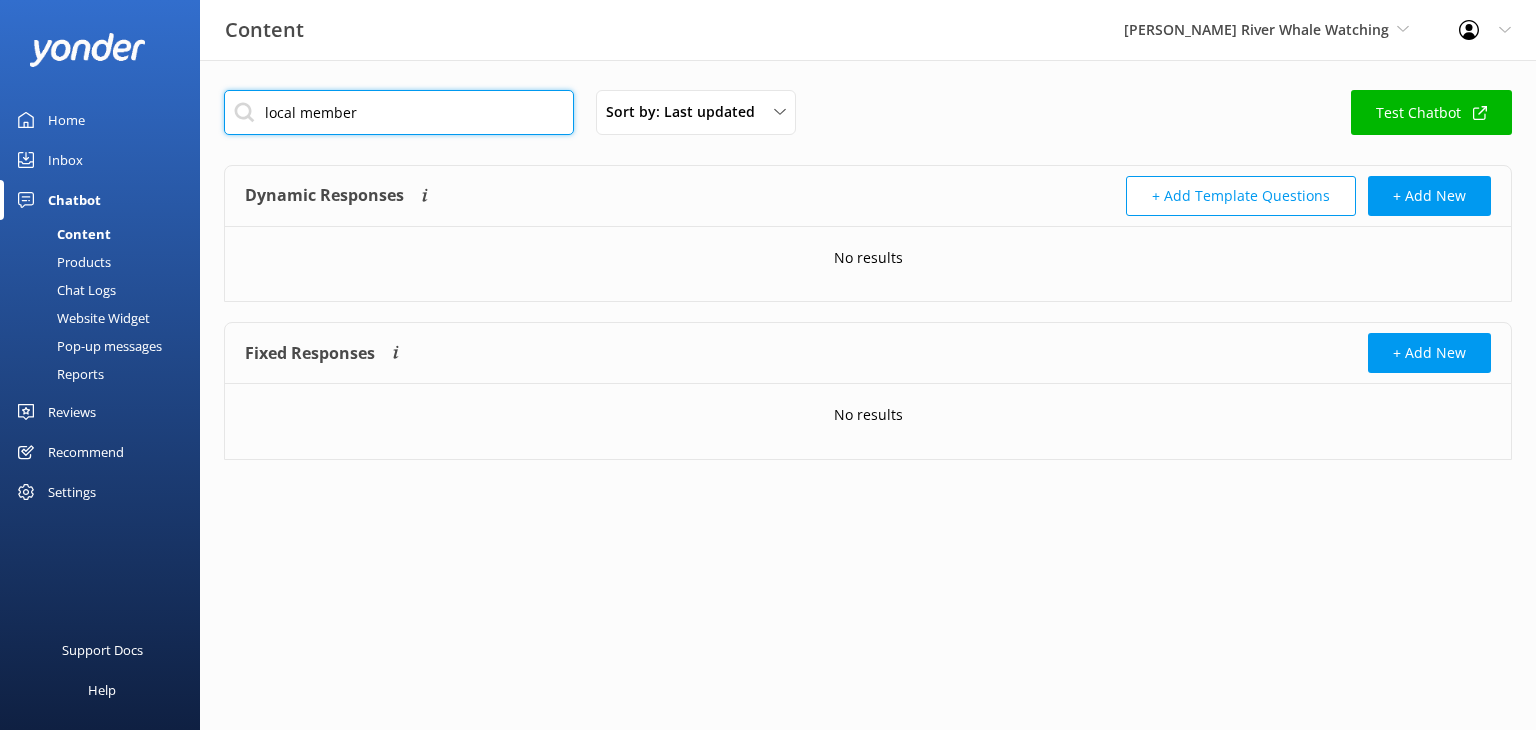 drag, startPoint x: 406, startPoint y: 112, endPoint x: 295, endPoint y: 96, distance: 112.147224 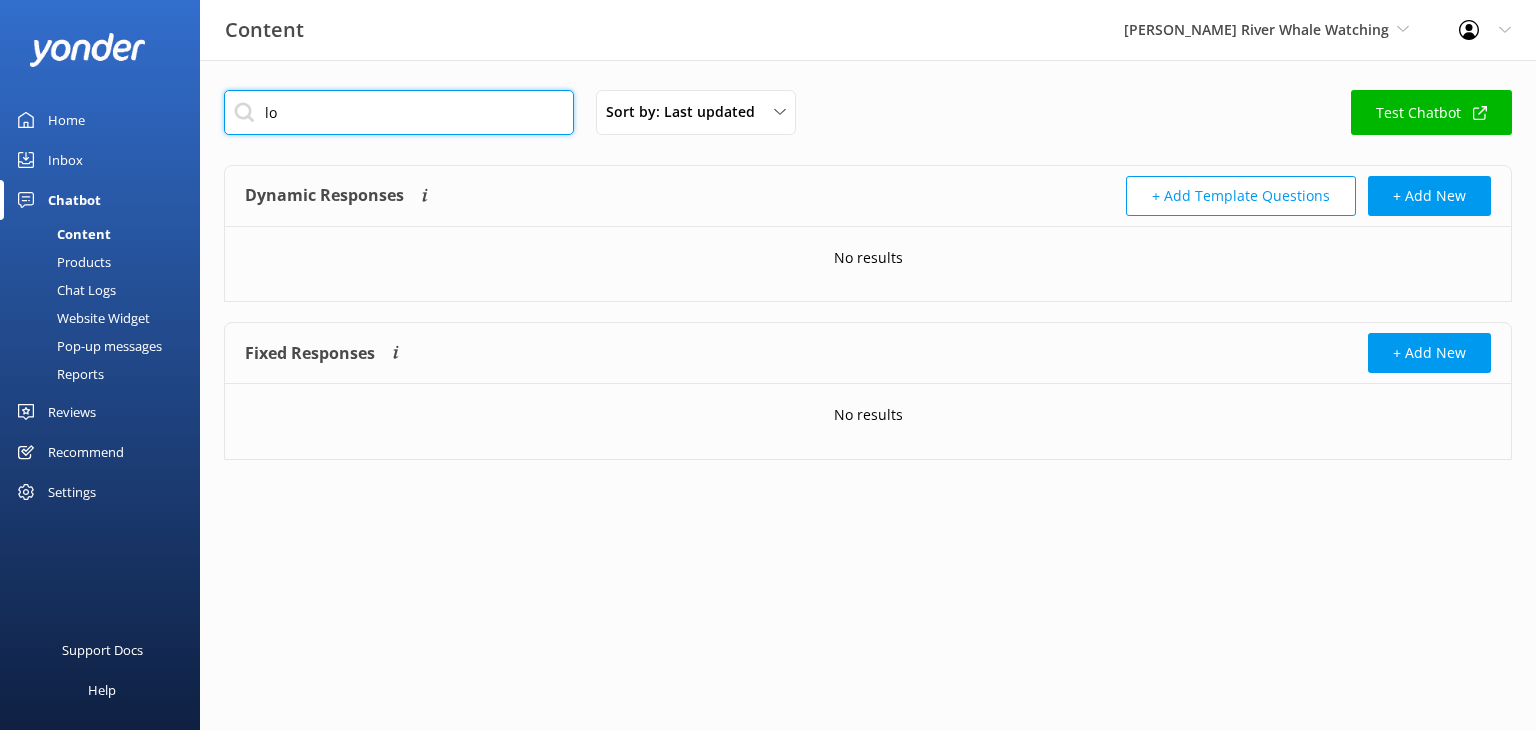 type on "l" 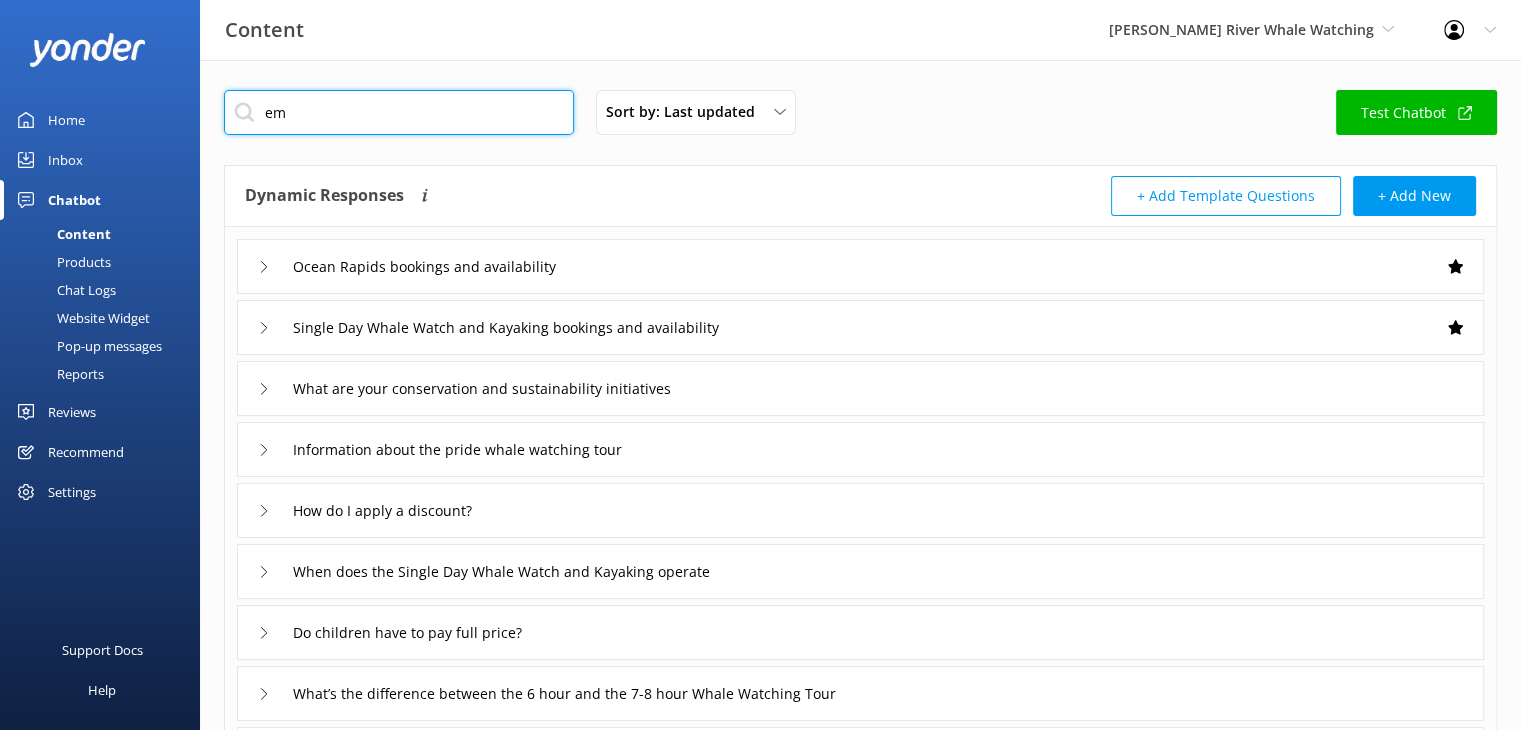 type on "e" 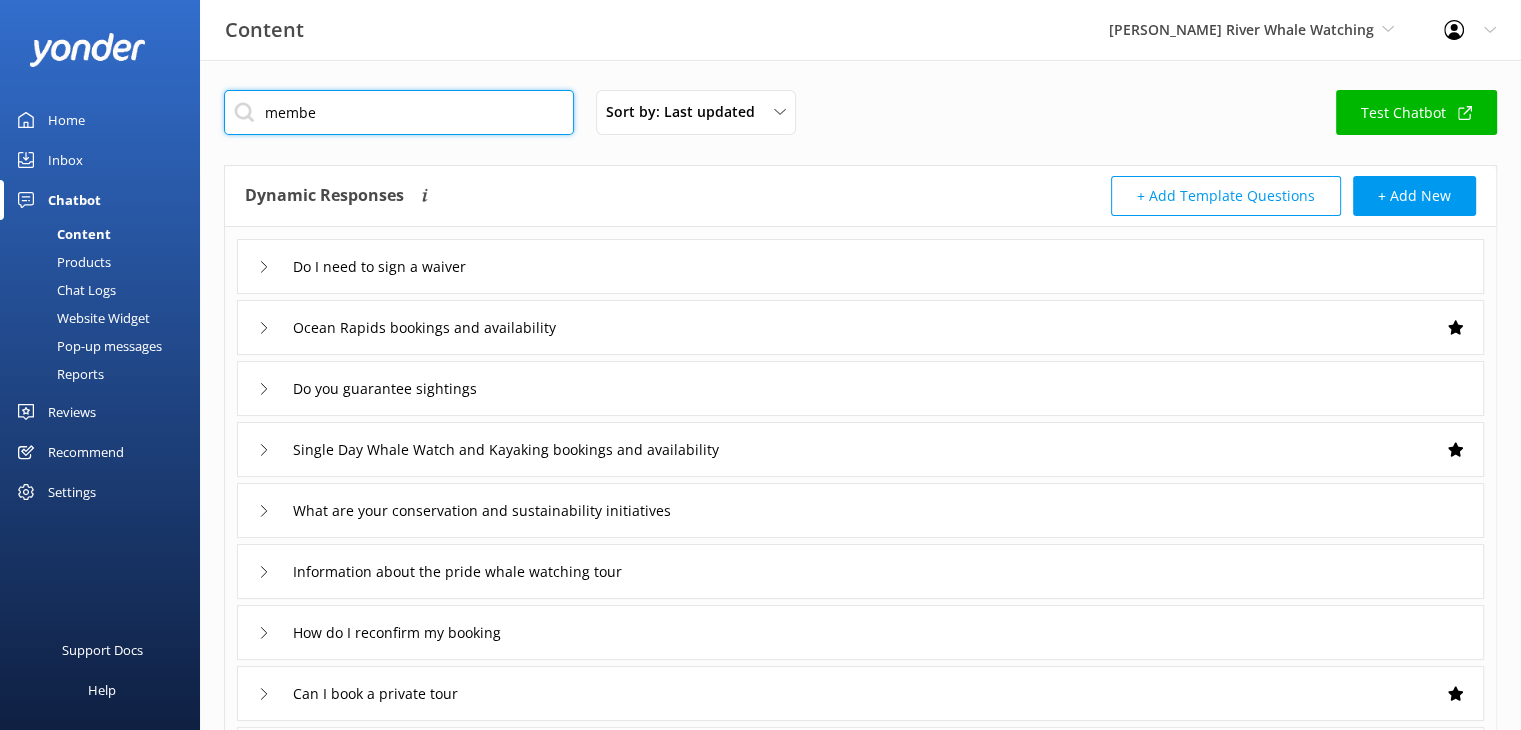 type on "member" 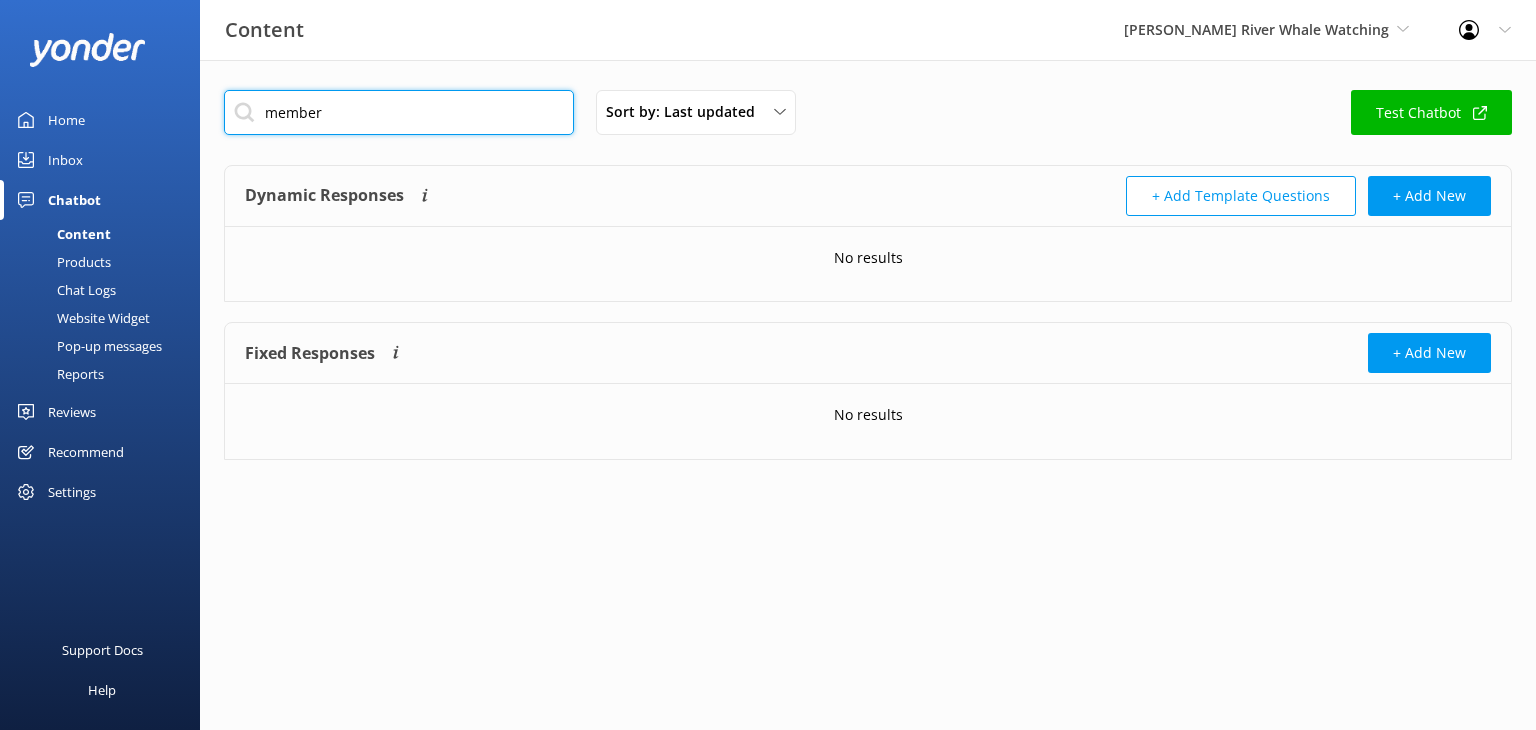 drag, startPoint x: 363, startPoint y: 114, endPoint x: 208, endPoint y: 115, distance: 155.00322 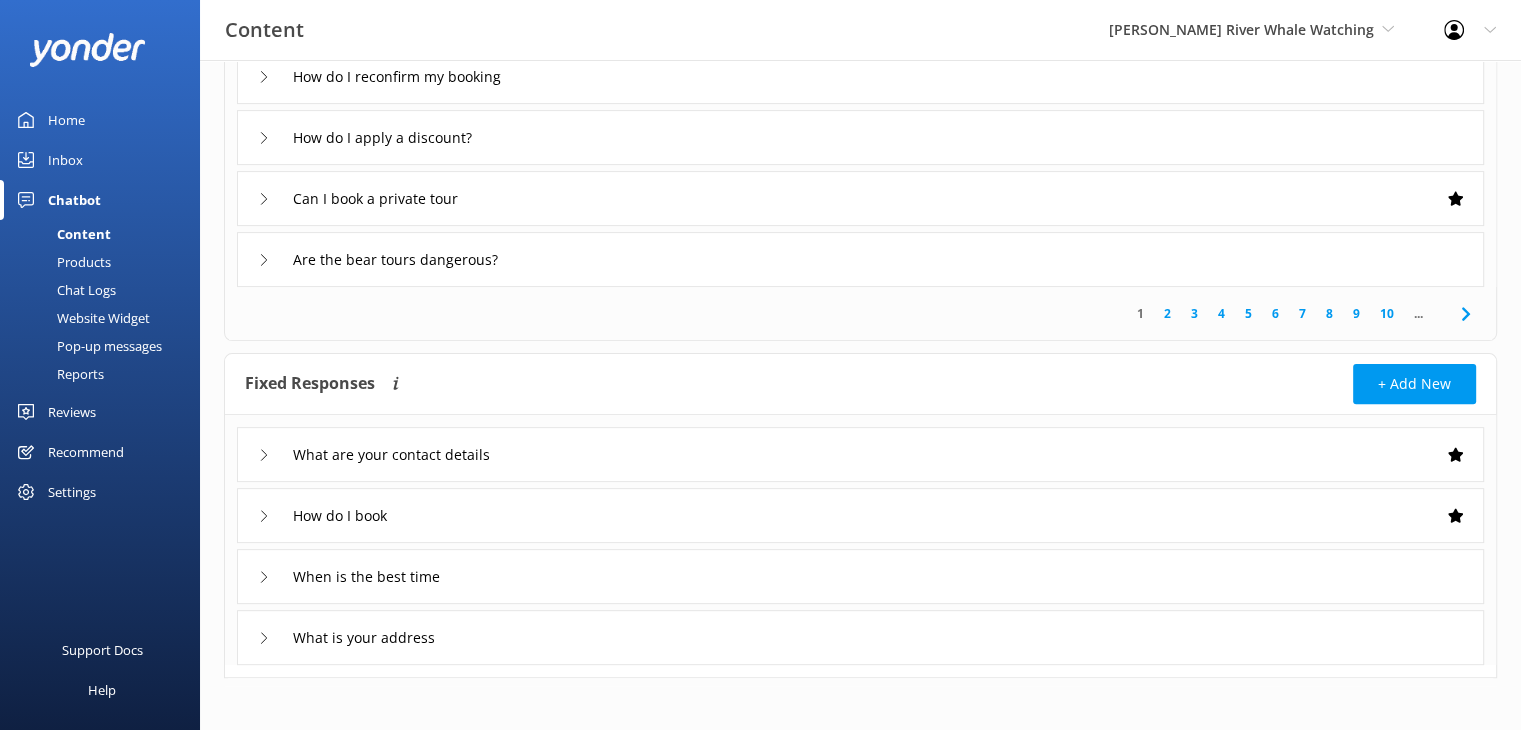 scroll, scrollTop: 0, scrollLeft: 0, axis: both 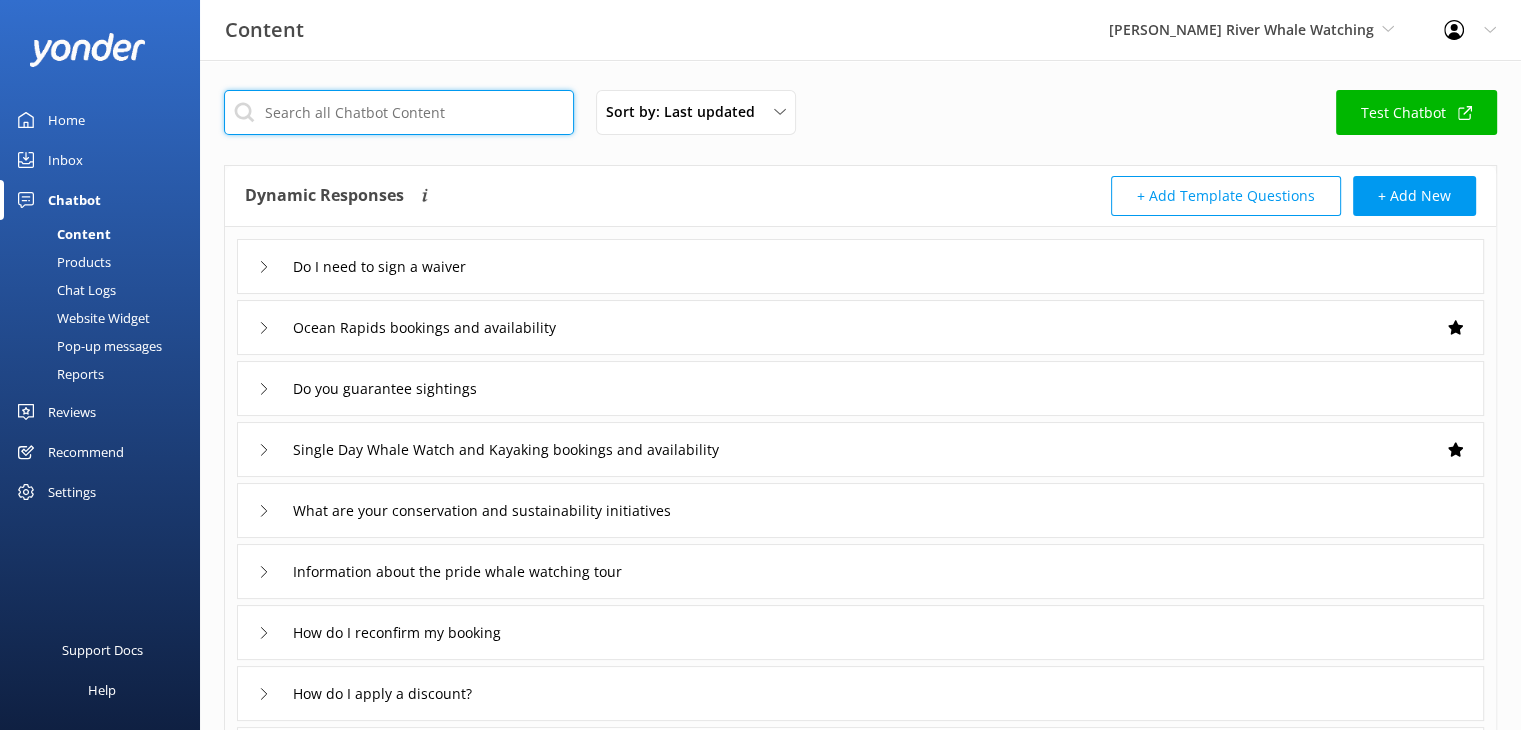 click at bounding box center [399, 112] 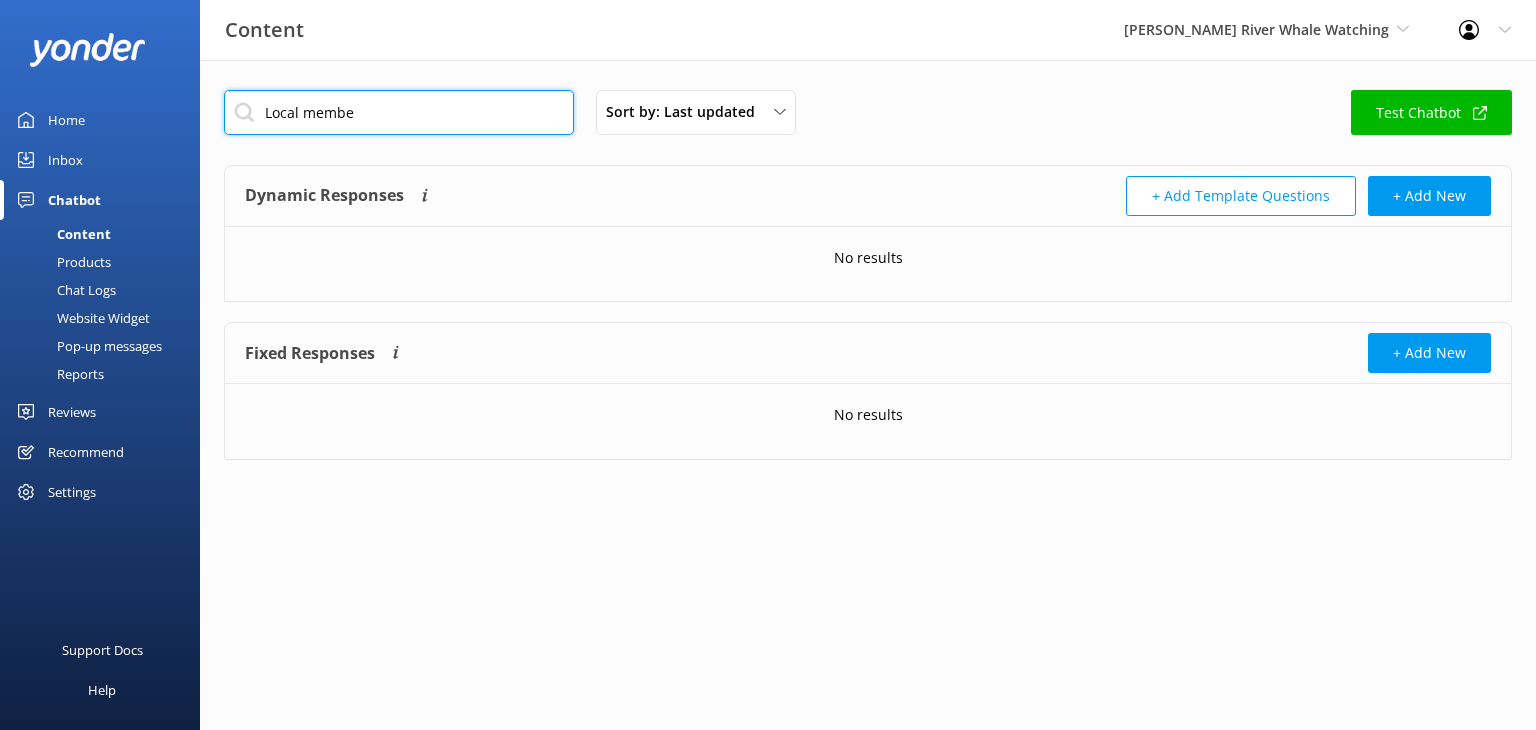 type on "Local member" 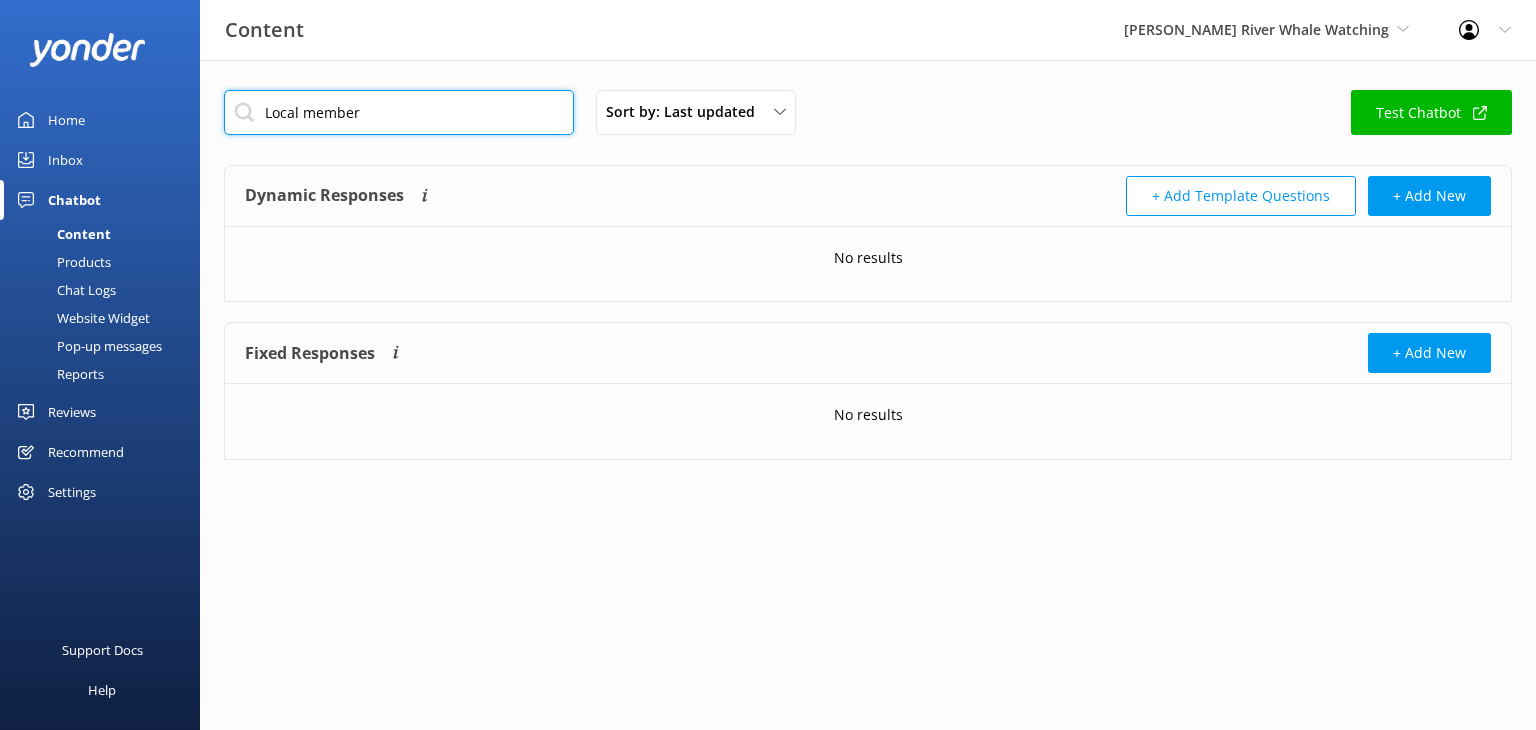 drag, startPoint x: 367, startPoint y: 117, endPoint x: 232, endPoint y: 116, distance: 135.00371 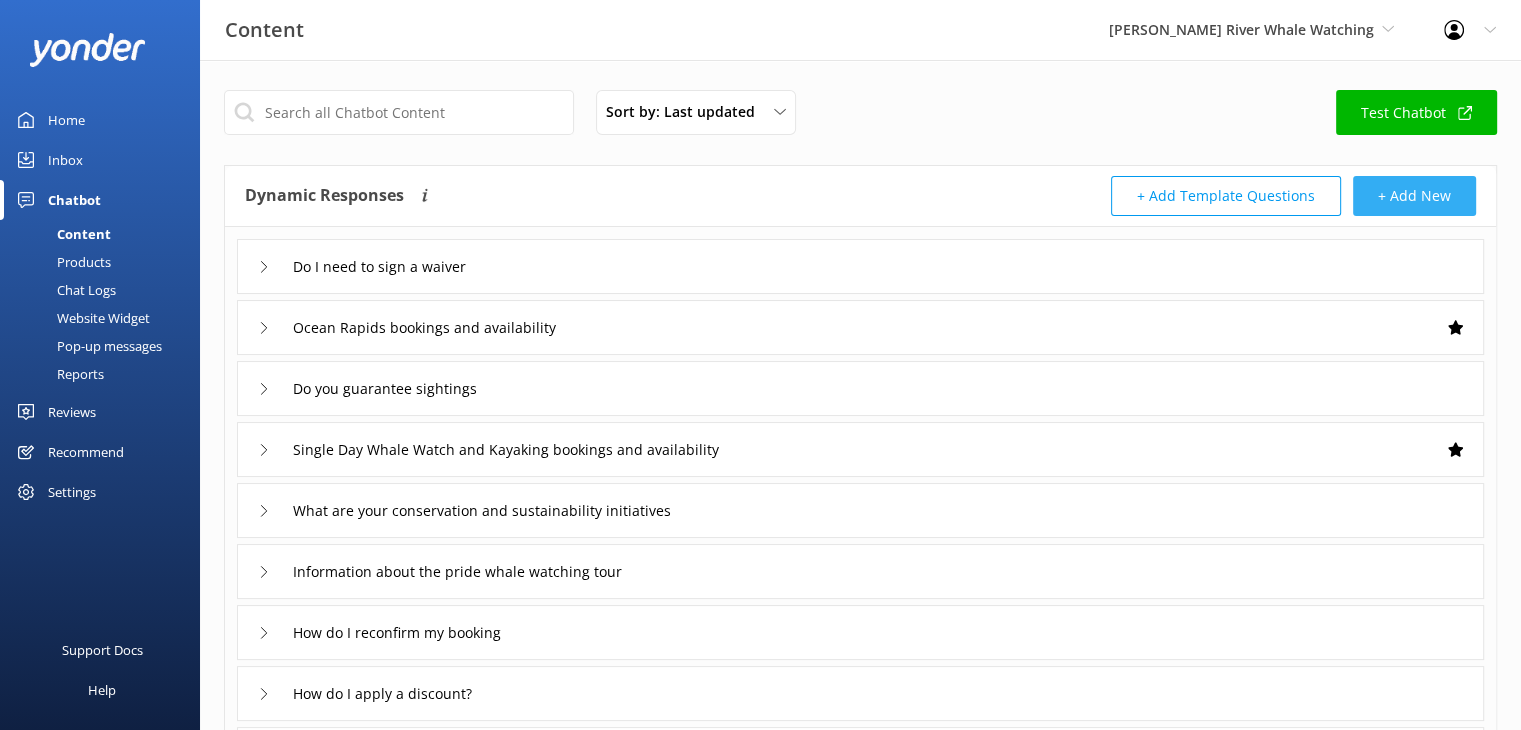 click on "+ Add New" at bounding box center [1414, 196] 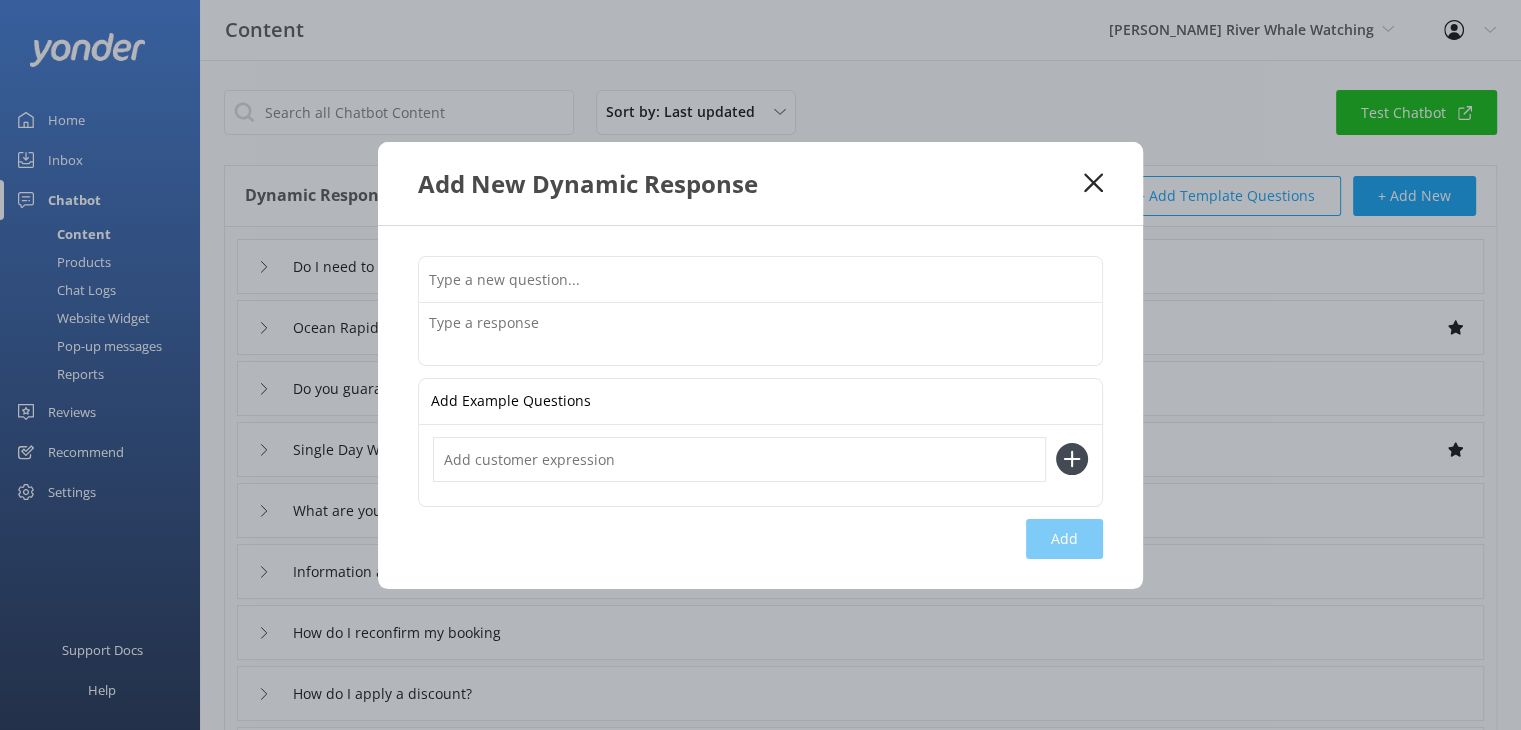 click at bounding box center (760, 279) 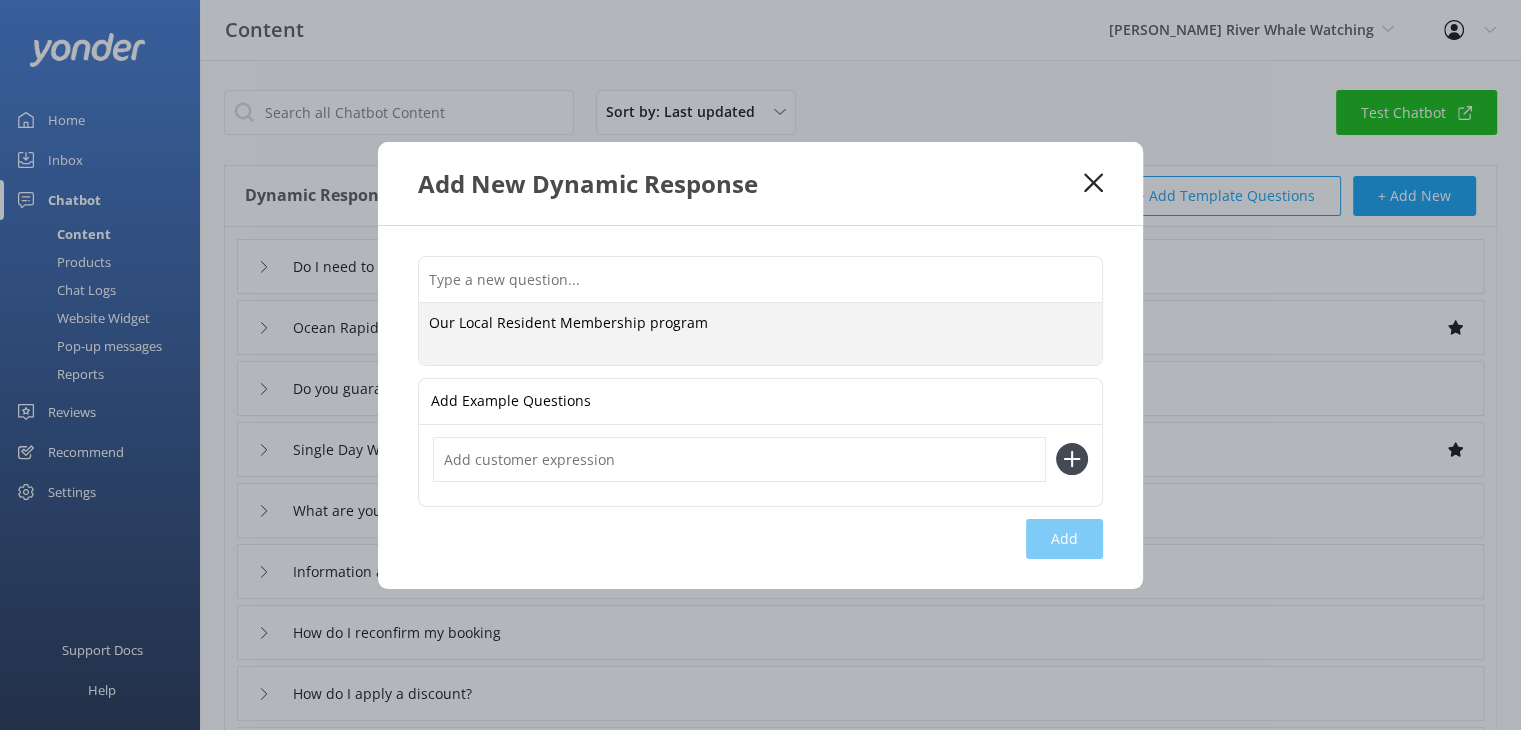 click on "Our Local Resident Membership program" at bounding box center [760, 334] 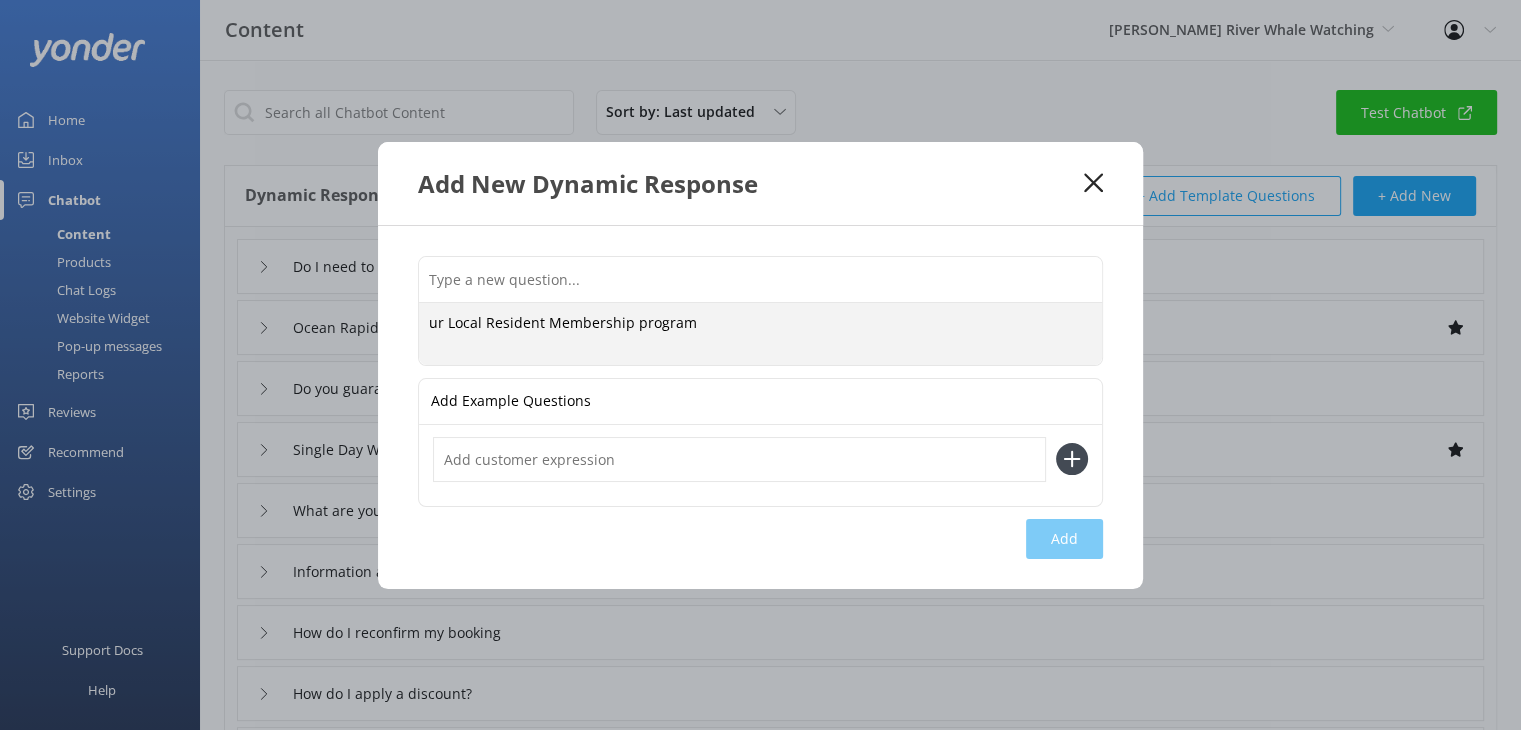 paste on "we're committed to supporting the vibrant communities that make our region special." 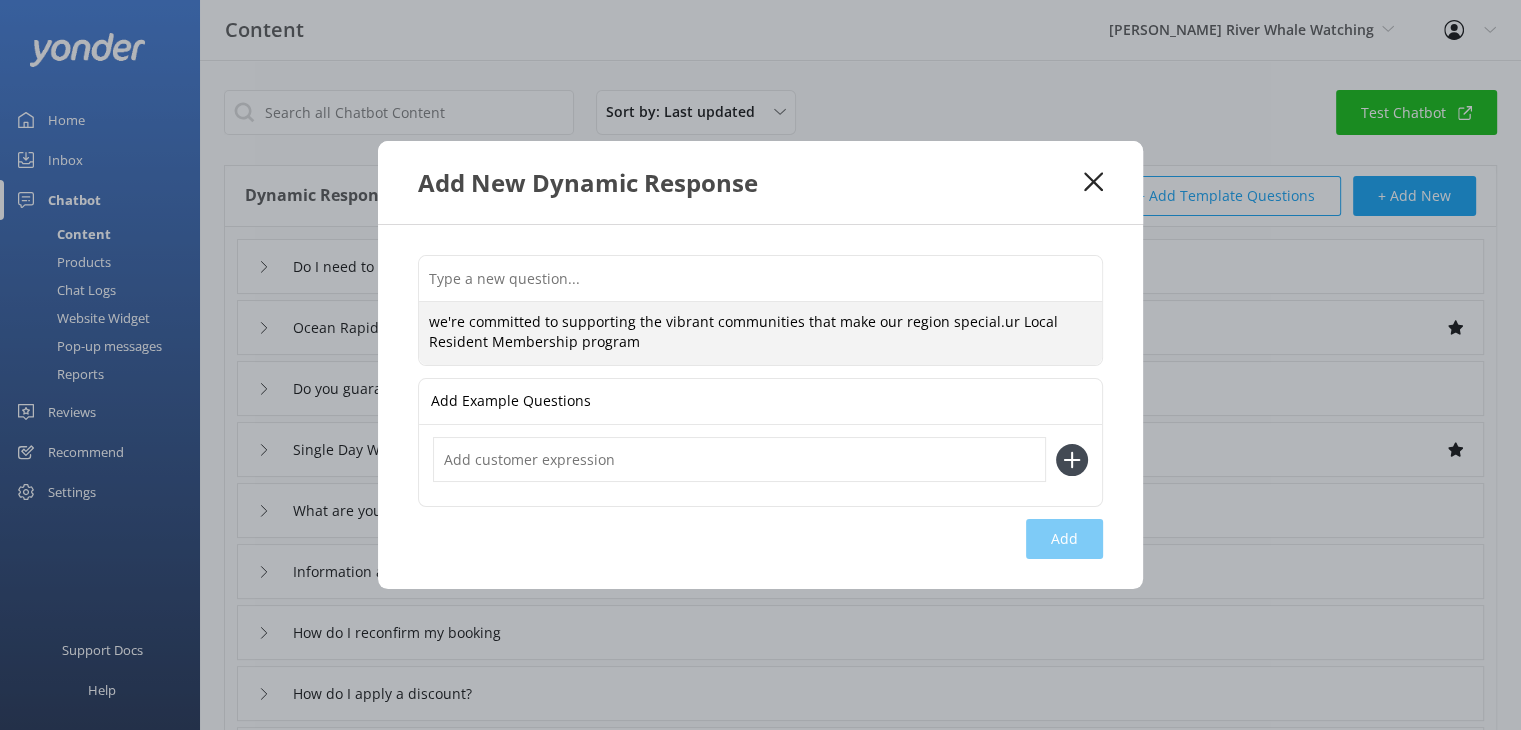 click on "we're committed to supporting the vibrant communities that make our region special.ur Local Resident Membership program" at bounding box center (760, 333) 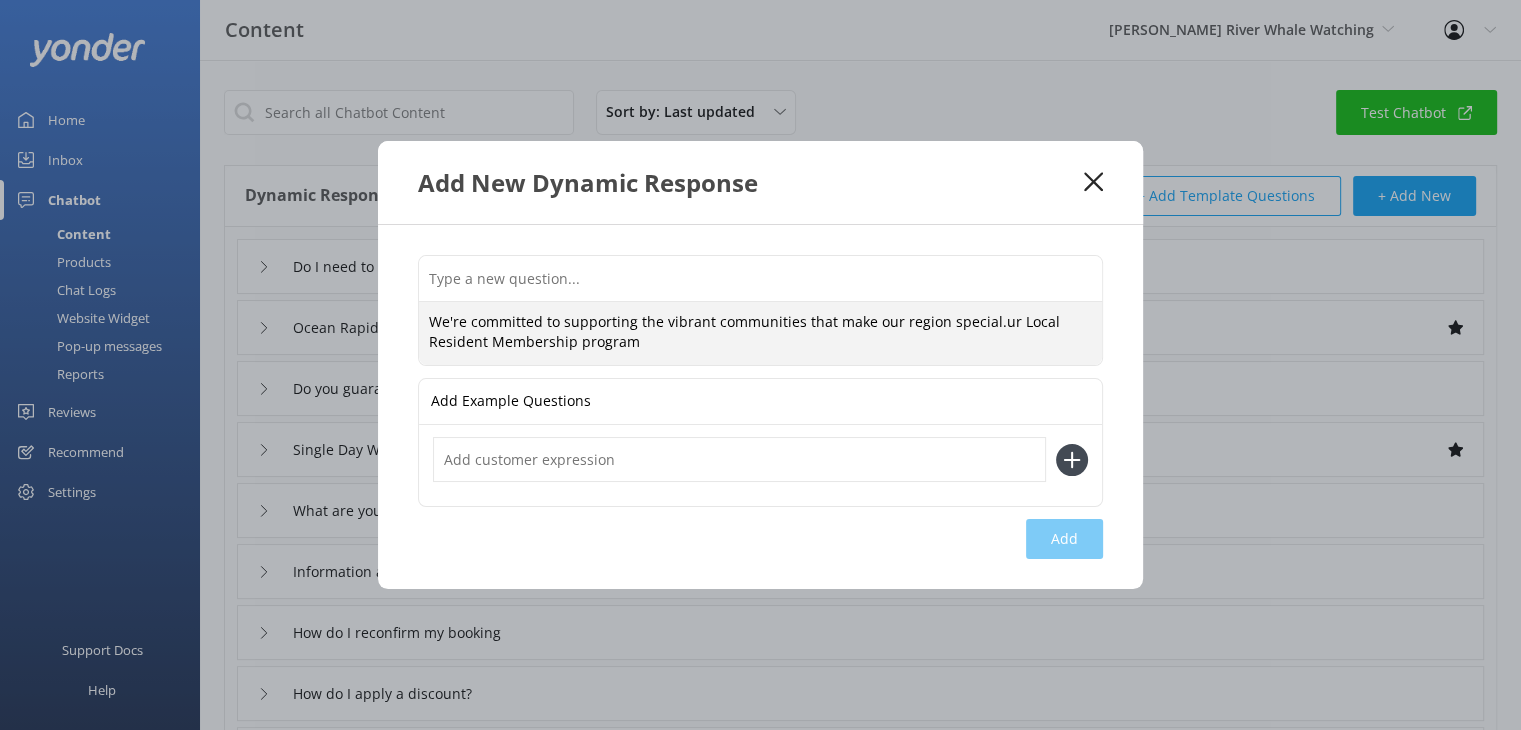 click on "We're committed to supporting the vibrant communities that make our region special.ur Local Resident Membership program" at bounding box center (760, 333) 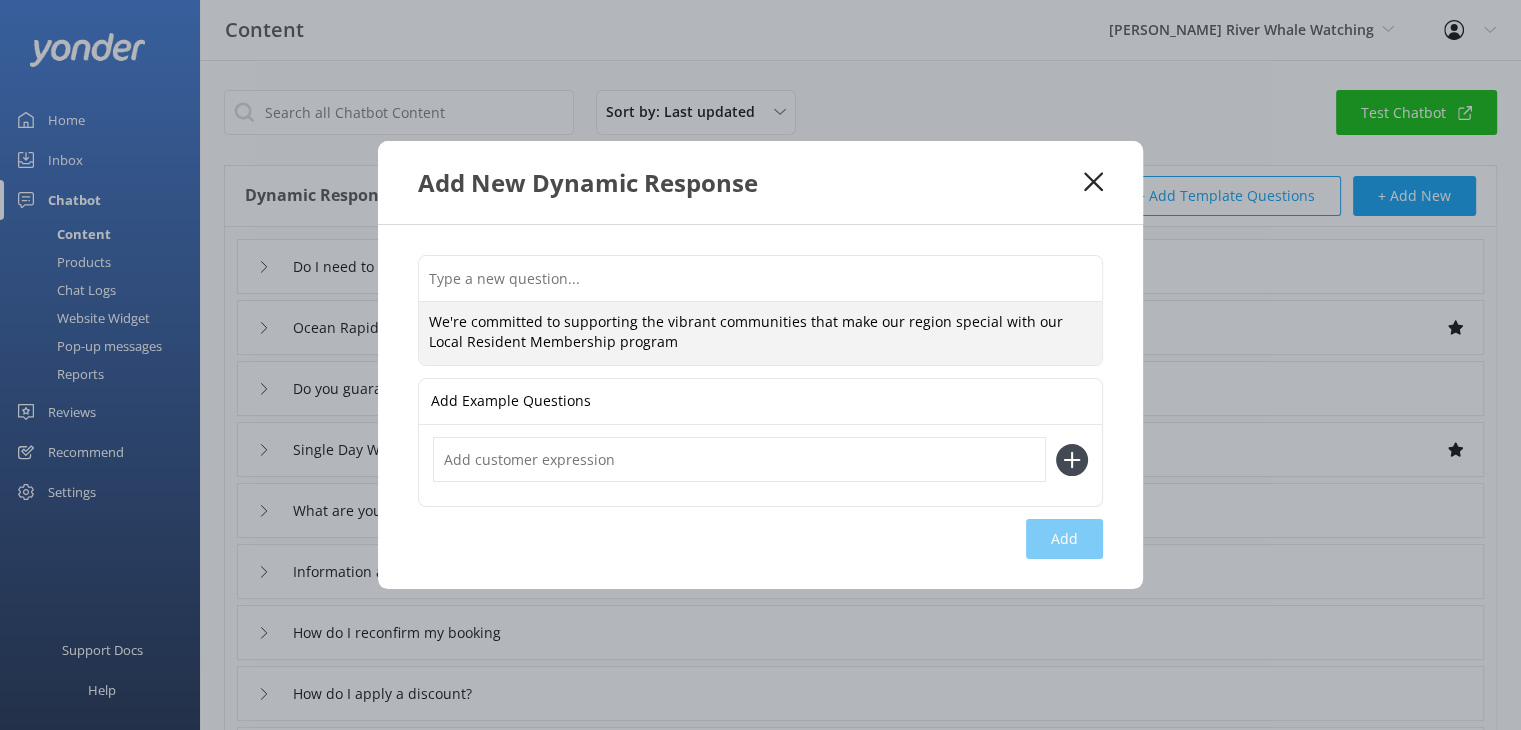 click on "We're committed to supporting the vibrant communities that make our region special with our Local Resident Membership program" at bounding box center (760, 333) 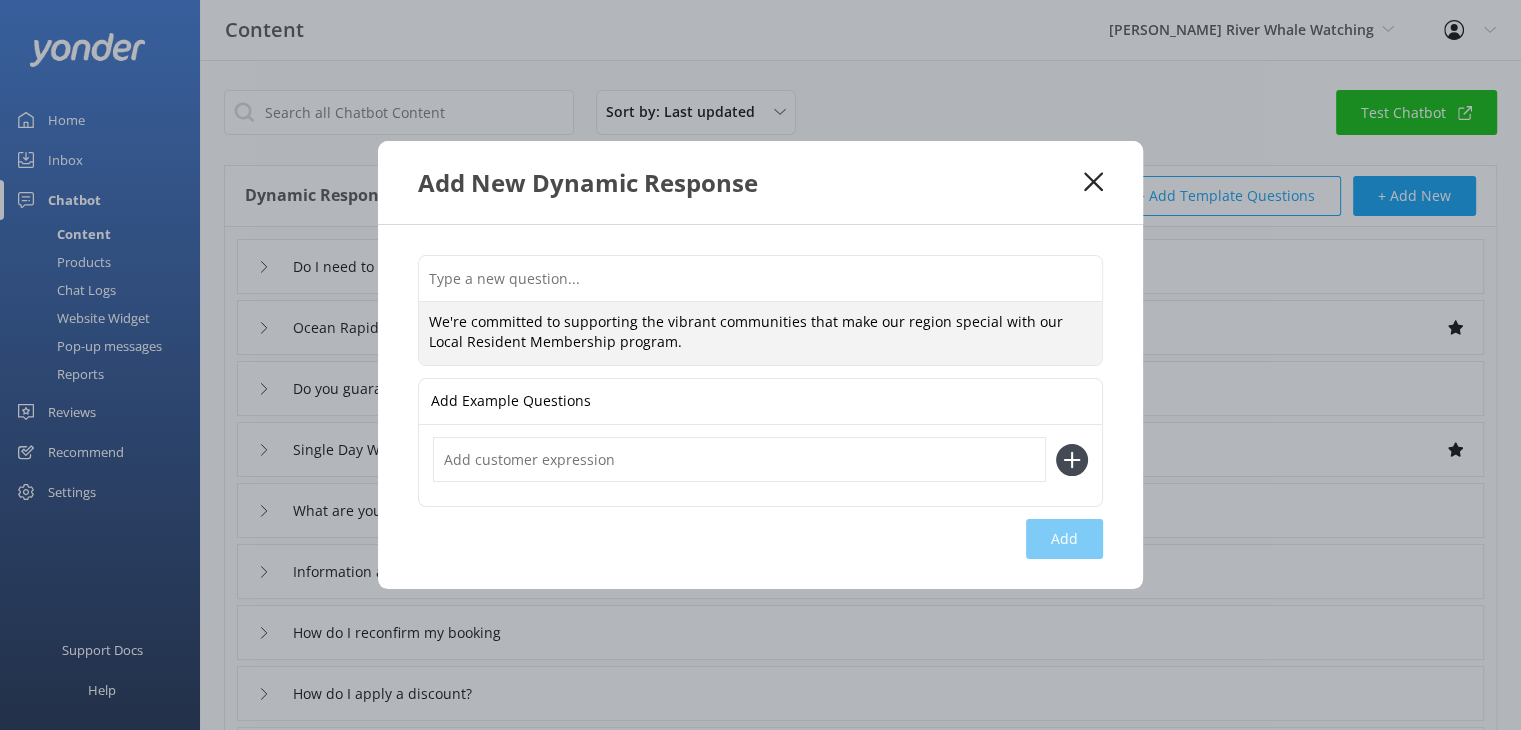 paste on "Are you a resident of Campbell River or its neighboring communities" 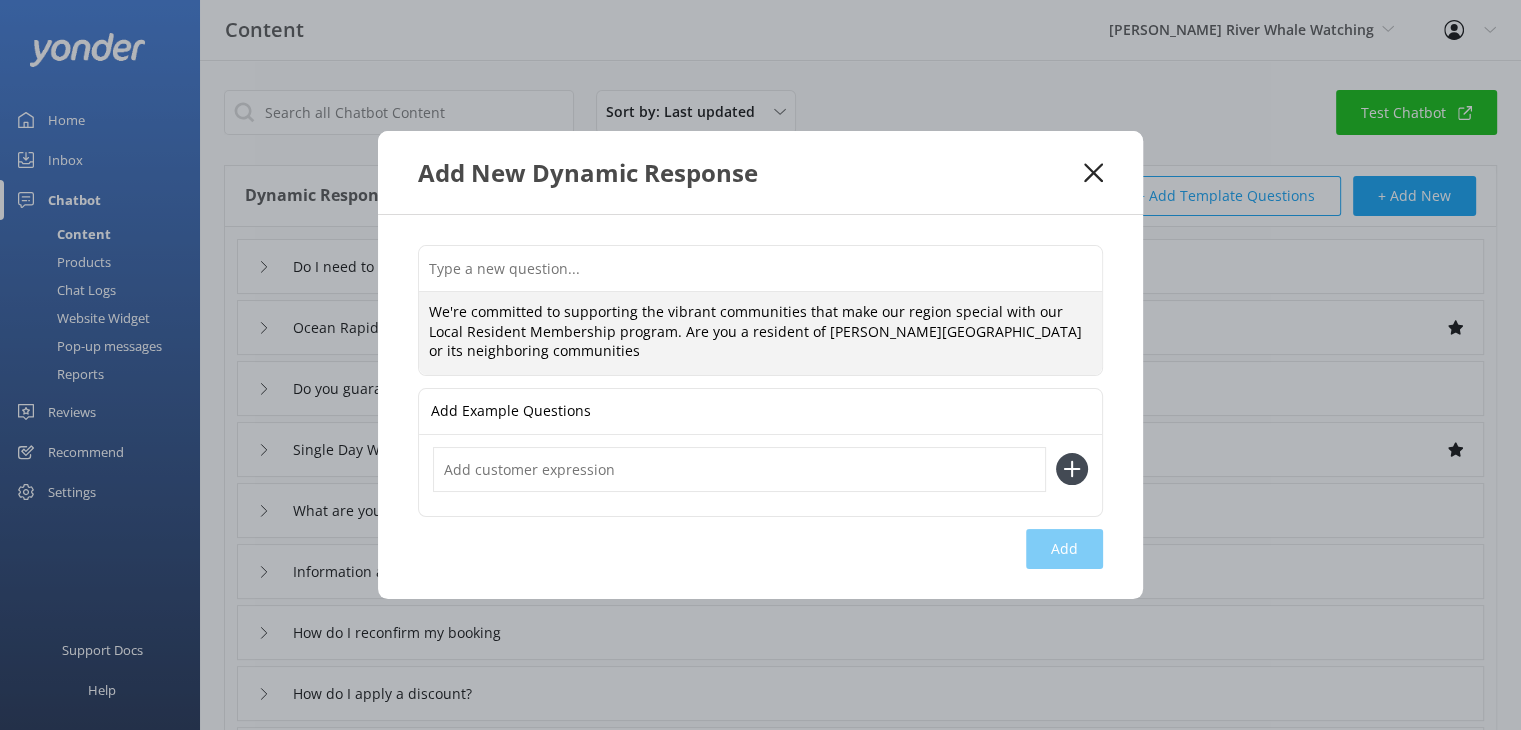 drag, startPoint x: 701, startPoint y: 341, endPoint x: 643, endPoint y: 337, distance: 58.137768 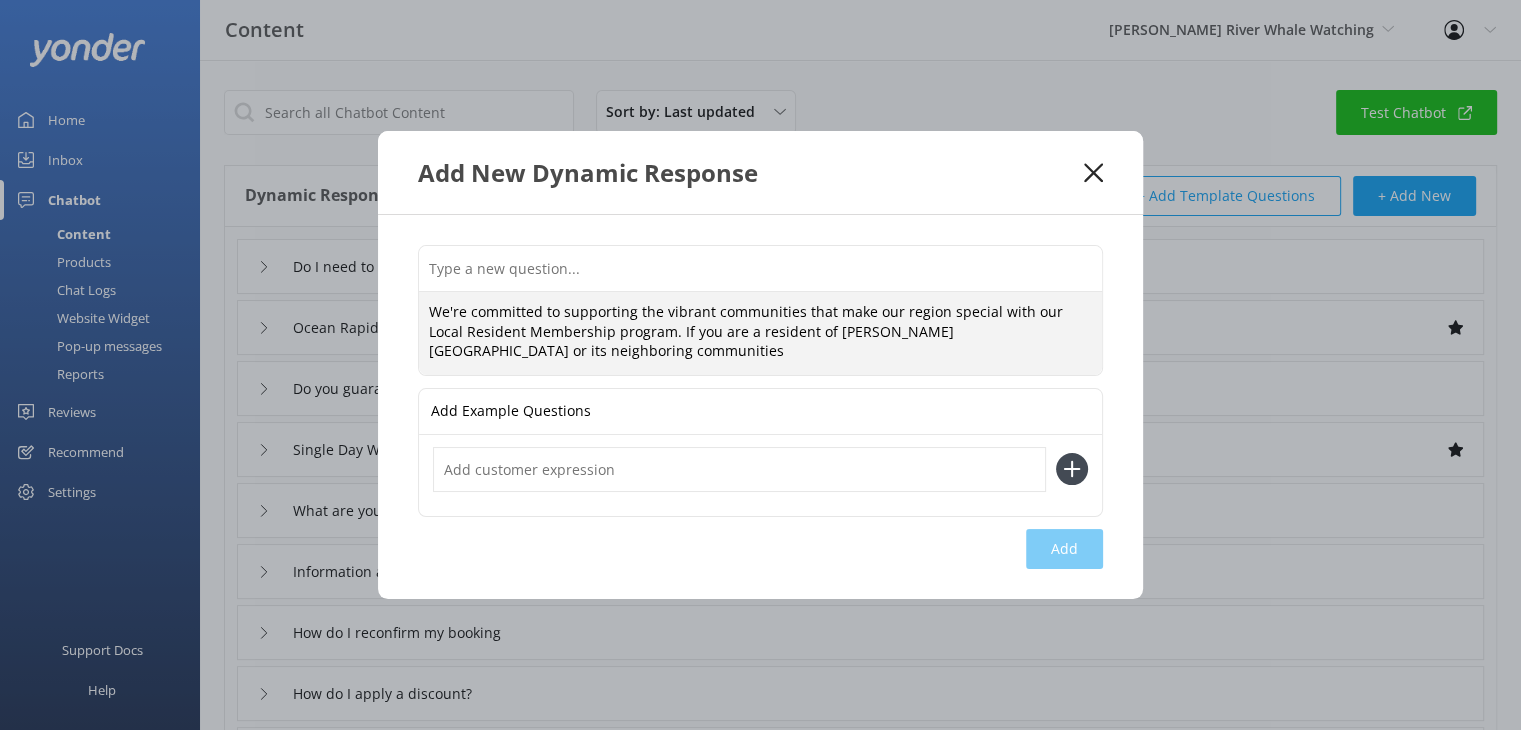 click on "We're committed to supporting the vibrant communities that make our region special with our Local Resident Membership program. If you are a resident of Campbell River or its neighboring communities" at bounding box center (760, 333) 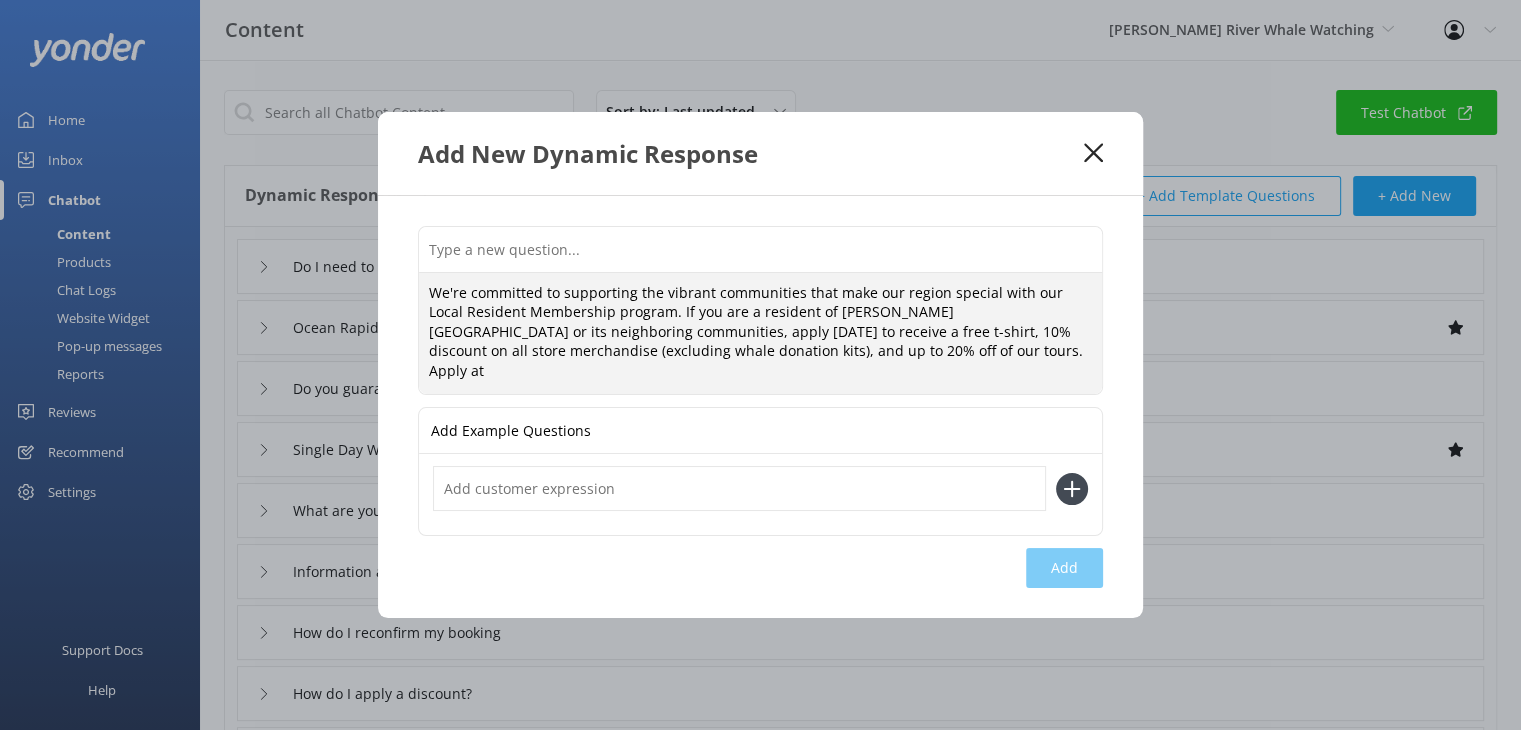 click on "We're committed to supporting the vibrant communities that make our region special with our Local Resident Membership program. If you are a resident of Campbell River or its neighboring communities, apply today to receive a free t-shirt, 10% discount on all store merchandise (excluding whale donation kits), and up to 20% off of our tours. Apply at" at bounding box center [760, 334] 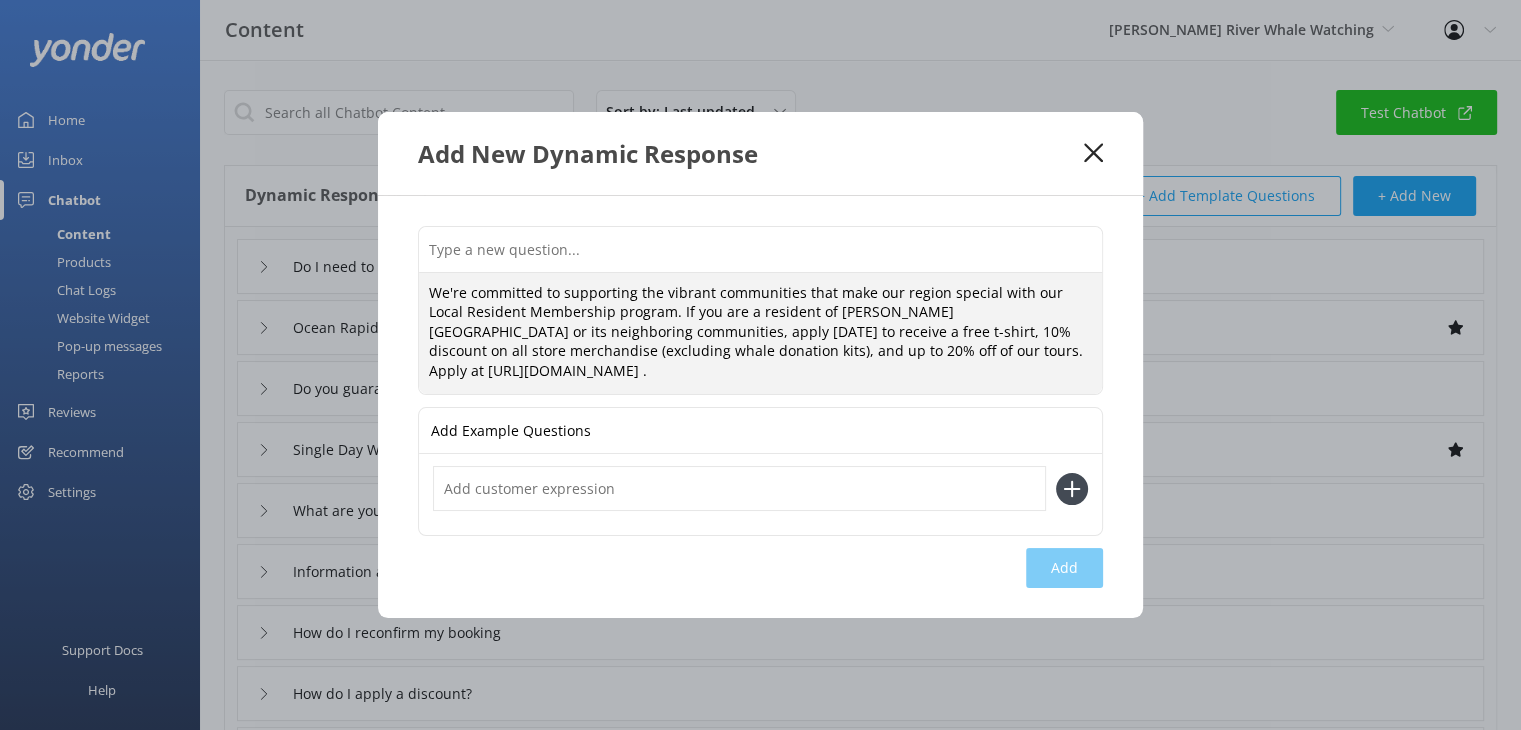 type on "We're committed to supporting the vibrant communities that make our region special with our Local Resident Membership program. If you are a resident of Campbell River or its neighboring communities, apply today to receive a free t-shirt, 10% discount on all store merchandise (excluding whale donation kits), and up to 20% off of our tours. Apply at https://campbellriverwhalewatching.com/local-resident-membership/ ." 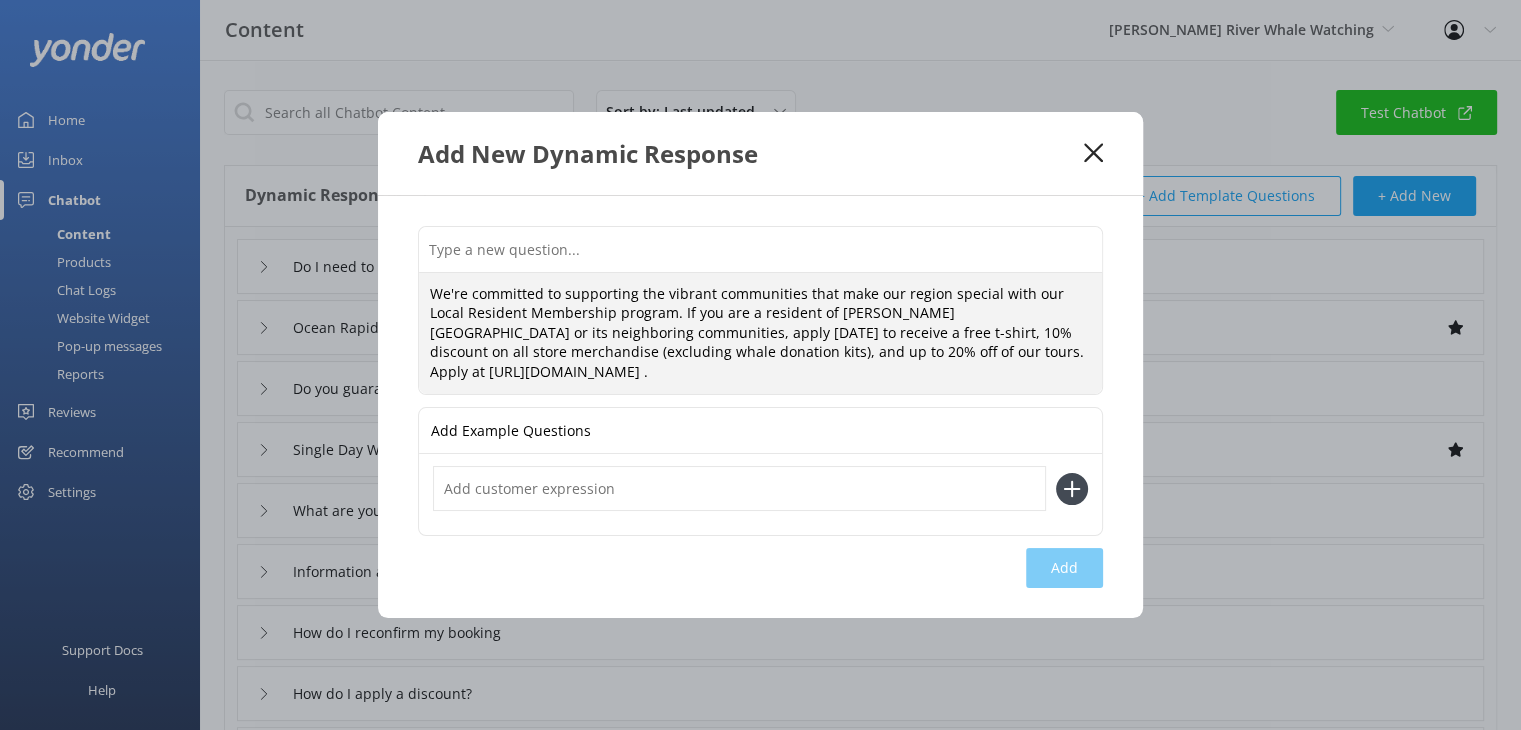 click at bounding box center [739, 488] 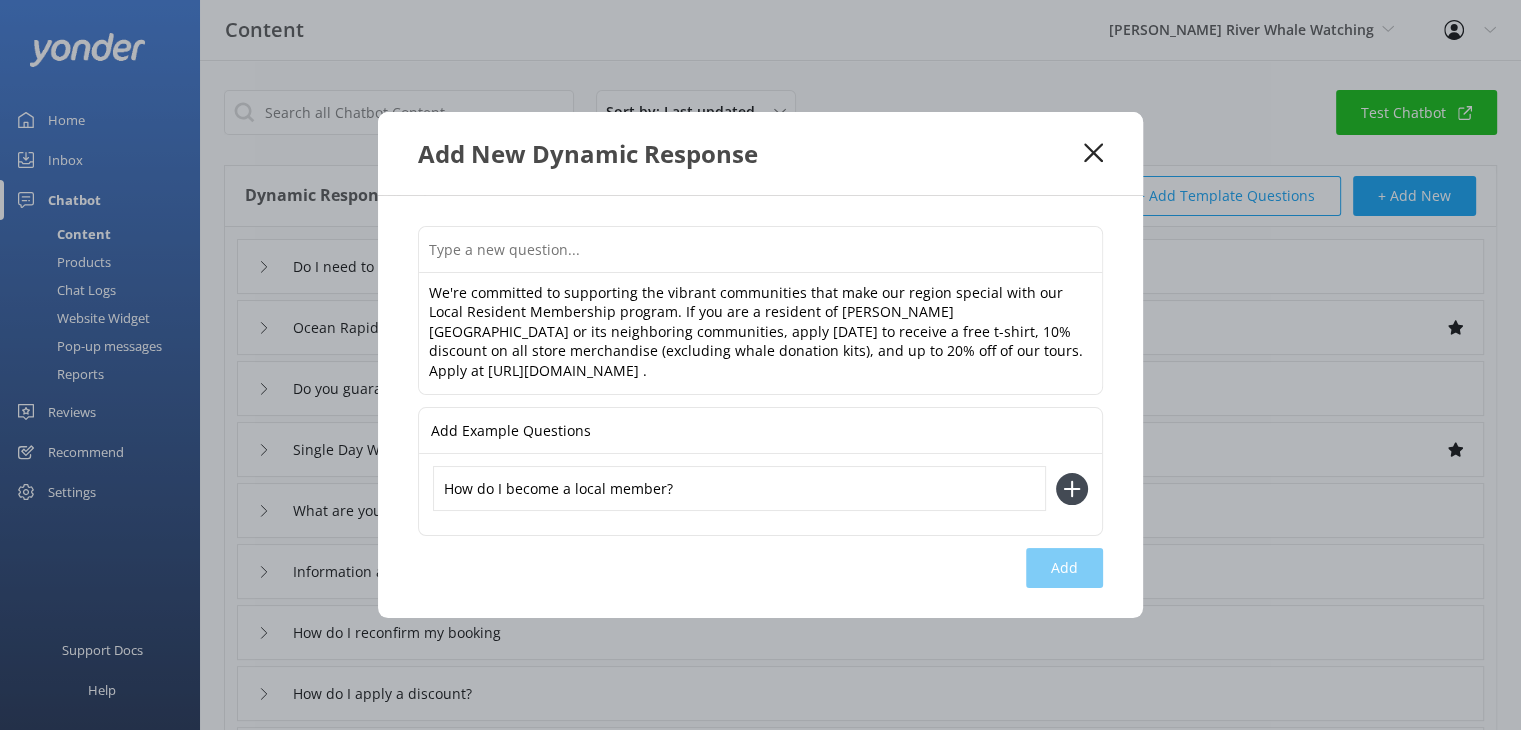 type on "How do I become a local member?" 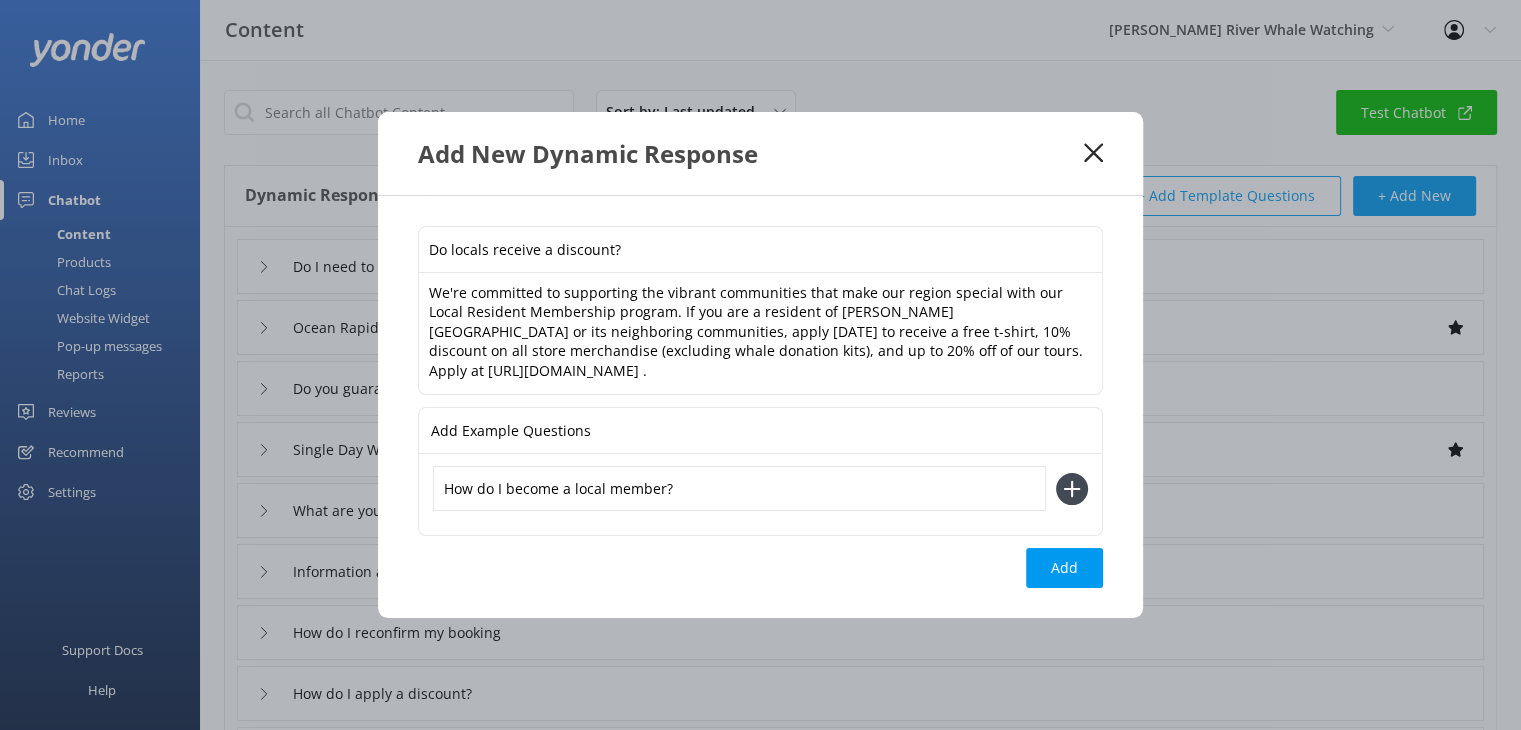 type on "Do locals receive a discount?" 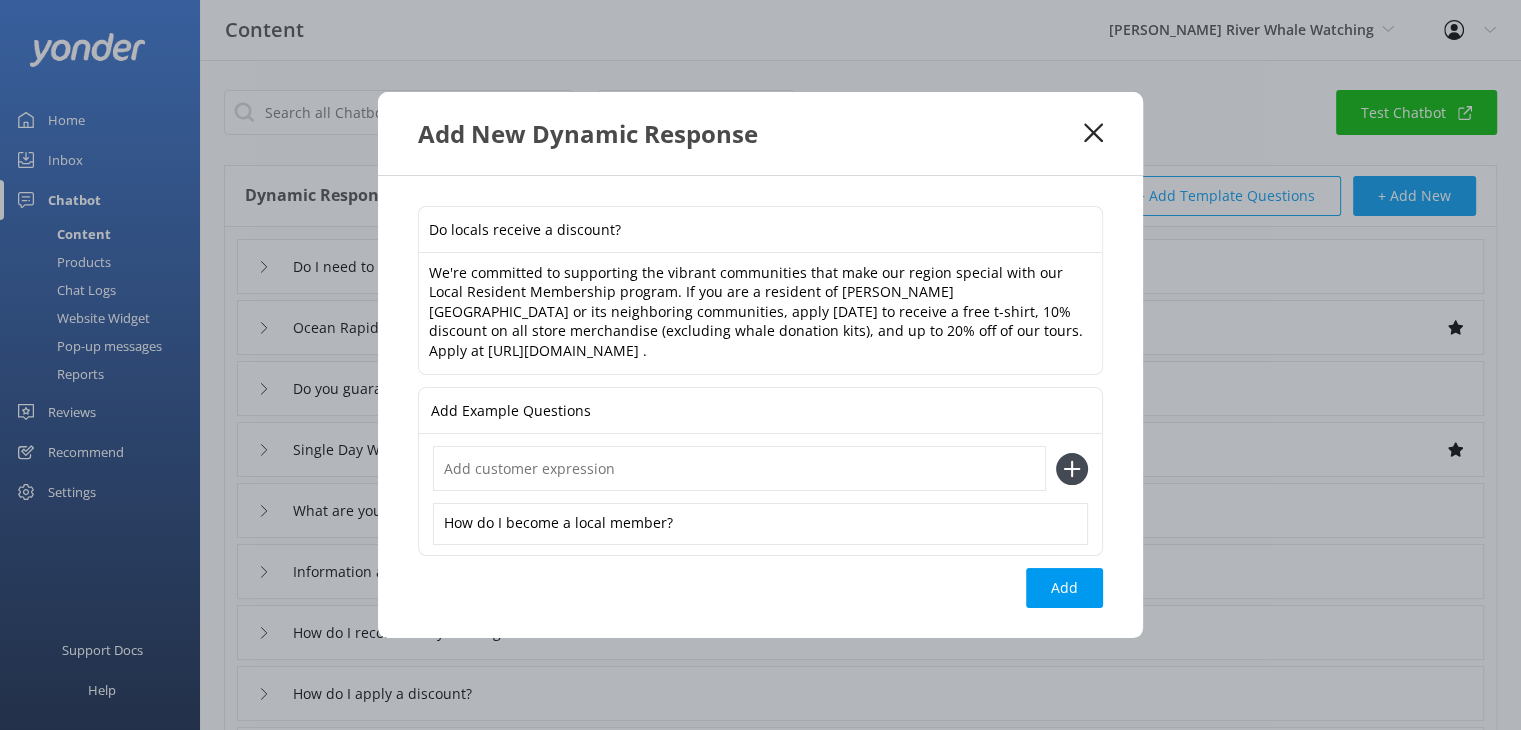click at bounding box center (739, 468) 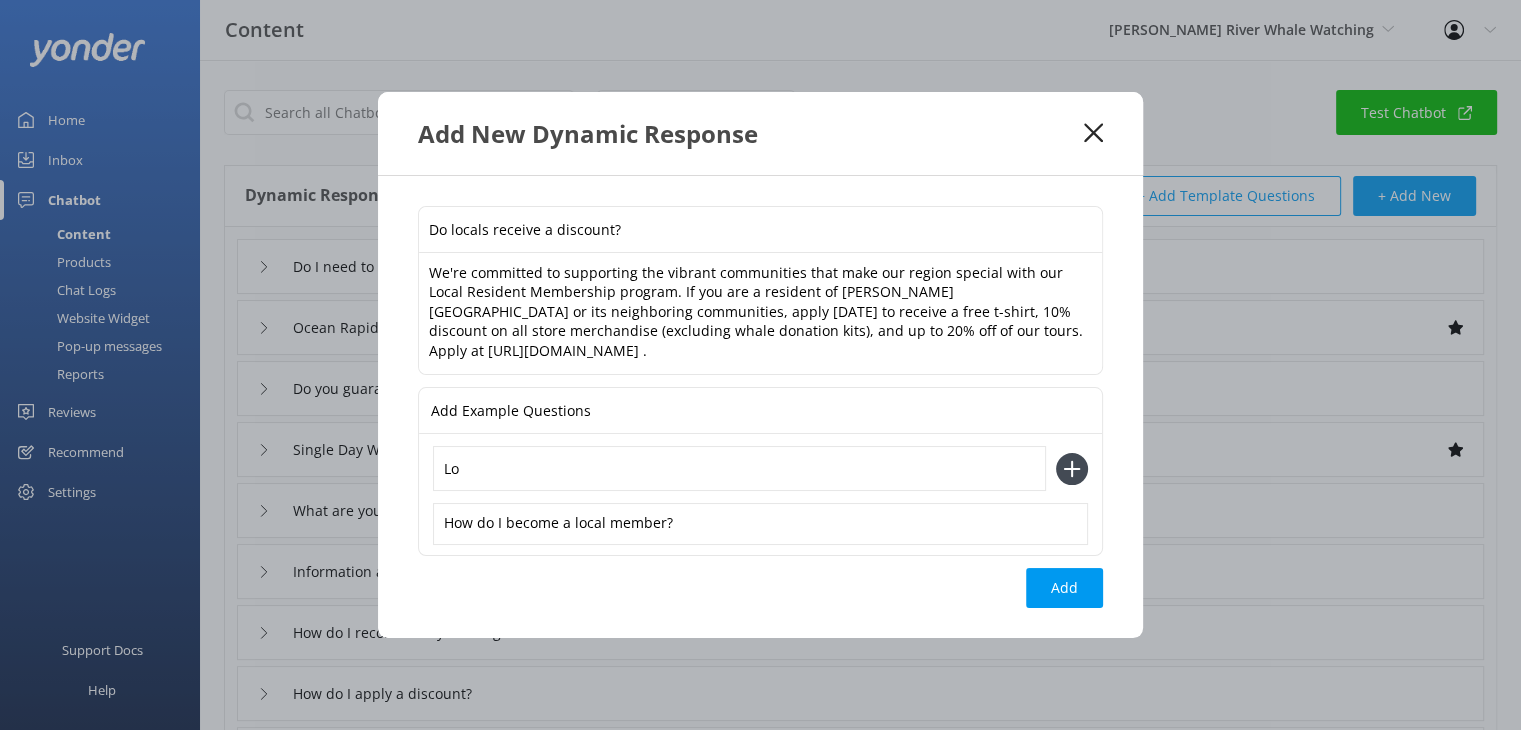 type on "L" 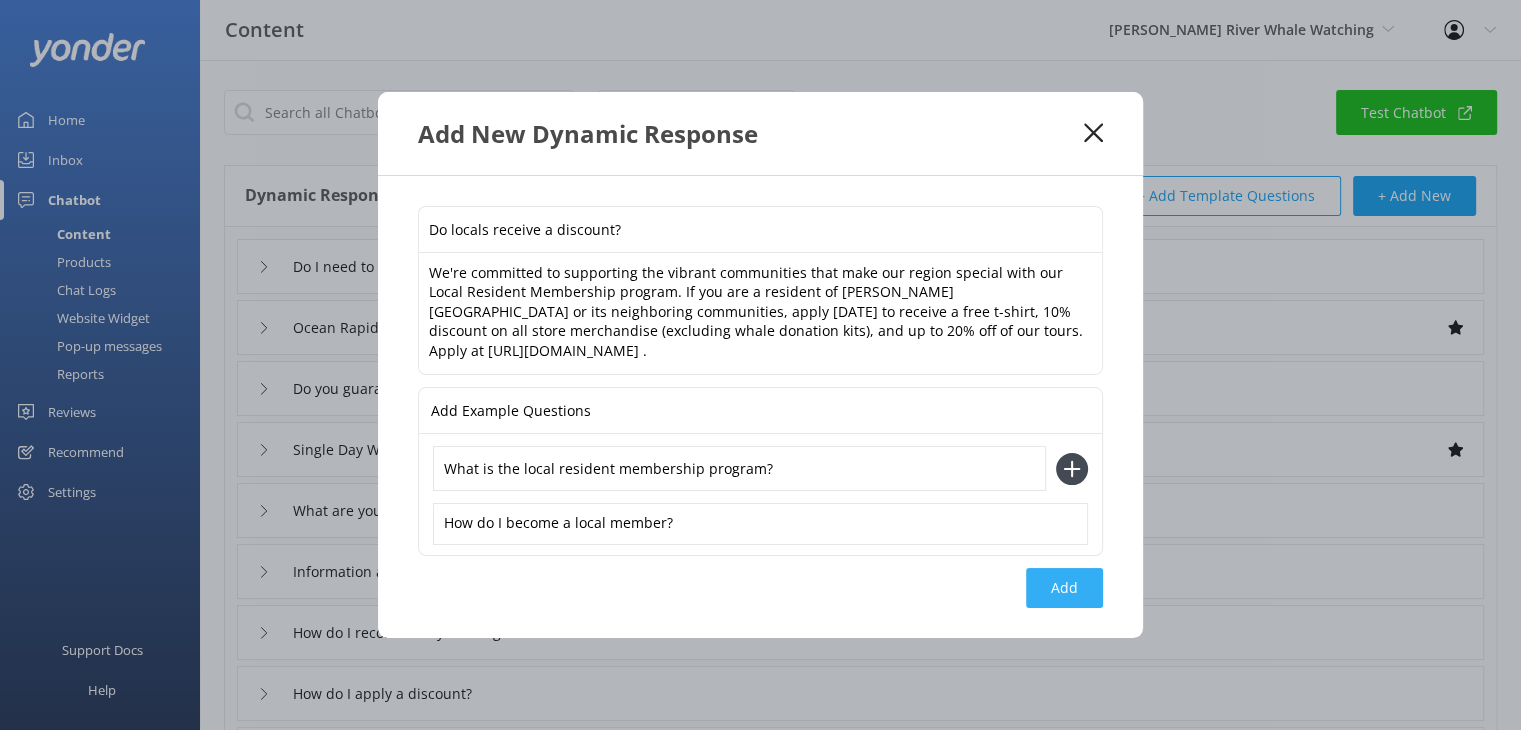 type on "What is the local resident membership program?" 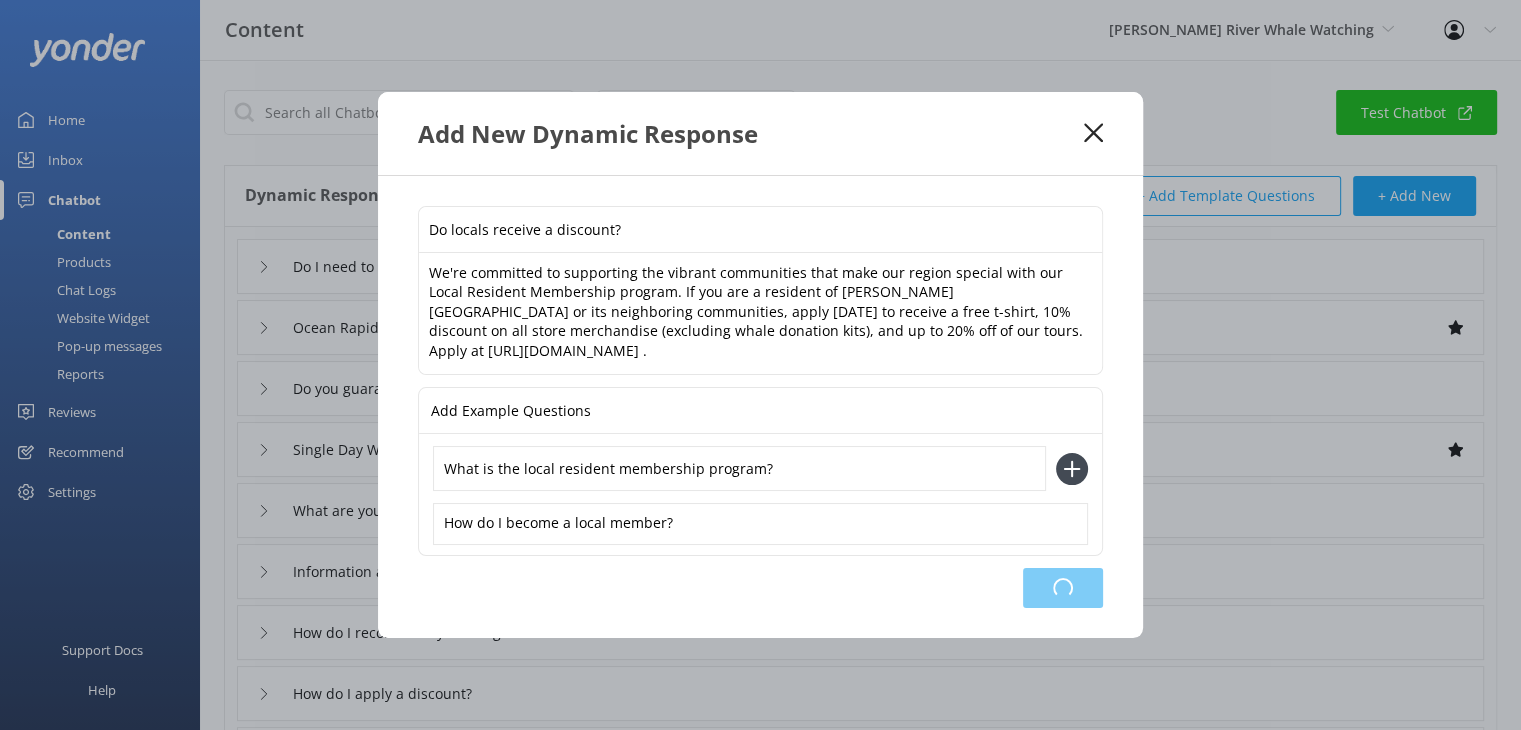 type on "Do locals receive a discount?" 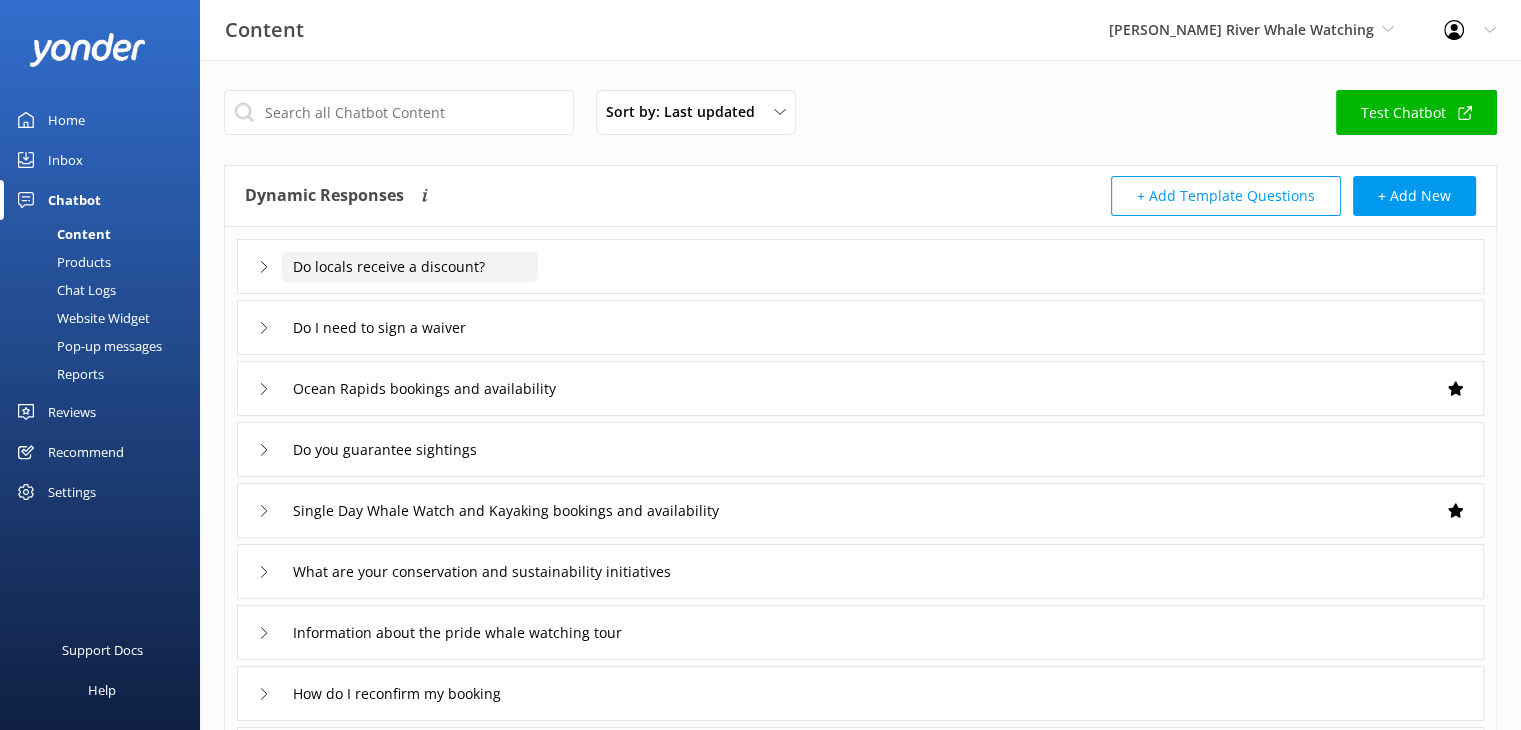 click on "Do locals receive a discount?" at bounding box center (410, 267) 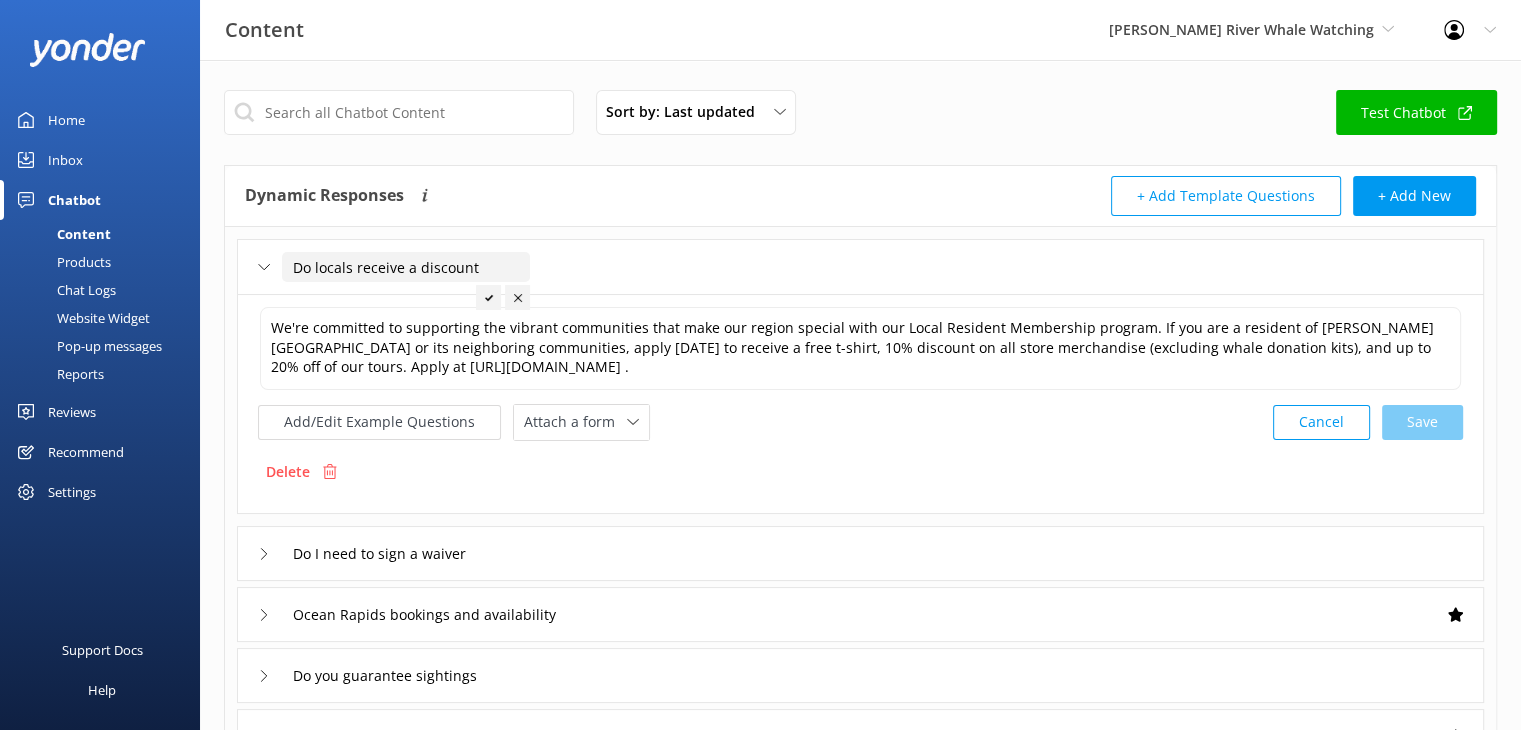 click on "Cancel Save" at bounding box center (1368, 422) 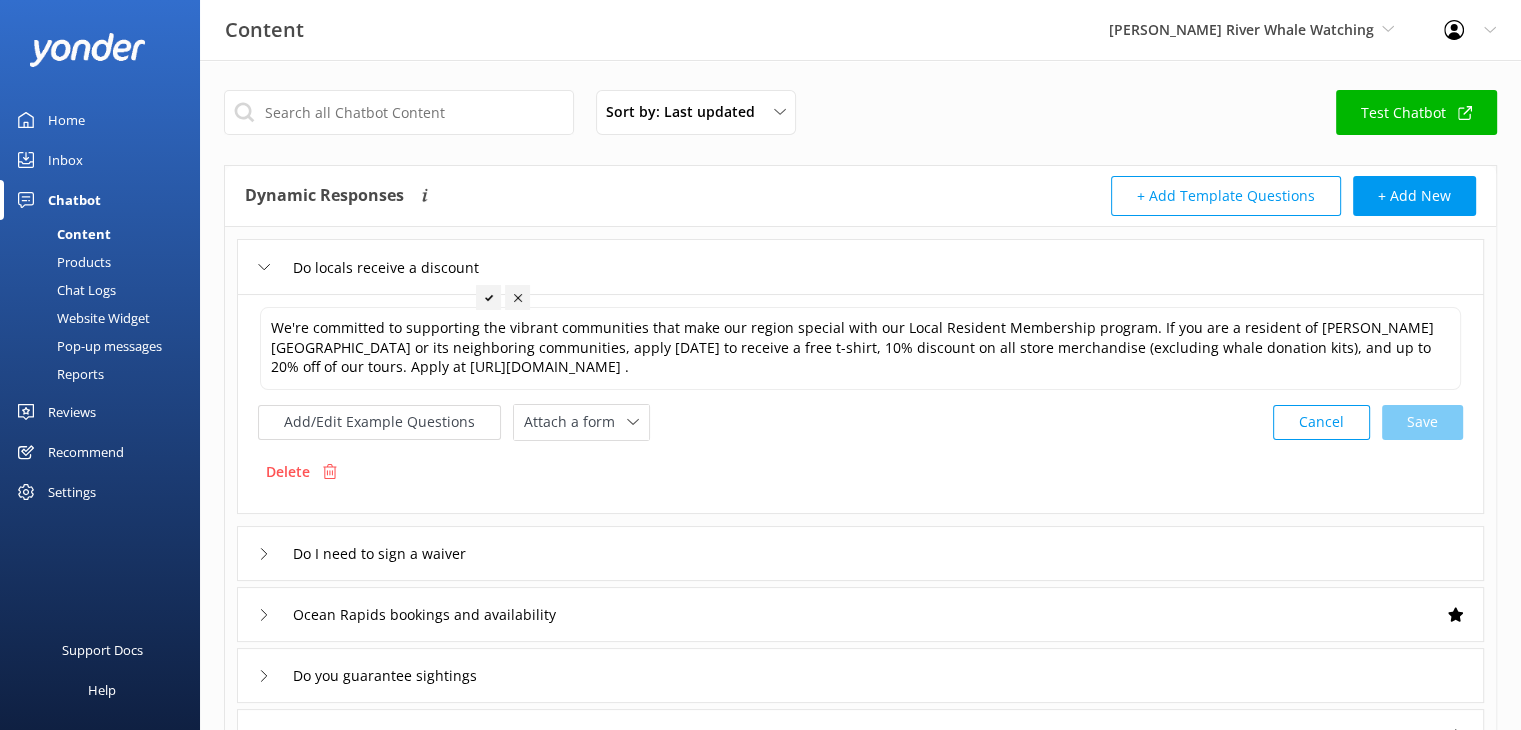 click 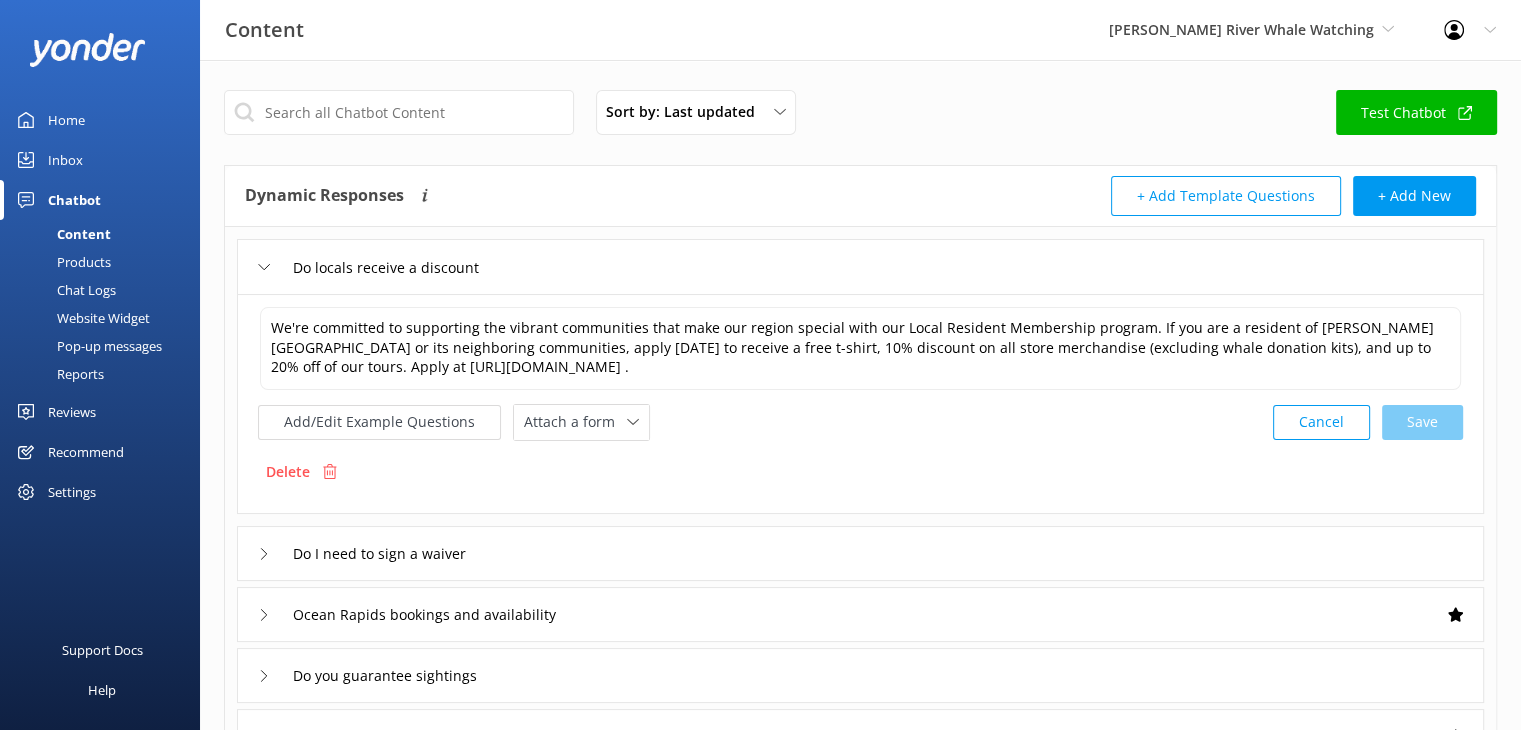 click on "Home" at bounding box center [66, 120] 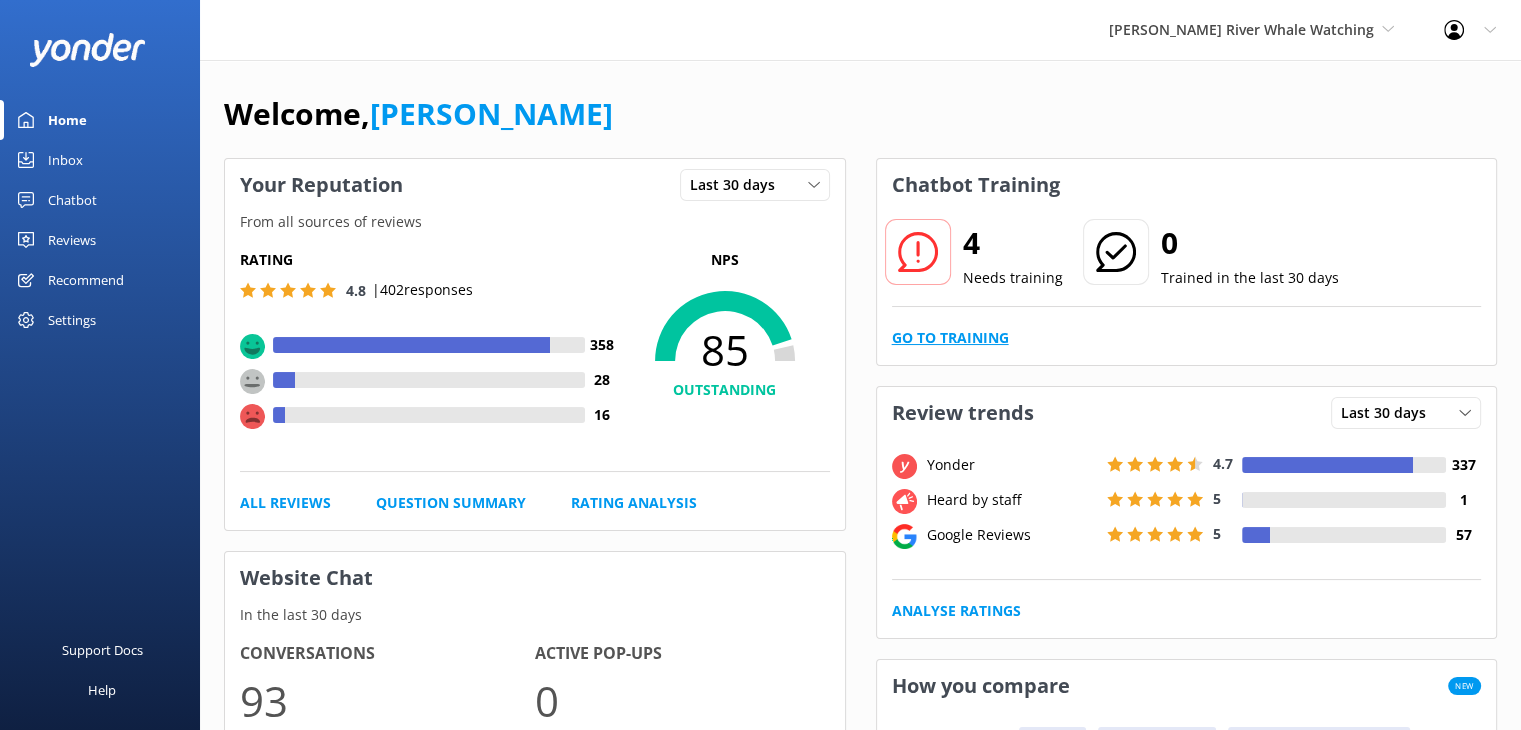 click on "Go to Training" at bounding box center (950, 338) 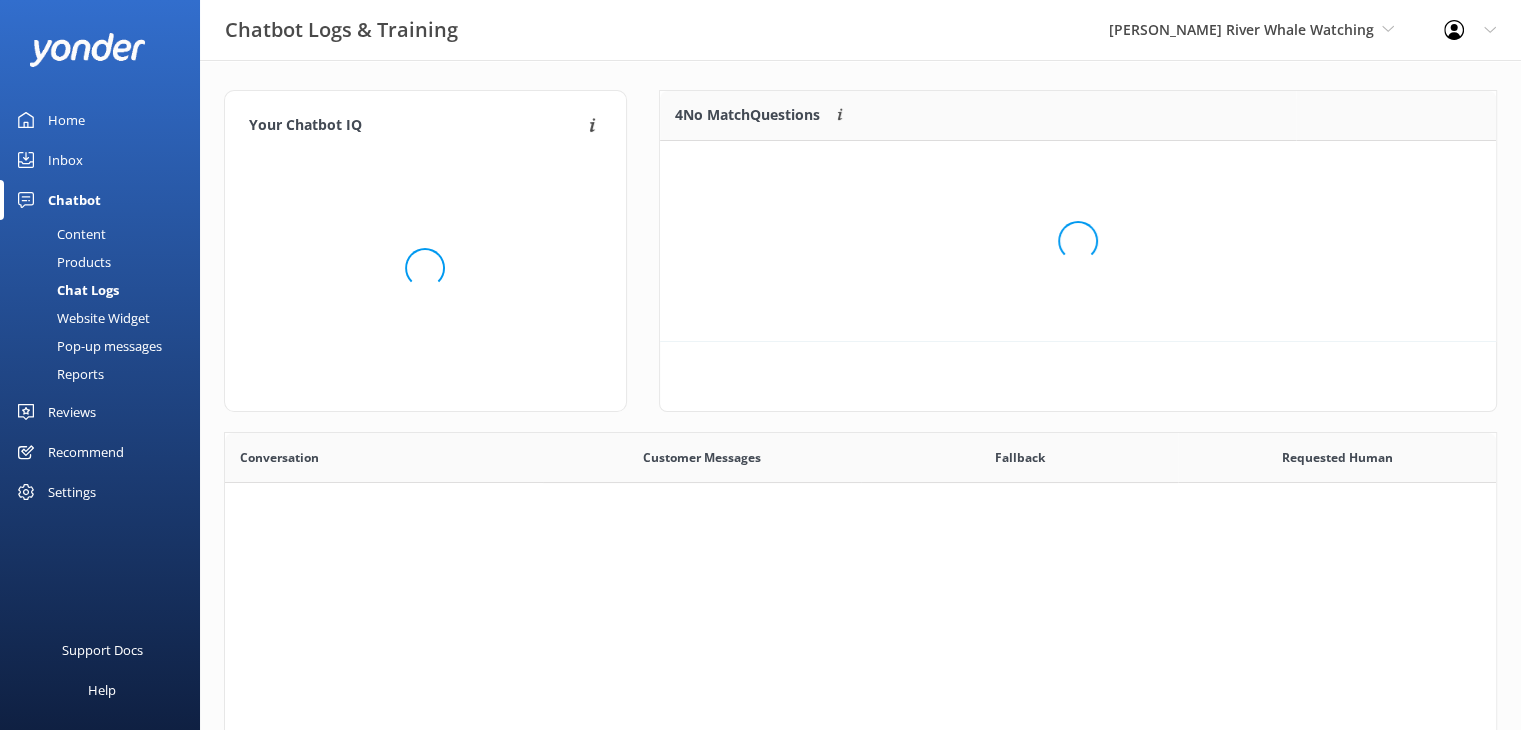 scroll, scrollTop: 16, scrollLeft: 16, axis: both 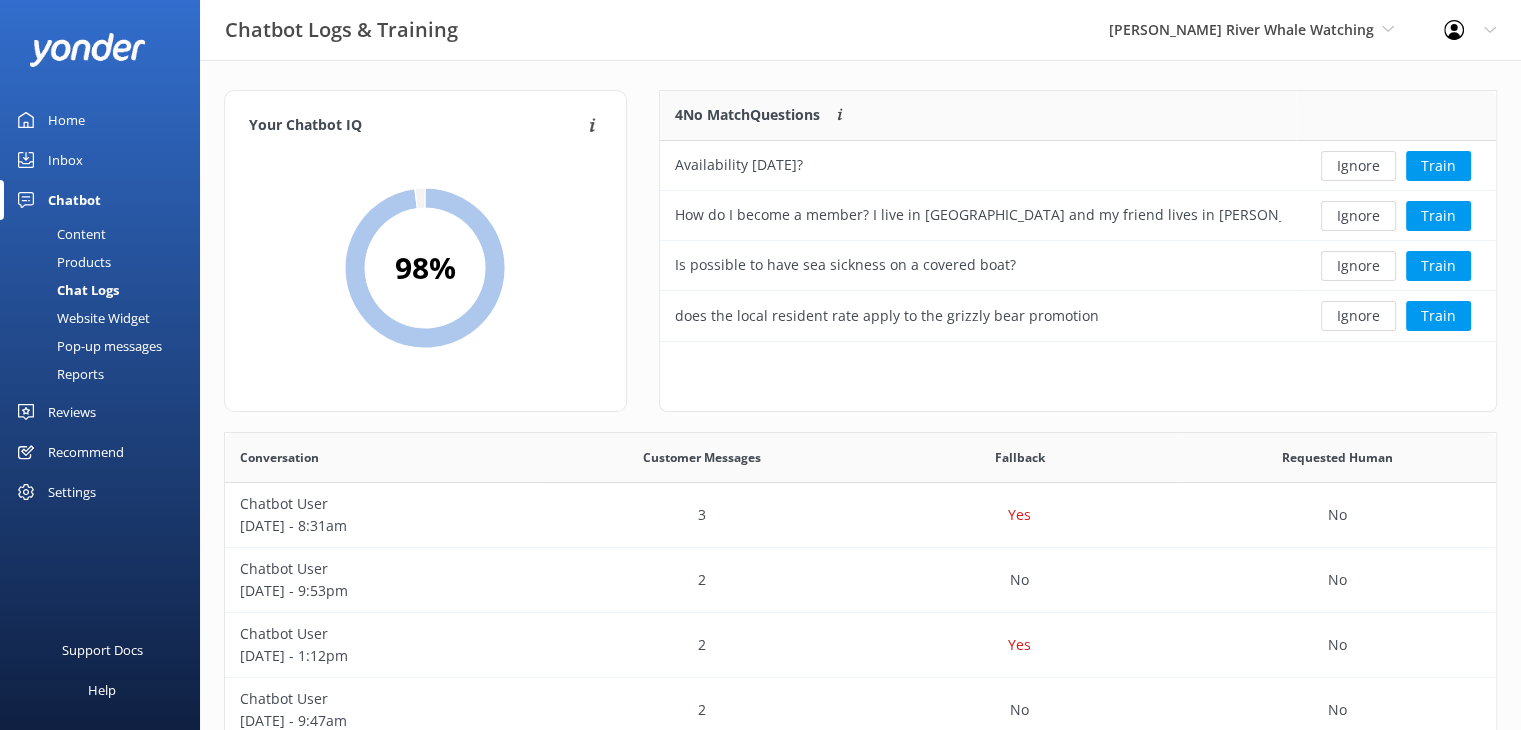 click on "Content" at bounding box center (59, 234) 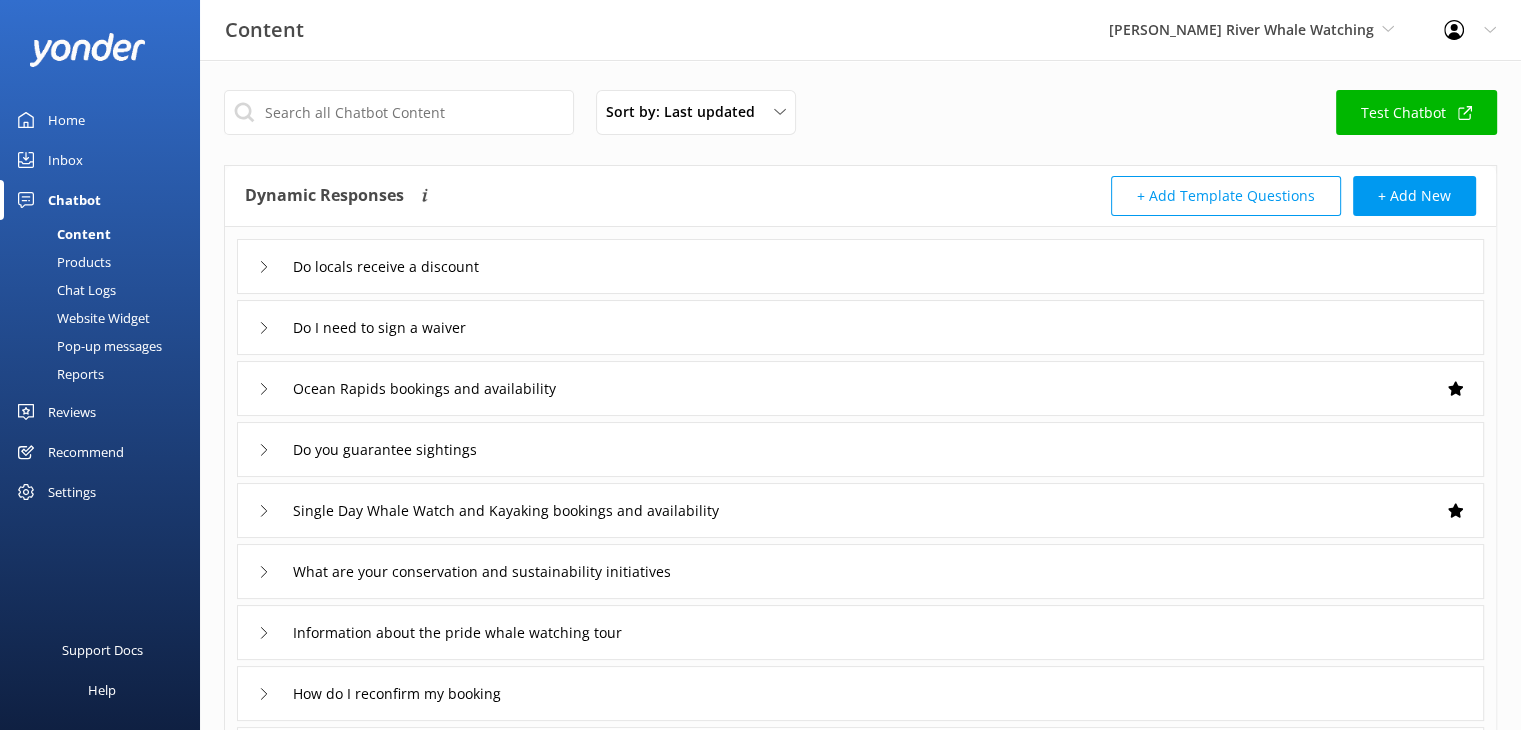 click on "Do locals receive a discount" at bounding box center [382, 266] 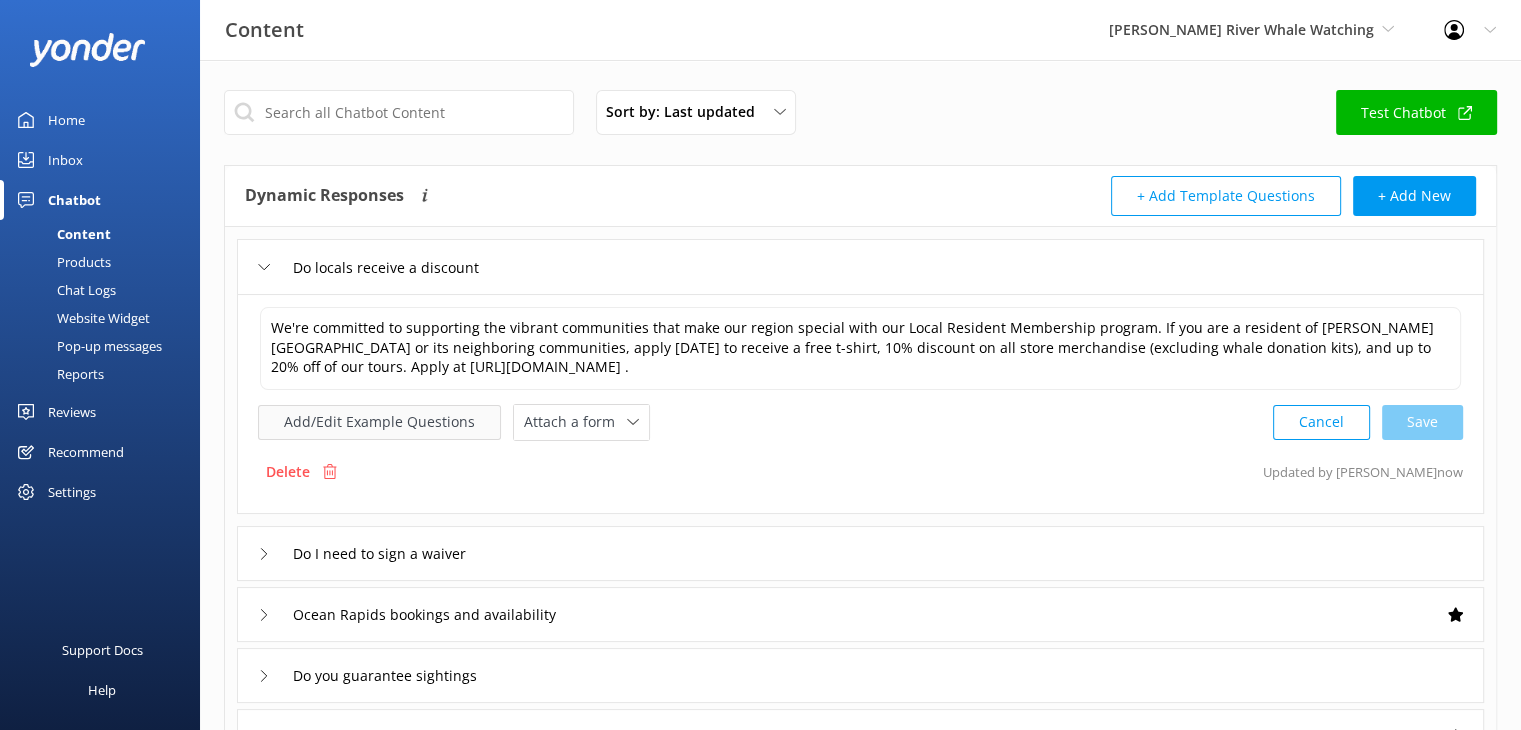 click on "Add/Edit Example Questions" at bounding box center [379, 422] 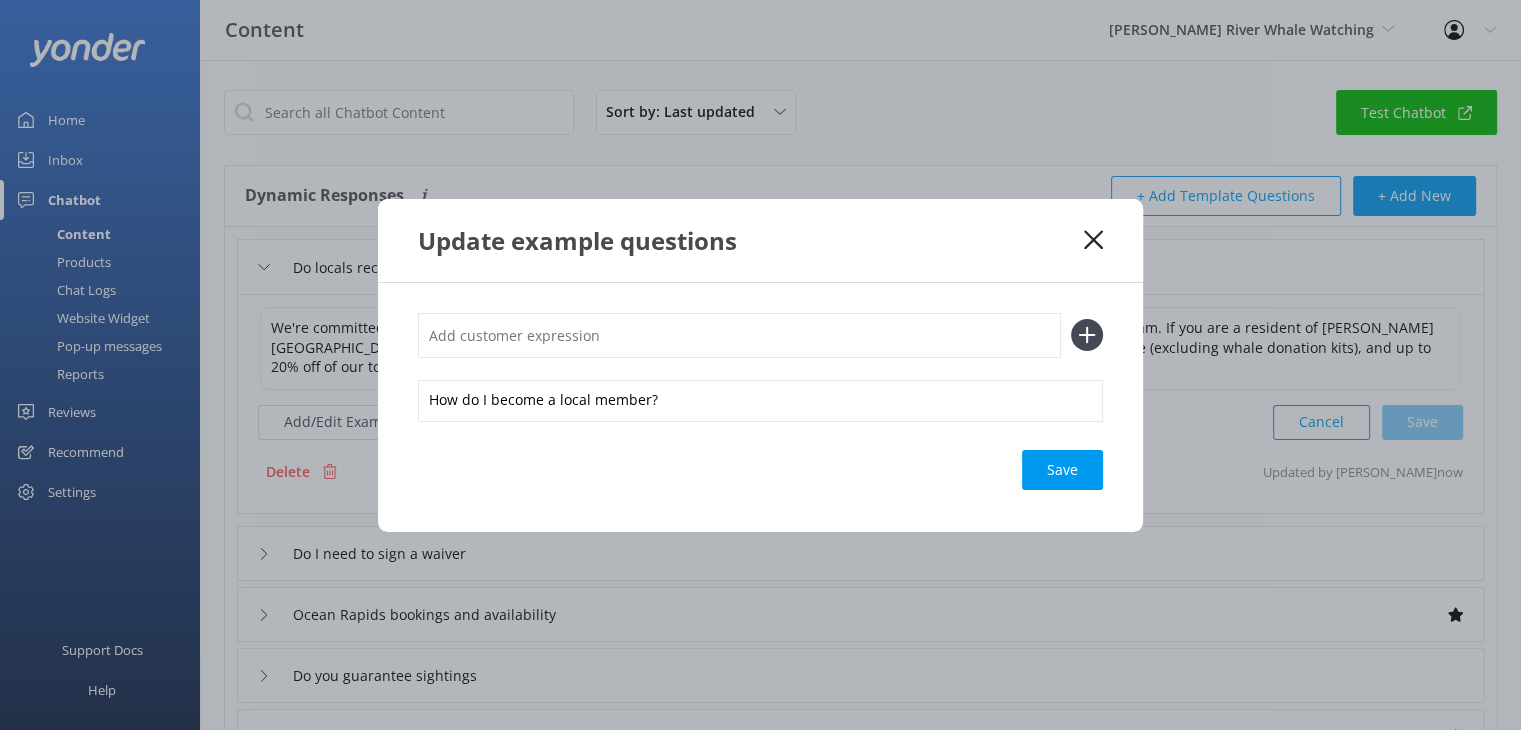 click at bounding box center [739, 335] 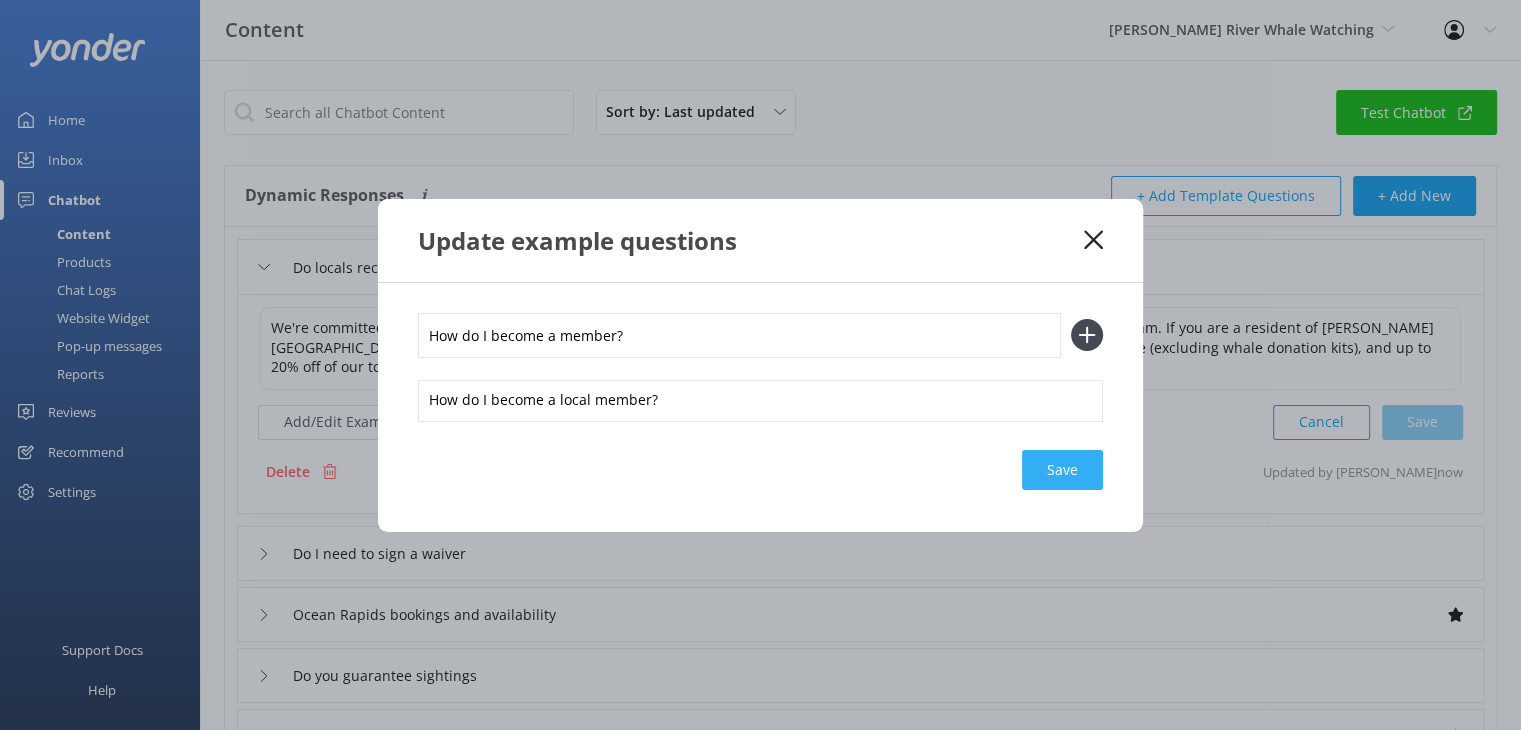 type on "How do I become a member?" 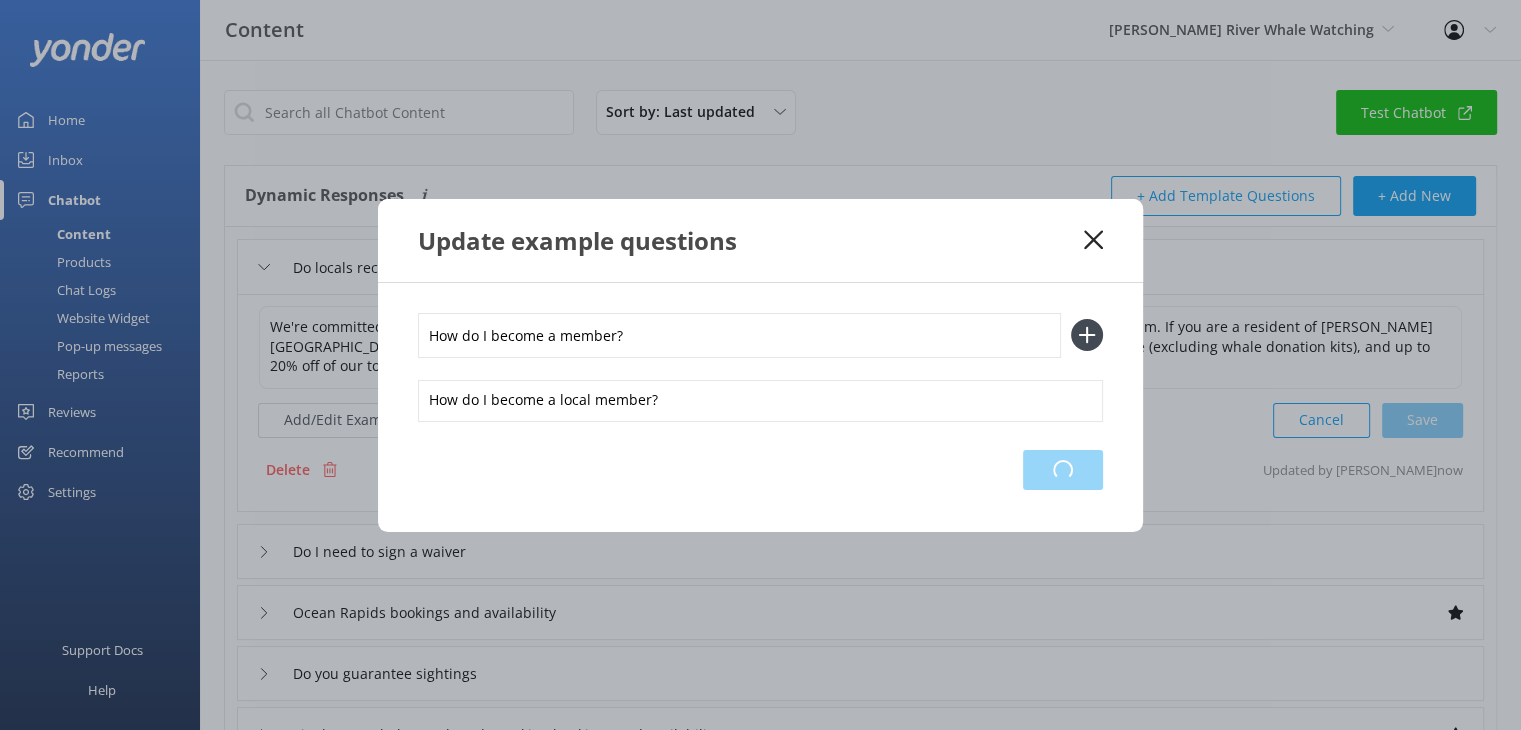 click on "Loading.." at bounding box center [1063, 470] 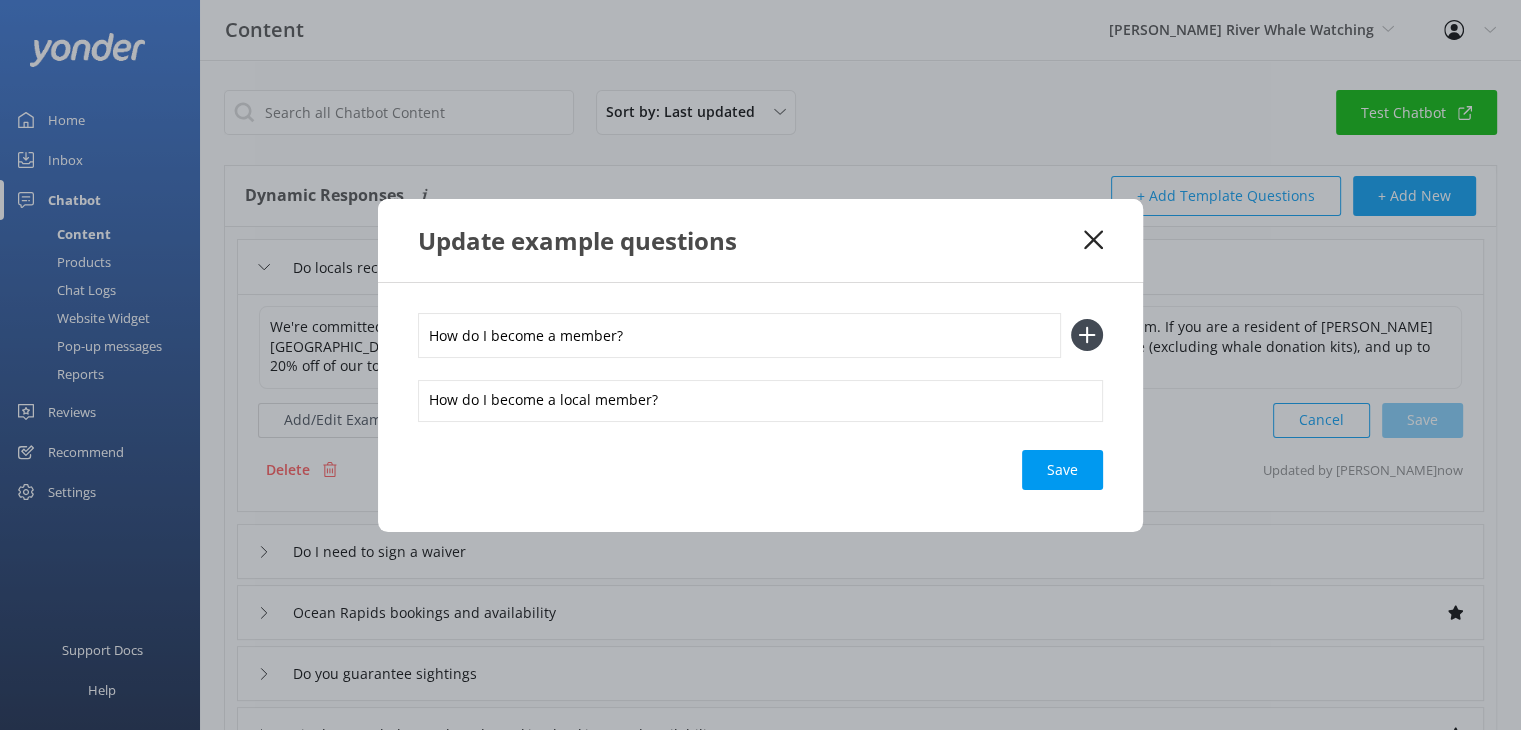click 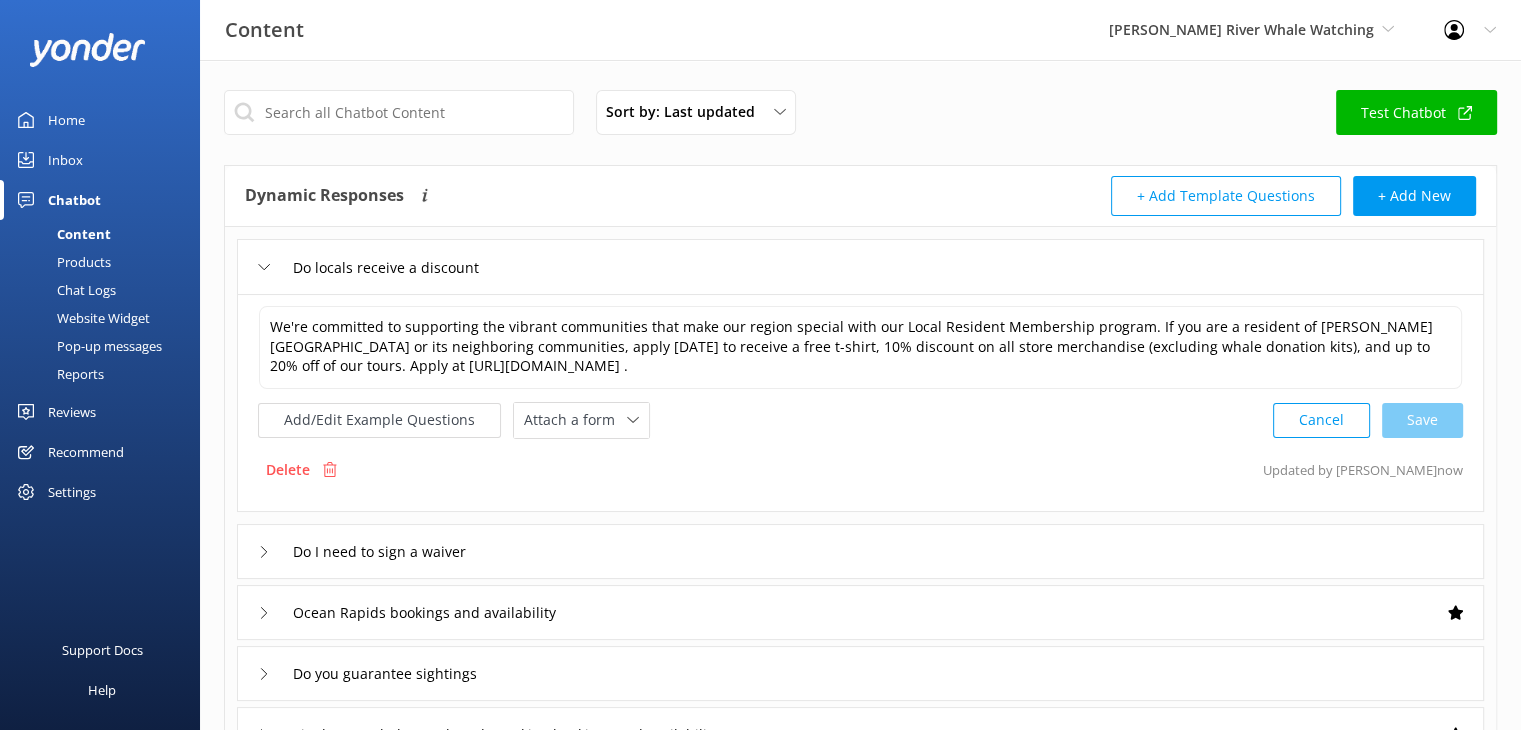 click on "Inbox" at bounding box center [100, 160] 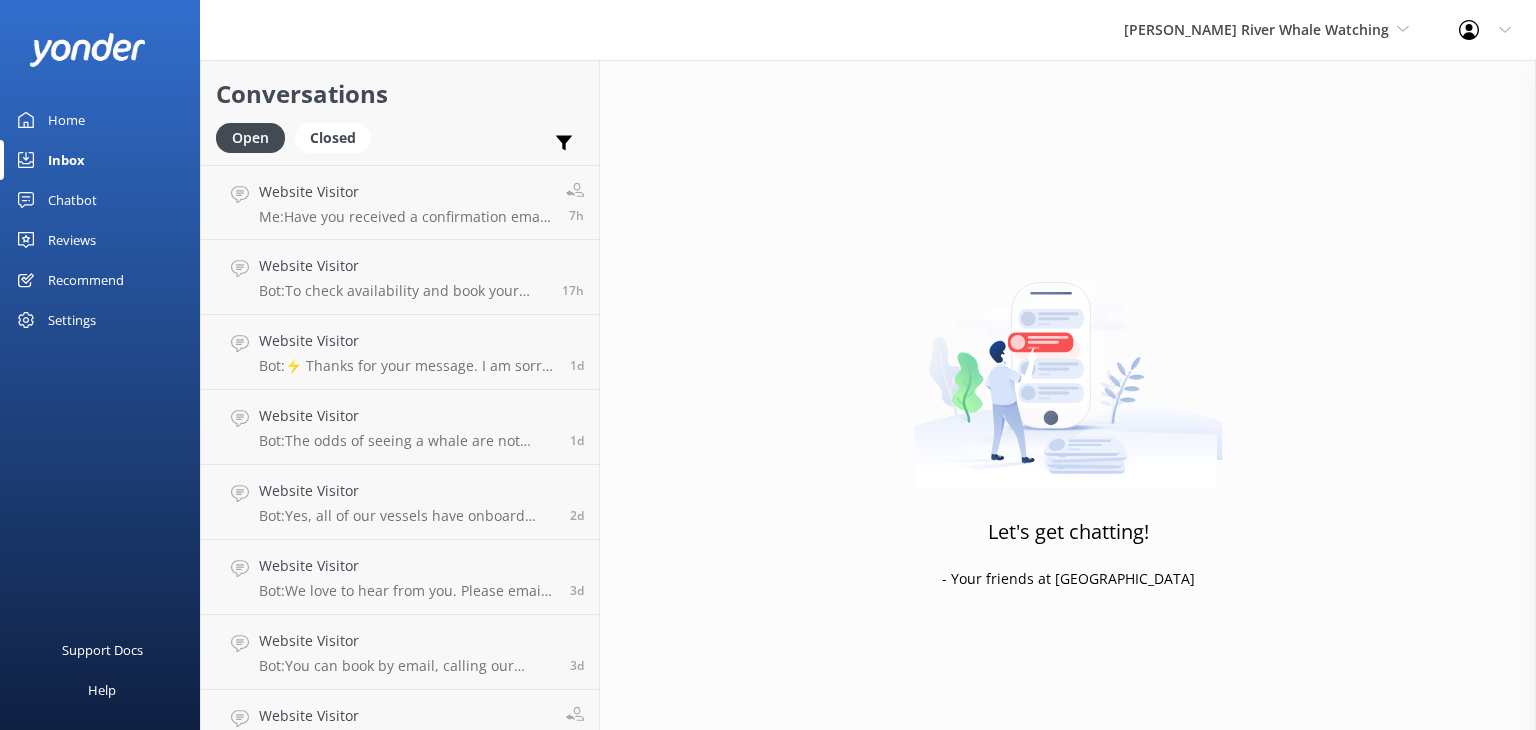 click on "Home" at bounding box center [66, 120] 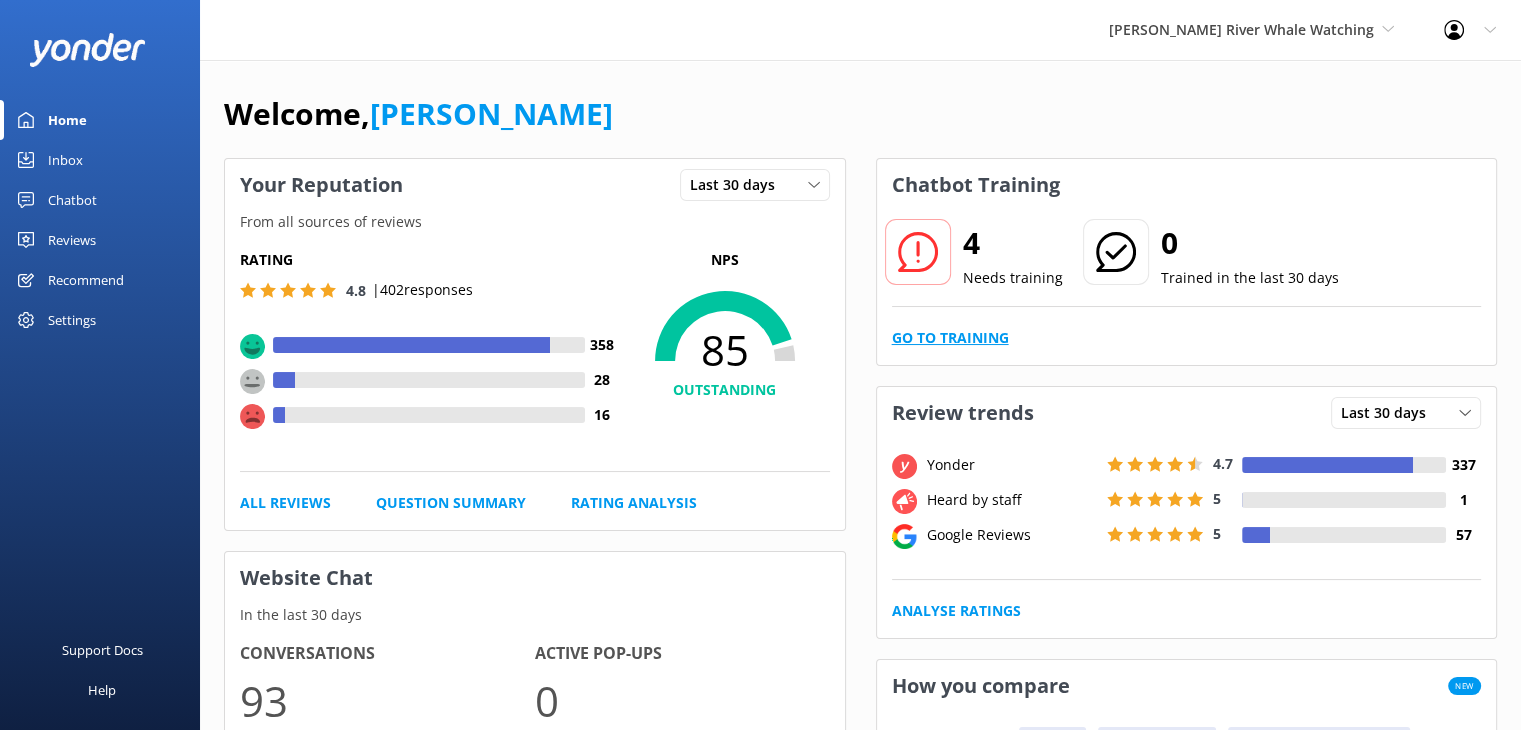 click on "Go to Training" at bounding box center (950, 338) 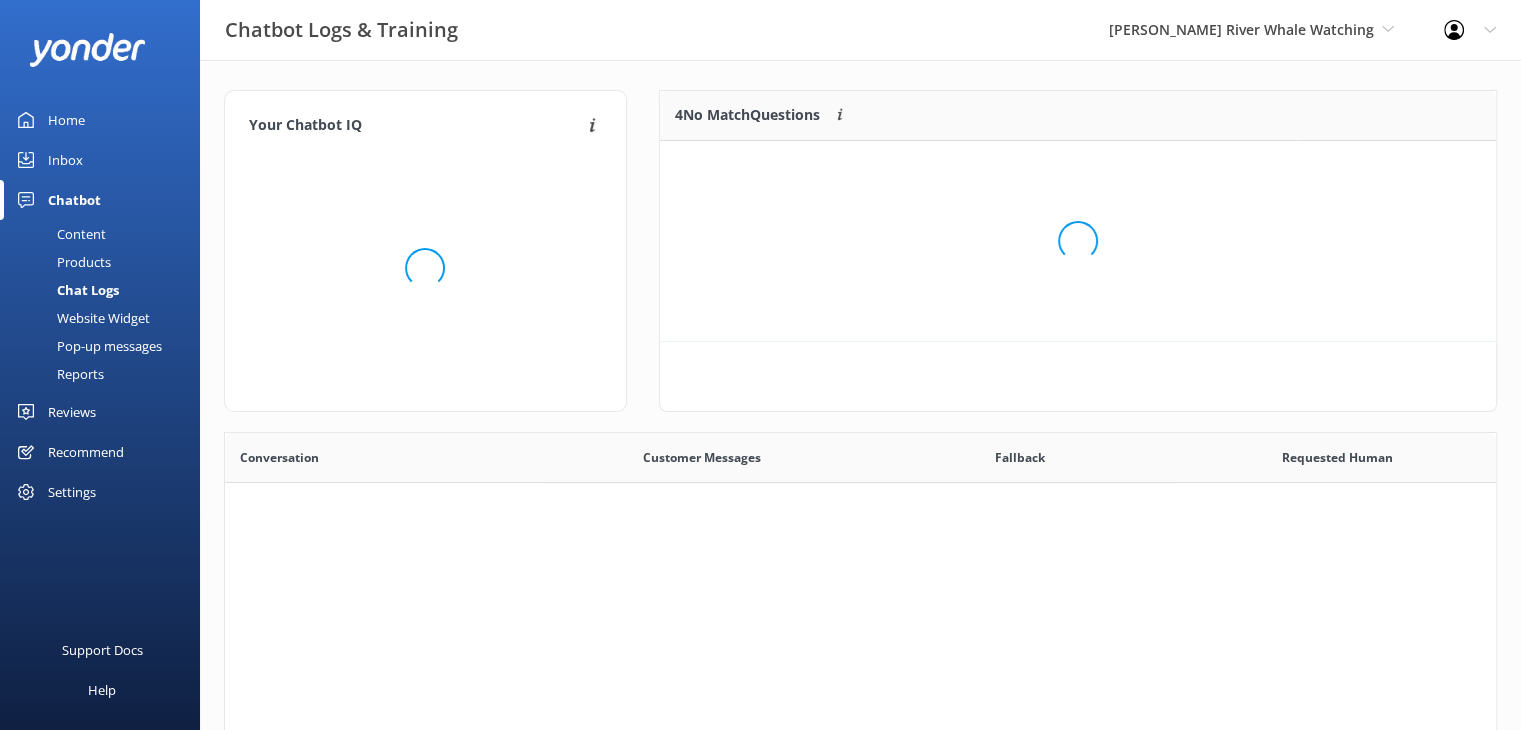 scroll, scrollTop: 16, scrollLeft: 16, axis: both 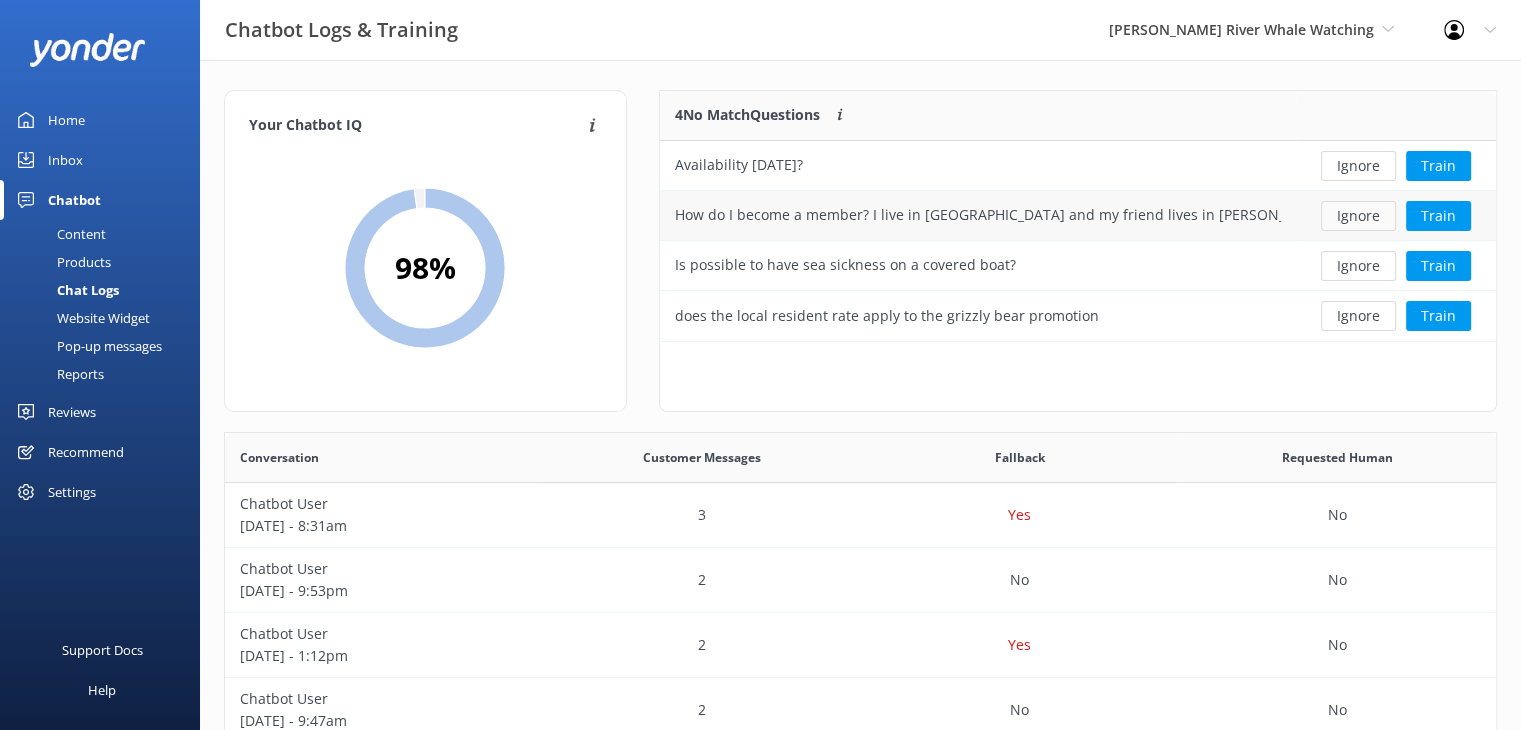 click on "Ignore" at bounding box center [1358, 216] 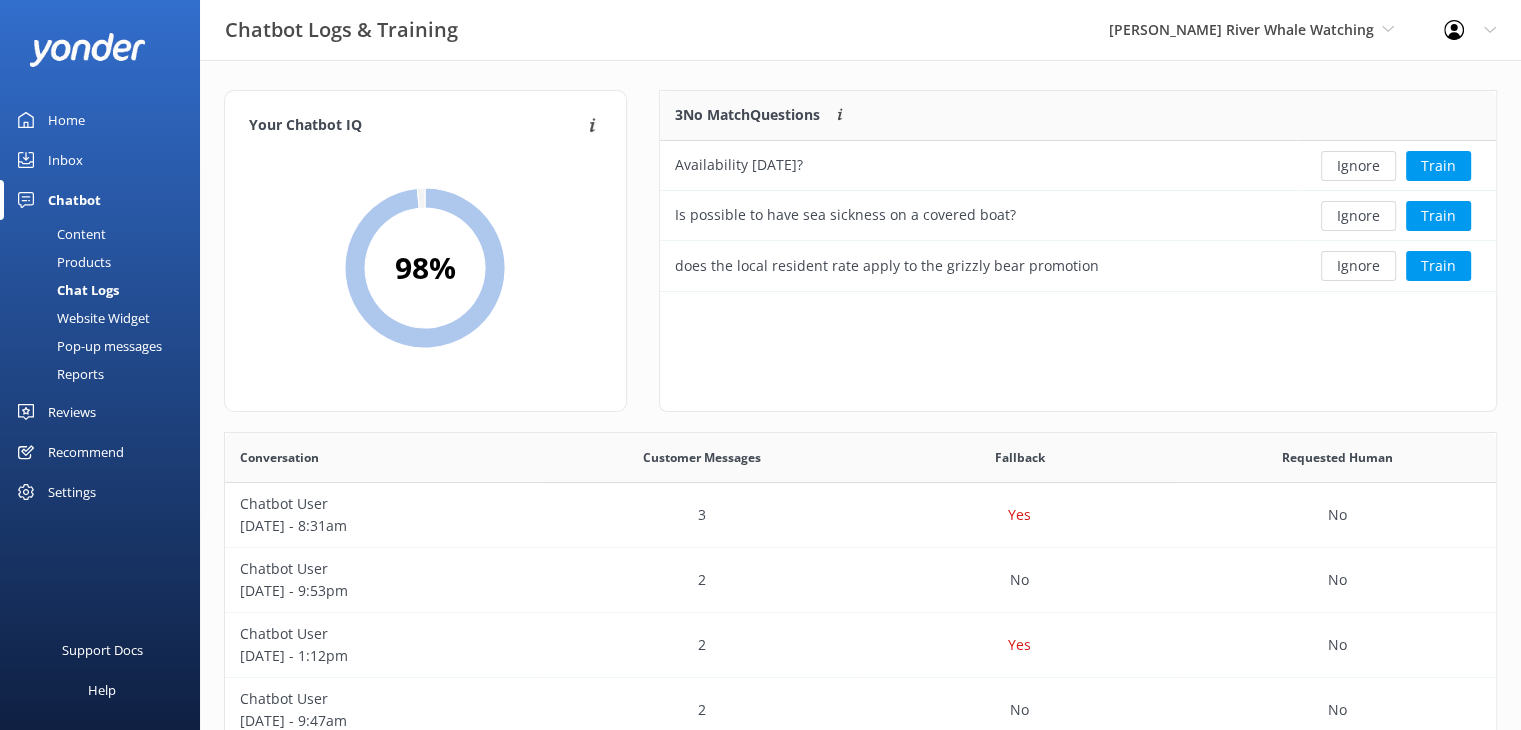 scroll, scrollTop: 185, scrollLeft: 821, axis: both 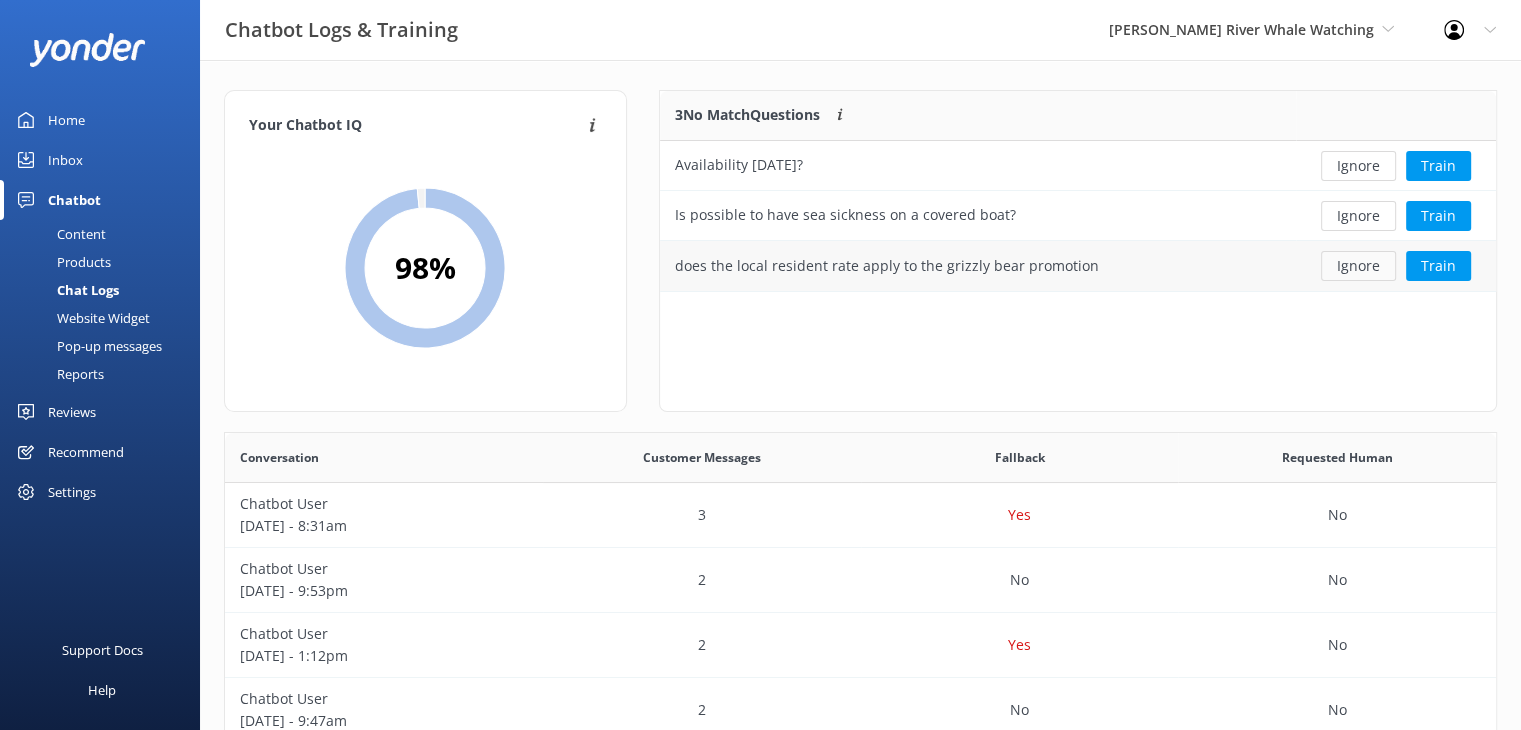 click on "Ignore" at bounding box center [1358, 266] 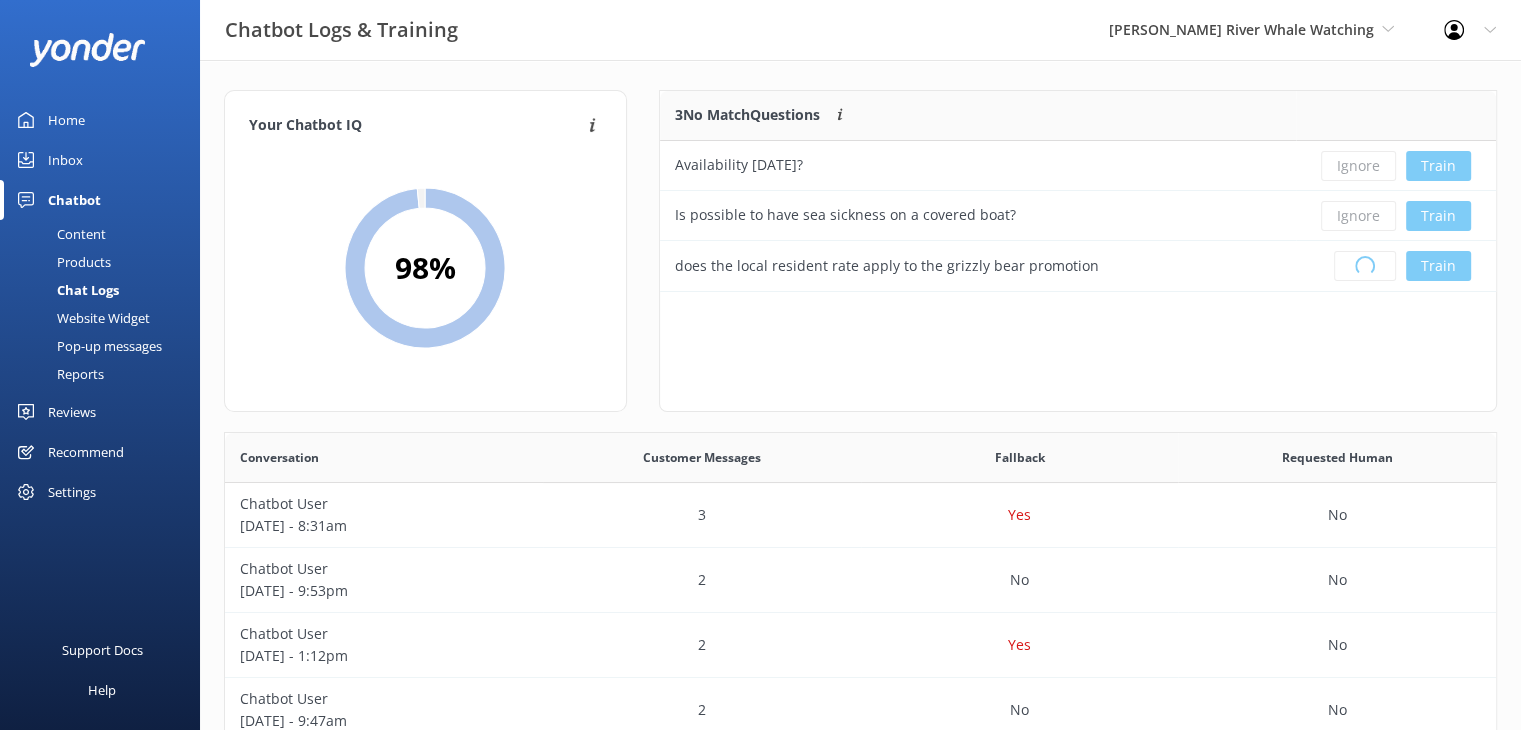 scroll, scrollTop: 16, scrollLeft: 16, axis: both 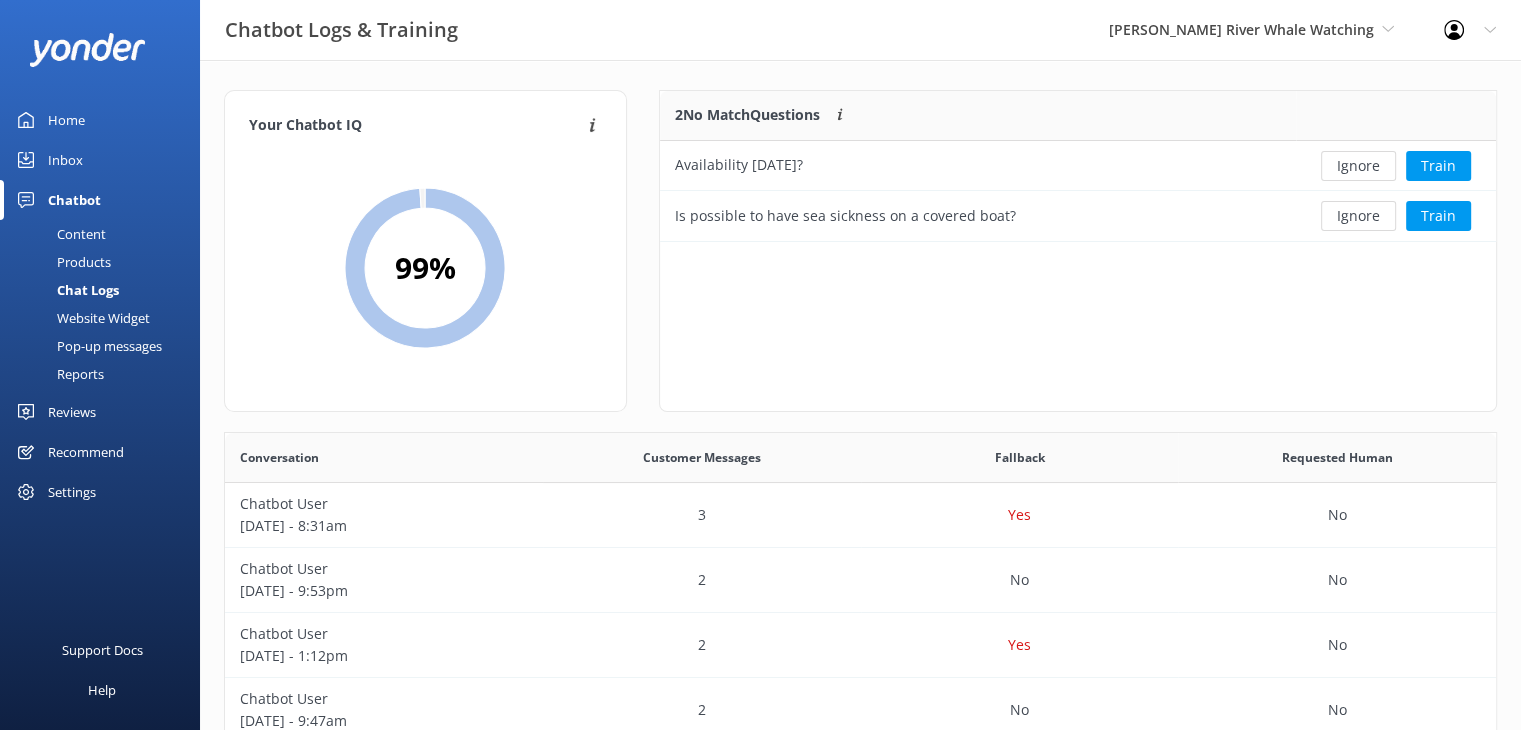 click on "Content" at bounding box center [59, 234] 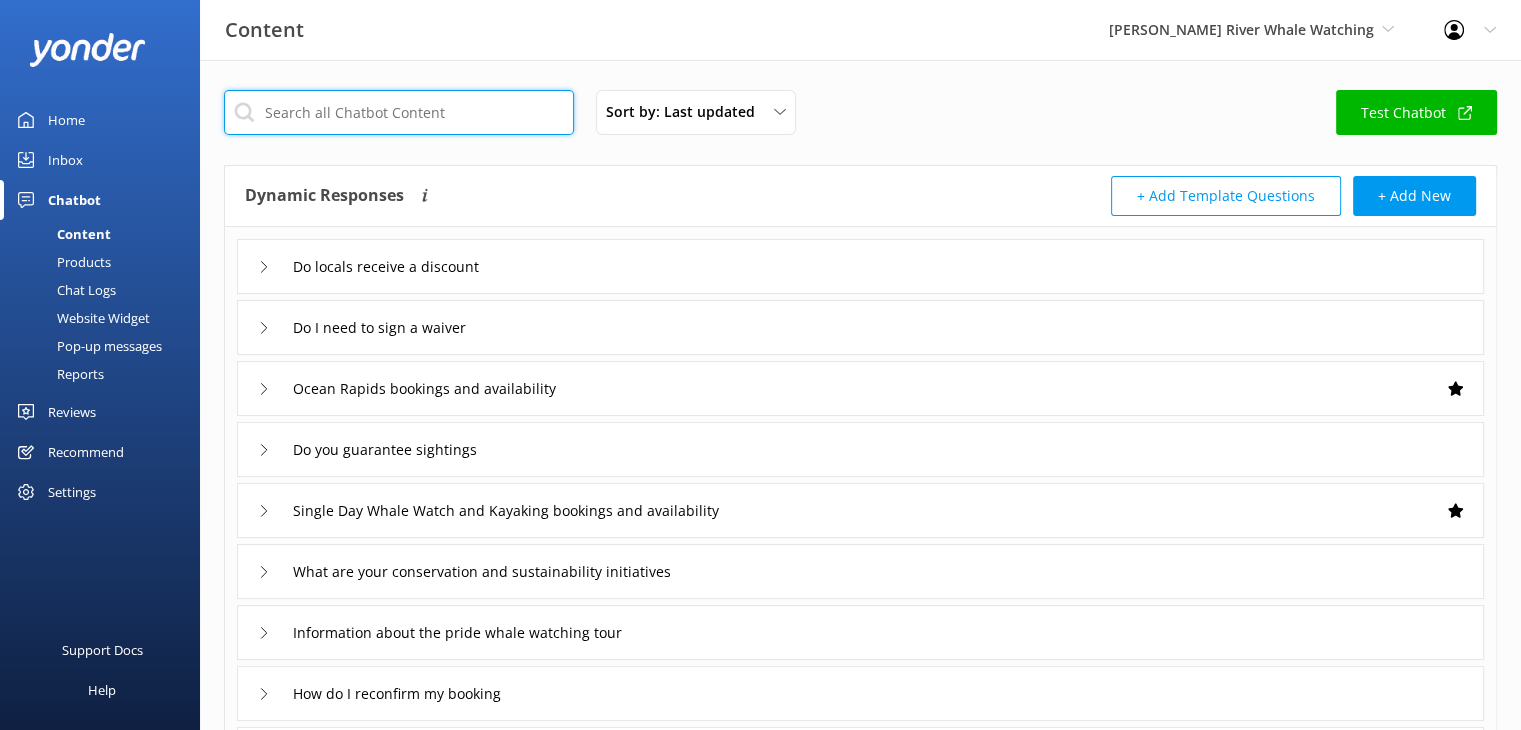 click at bounding box center (399, 112) 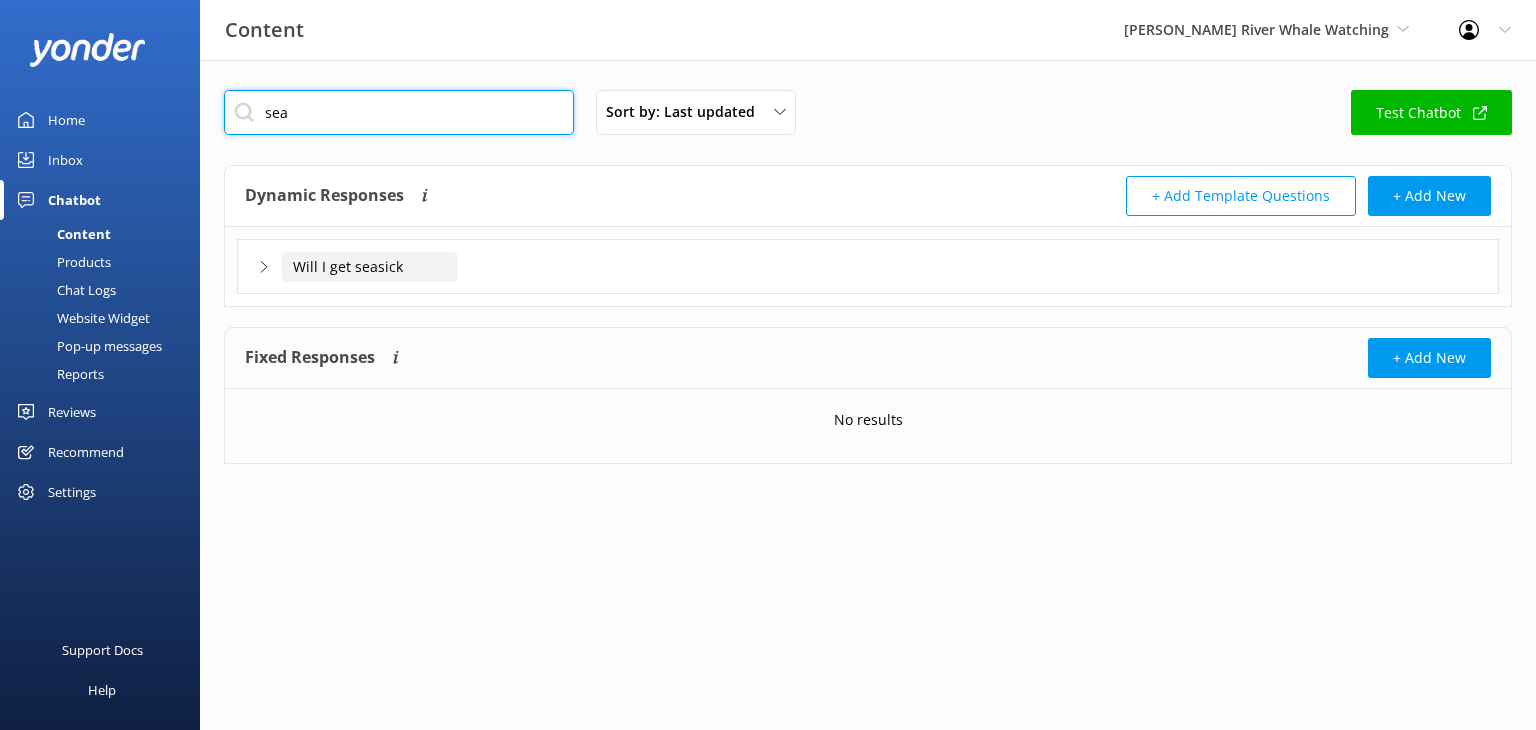 type on "sea" 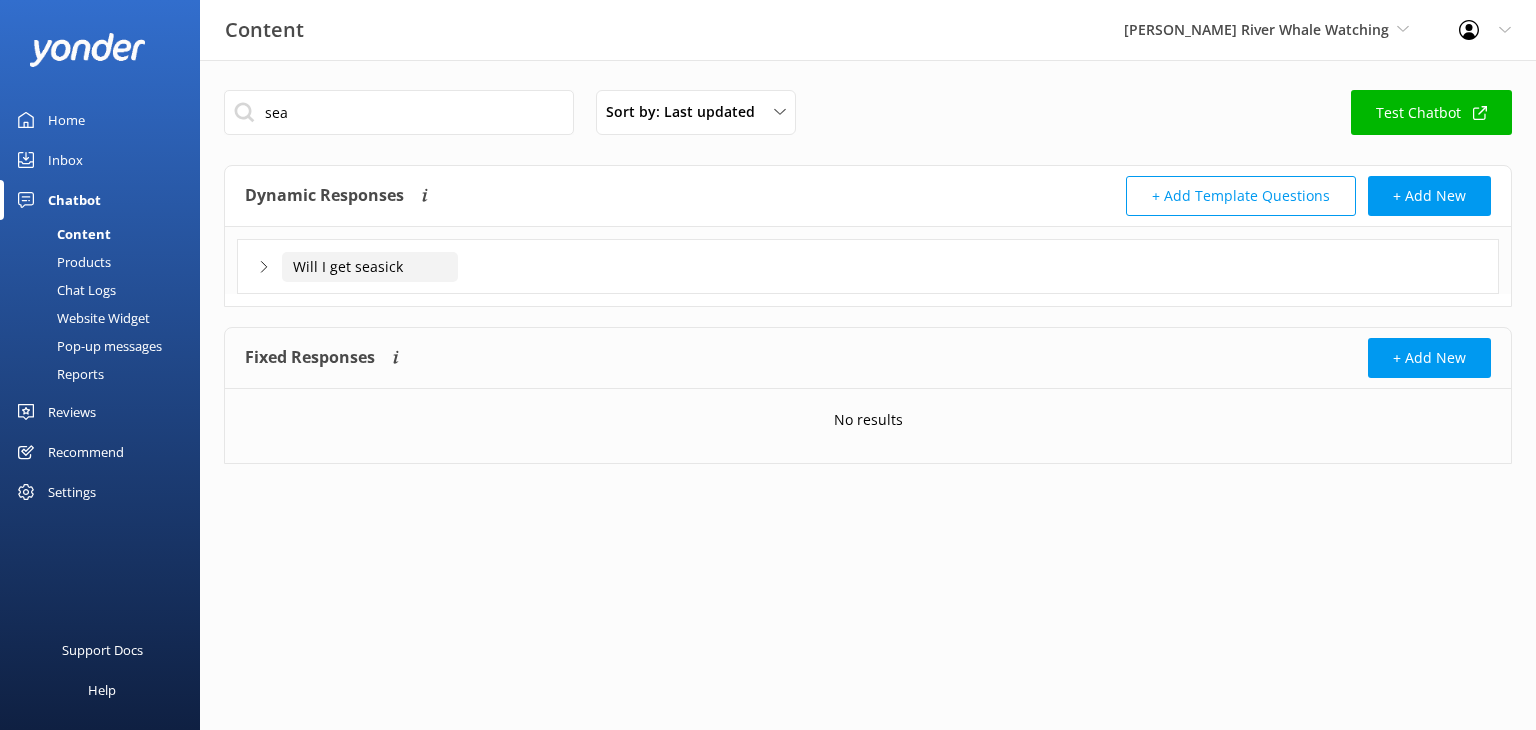 click on "Will I get seasick" at bounding box center (370, 267) 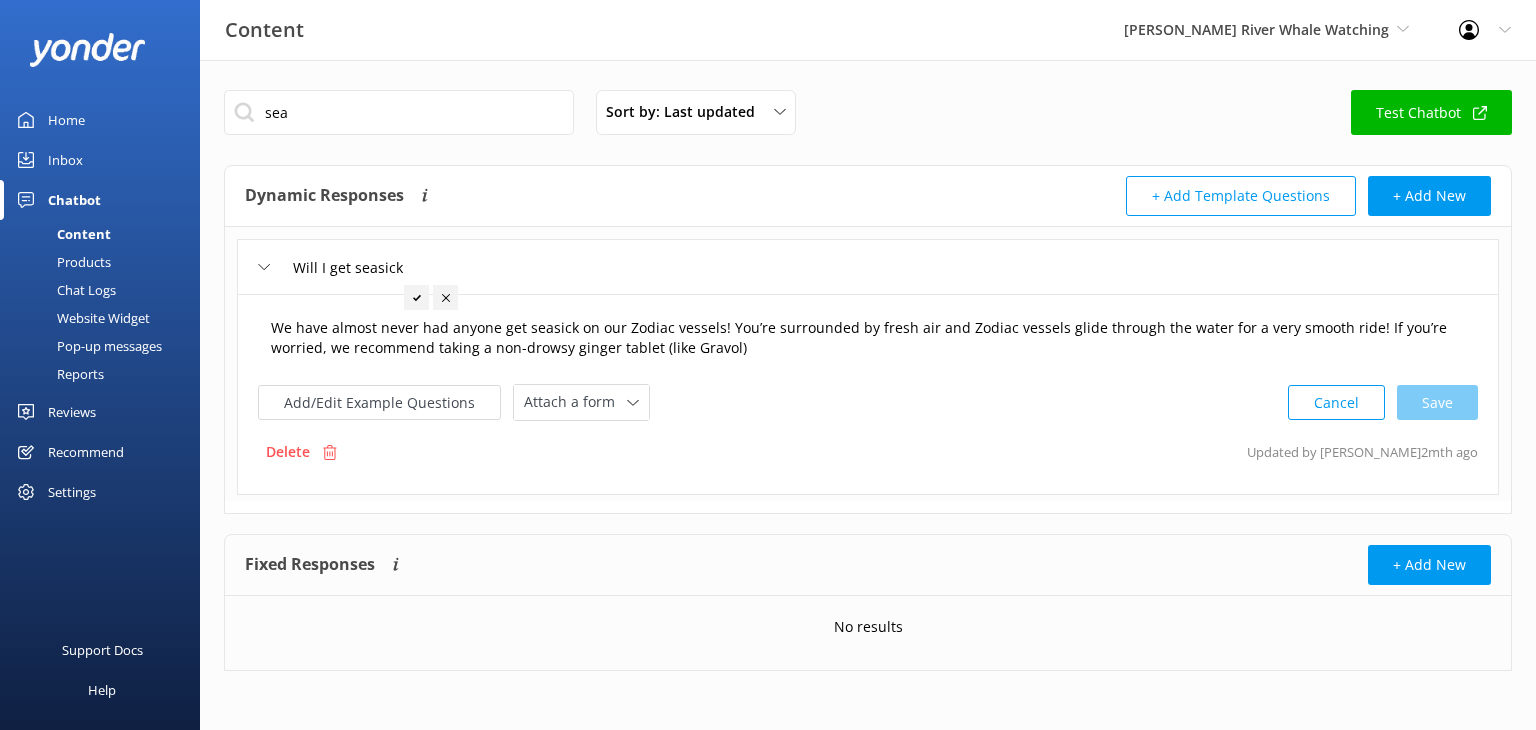 click on "We have almost never had anyone get seasick on our Zodiac vessels! You’re surrounded by fresh air and Zodiac vessels glide through the water for a very smooth ride! If you’re worried, we recommend taking a non-drowsy ginger tablet (like Gravol)" at bounding box center (868, 338) 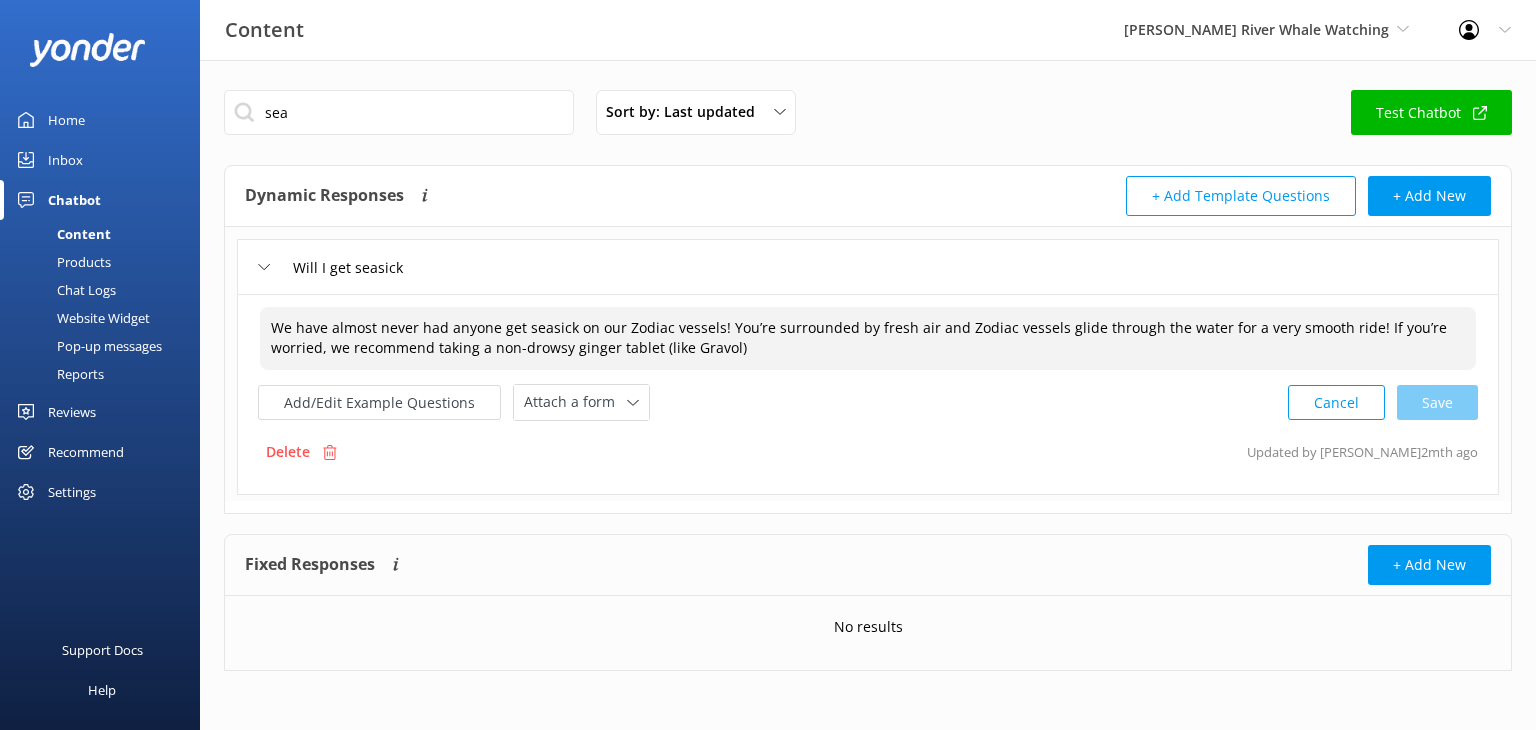 click on "We have almost never had anyone get seasick on our Zodiac vessels! You’re surrounded by fresh air and Zodiac vessels glide through the water for a very smooth ride! If you’re worried, we recommend taking a non-drowsy ginger tablet (like Gravol)" at bounding box center (868, 338) 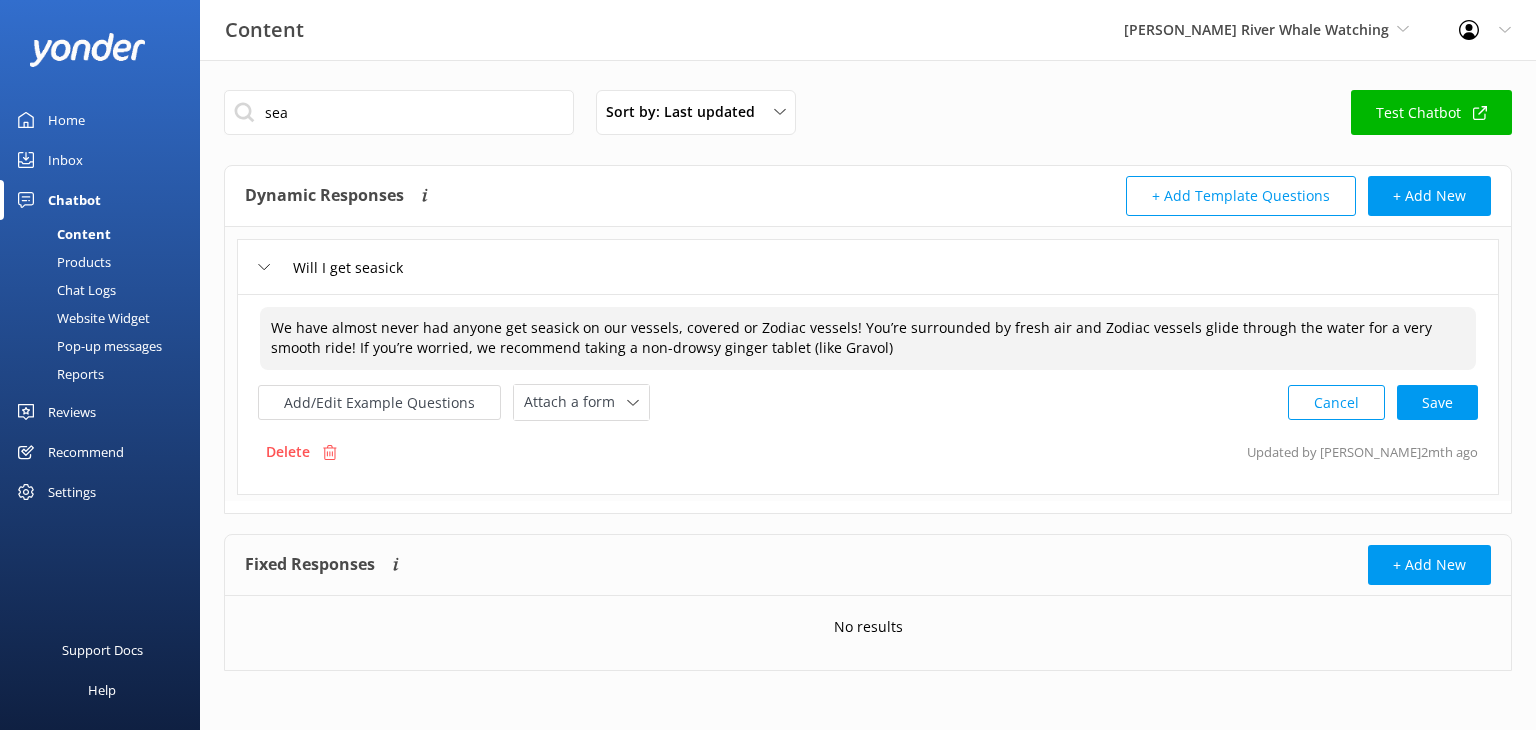 click on "We have almost never had anyone get seasick on our vessels, covered or Zodiac vessels! You’re surrounded by fresh air and Zodiac vessels glide through the water for a very smooth ride! If you’re worried, we recommend taking a non-drowsy ginger tablet (like Gravol)" at bounding box center (868, 338) 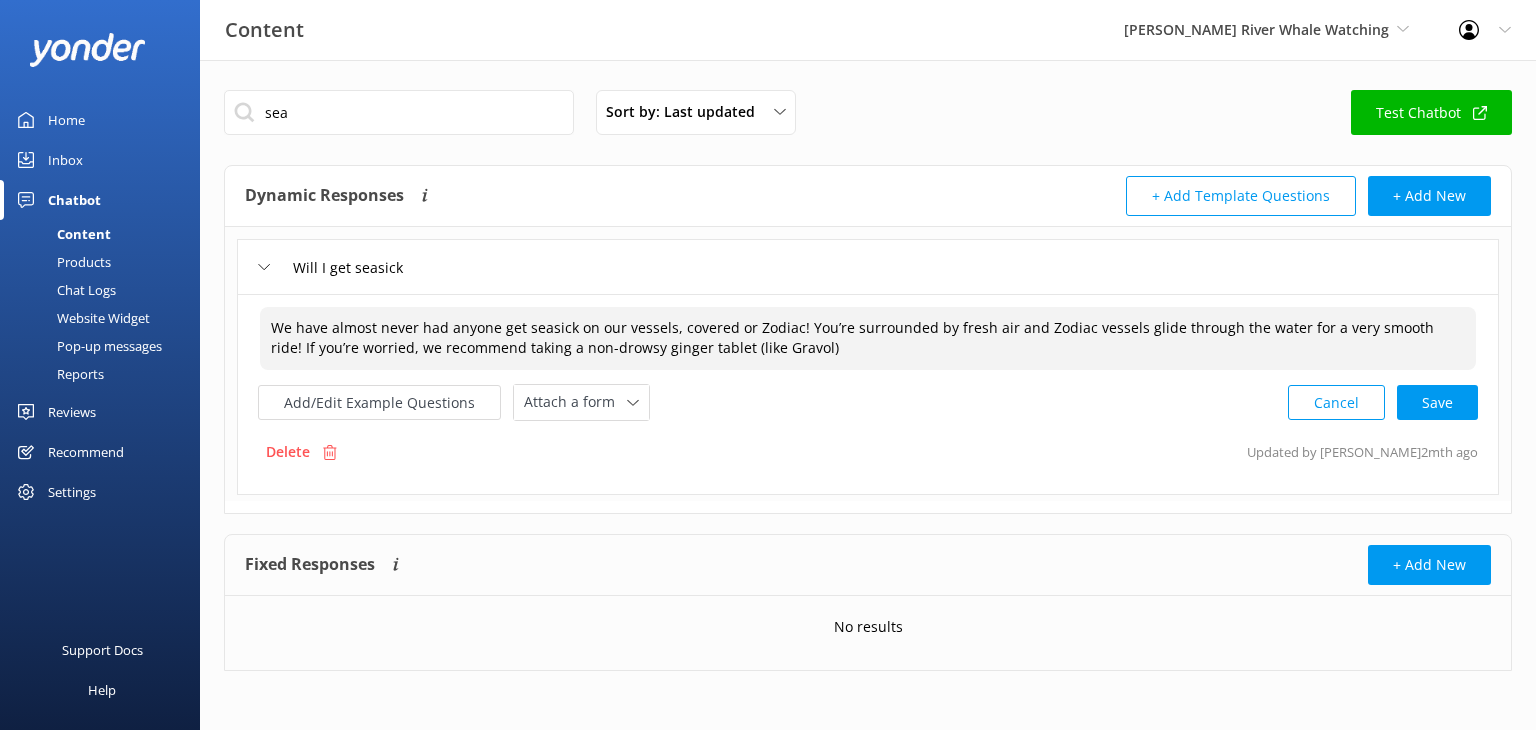 click on "We have almost never had anyone get seasick on our vessels, covered or Zodiac! You’re surrounded by fresh air and Zodiac vessels glide through the water for a very smooth ride! If you’re worried, we recommend taking a non-drowsy ginger tablet (like Gravol)" at bounding box center (868, 338) 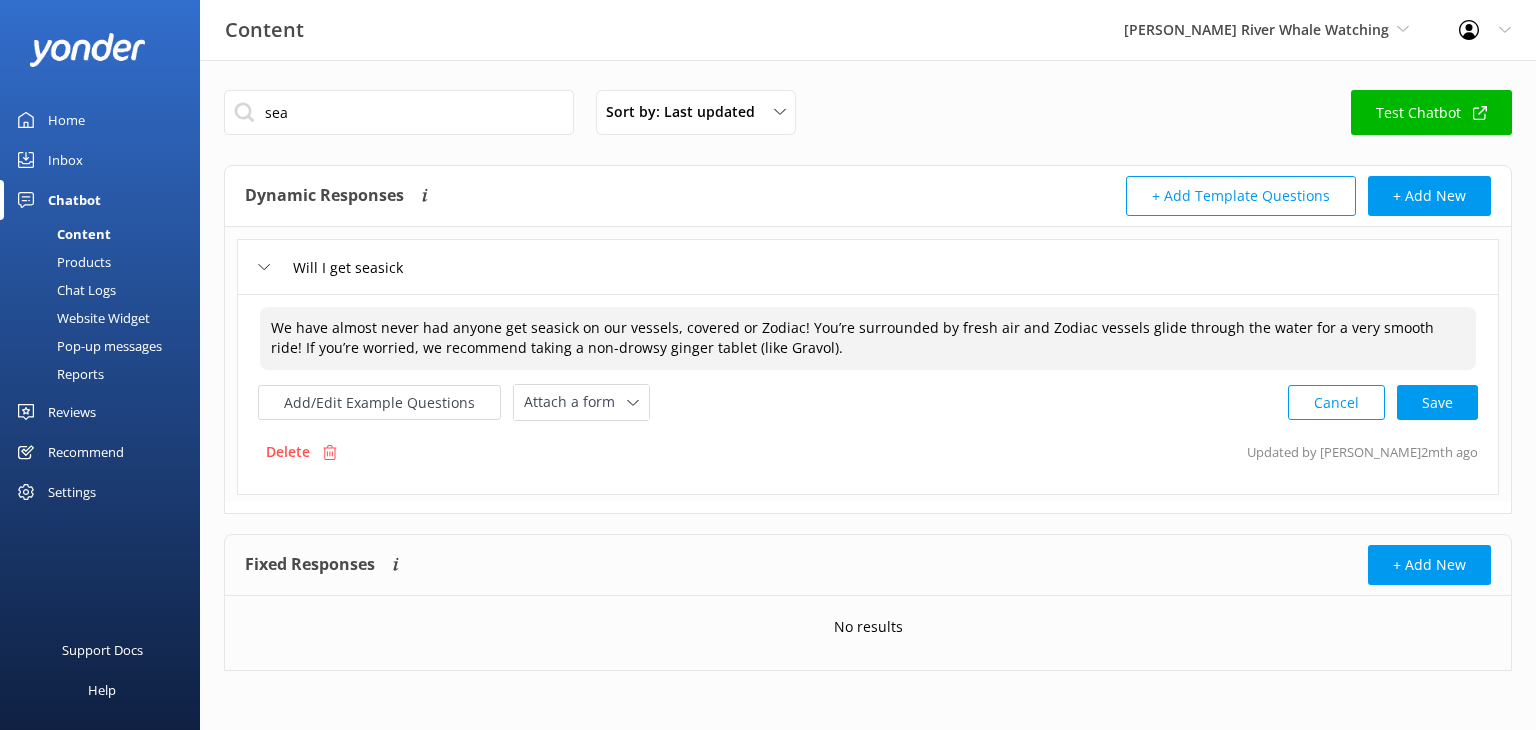 click on "Cancel" at bounding box center [1336, 402] 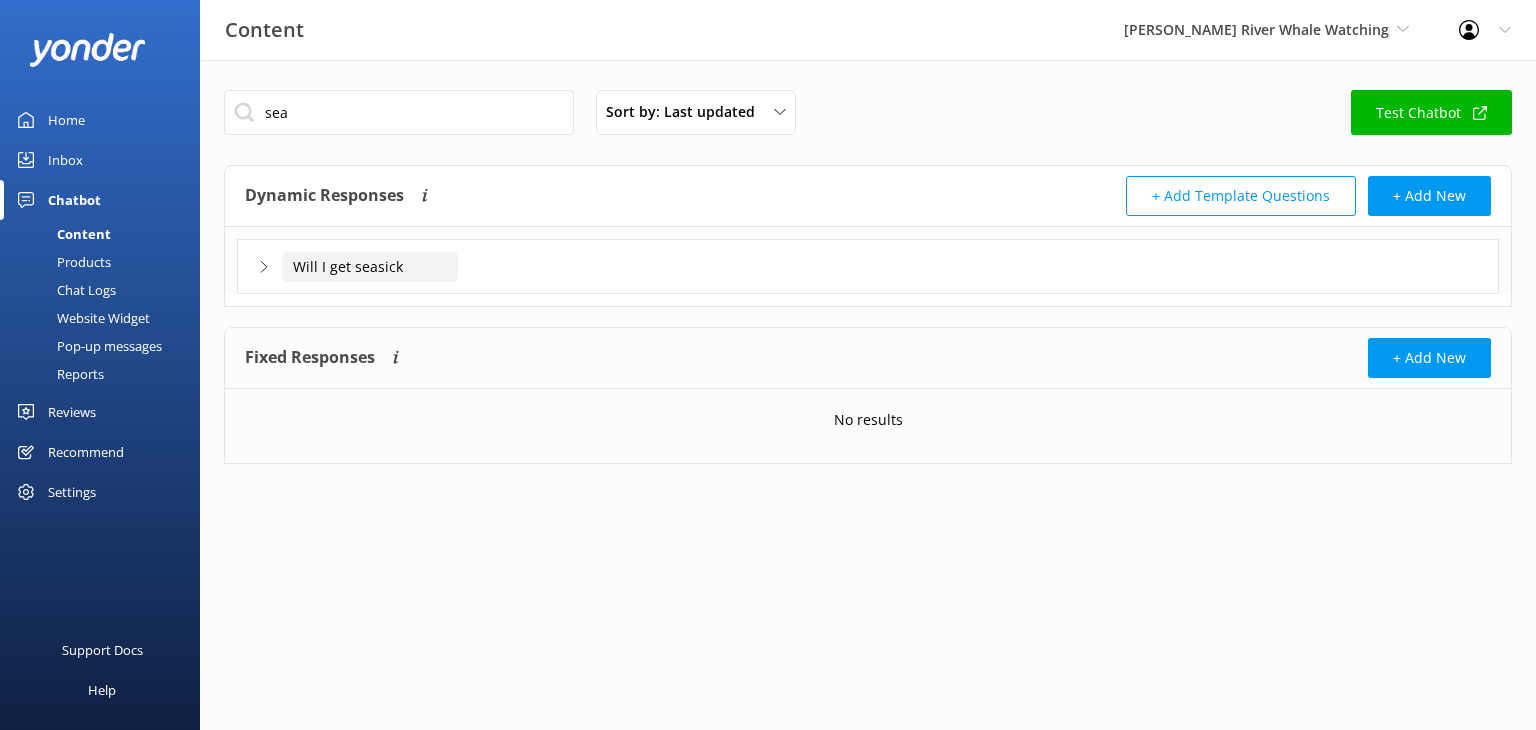 click on "Will I get seasick" at bounding box center [370, 267] 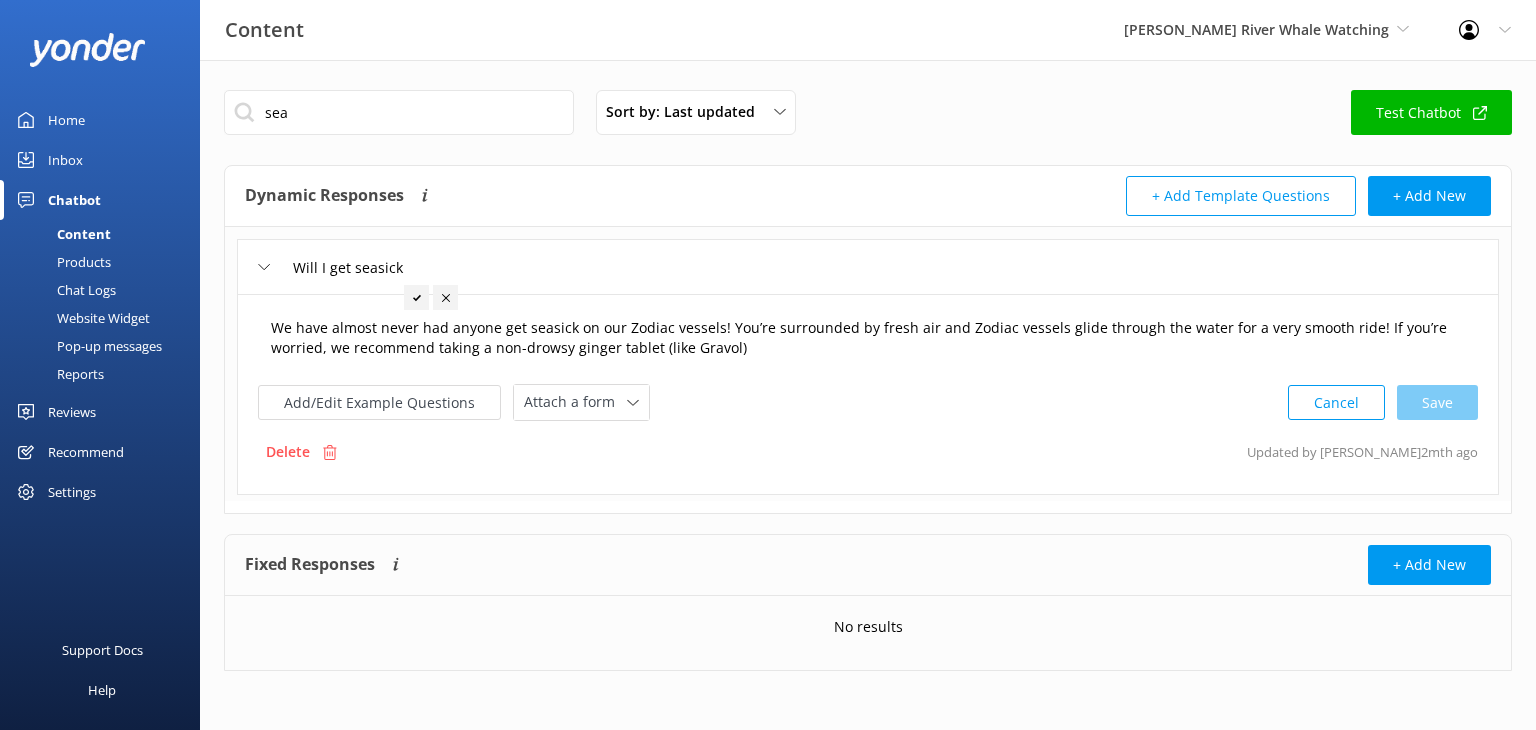 click on "We have almost never had anyone get seasick on our Zodiac vessels! You’re surrounded by fresh air and Zodiac vessels glide through the water for a very smooth ride! If you’re worried, we recommend taking a non-drowsy ginger tablet (like Gravol)" at bounding box center (868, 338) 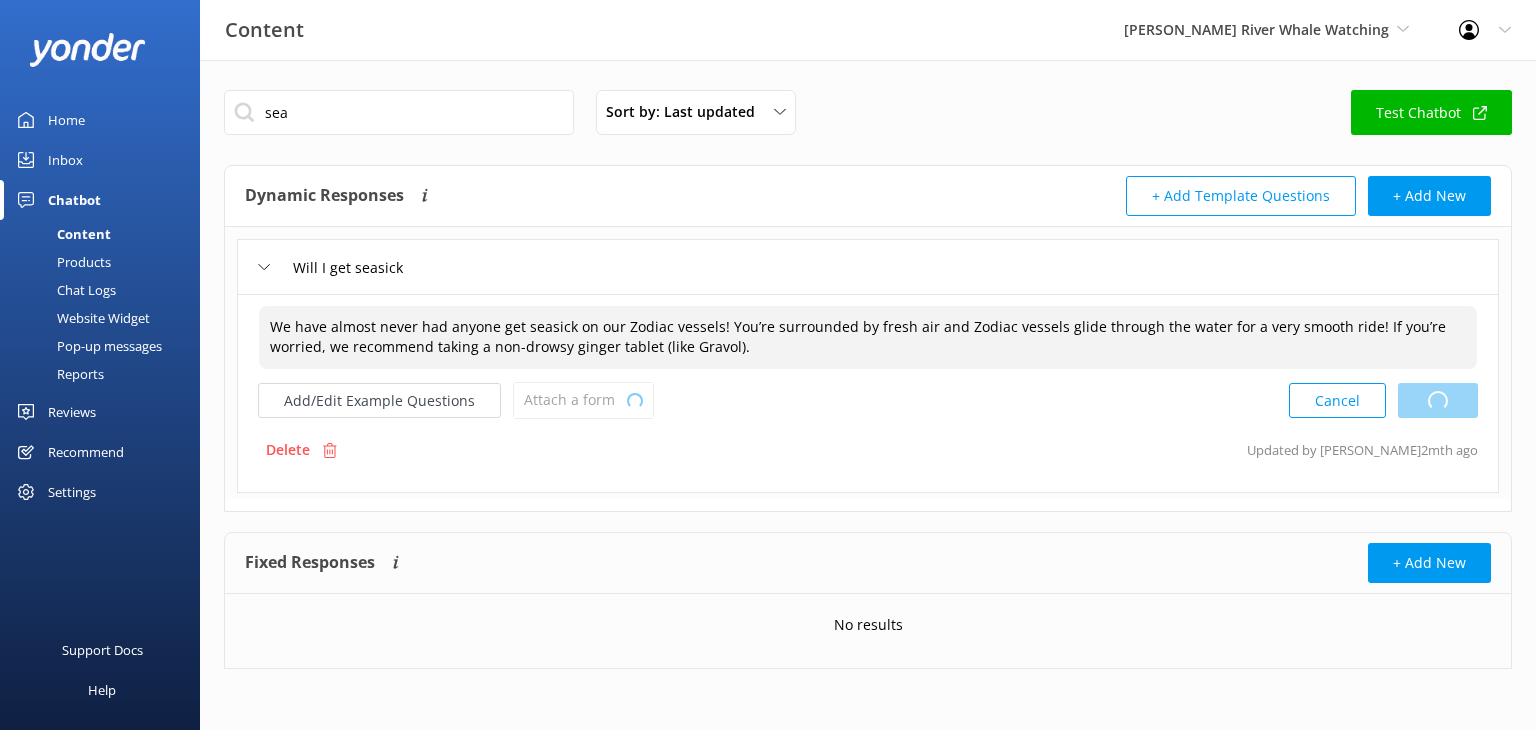 click on "Cancel Loading.." at bounding box center (1383, 400) 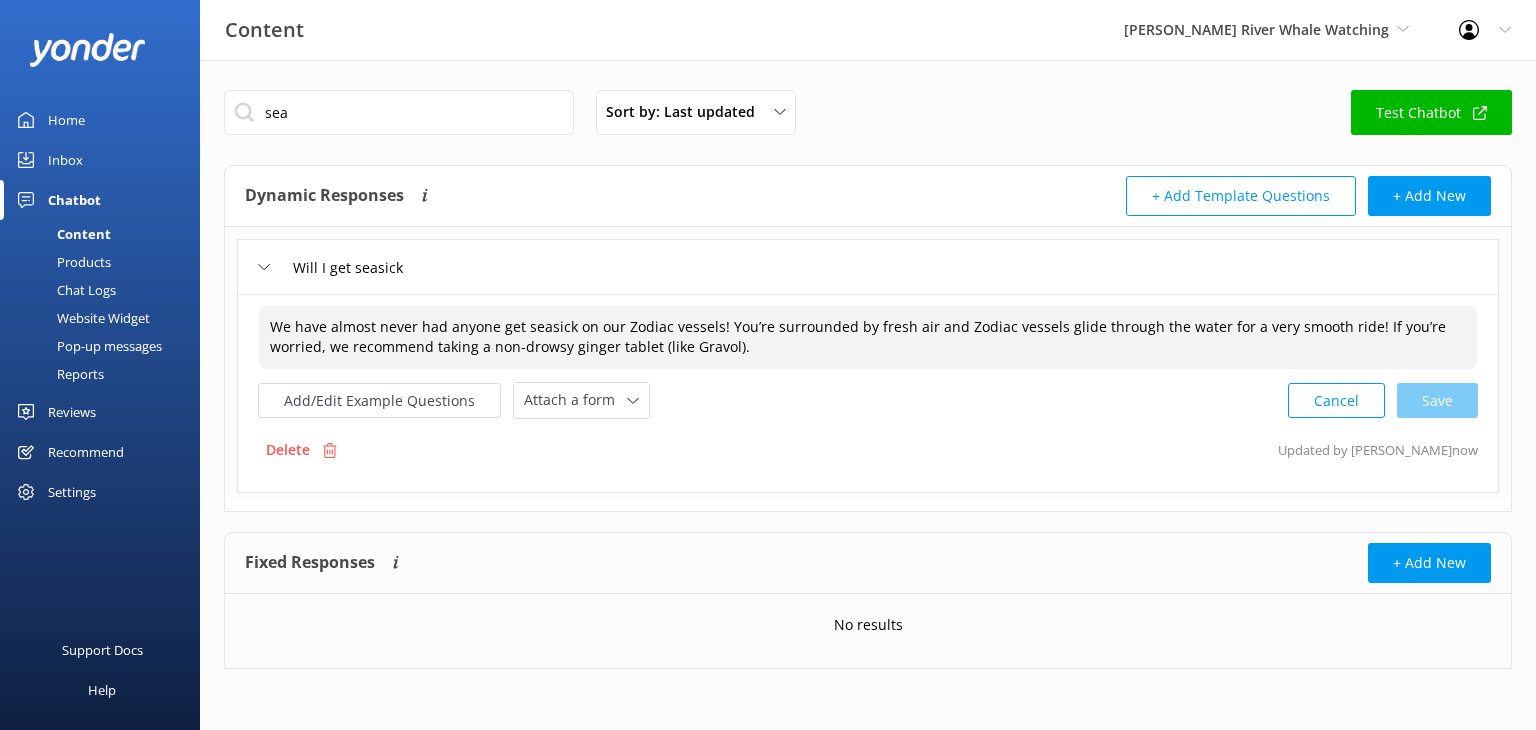 type on "We have almost never had anyone get seasick on our Zodiac vessels! You’re surrounded by fresh air and Zodiac vessels glide through the water for a very smooth ride! If you’re worried, we recommend taking a non-drowsy ginger tablet (like Gravol)." 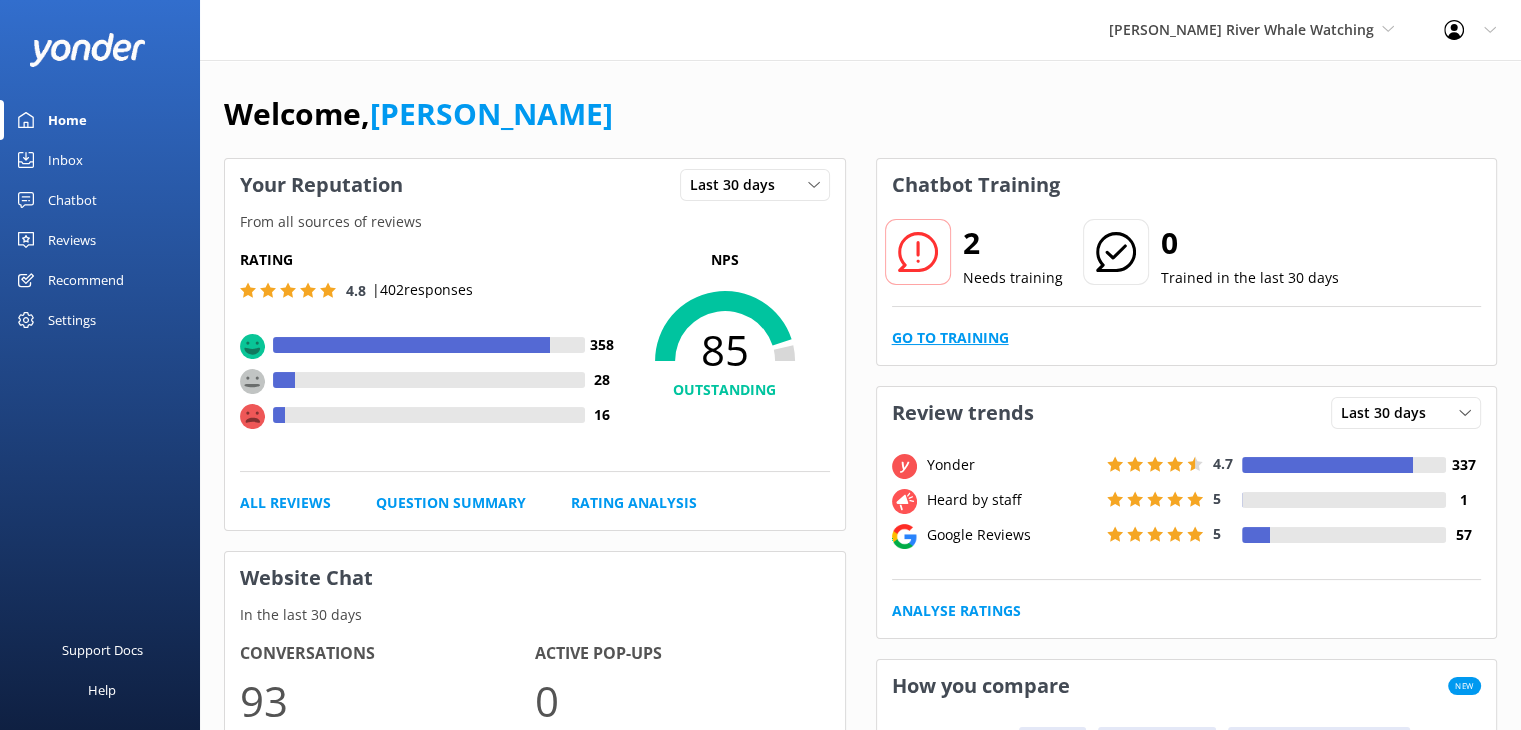 click on "Go to Training" at bounding box center [950, 338] 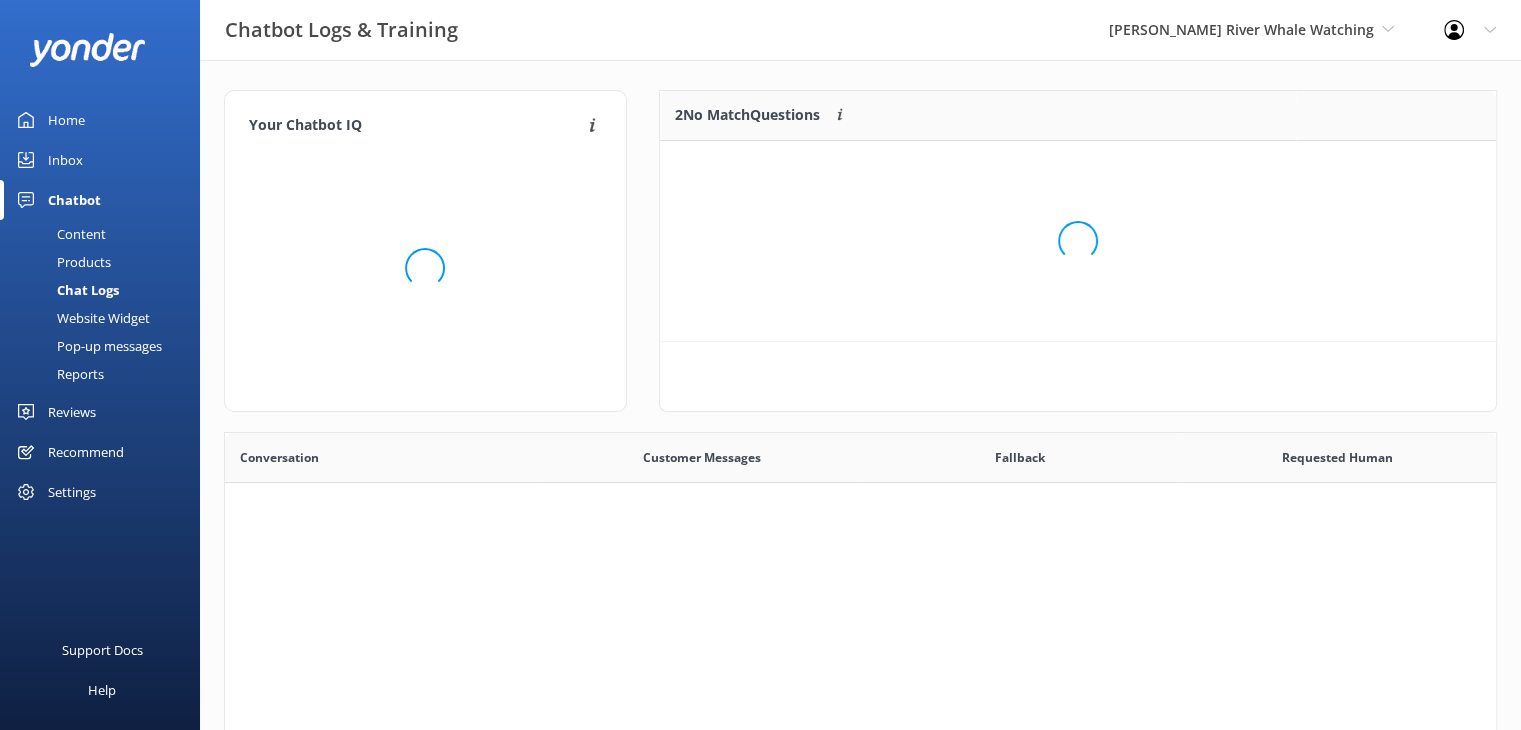 scroll, scrollTop: 16, scrollLeft: 16, axis: both 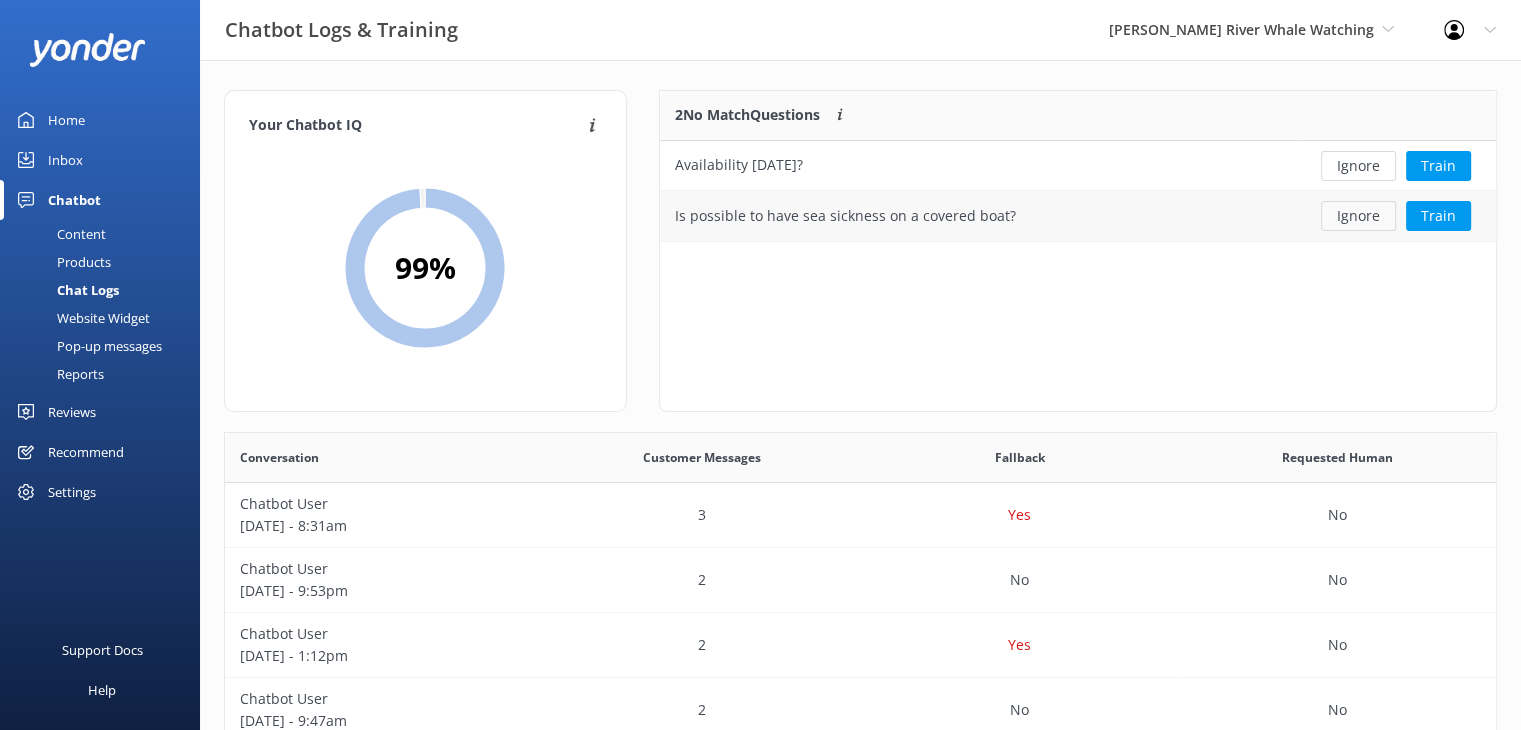 click on "Ignore" at bounding box center [1358, 216] 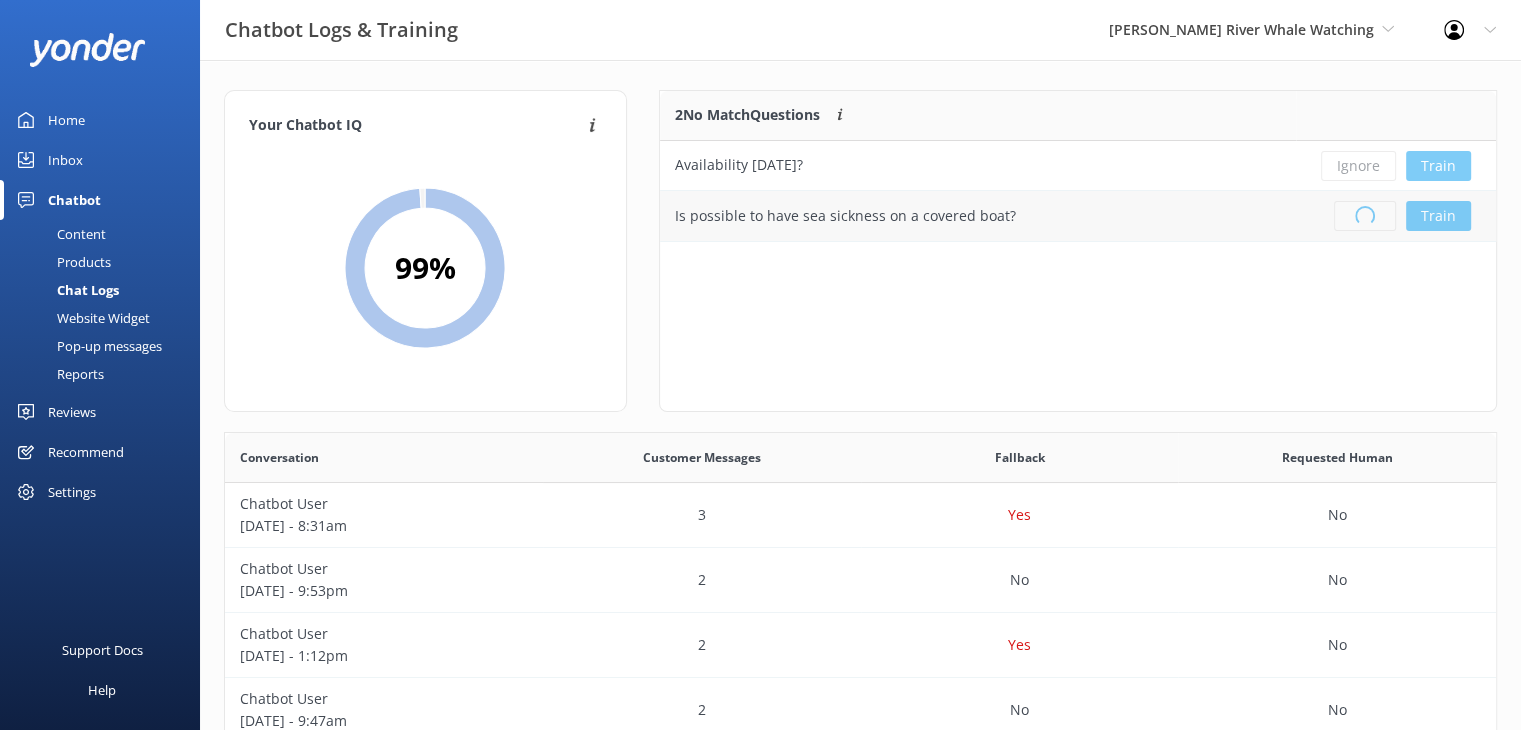 scroll, scrollTop: 16, scrollLeft: 16, axis: both 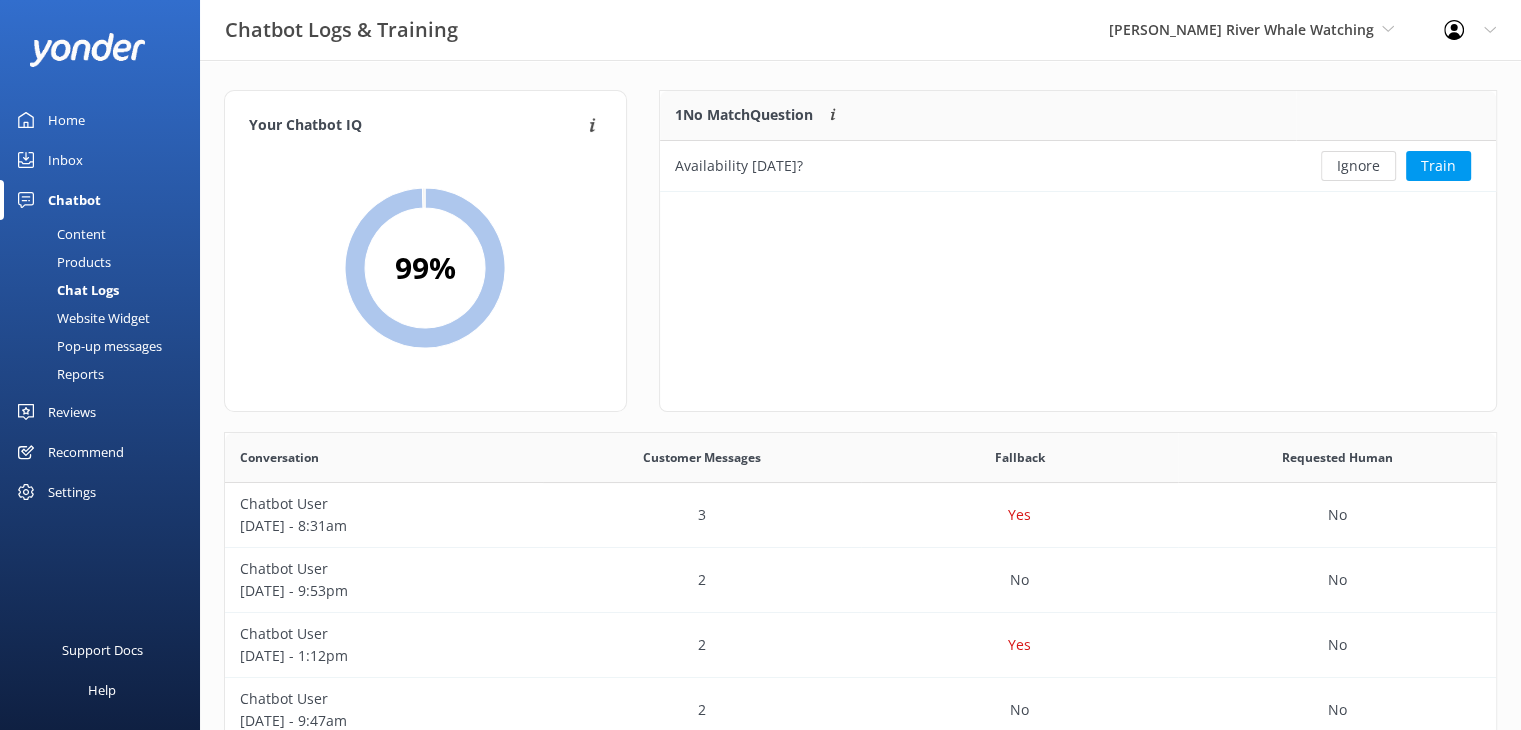 click on "Content" at bounding box center (59, 234) 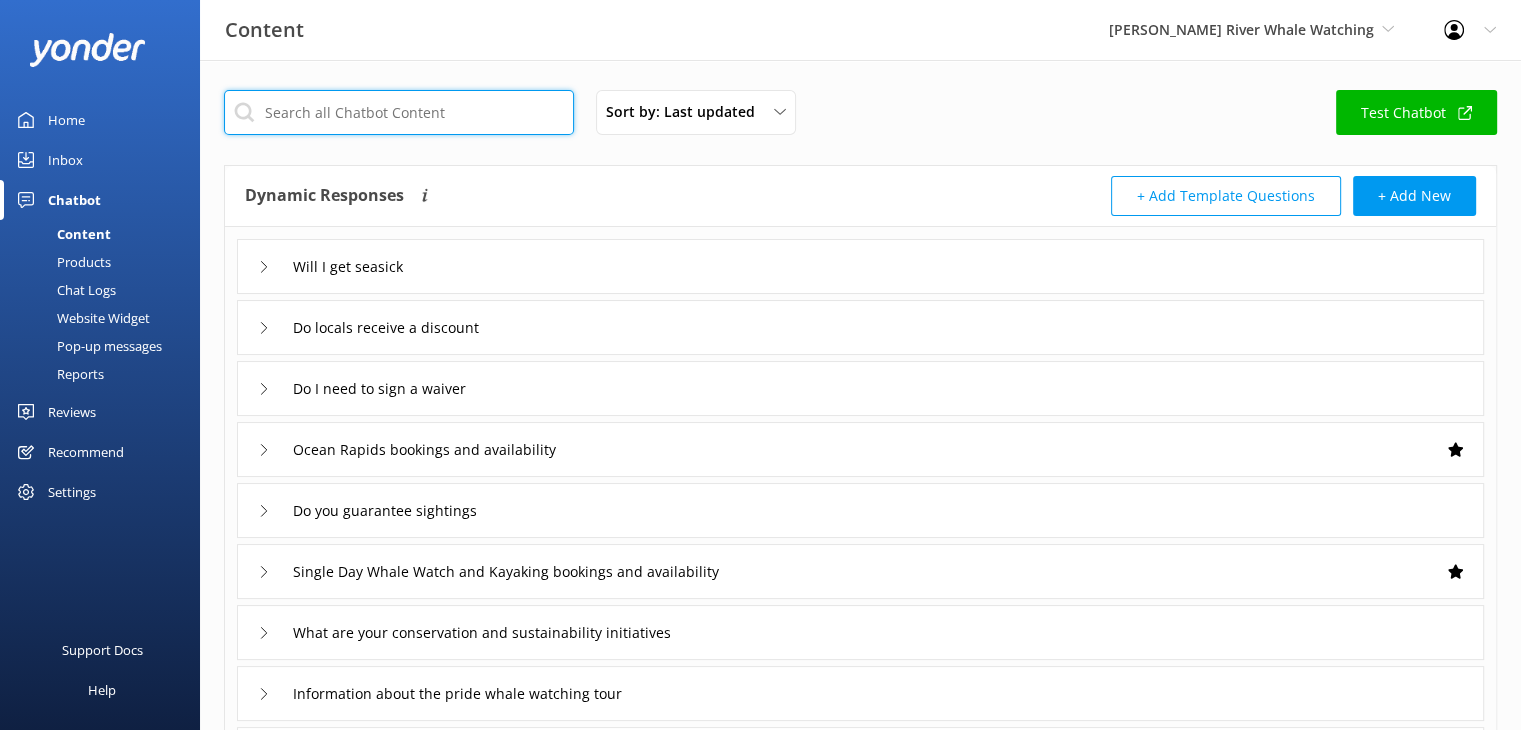 click at bounding box center [399, 112] 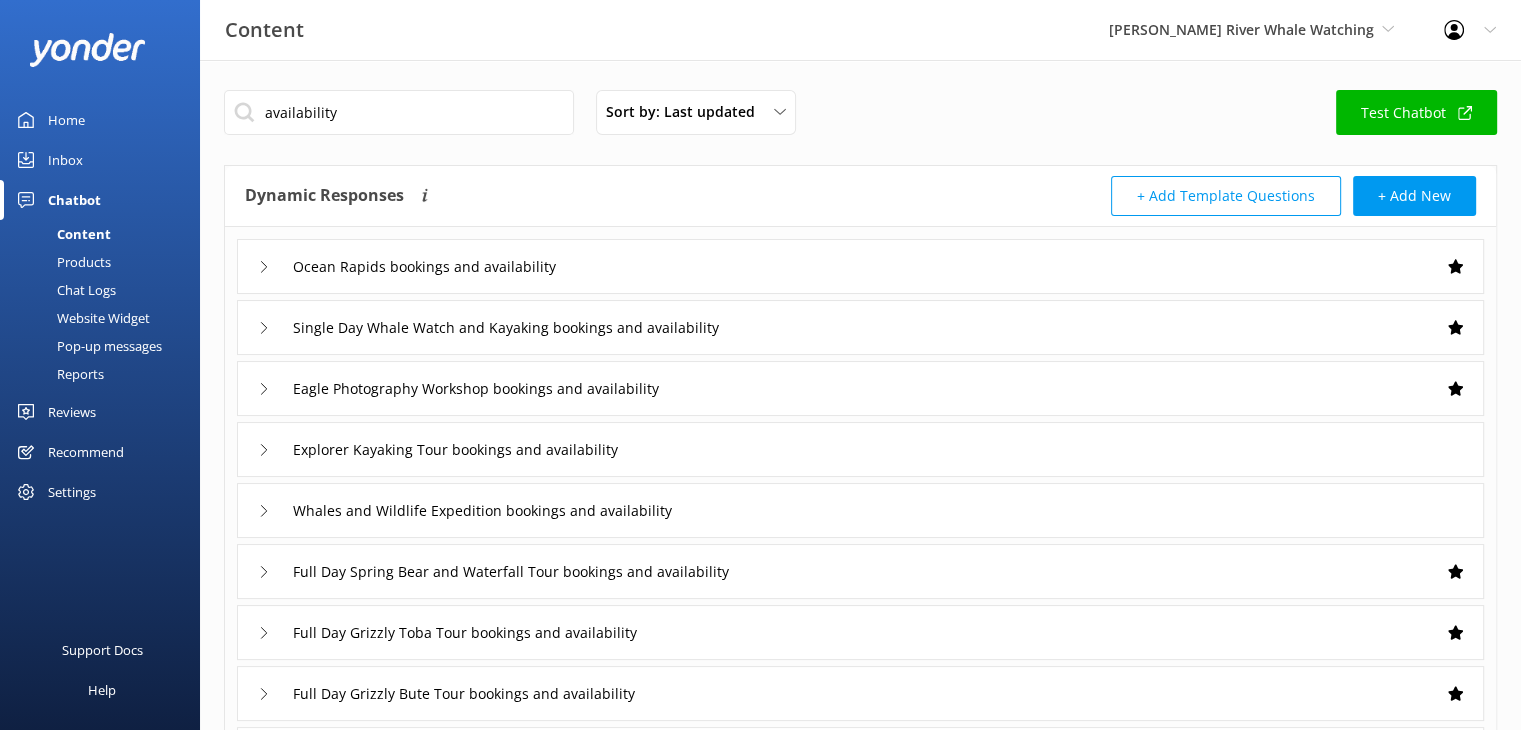 click on "Eagle Photography Workshop bookings and availability" at bounding box center (860, 388) 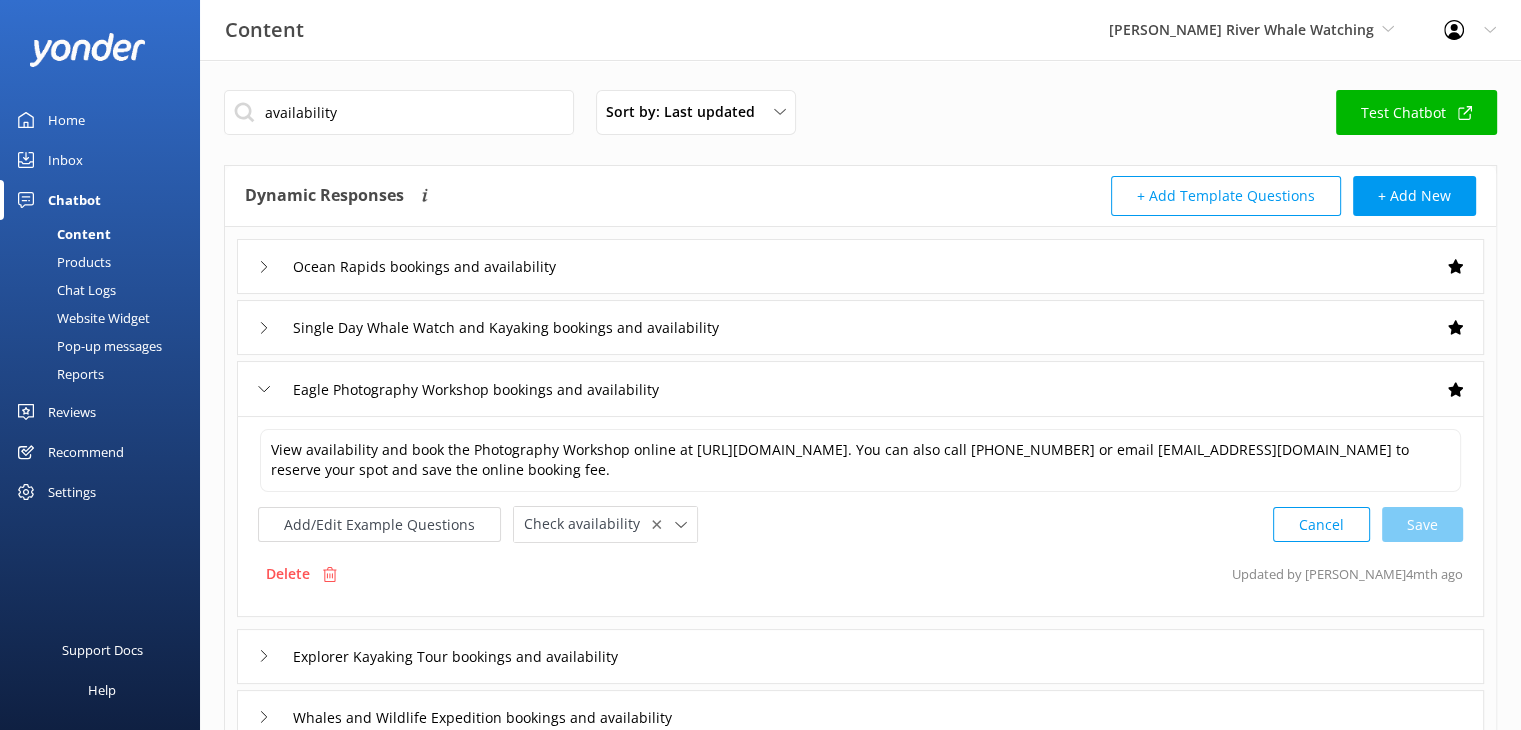 click on "Eagle Photography Workshop bookings and availability" at bounding box center [860, 388] 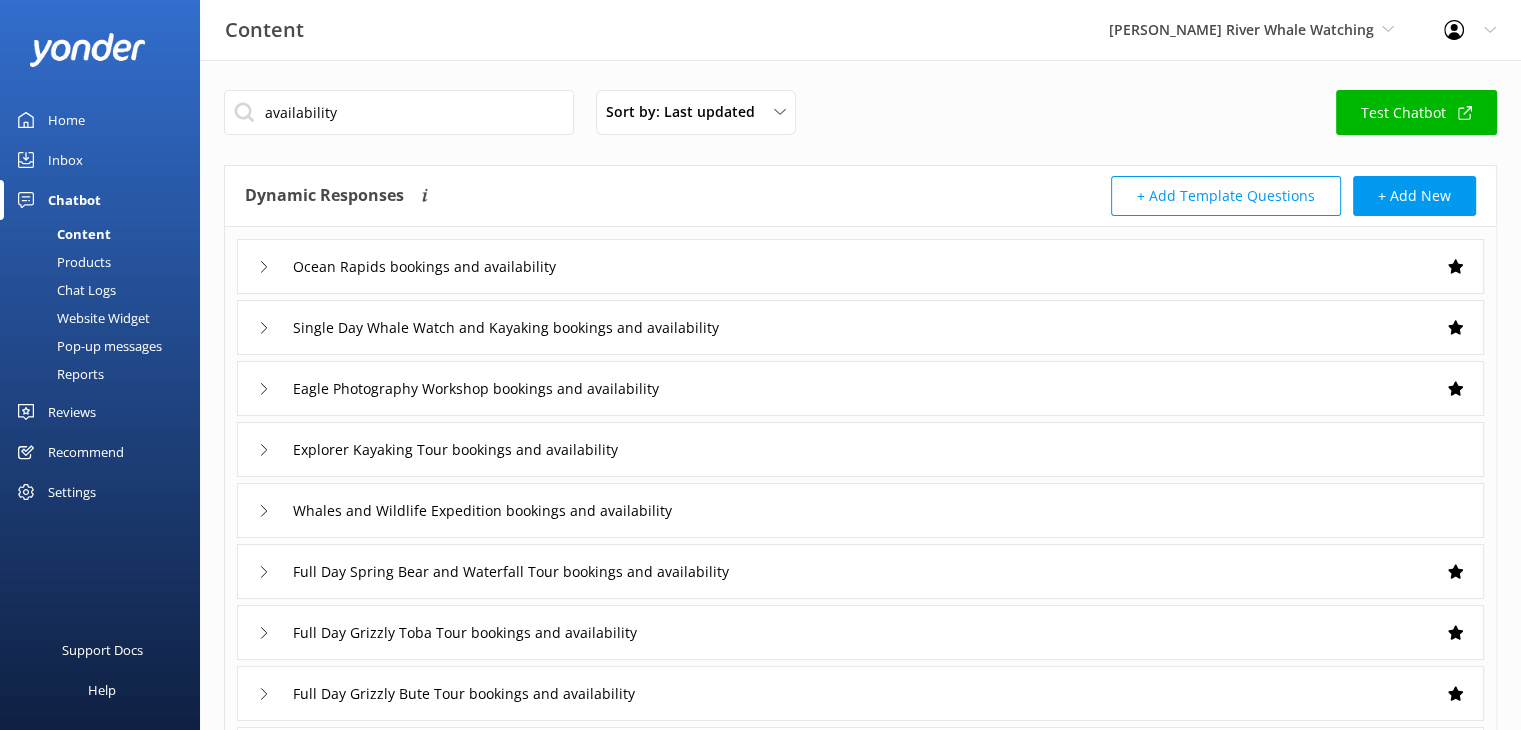 click on "Explorer Kayaking Tour bookings and availability" at bounding box center (860, 449) 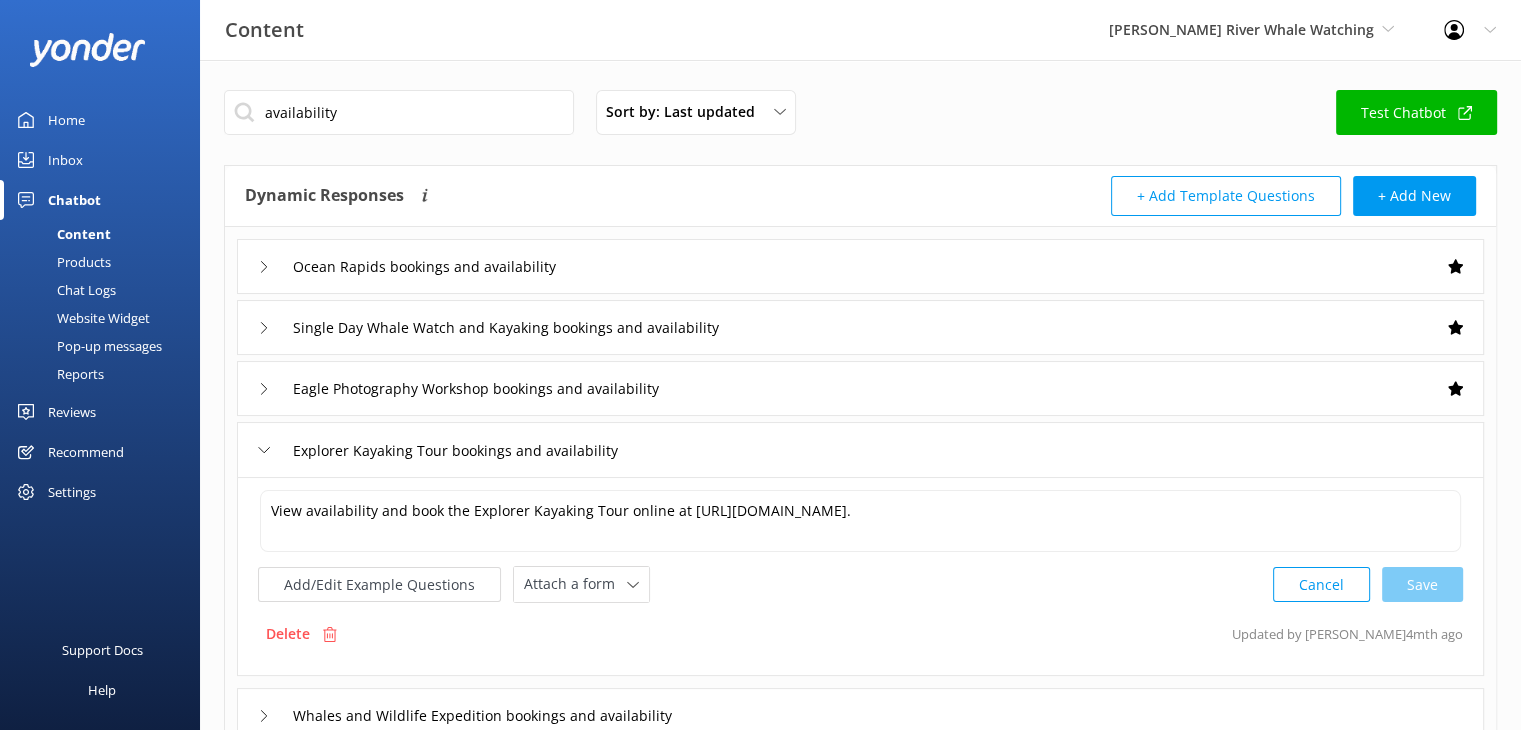 click on "Explorer Kayaking Tour bookings and availability" at bounding box center (860, 449) 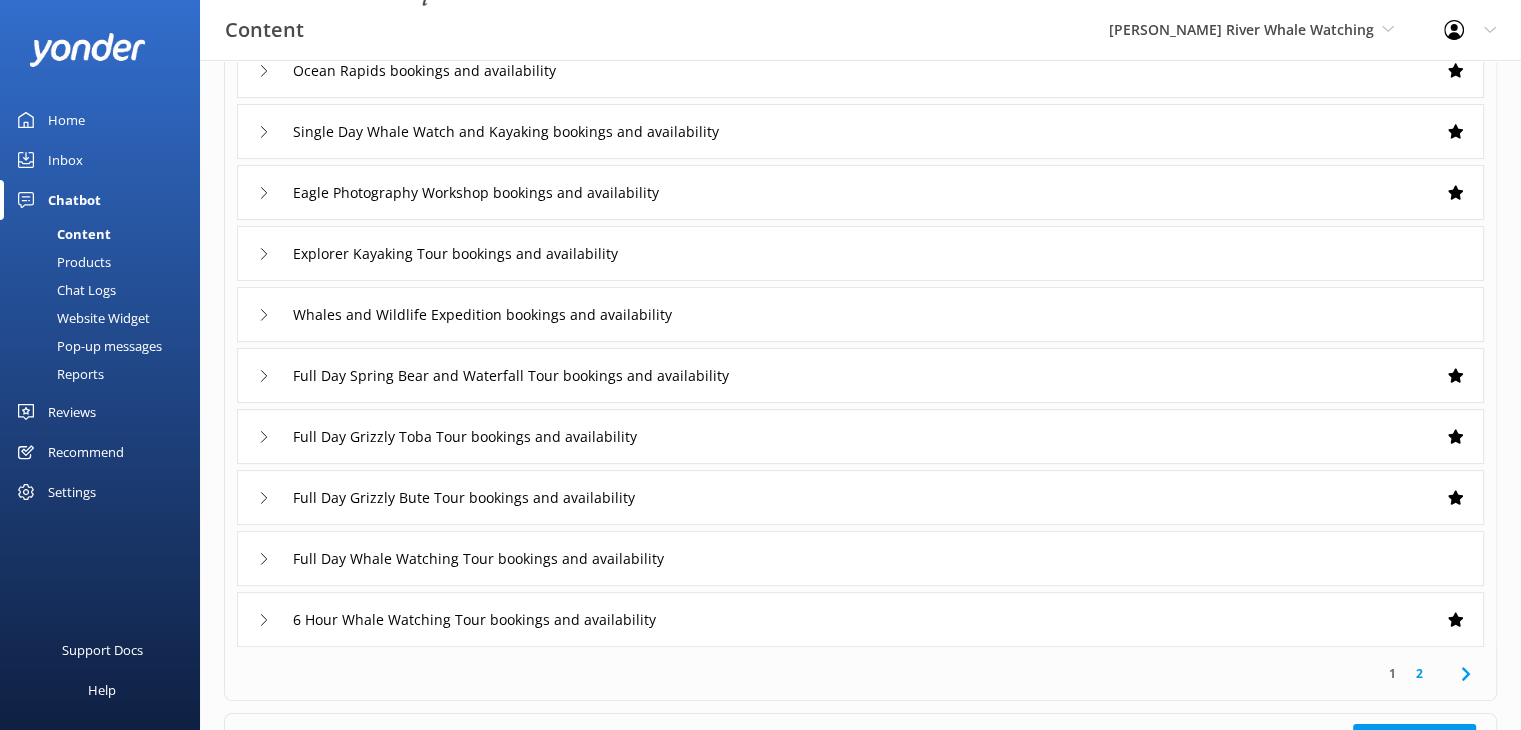 scroll, scrollTop: 200, scrollLeft: 0, axis: vertical 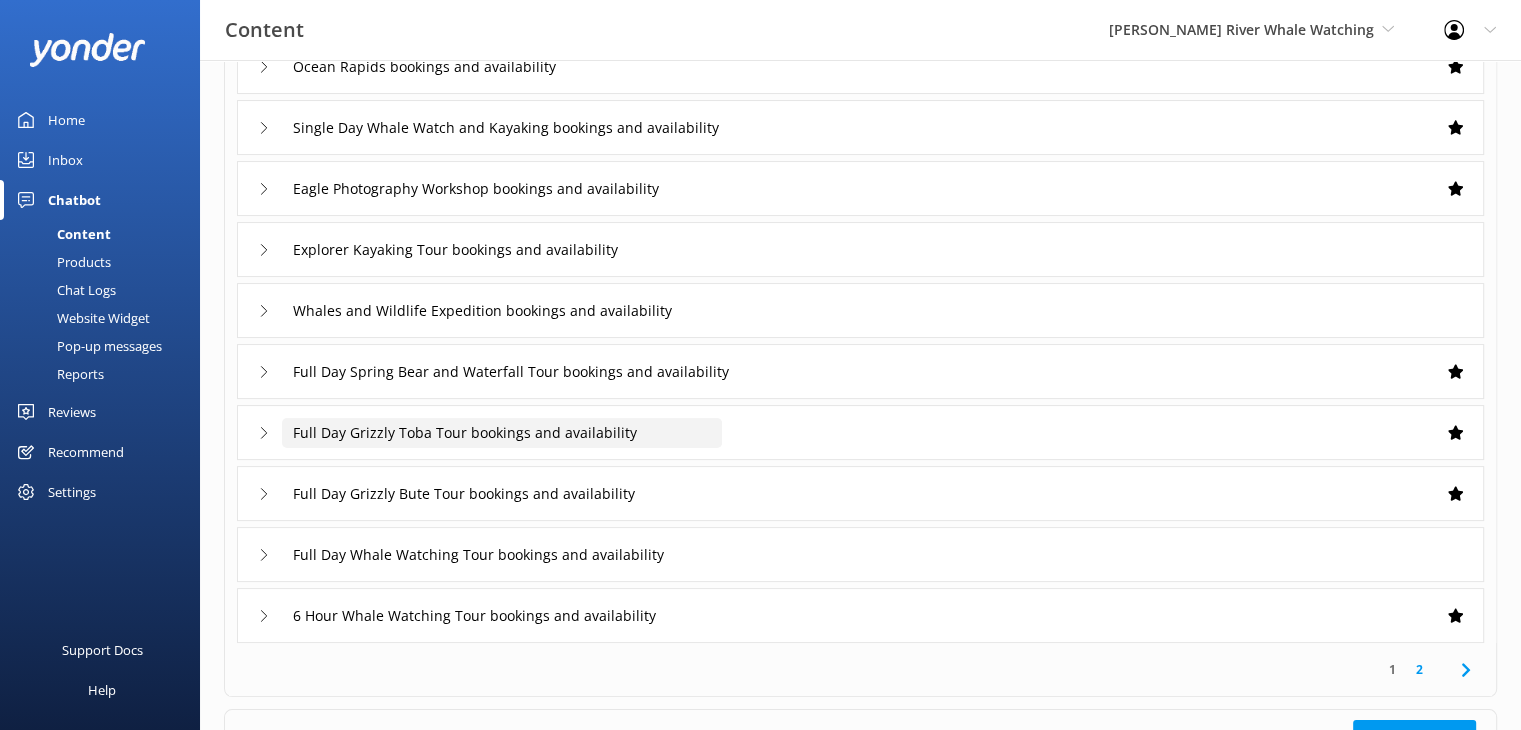 click on "Full Day Grizzly Toba Tour bookings and availability" at bounding box center [446, 67] 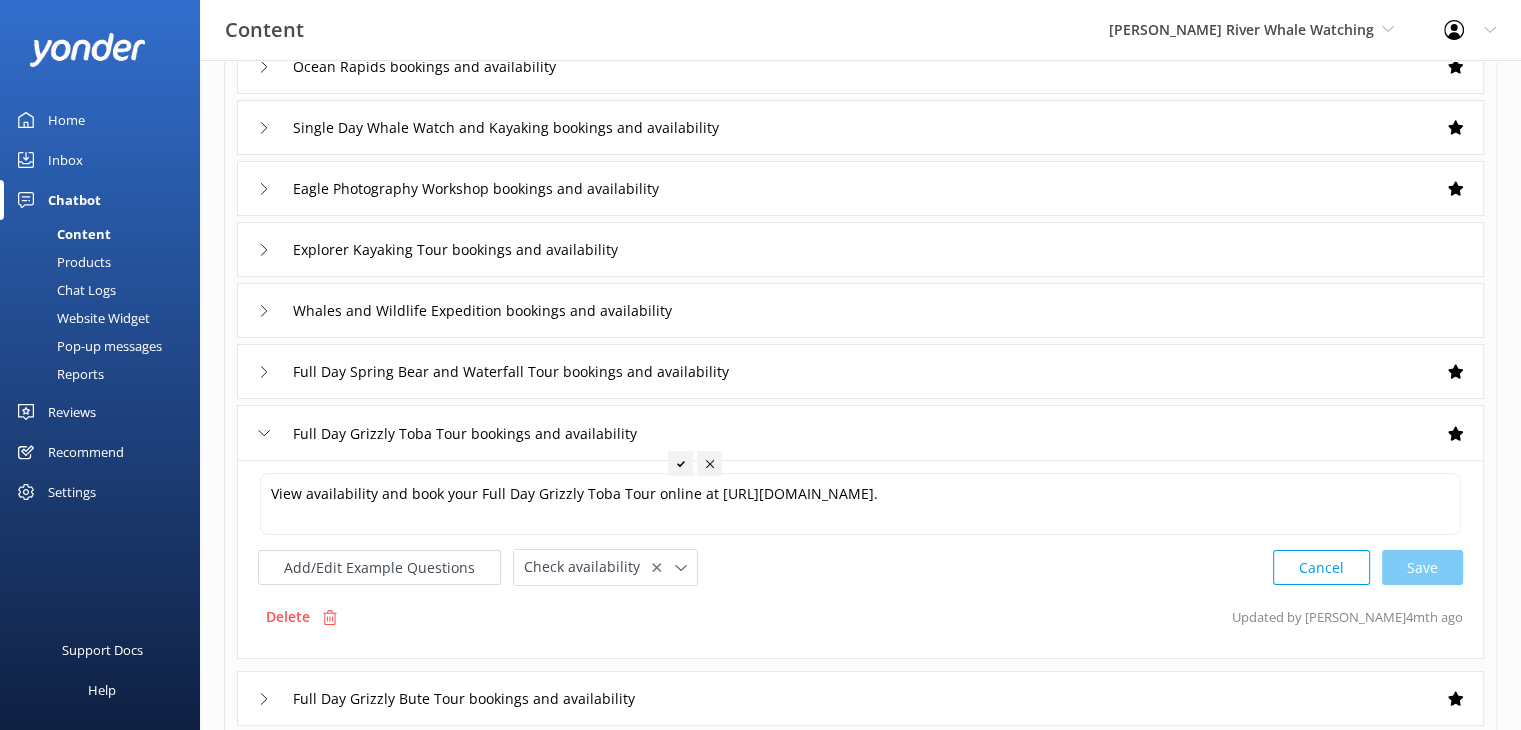 click on "Full Day Grizzly Toba Tour bookings and availability" at bounding box center (860, 432) 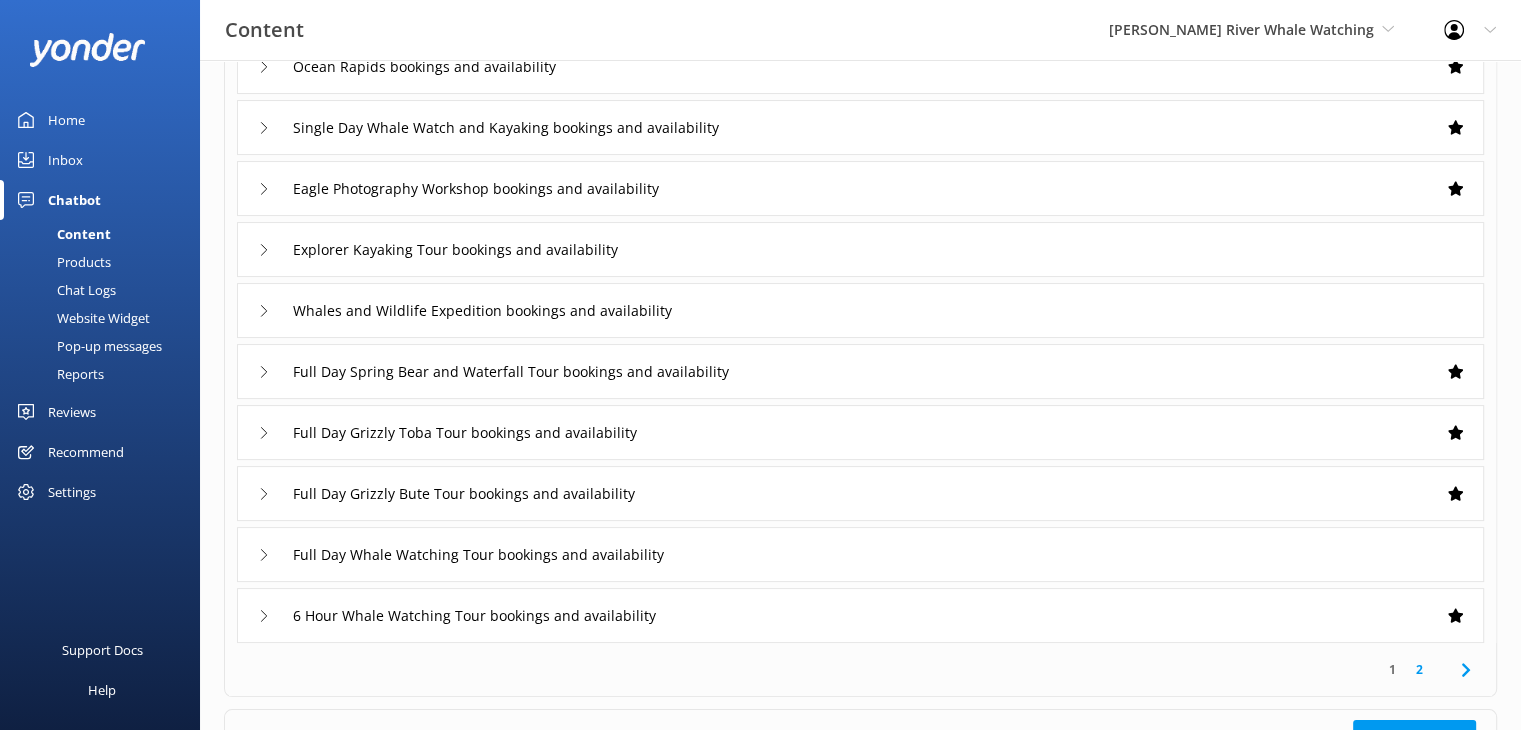 click on "Full Day Grizzly Bute Tour bookings and availability" at bounding box center (860, 493) 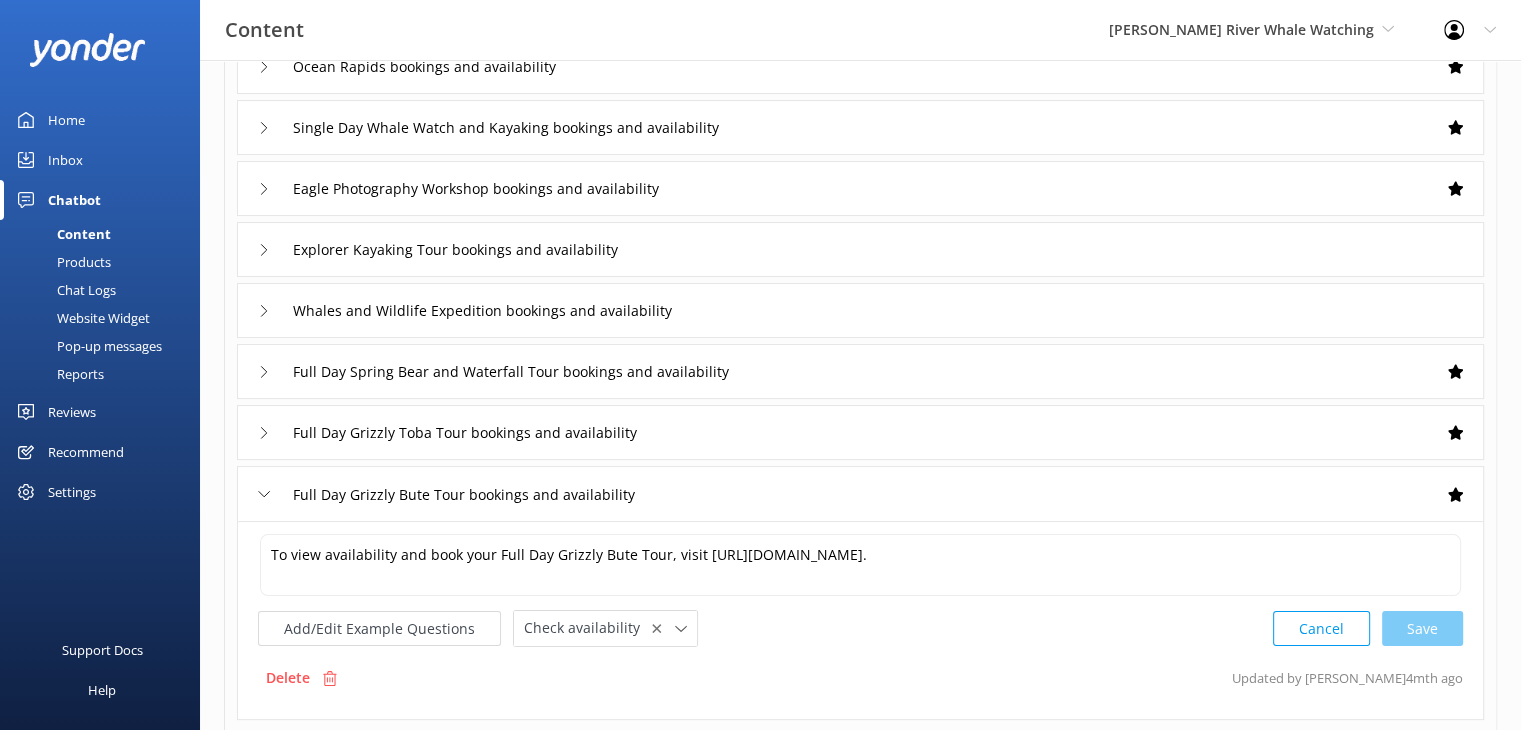 click on "Full Day Grizzly Bute Tour bookings and availability" at bounding box center (860, 493) 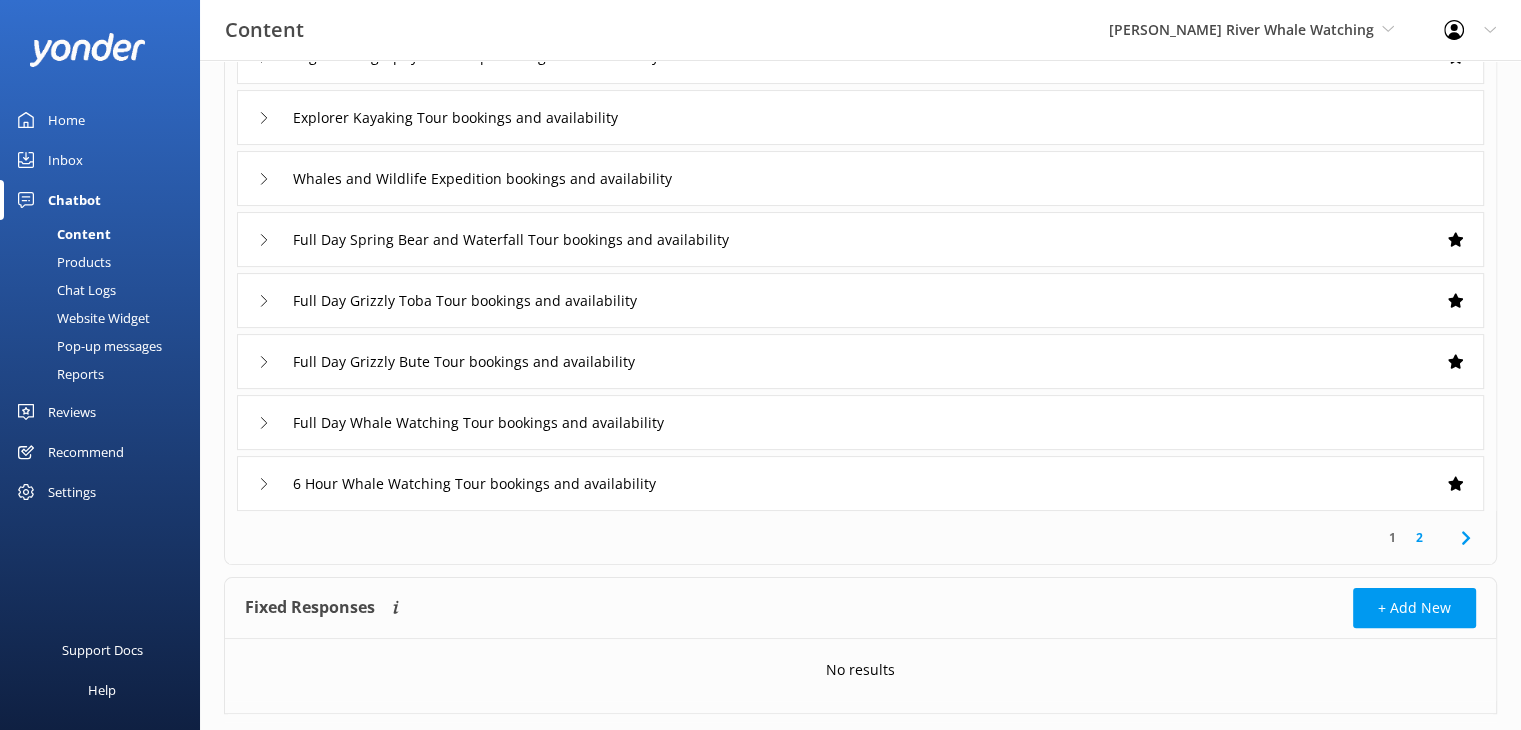 scroll, scrollTop: 376, scrollLeft: 0, axis: vertical 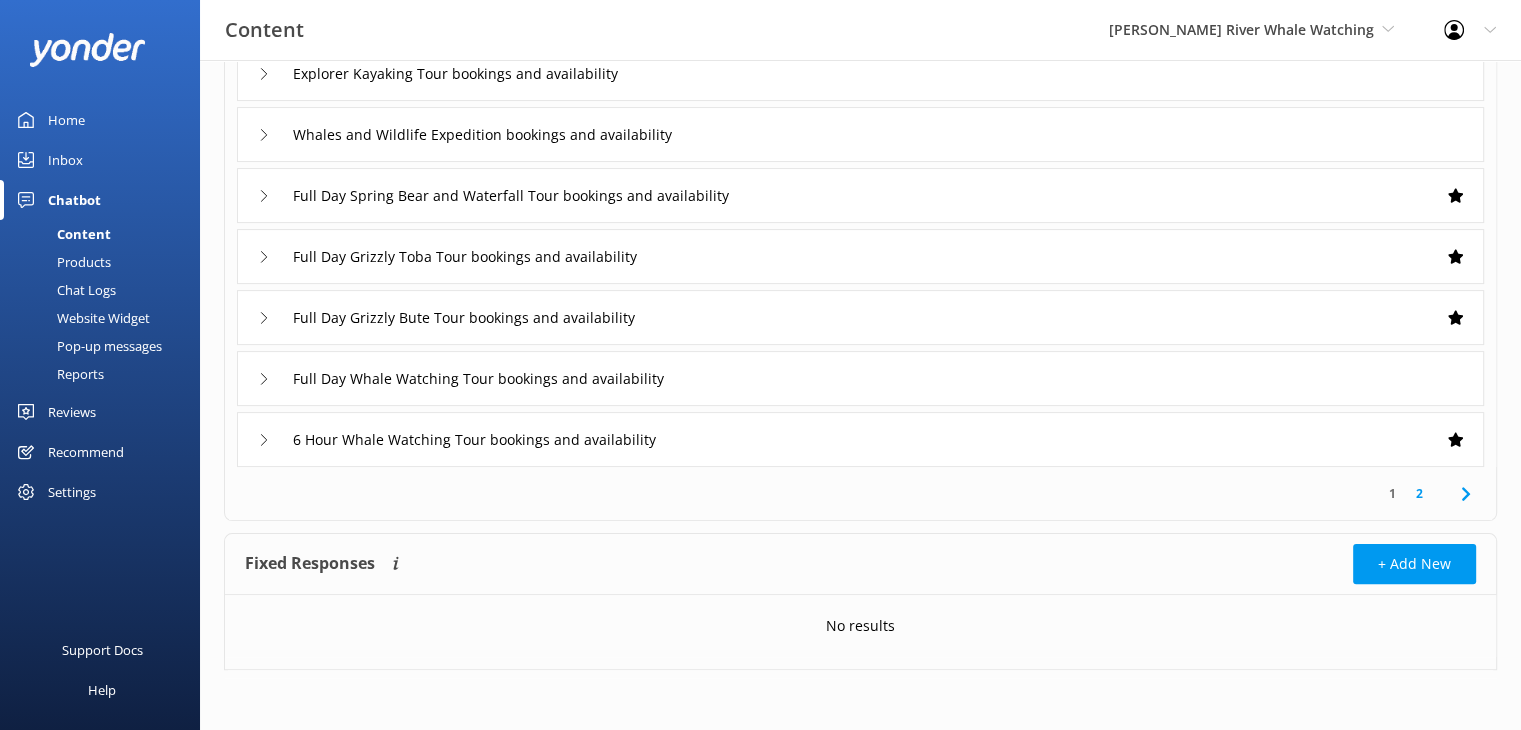click on "6 Hour Whale Watching Tour bookings and availability" at bounding box center [860, 439] 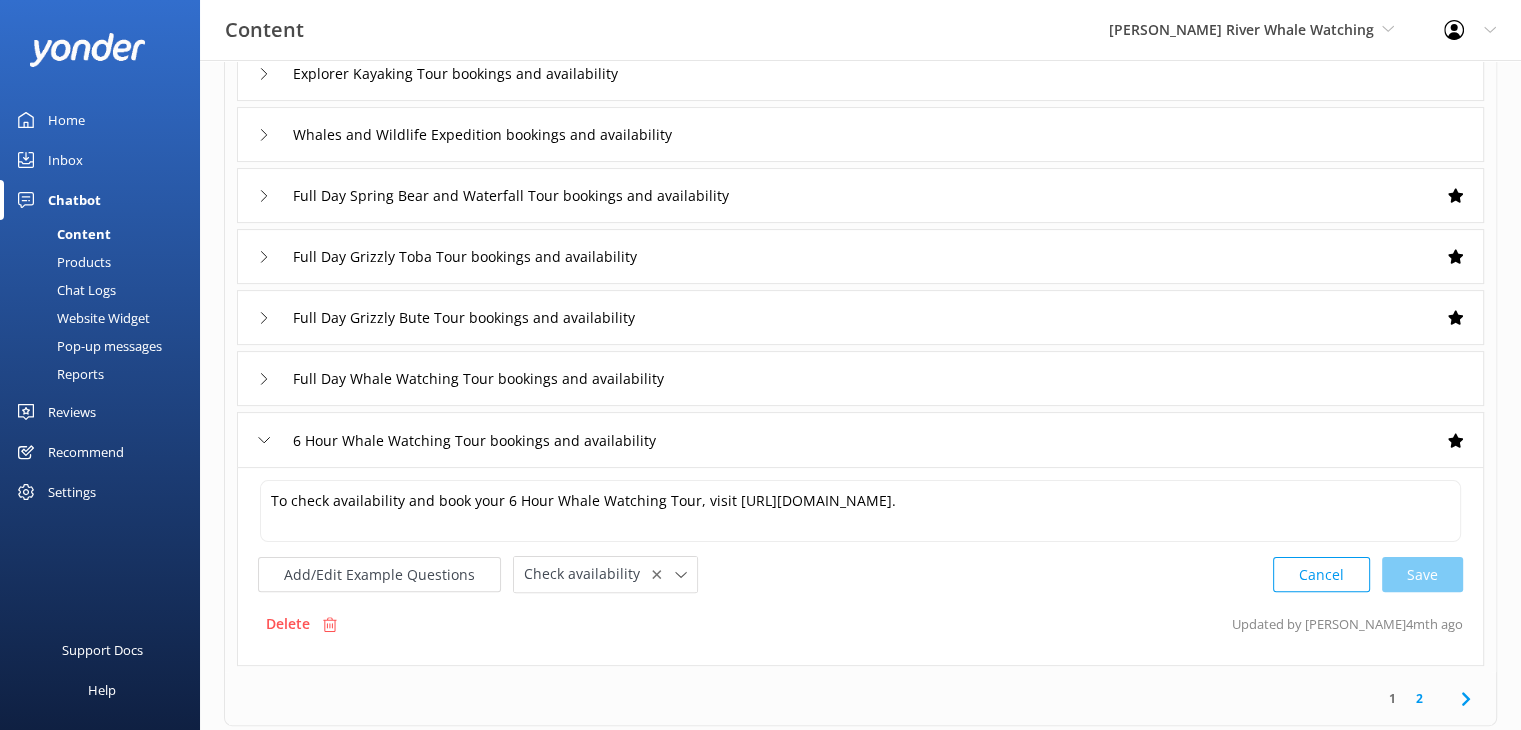 click on "6 Hour Whale Watching Tour bookings and availability" at bounding box center [860, 439] 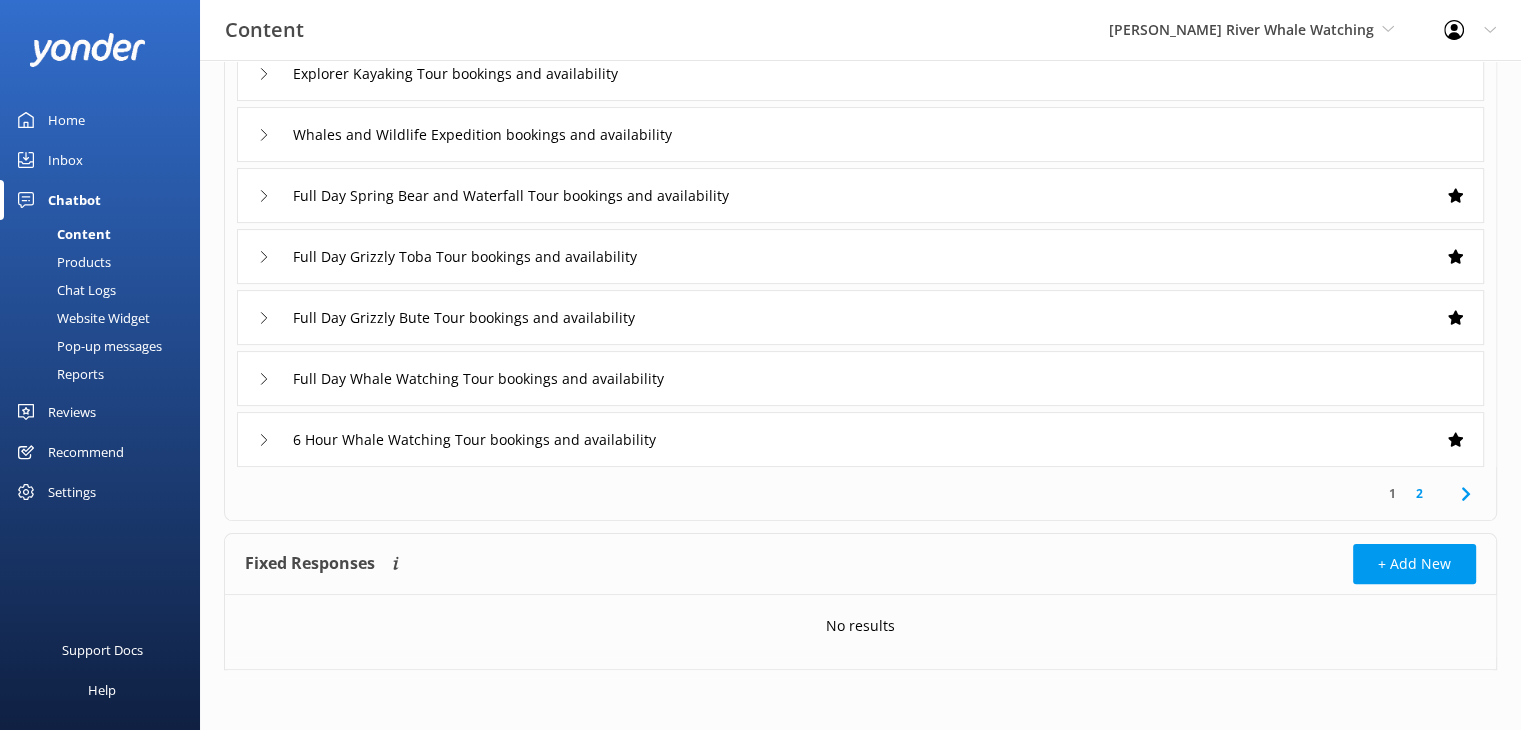 scroll, scrollTop: 0, scrollLeft: 0, axis: both 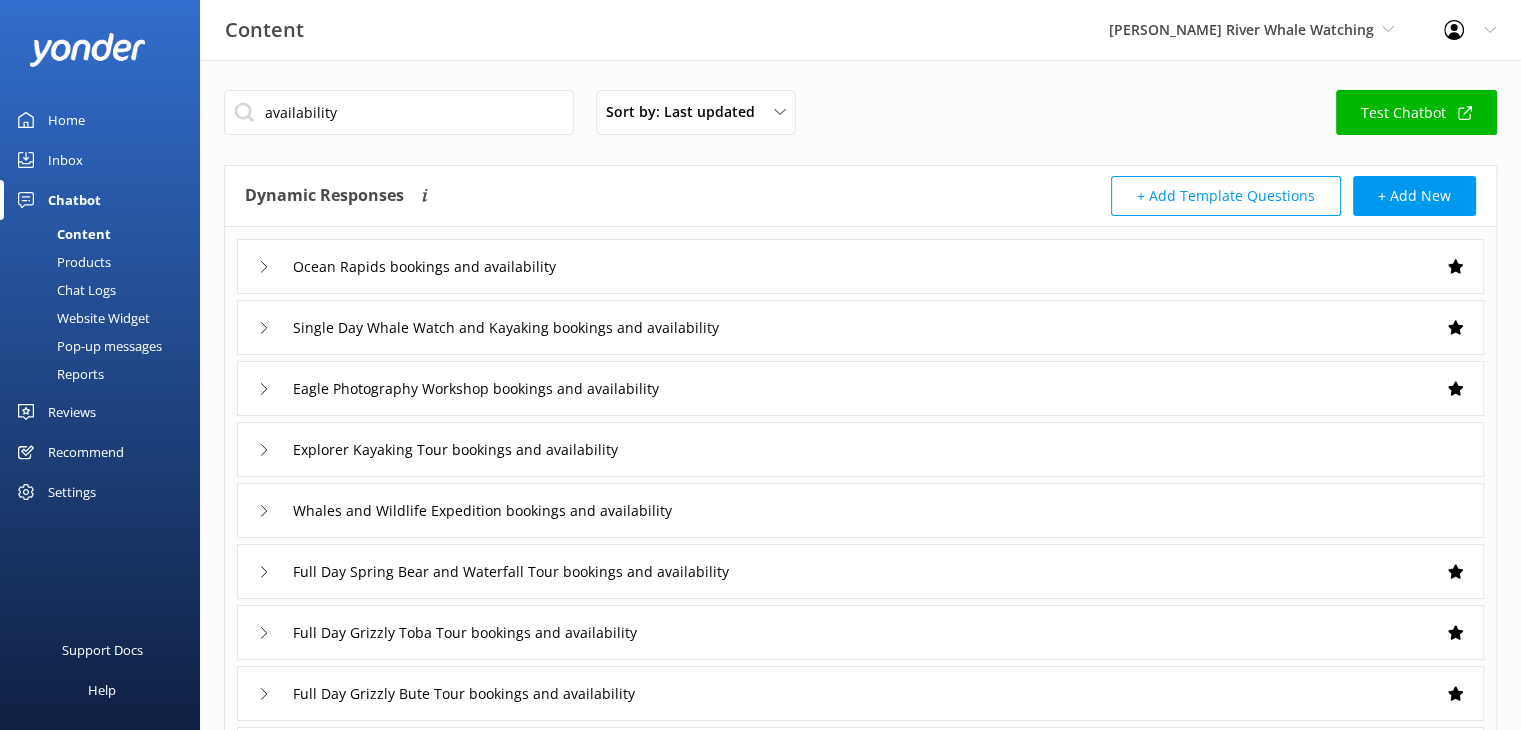 click on "Inbox" at bounding box center (65, 160) 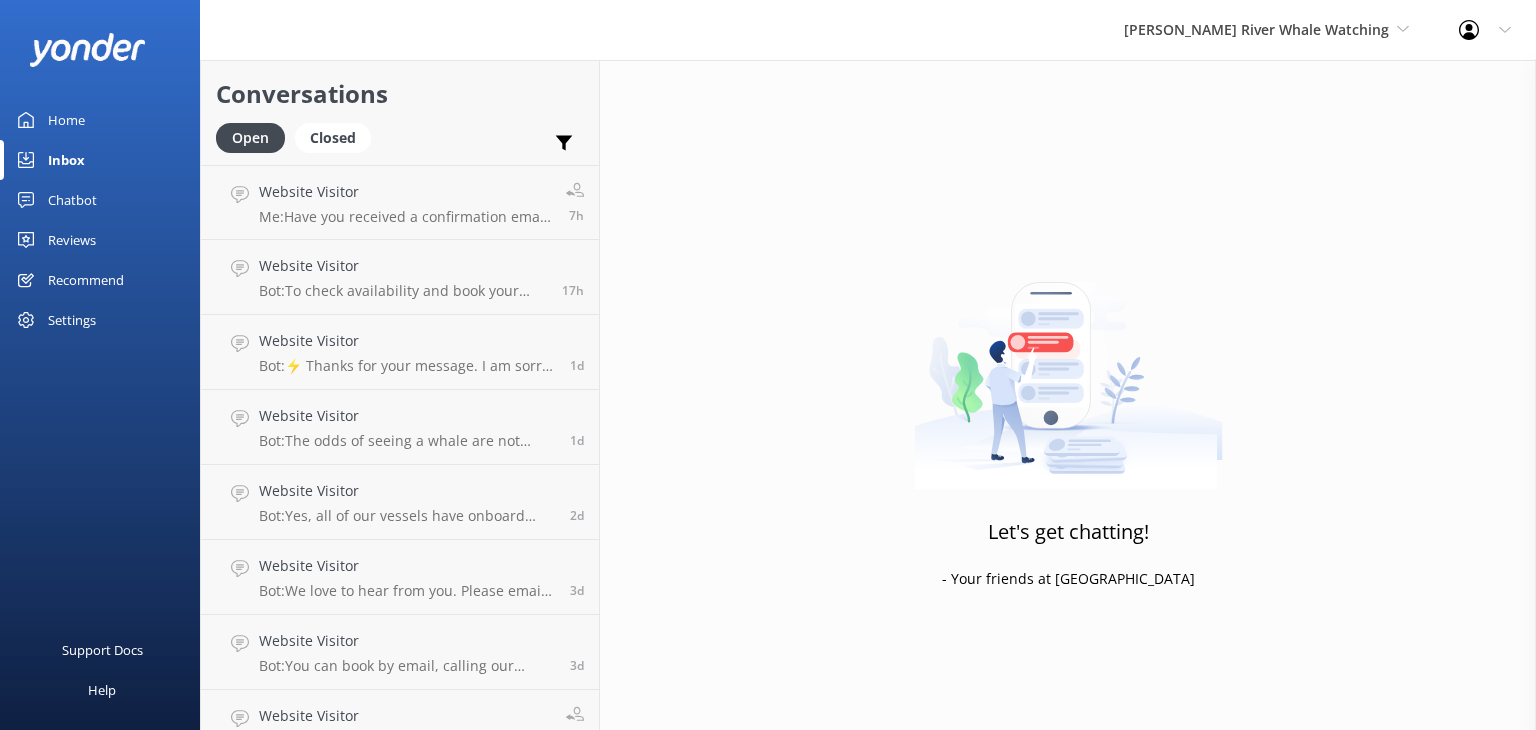 click on "Home" at bounding box center (66, 120) 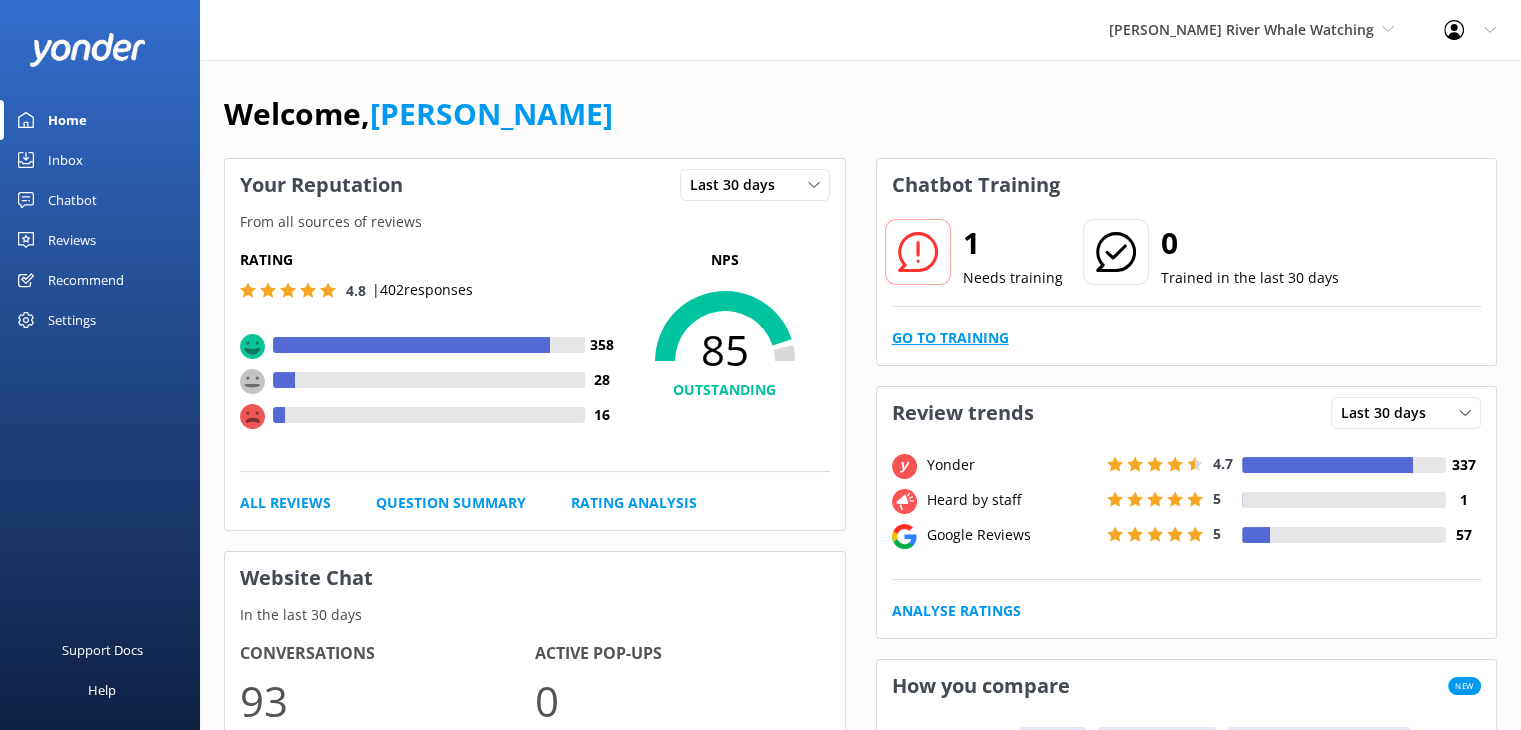 click on "Go to Training" at bounding box center [950, 338] 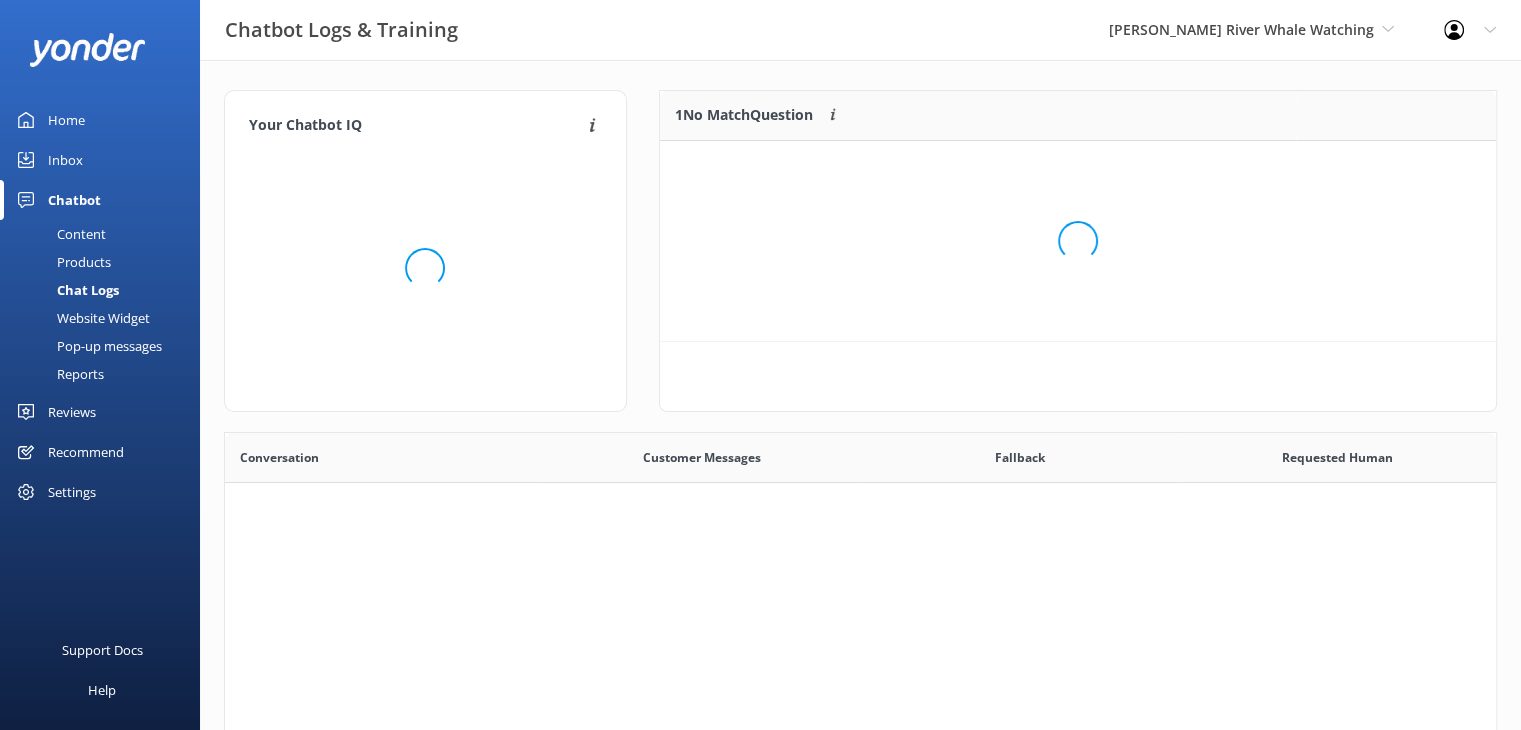 scroll, scrollTop: 16, scrollLeft: 16, axis: both 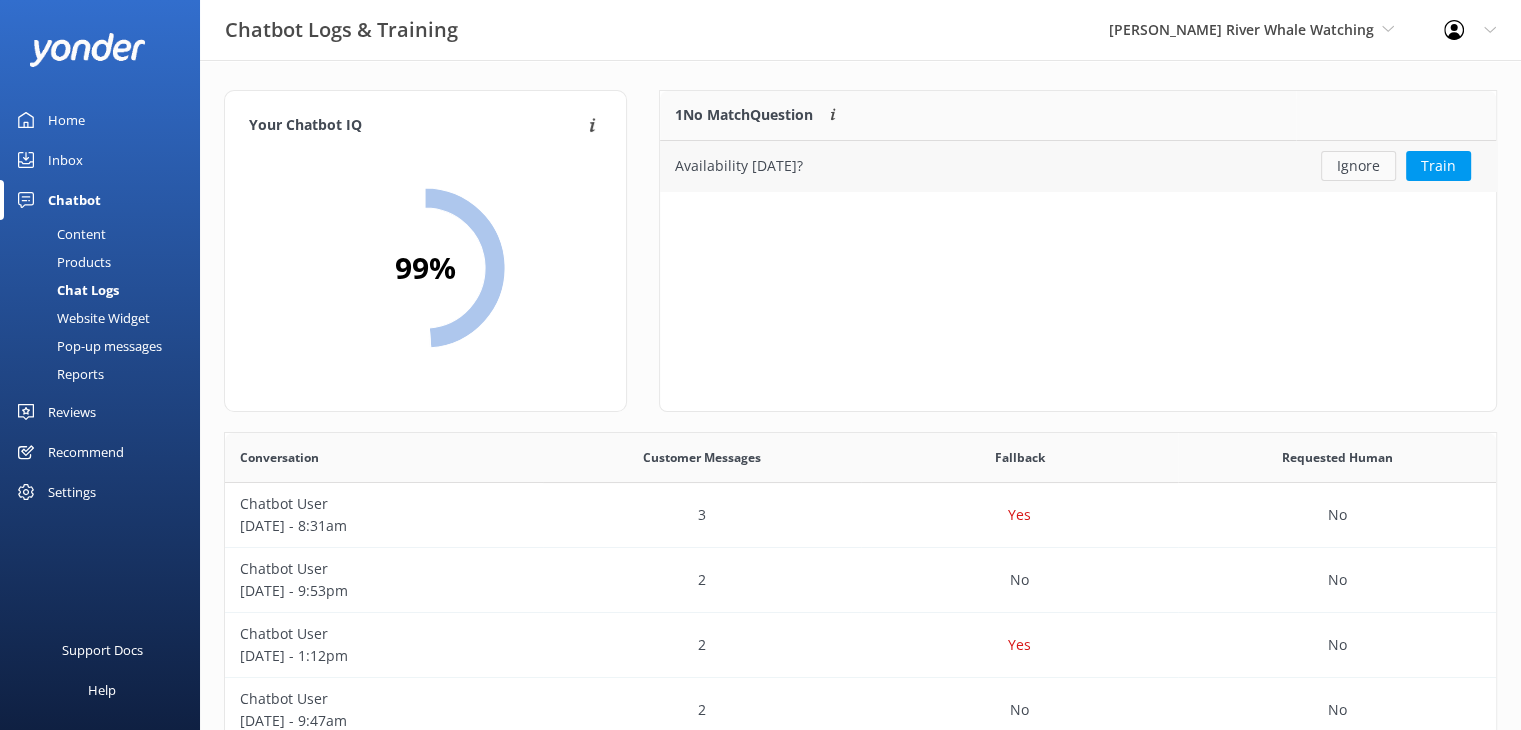 click on "Ignore" at bounding box center [1358, 166] 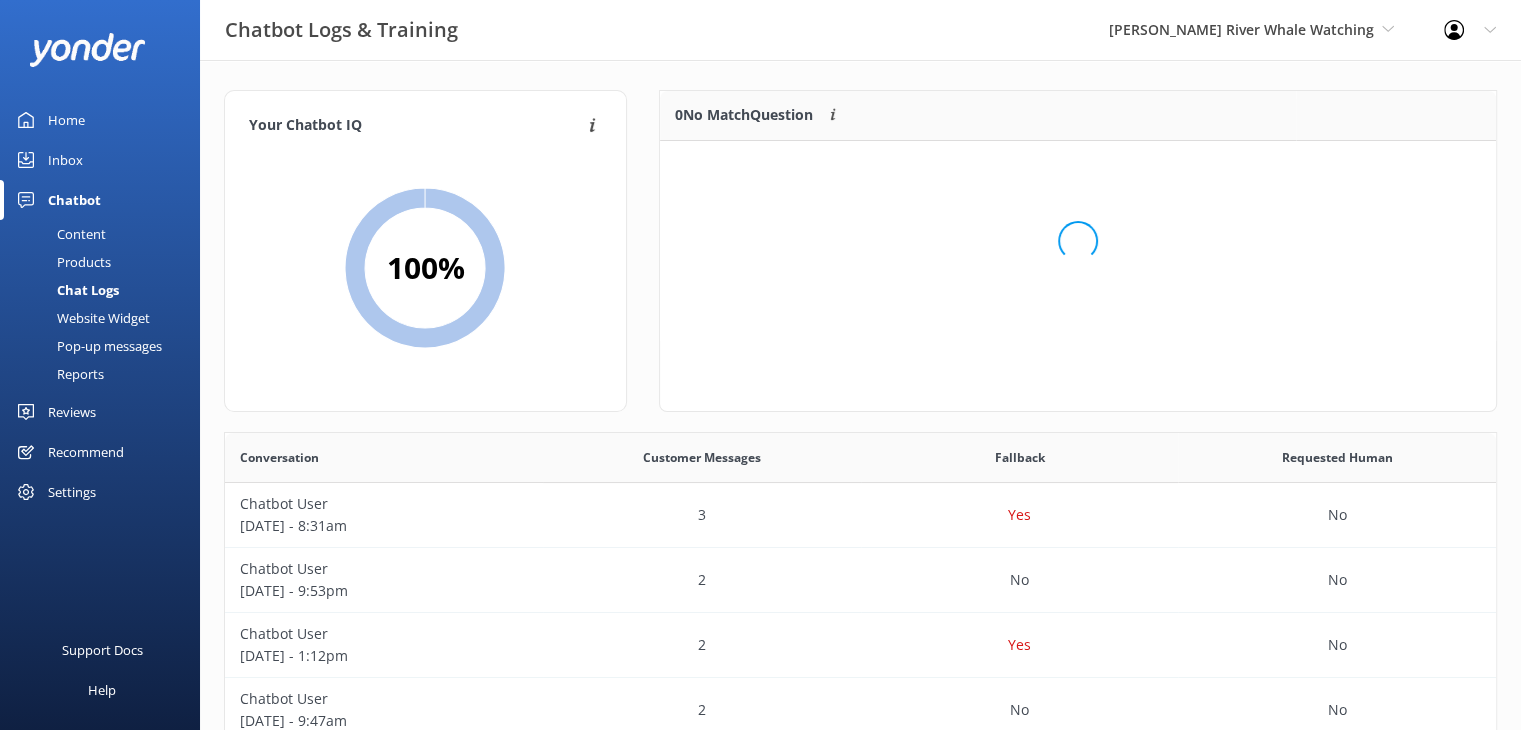 scroll, scrollTop: 16, scrollLeft: 16, axis: both 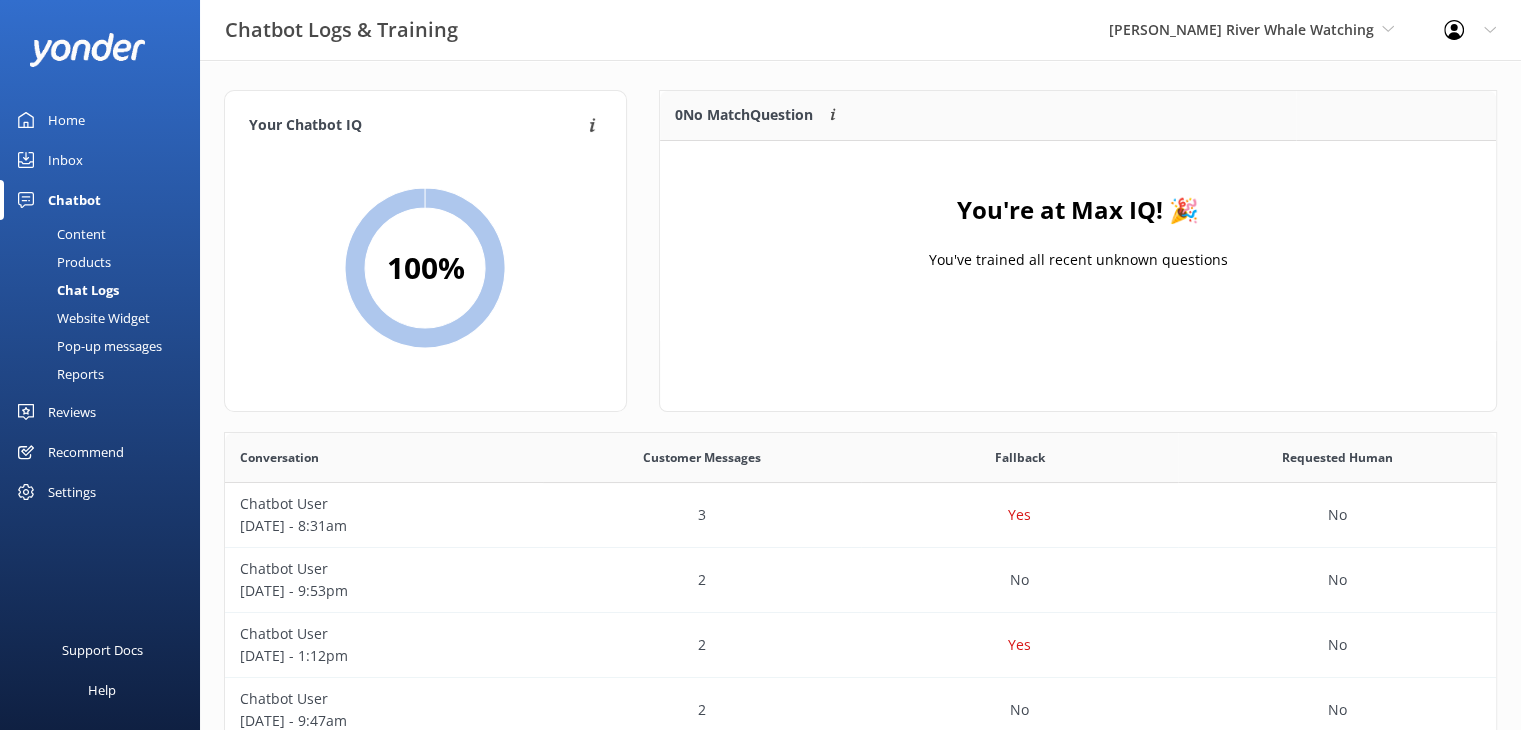 click on "Inbox" at bounding box center [65, 160] 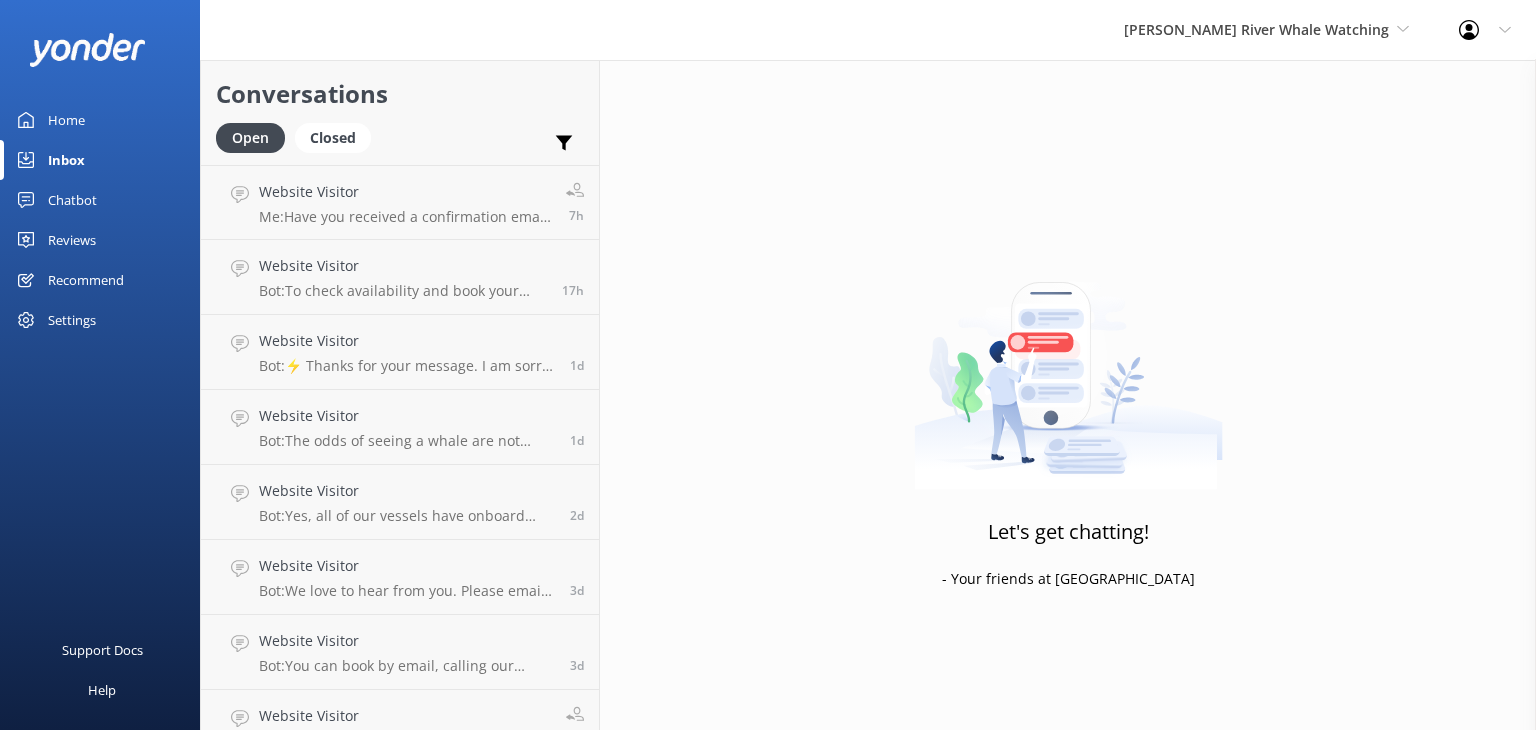 click on "Home" at bounding box center [66, 120] 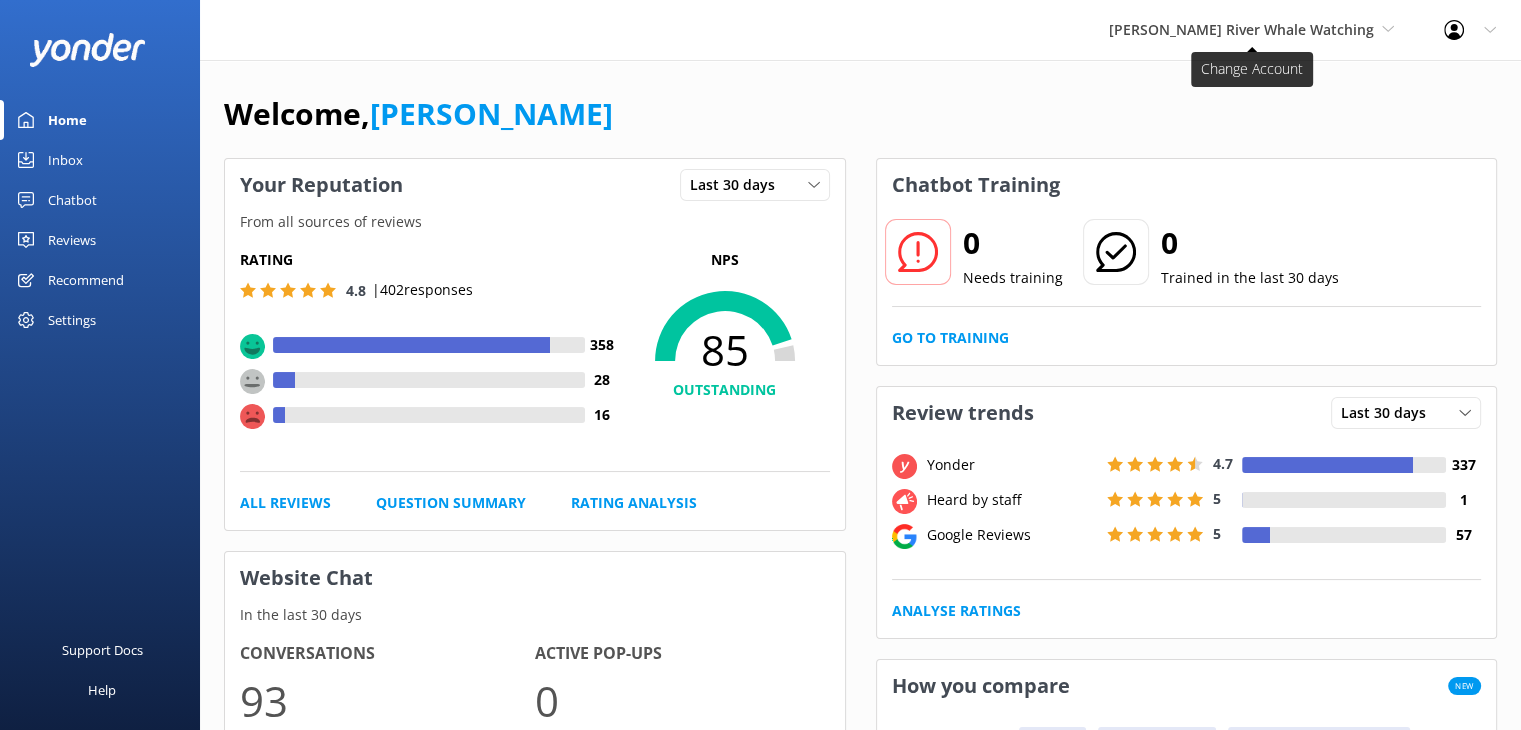 click on "[PERSON_NAME] River Whale Watching" at bounding box center (1241, 29) 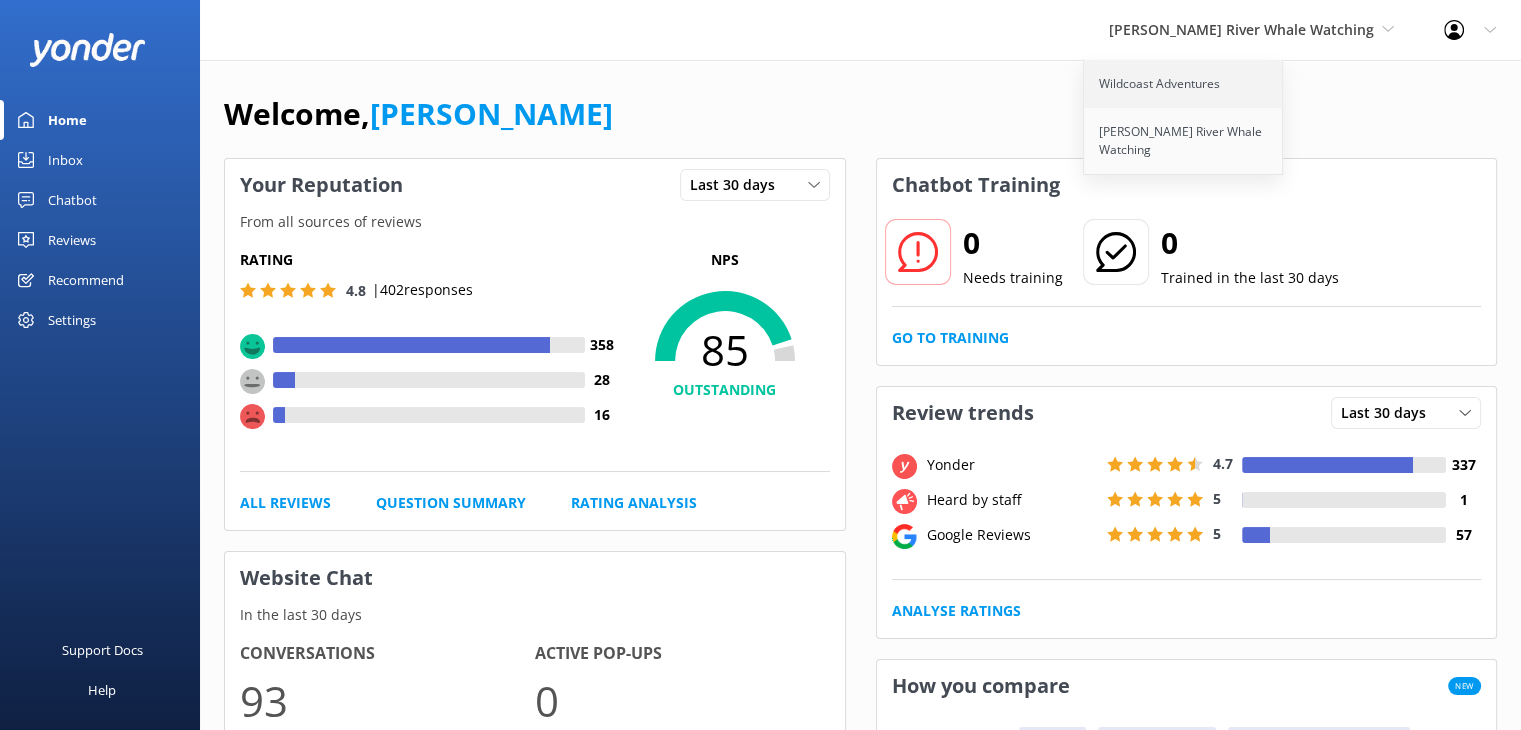 click on "Wildcoast Adventures" at bounding box center [1184, 84] 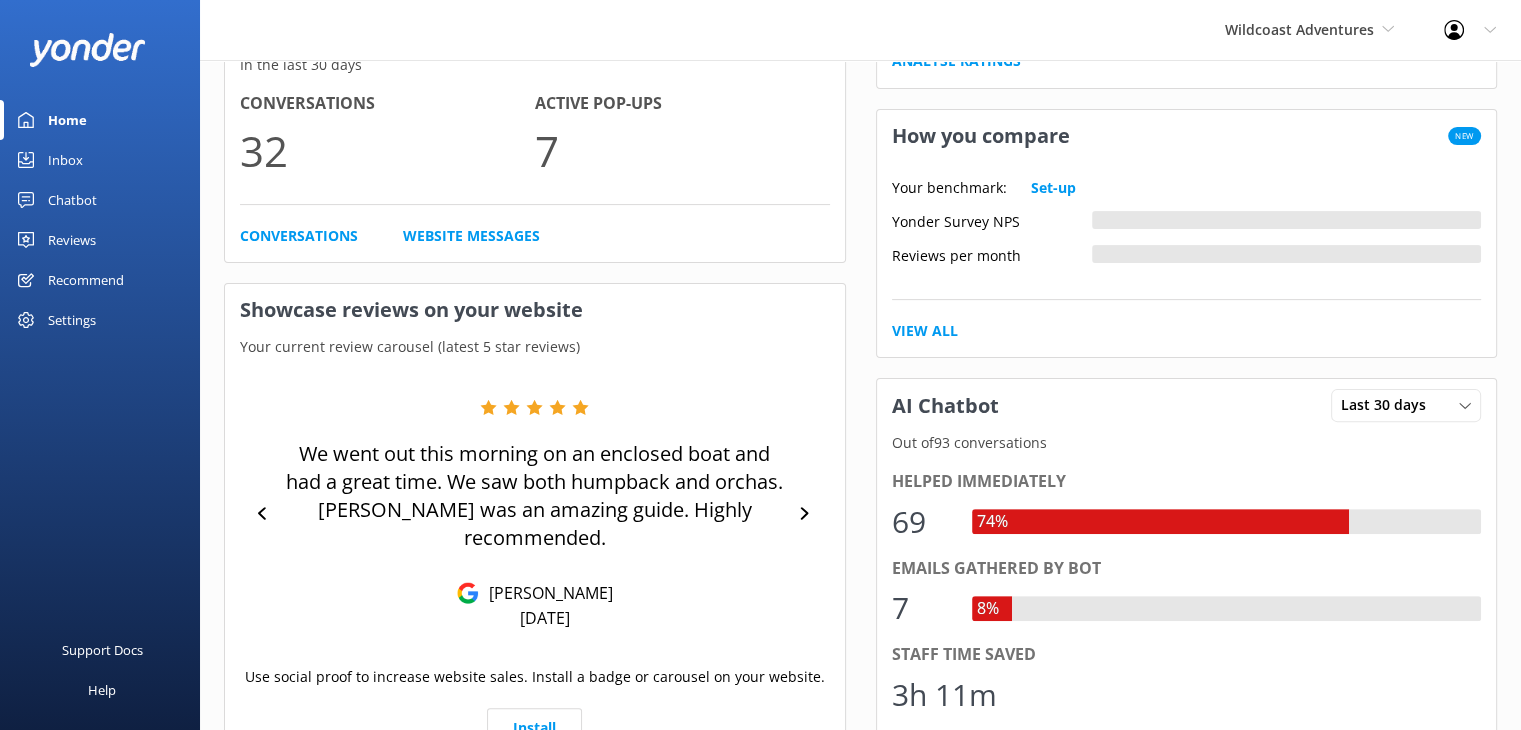 scroll, scrollTop: 0, scrollLeft: 0, axis: both 